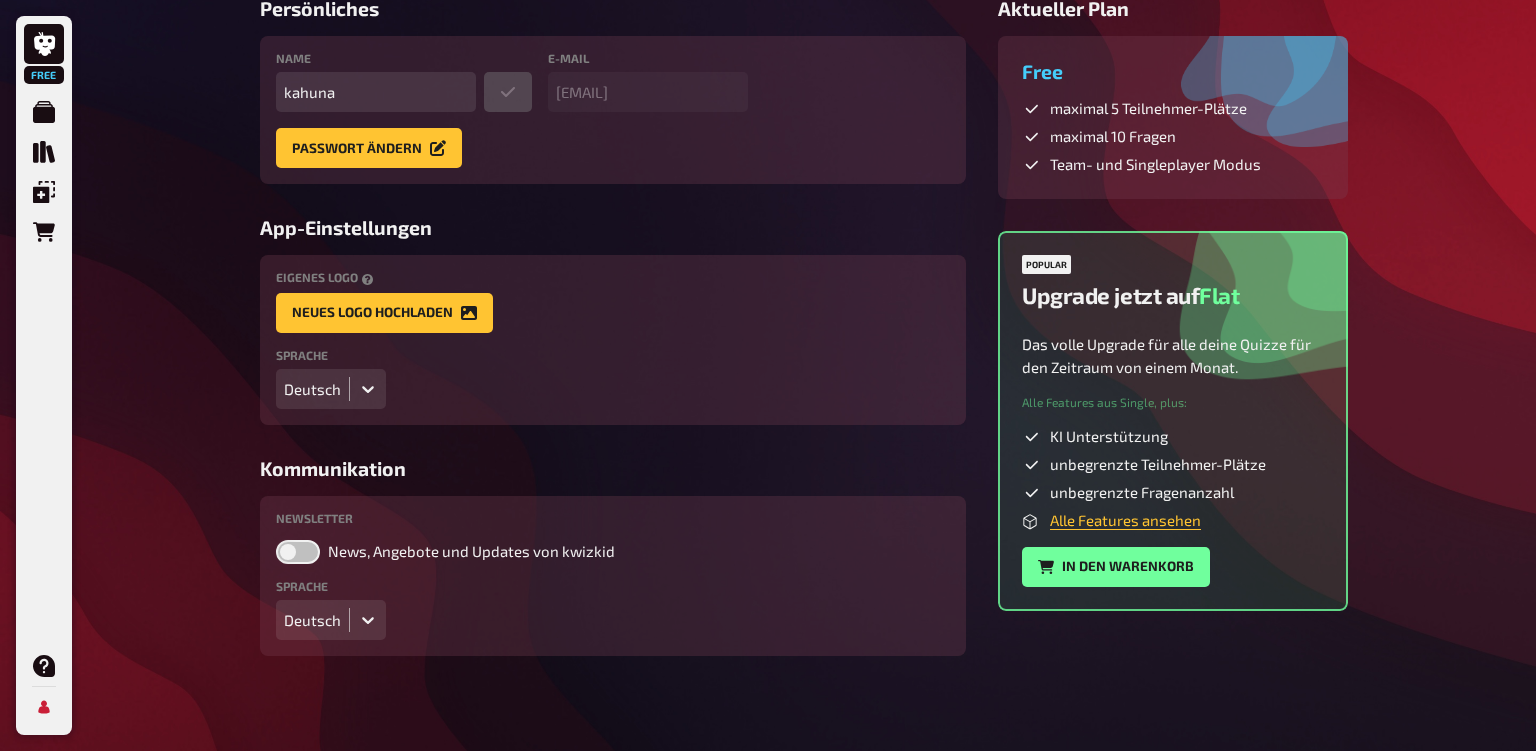 scroll, scrollTop: 0, scrollLeft: 0, axis: both 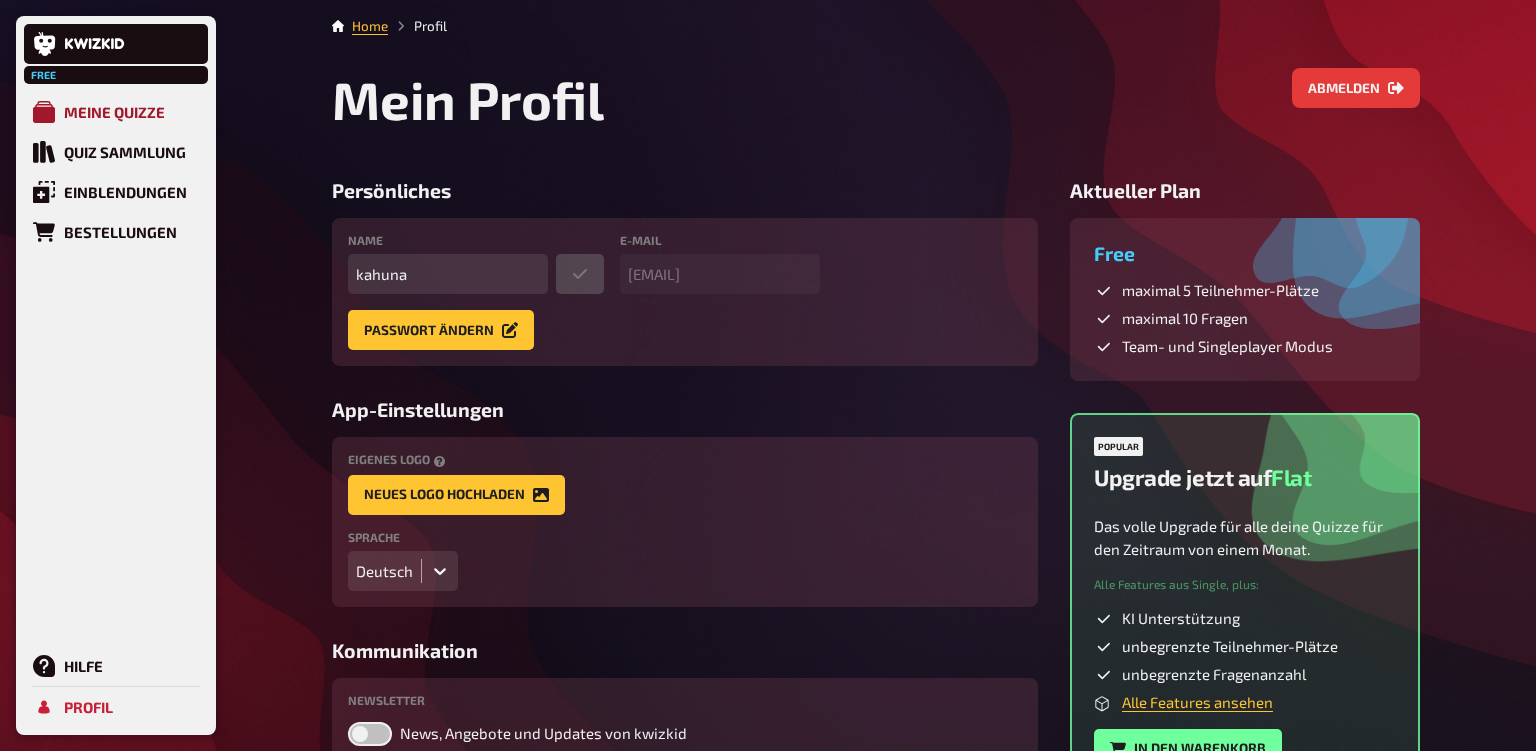click 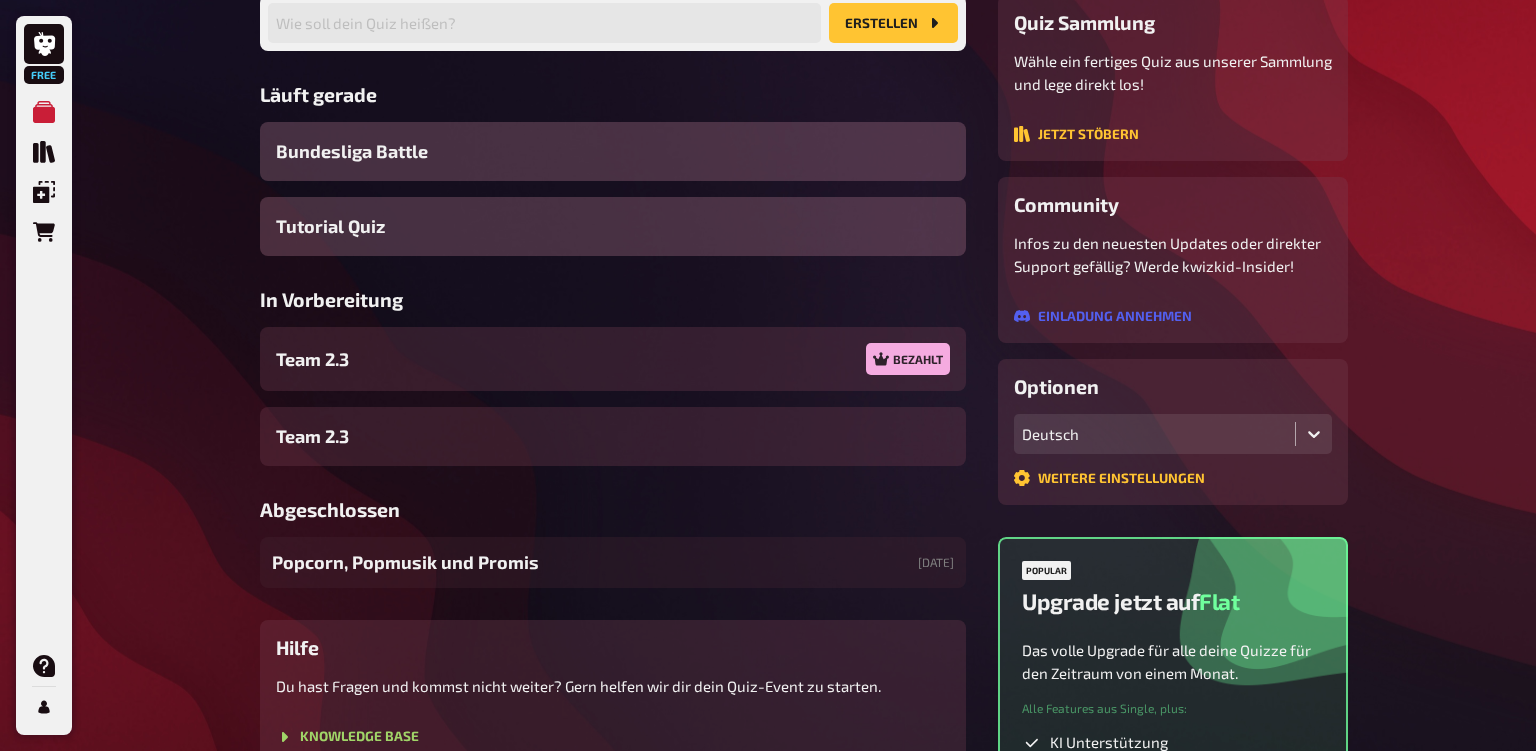 scroll, scrollTop: 211, scrollLeft: 0, axis: vertical 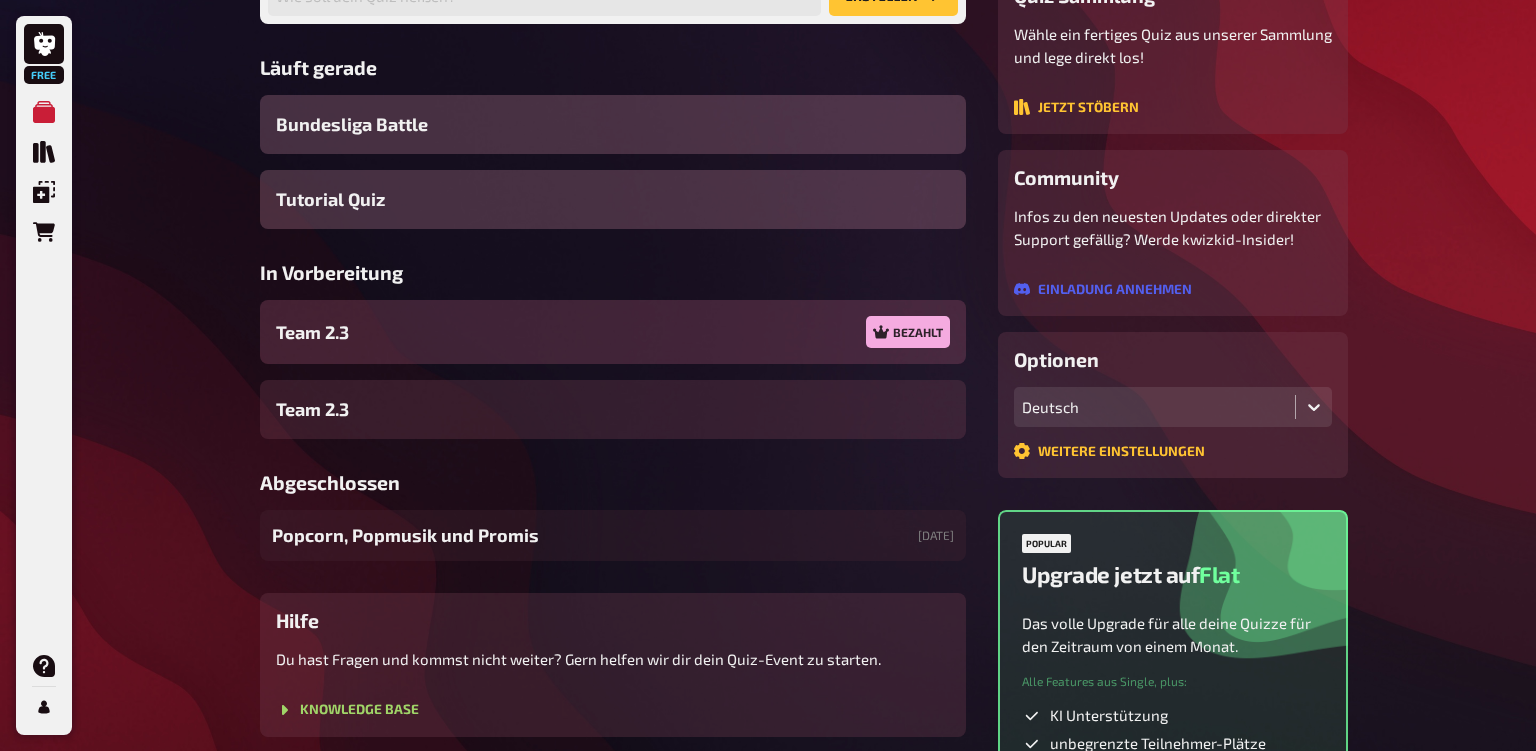 click on "Team 2.3 Bezahlt" at bounding box center [613, 332] 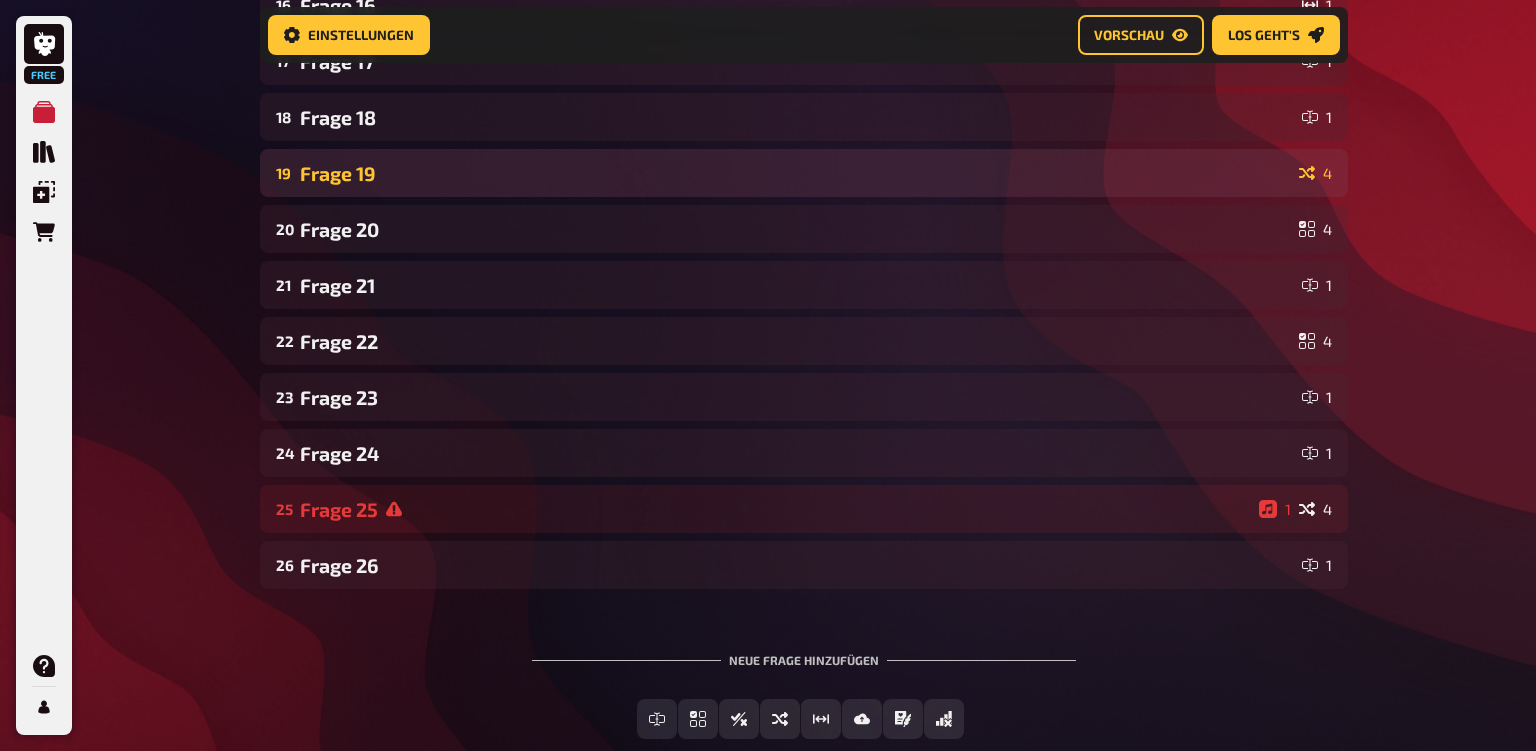 scroll, scrollTop: 1177, scrollLeft: 0, axis: vertical 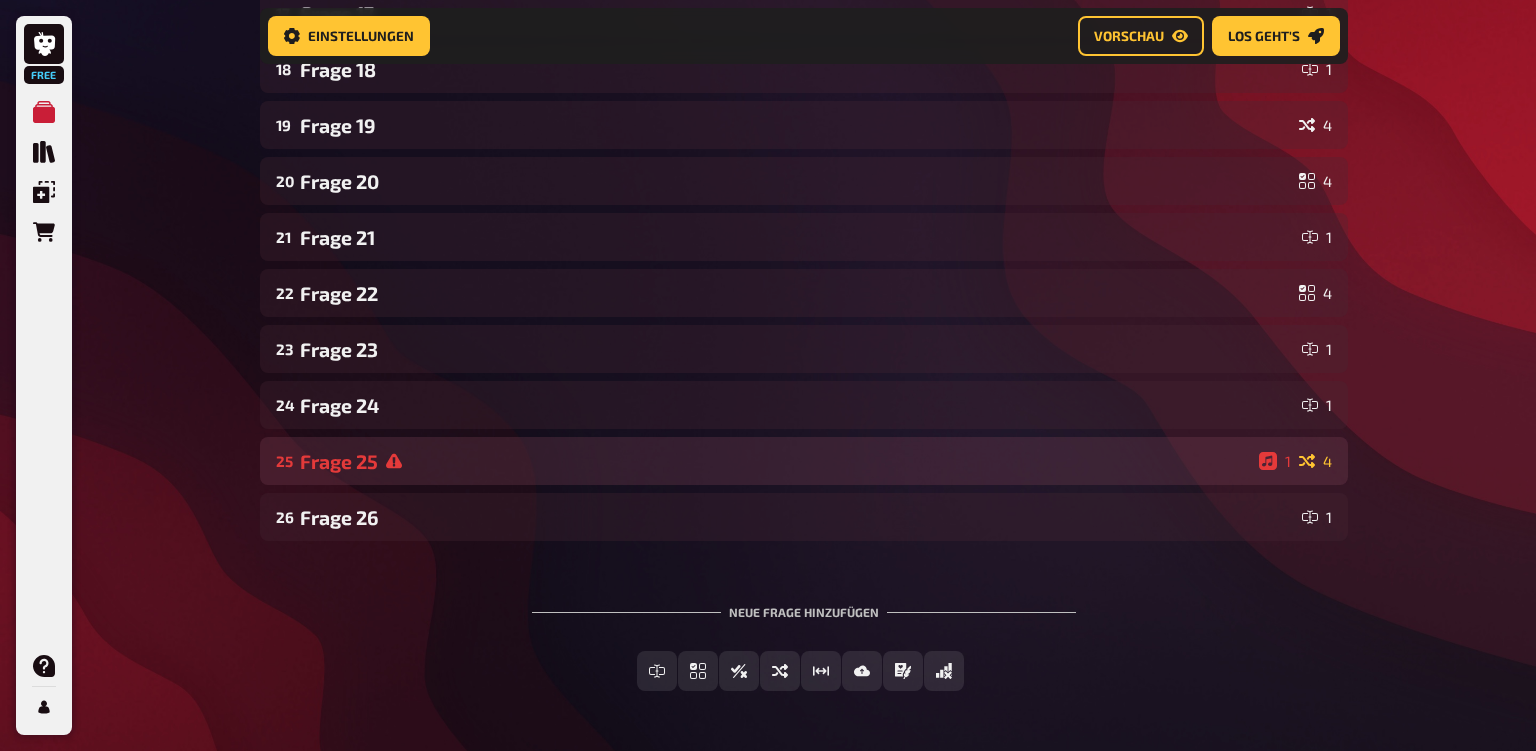 click on "Frage 25" at bounding box center (775, 461) 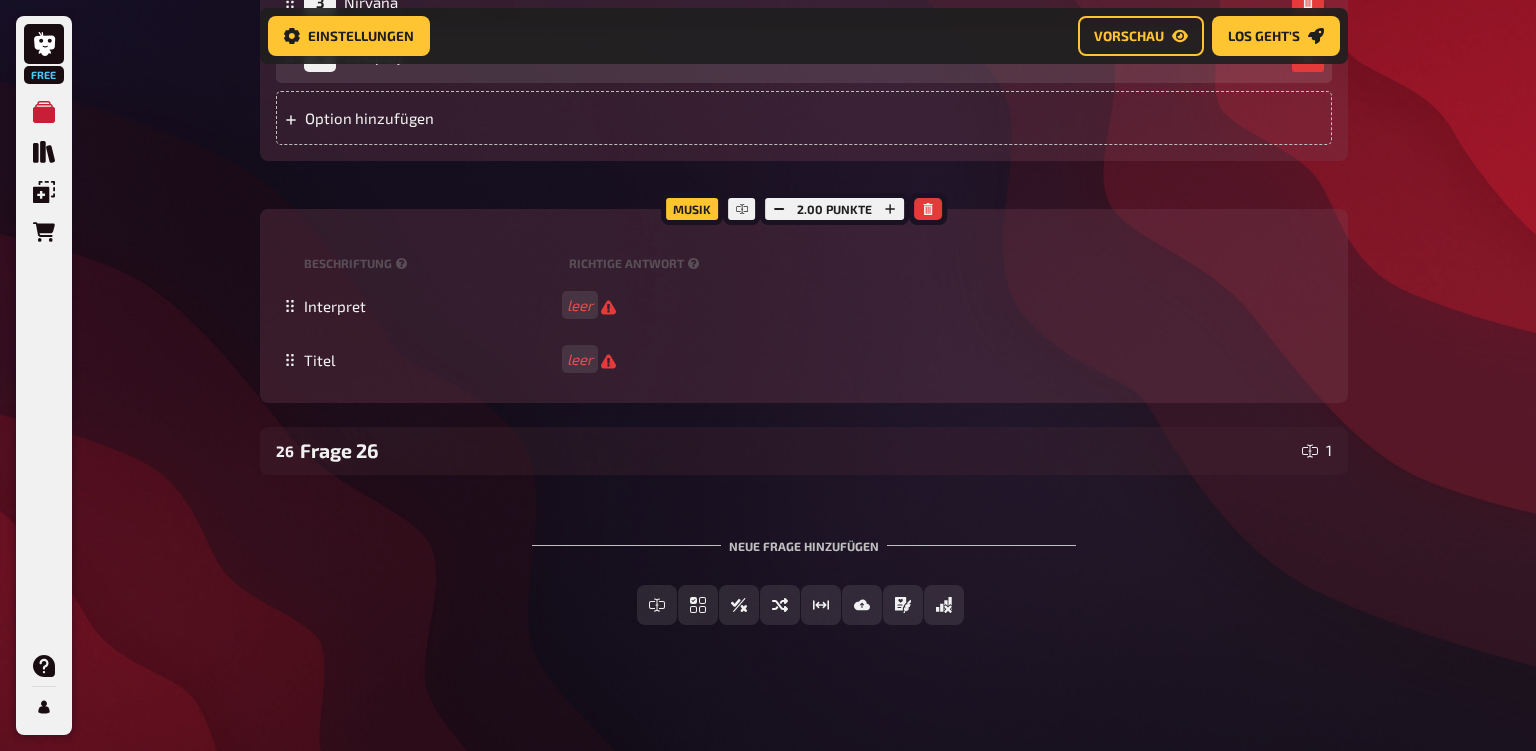 scroll, scrollTop: 2177, scrollLeft: 0, axis: vertical 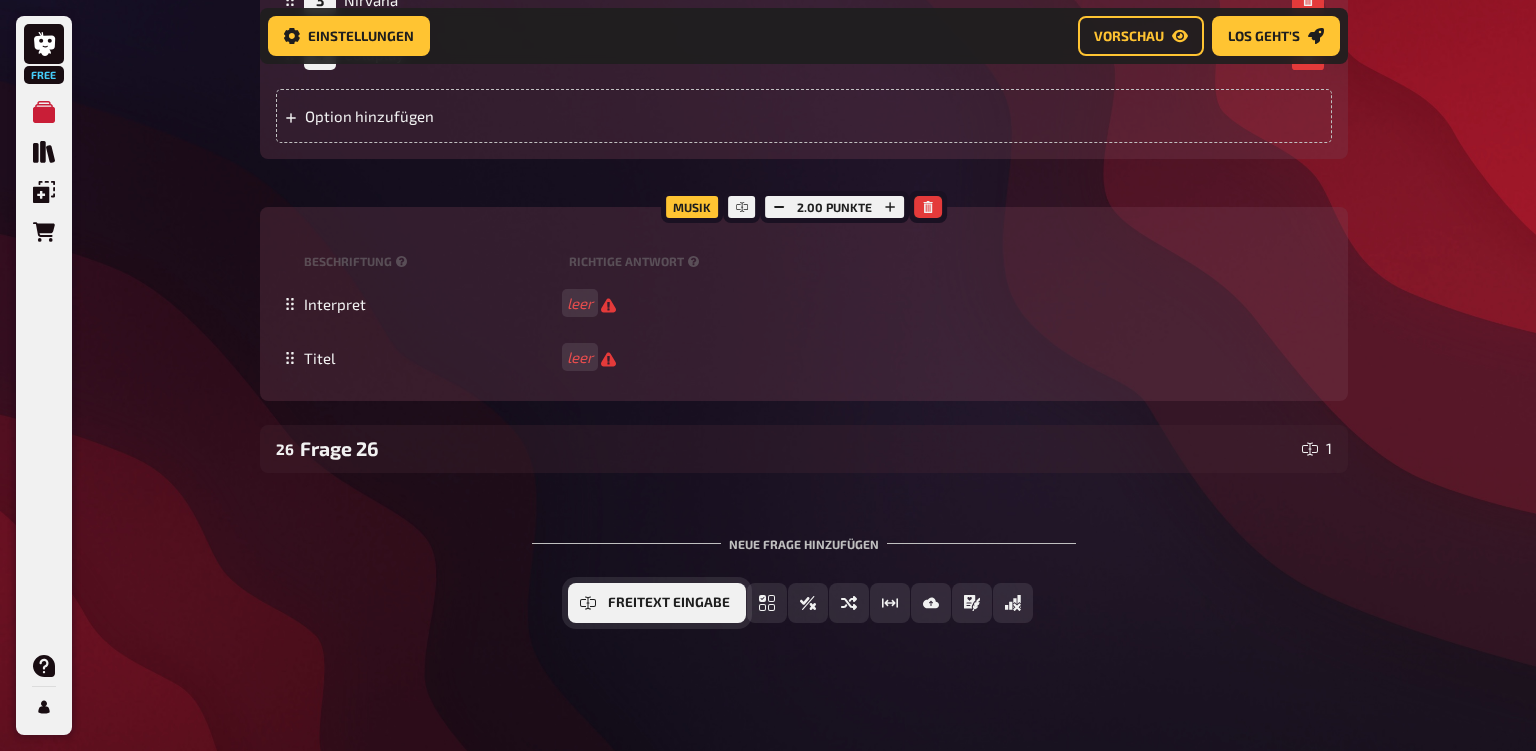 click on "Freitext Eingabe" at bounding box center [669, 603] 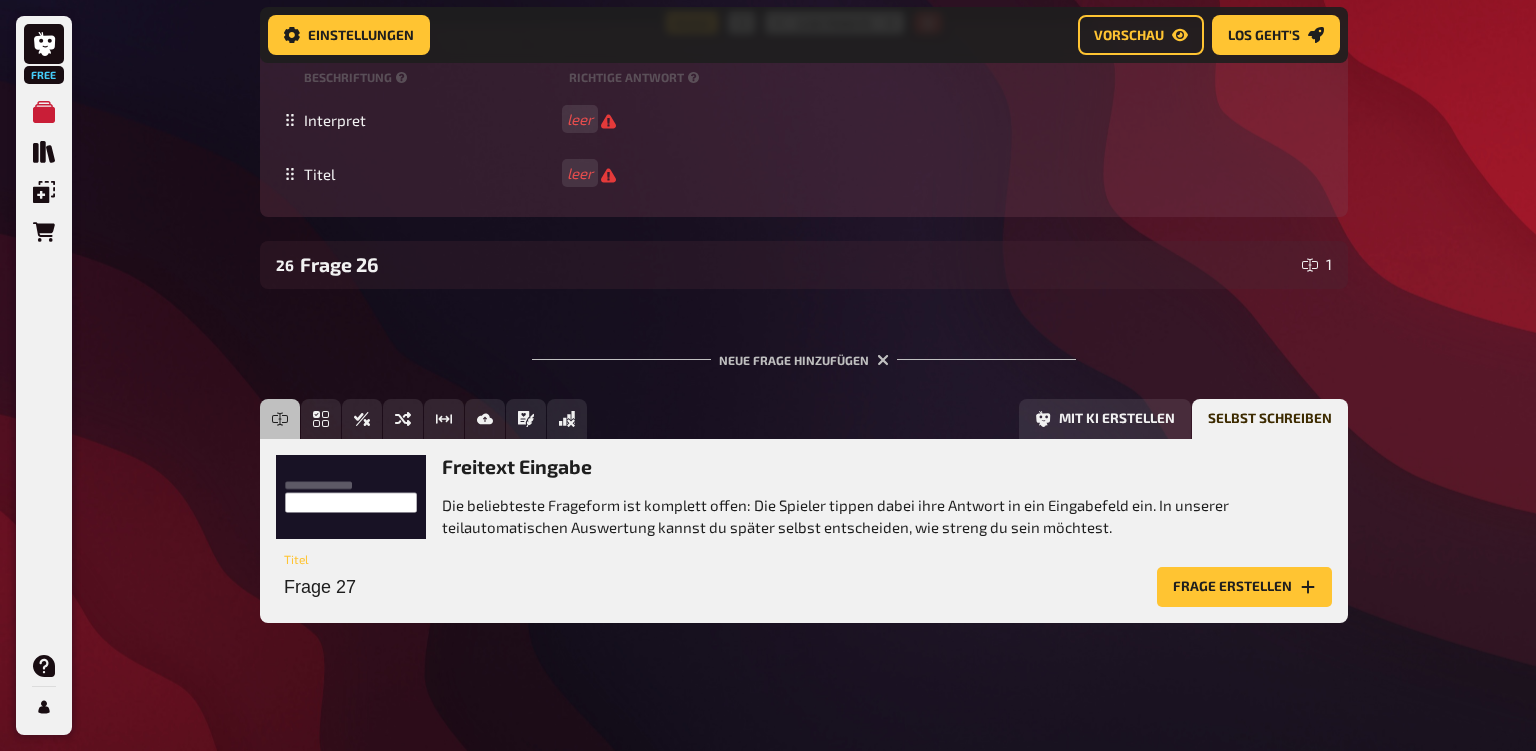 scroll, scrollTop: 2361, scrollLeft: 0, axis: vertical 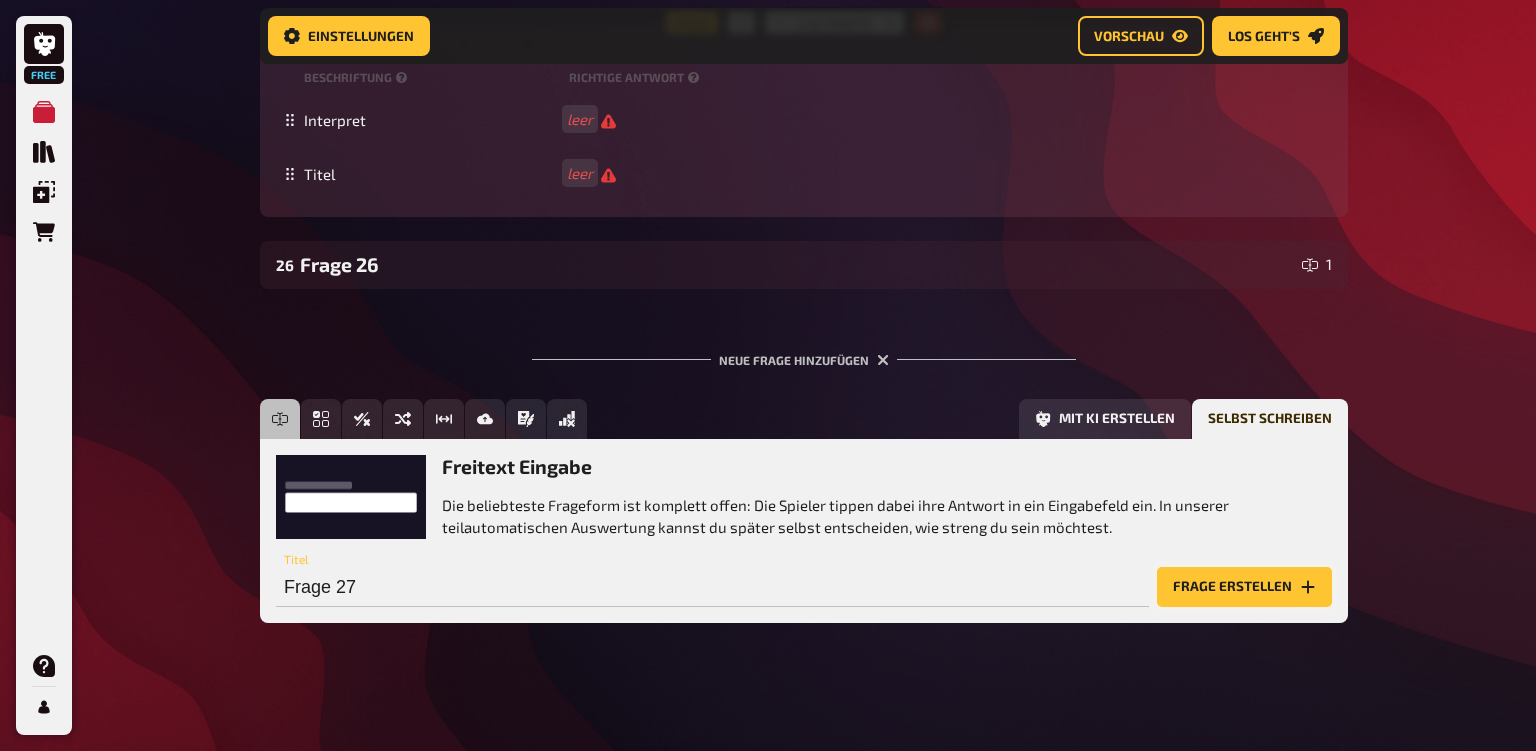 click on "Frage erstellen" at bounding box center (1244, 587) 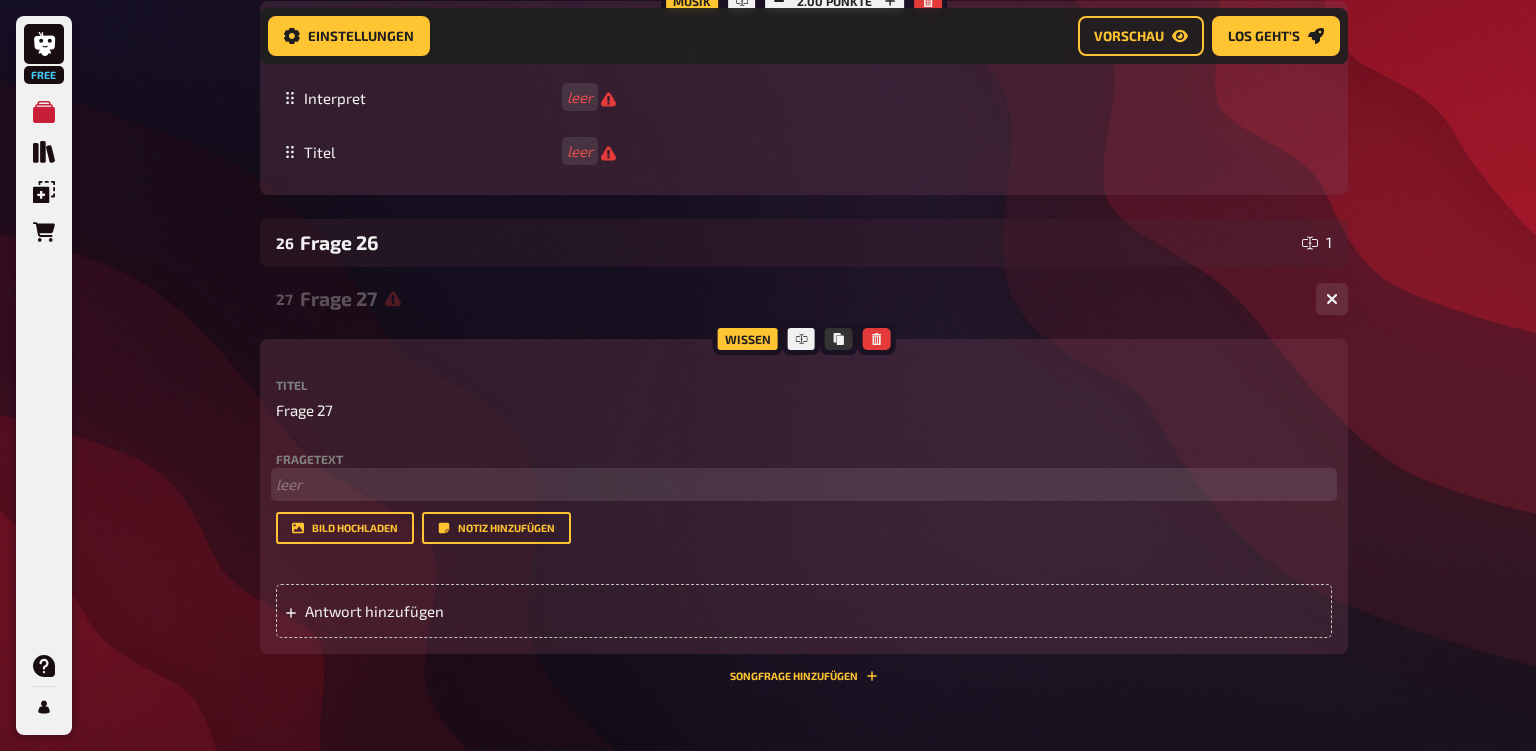 click on "﻿ leer" at bounding box center [804, 484] 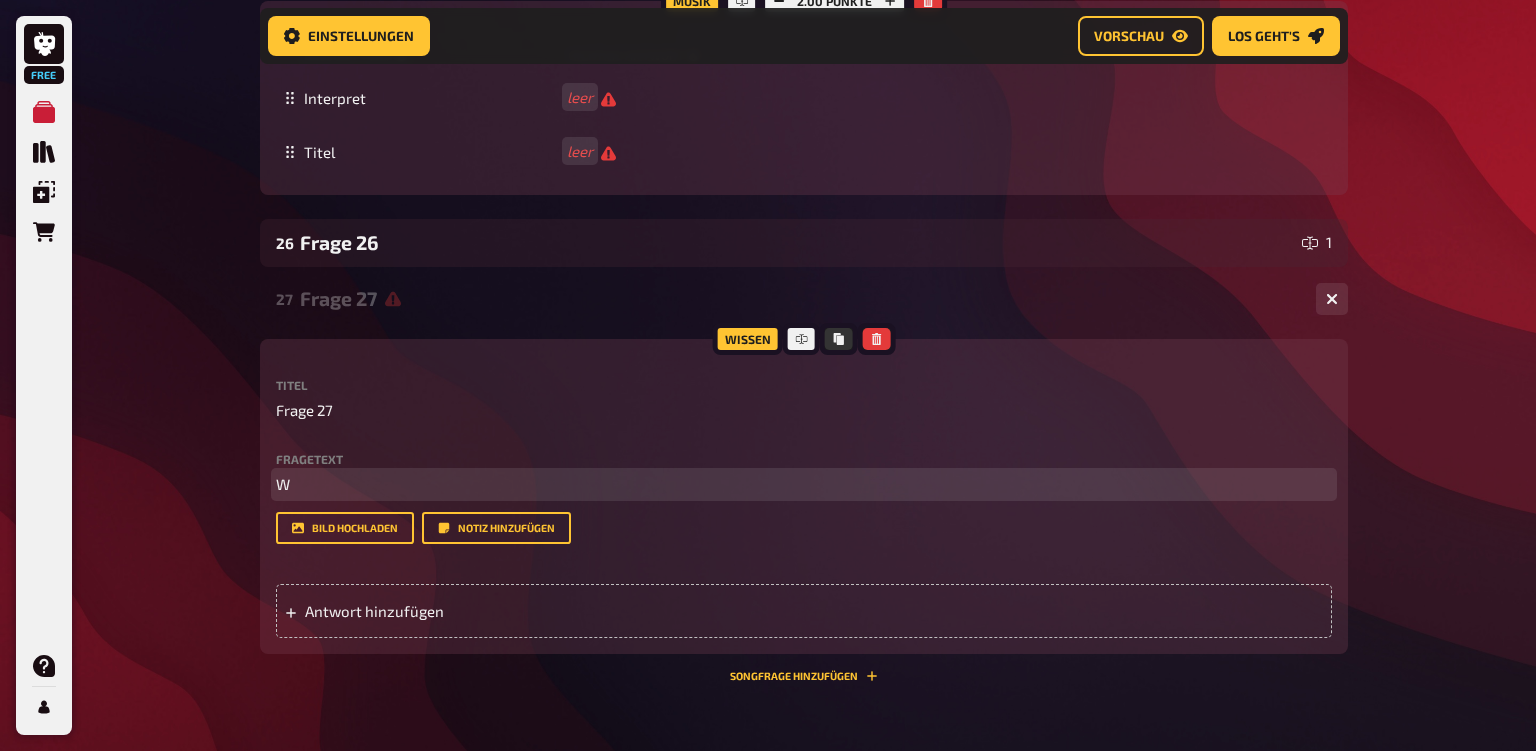 type 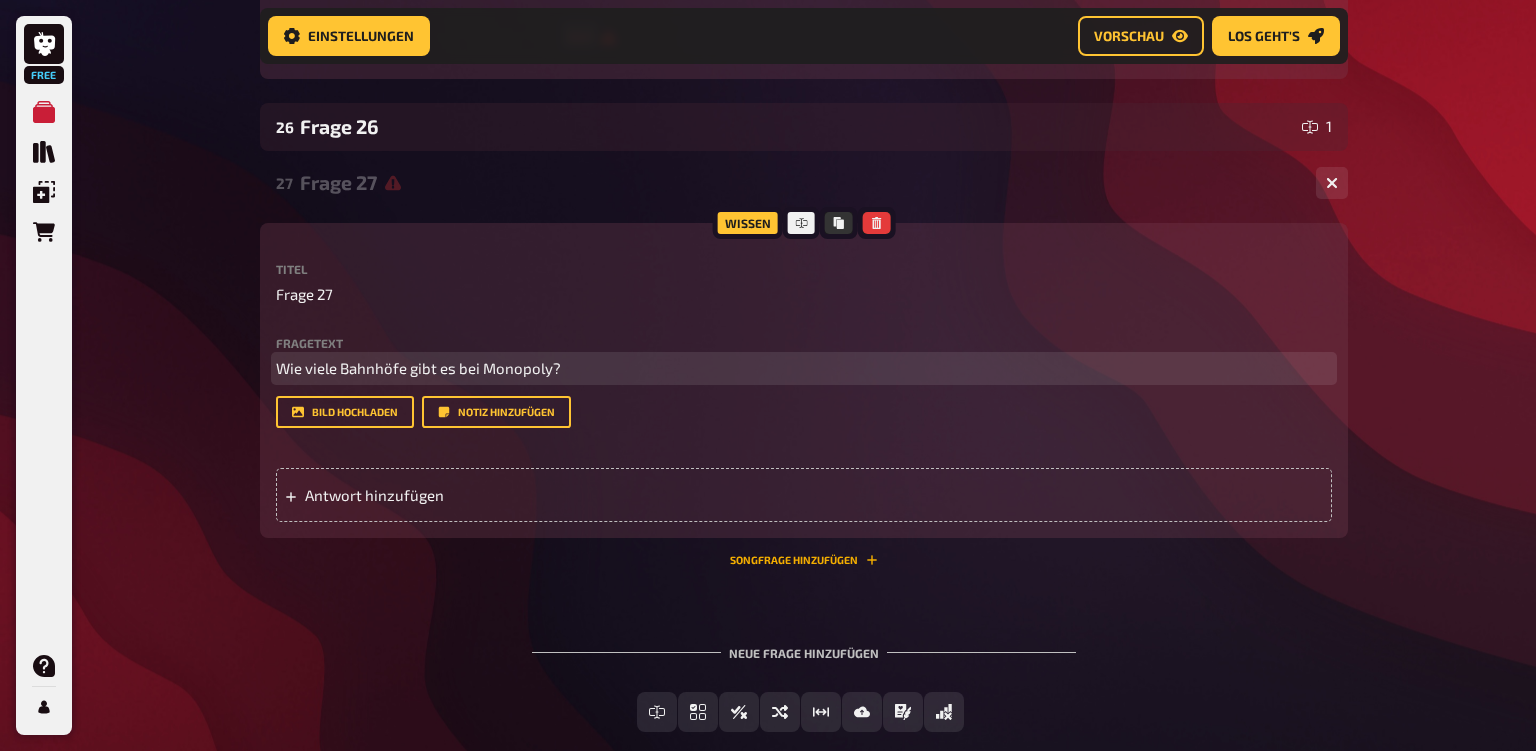 scroll, scrollTop: 2572, scrollLeft: 0, axis: vertical 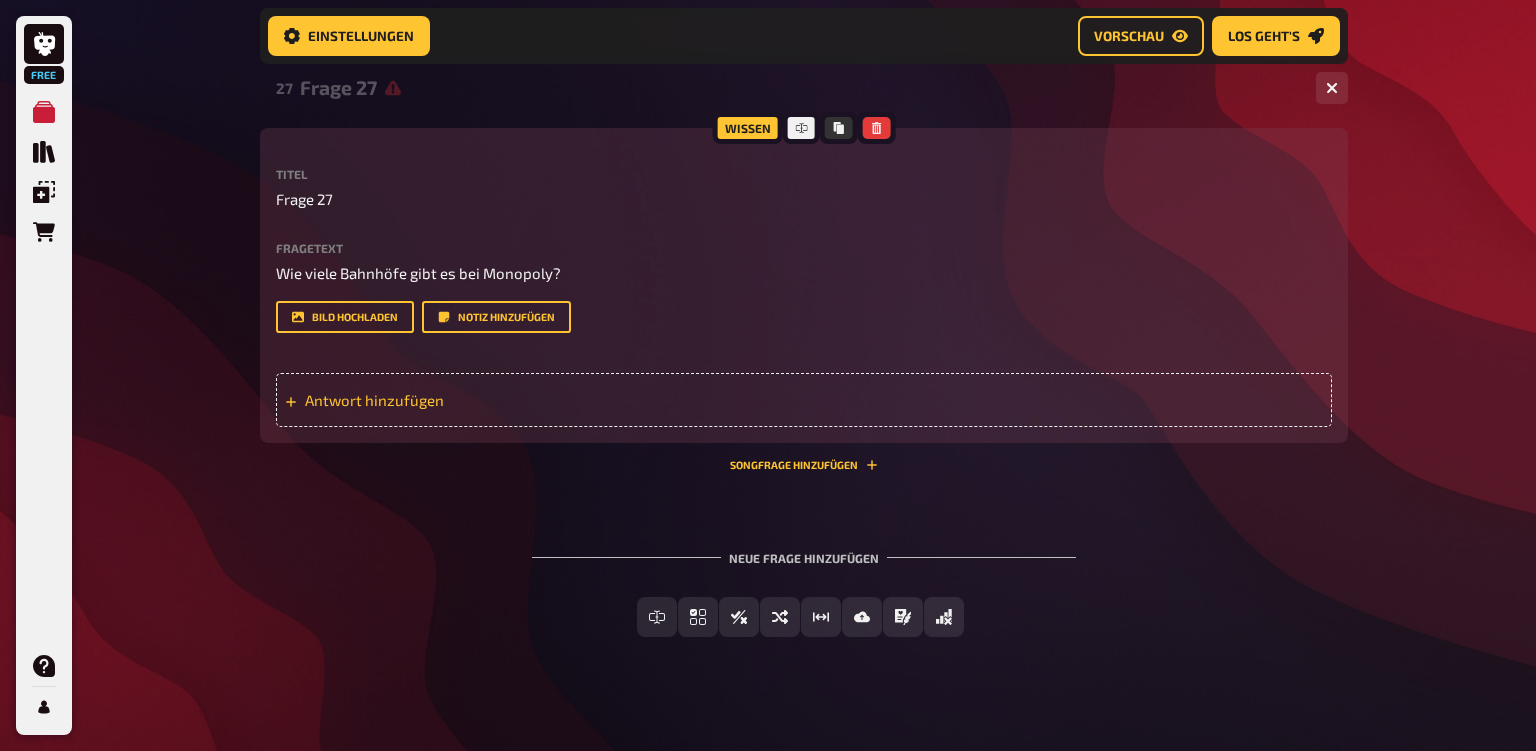 click on "Antwort hinzufügen" at bounding box center (804, 400) 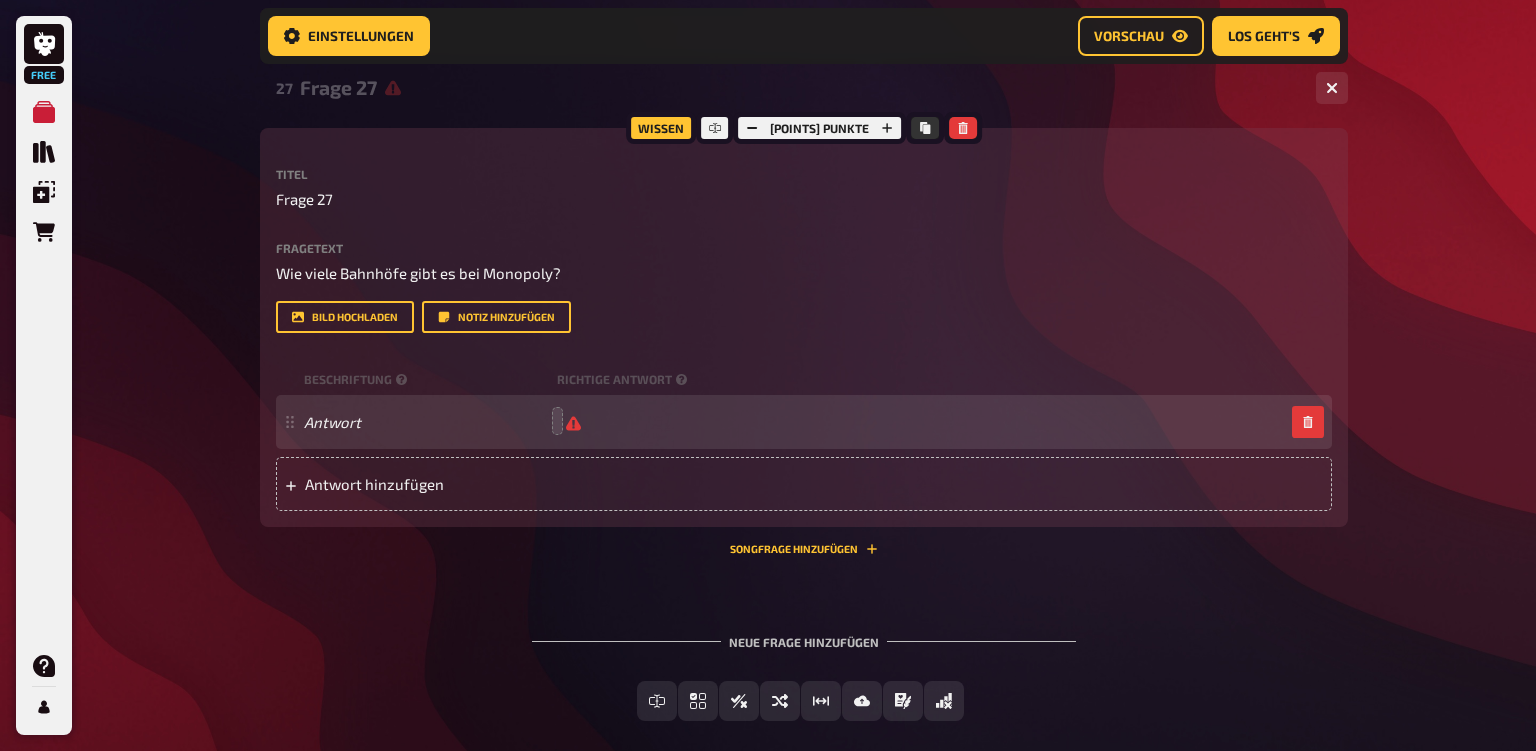 click at bounding box center (557, 421) 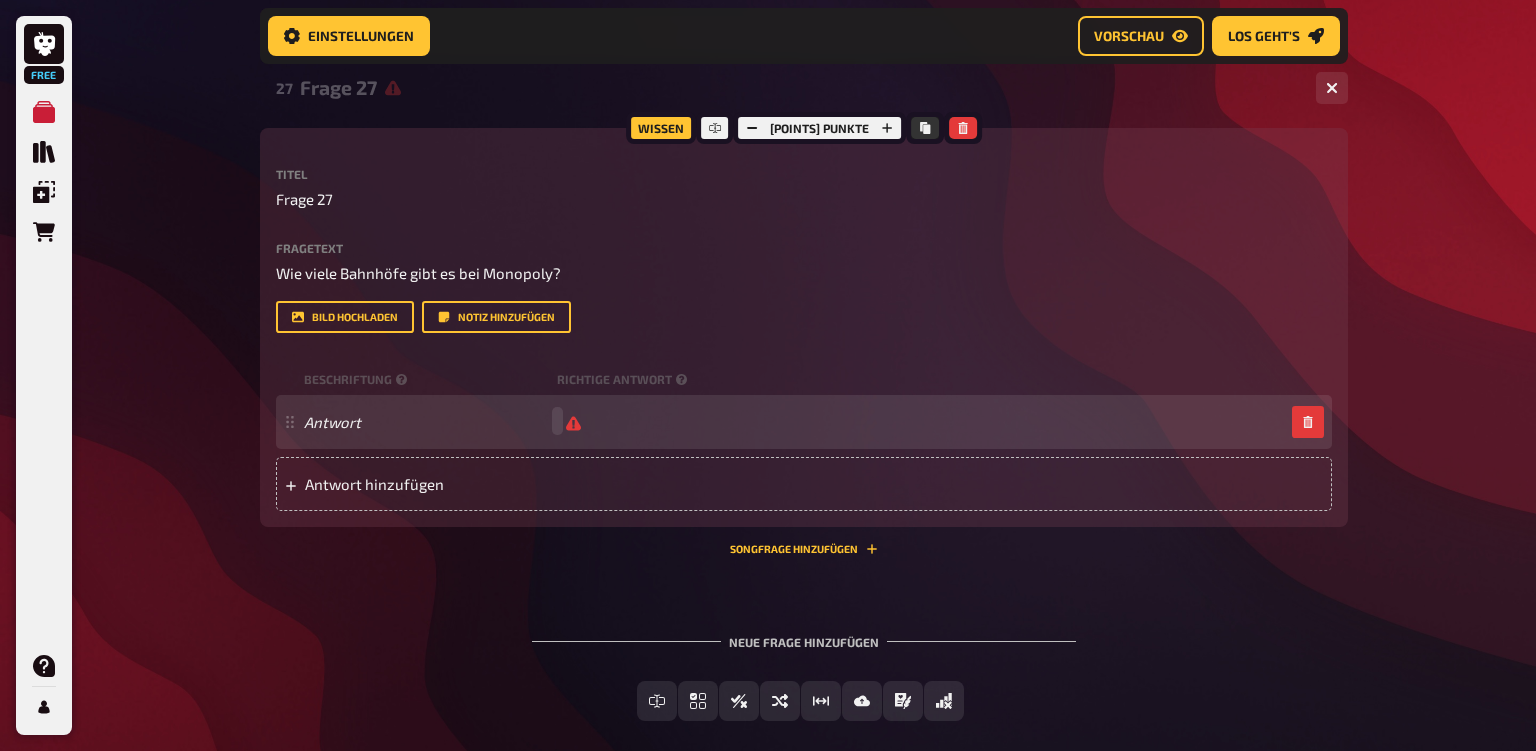 click on "Antwort" at bounding box center (794, 421) 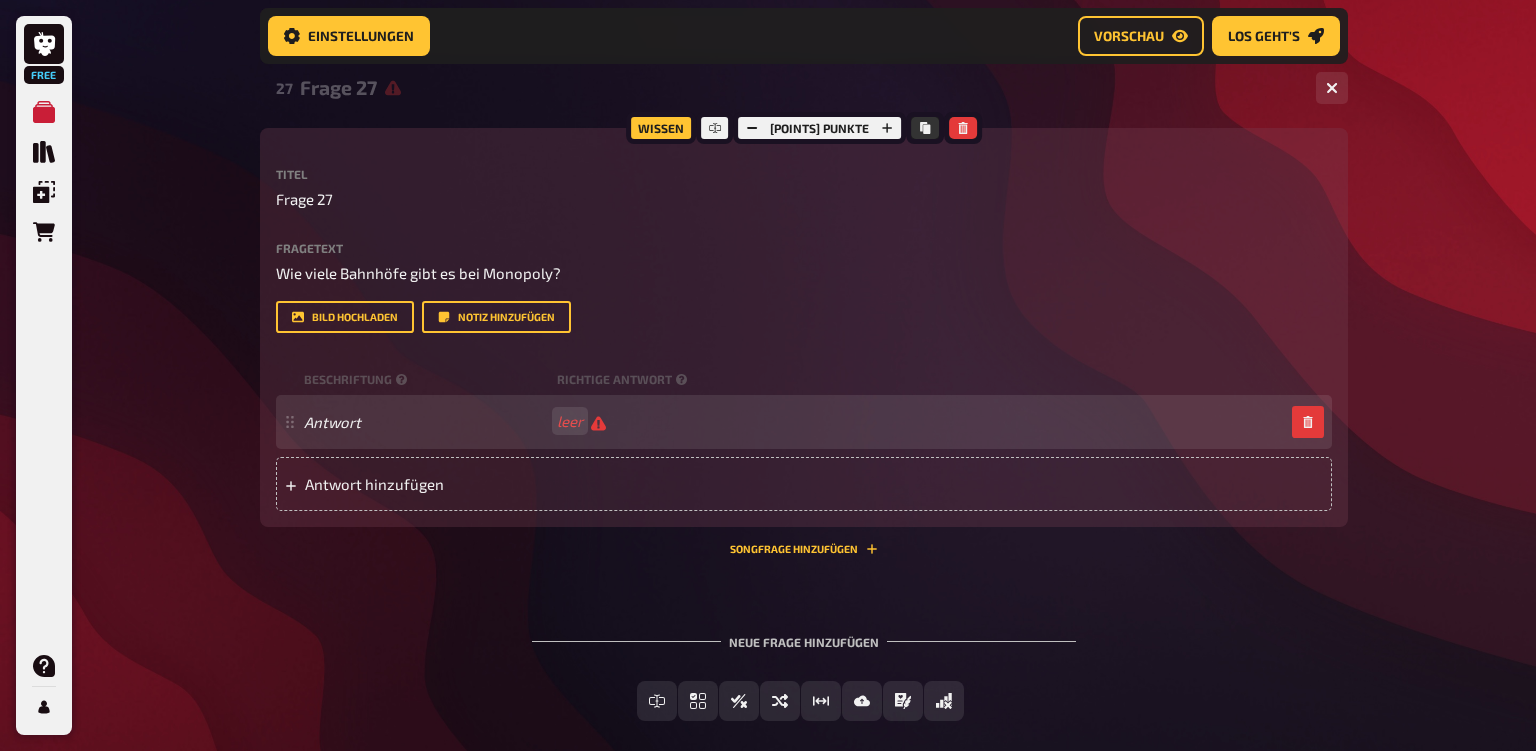 click on "Antwort leer" at bounding box center [804, 422] 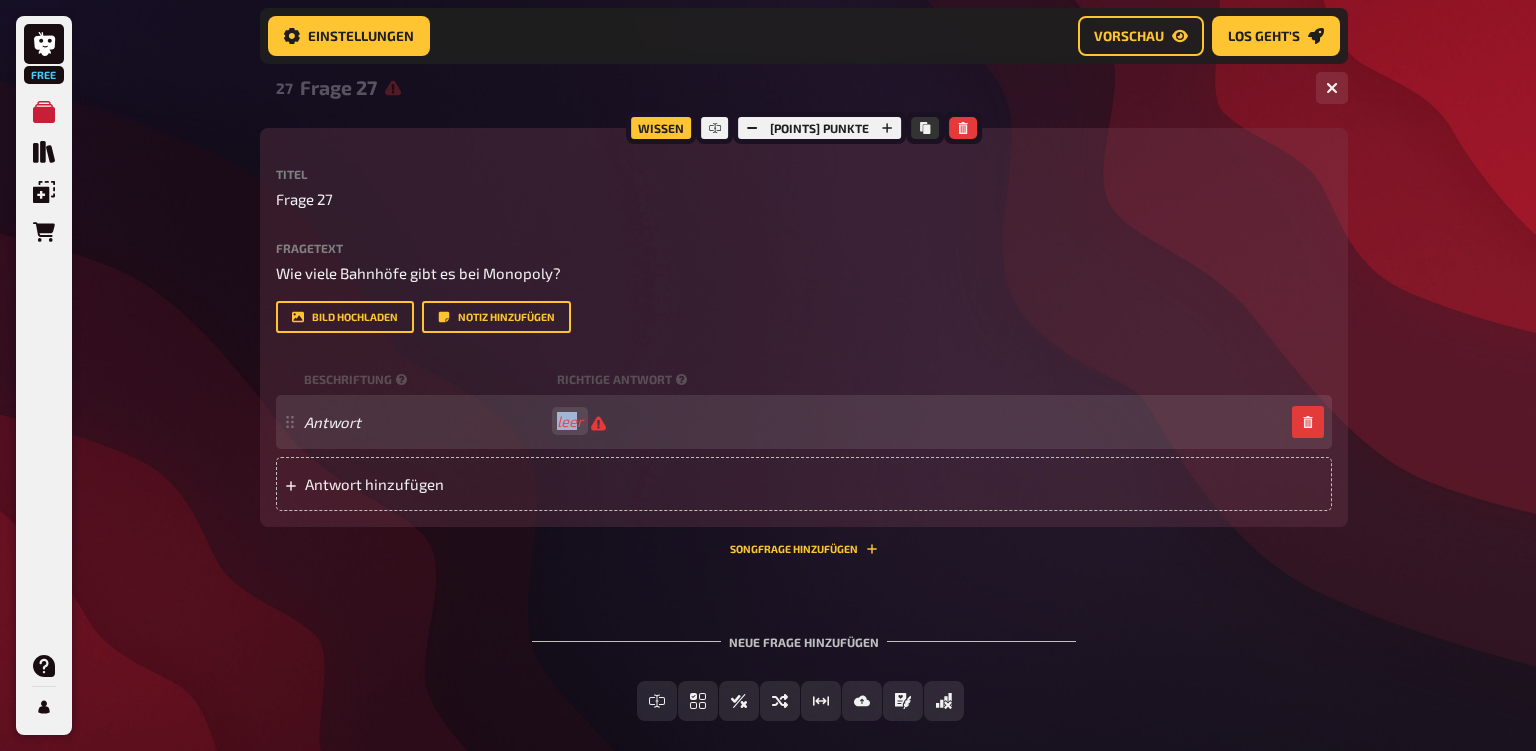 click on "Antwort leer" at bounding box center (804, 422) 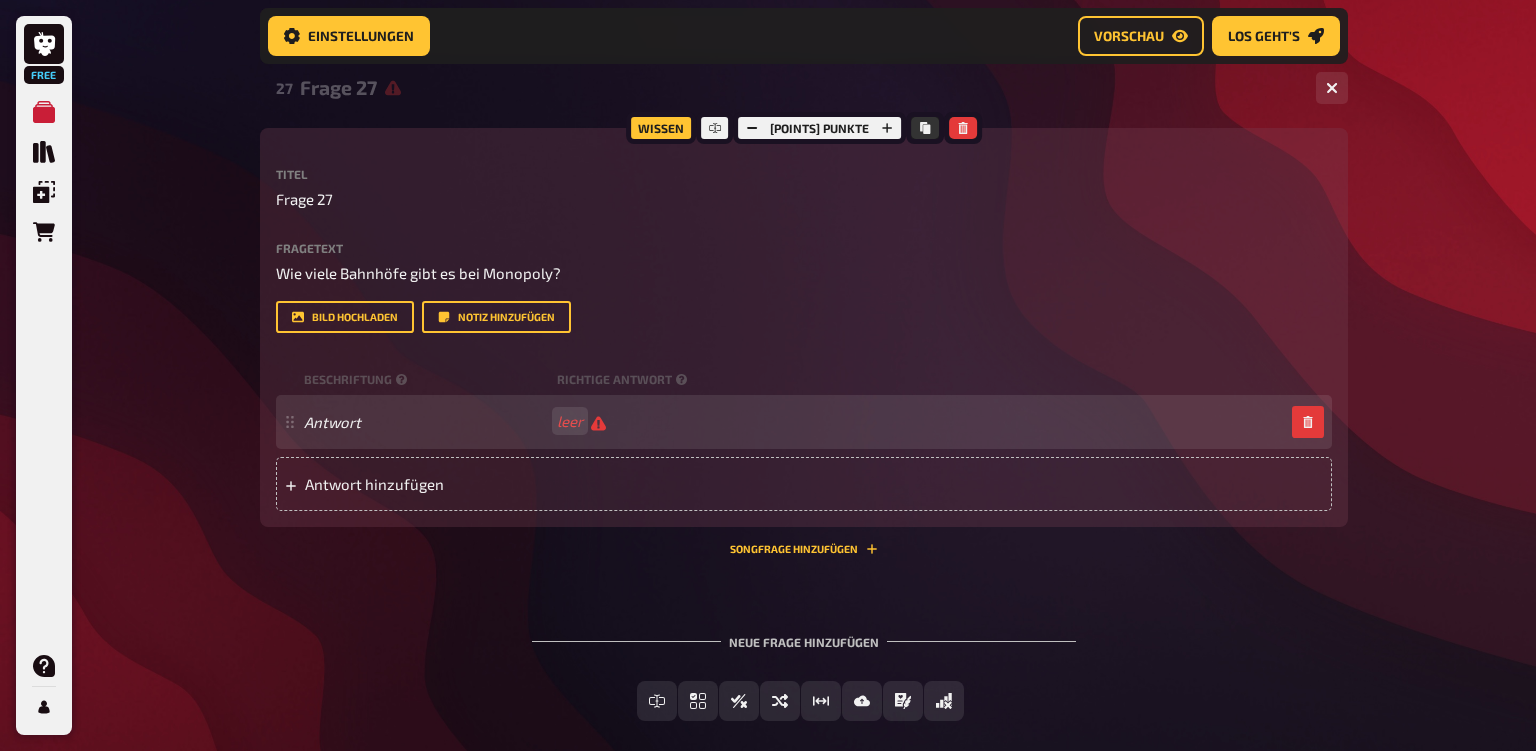 click on "leer" at bounding box center [581, 421] 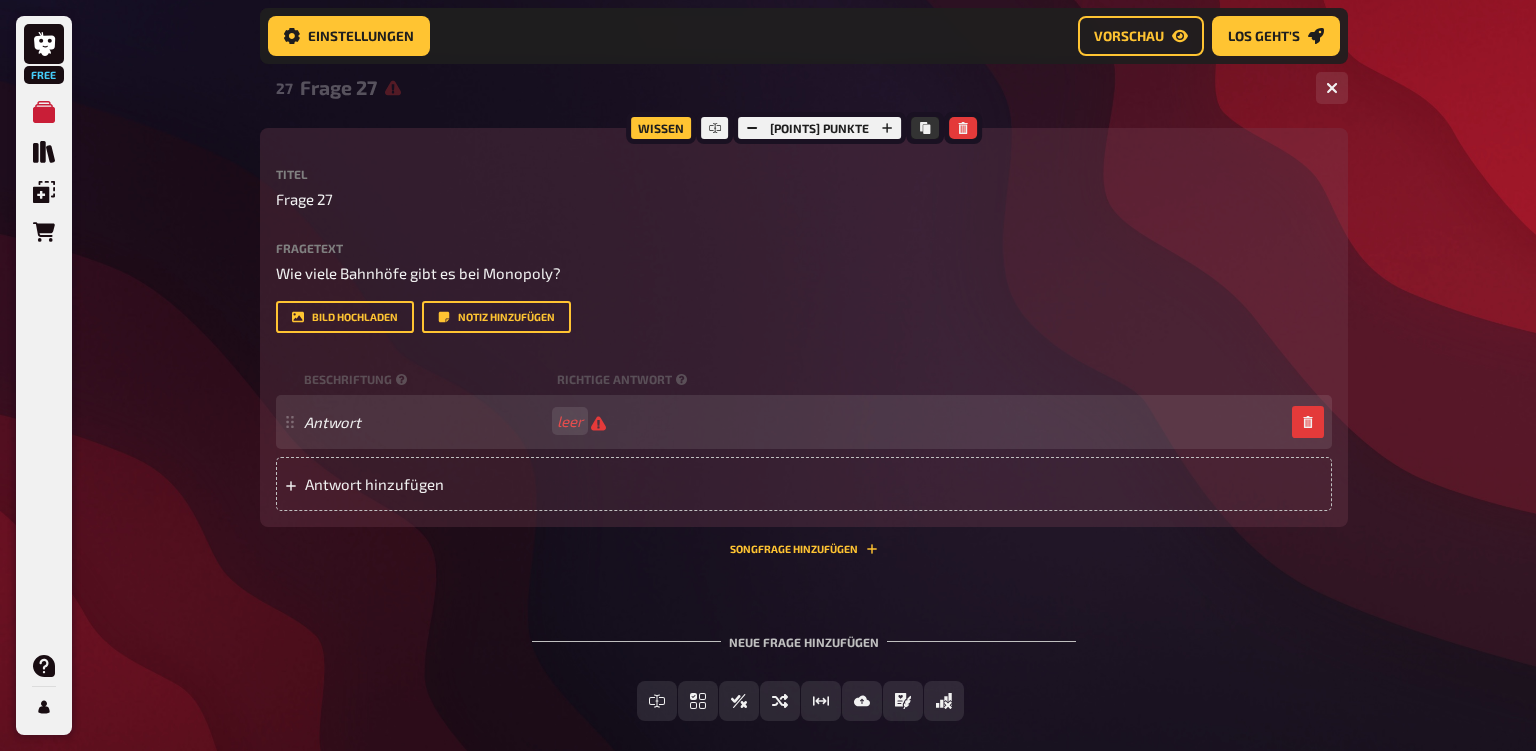 click on "Antwort leer" at bounding box center (794, 421) 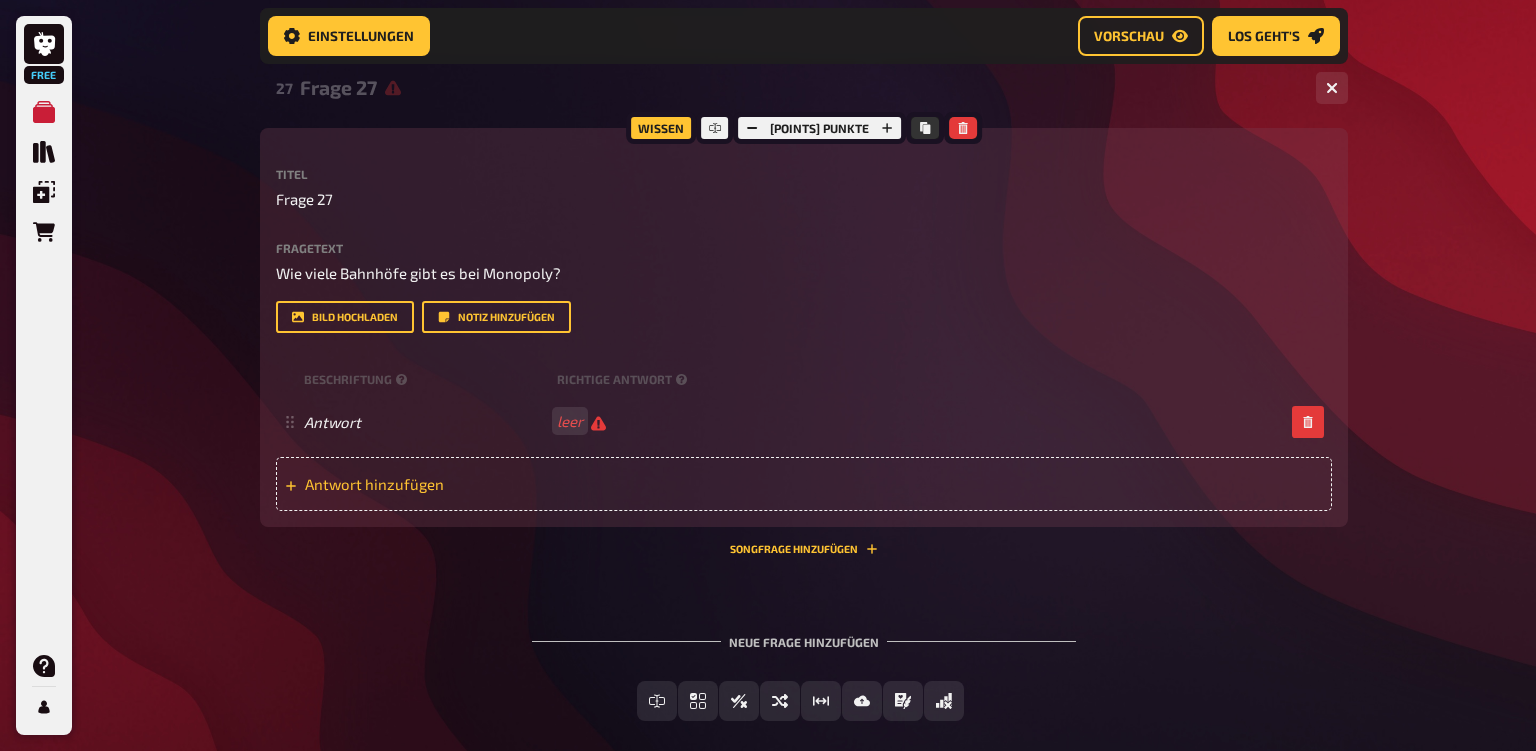 click on "Antwort hinzufügen" at bounding box center [460, 484] 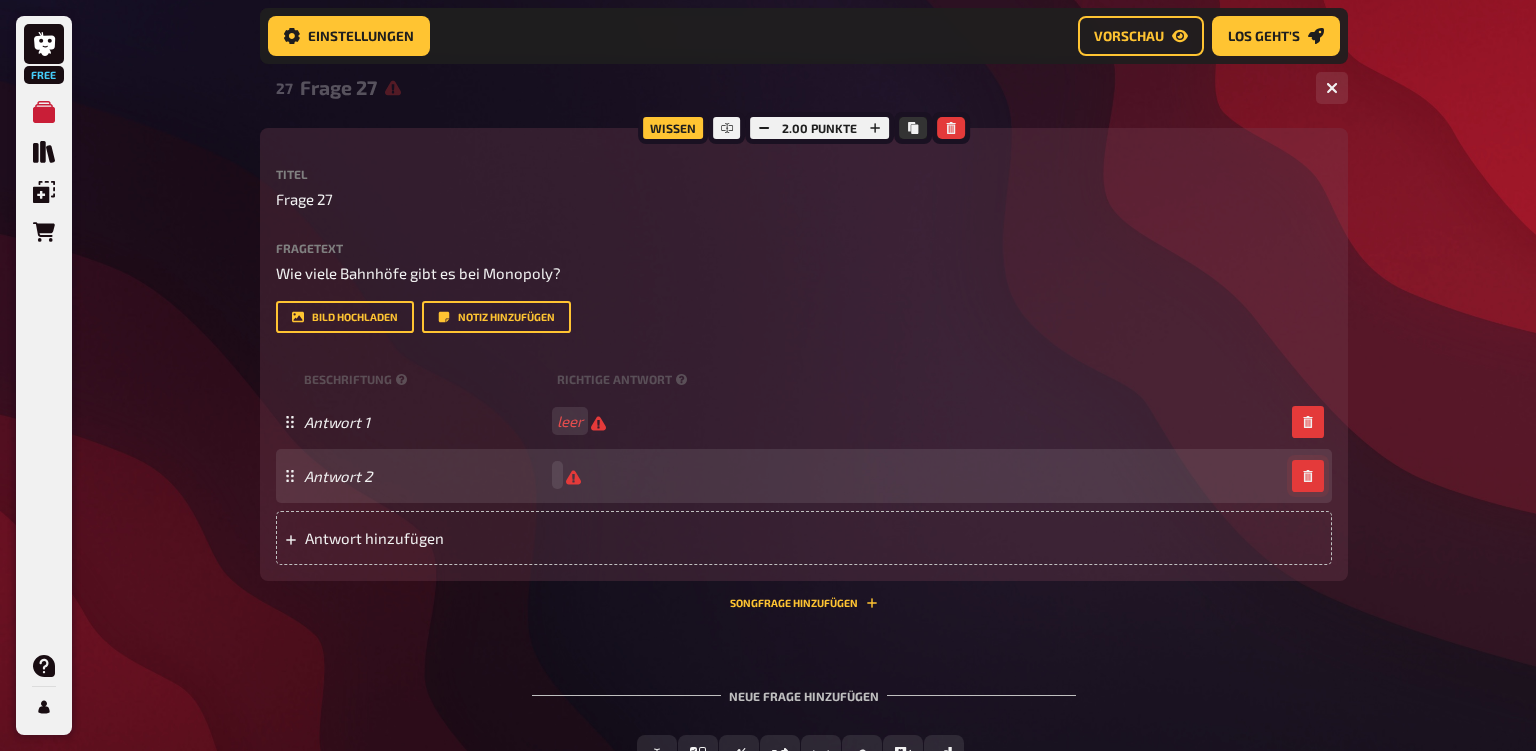click at bounding box center (1308, 476) 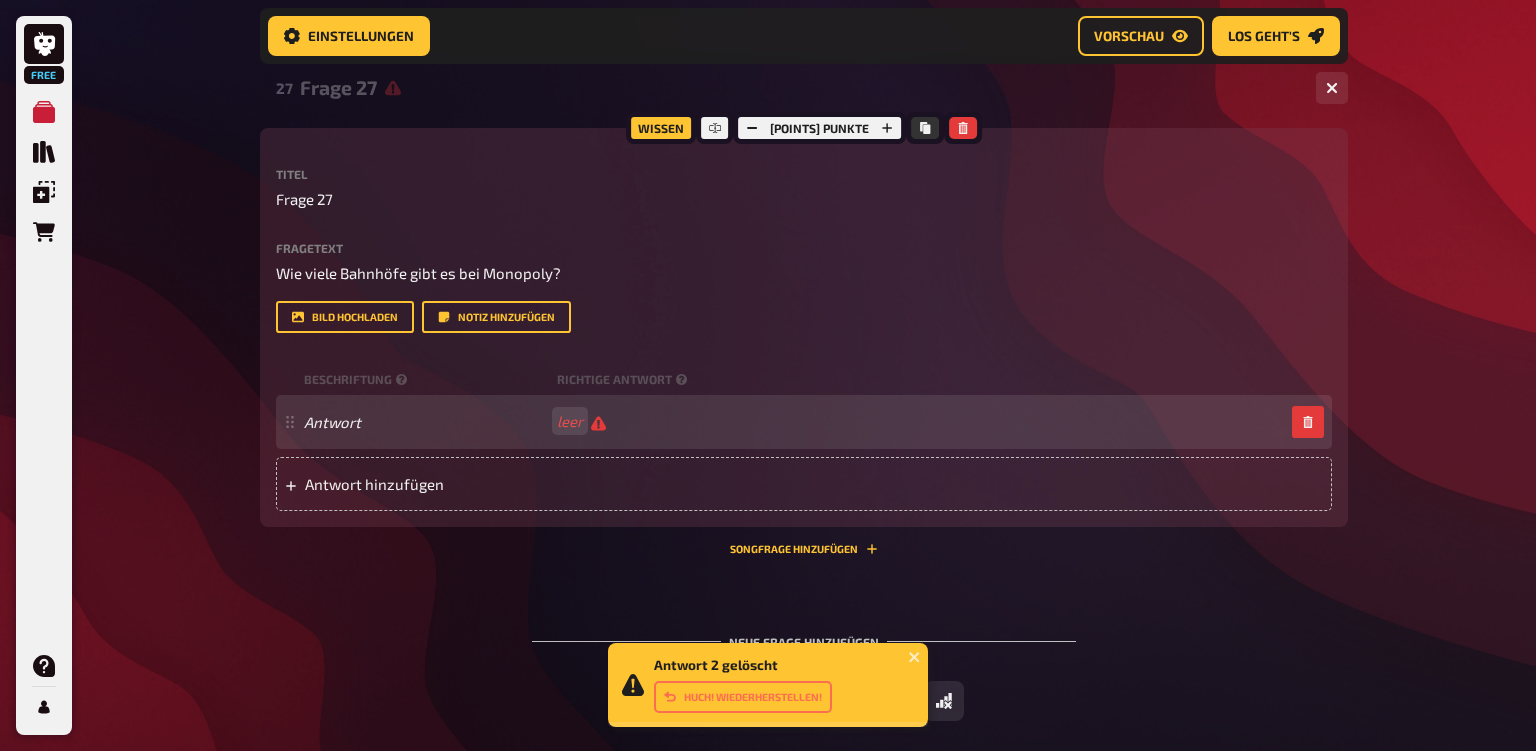 click on "leer" at bounding box center (581, 421) 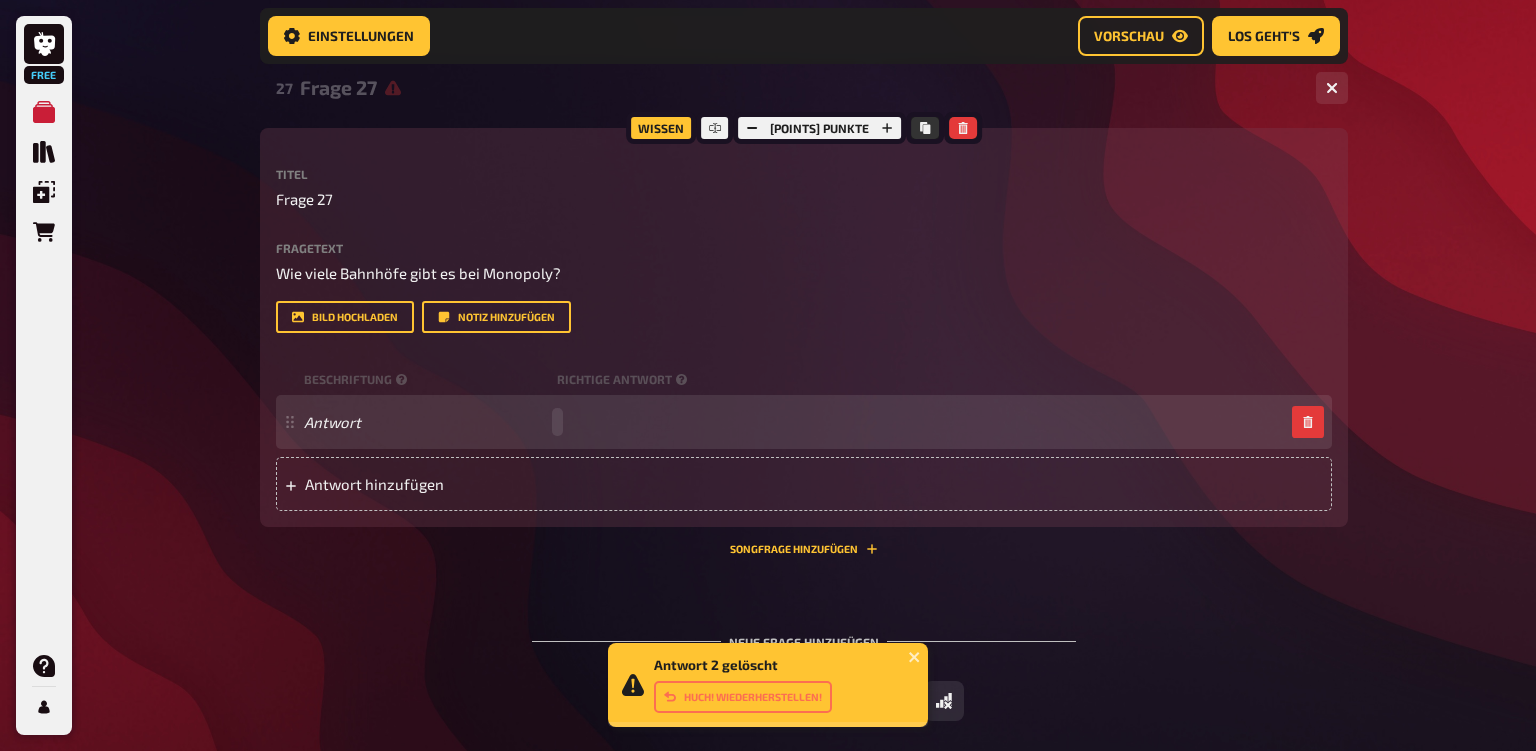 type 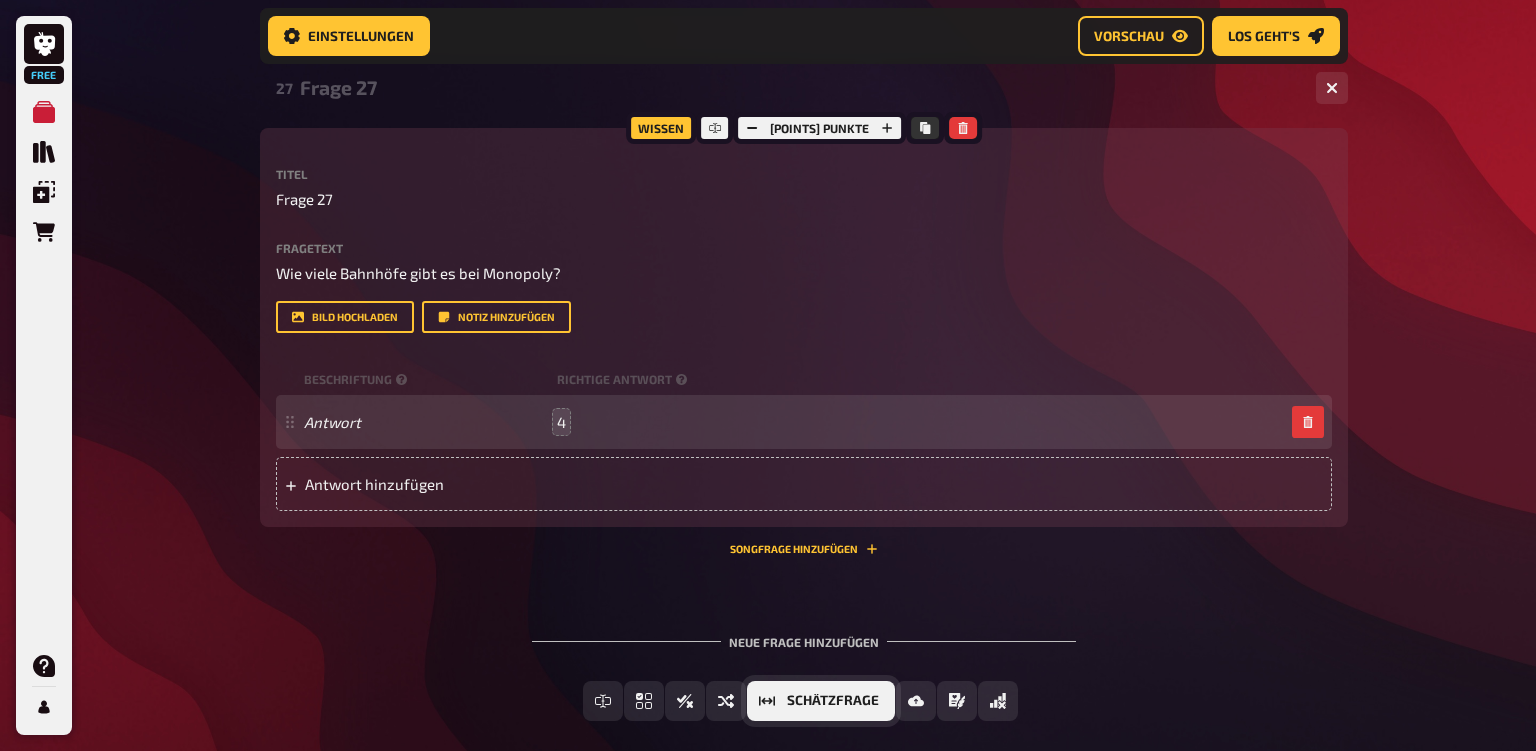 click on "Schätzfrage" at bounding box center [833, 701] 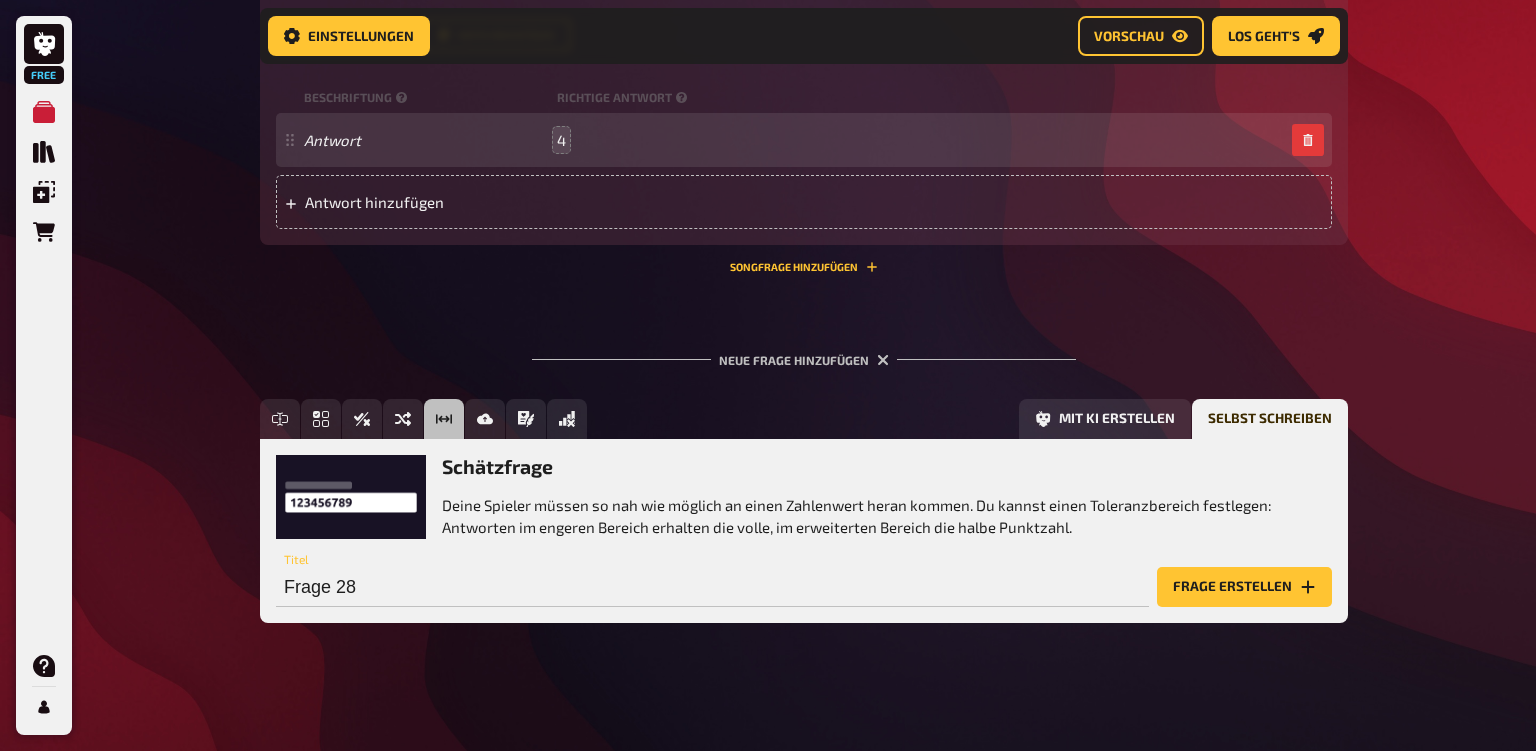 scroll, scrollTop: 2876, scrollLeft: 0, axis: vertical 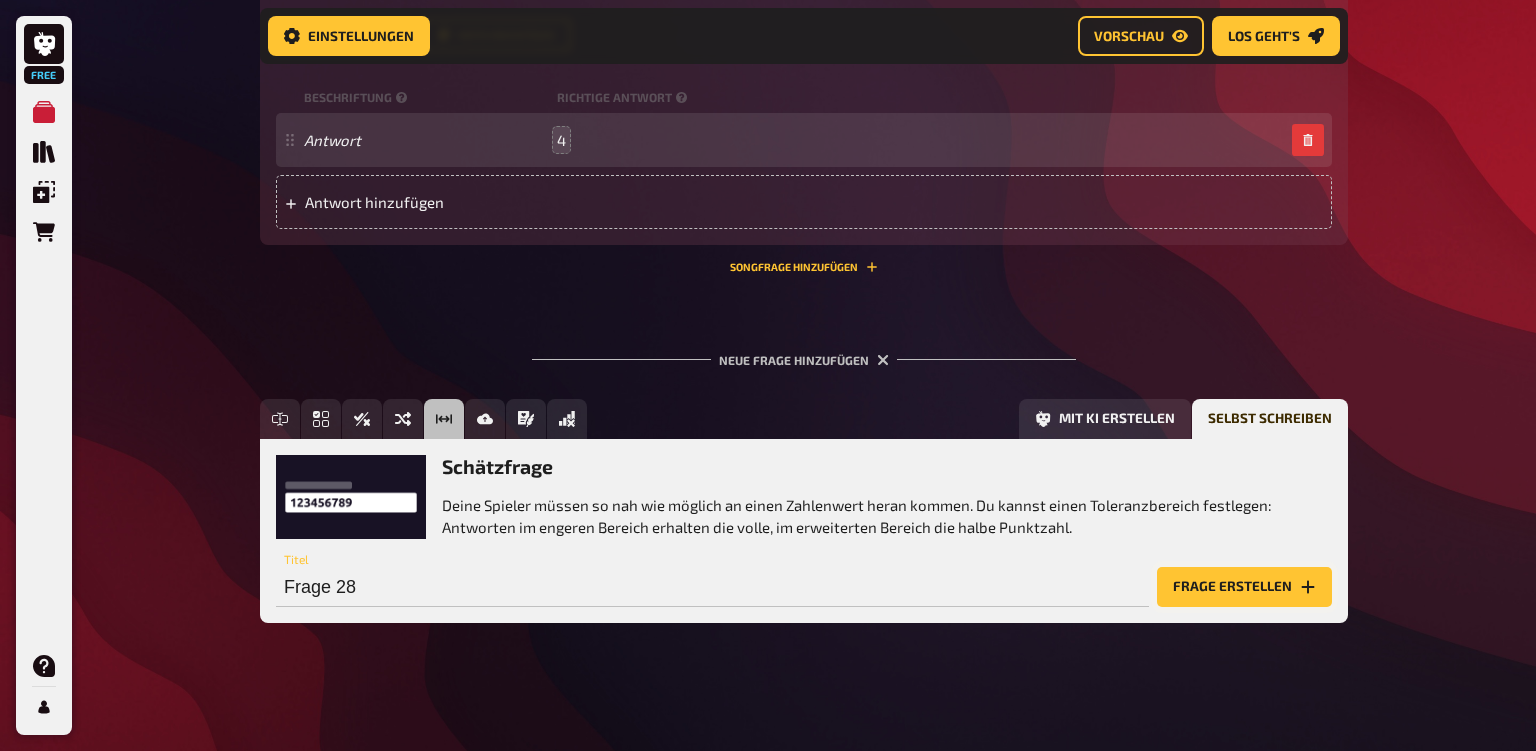 click on "Frage erstellen" at bounding box center [1244, 587] 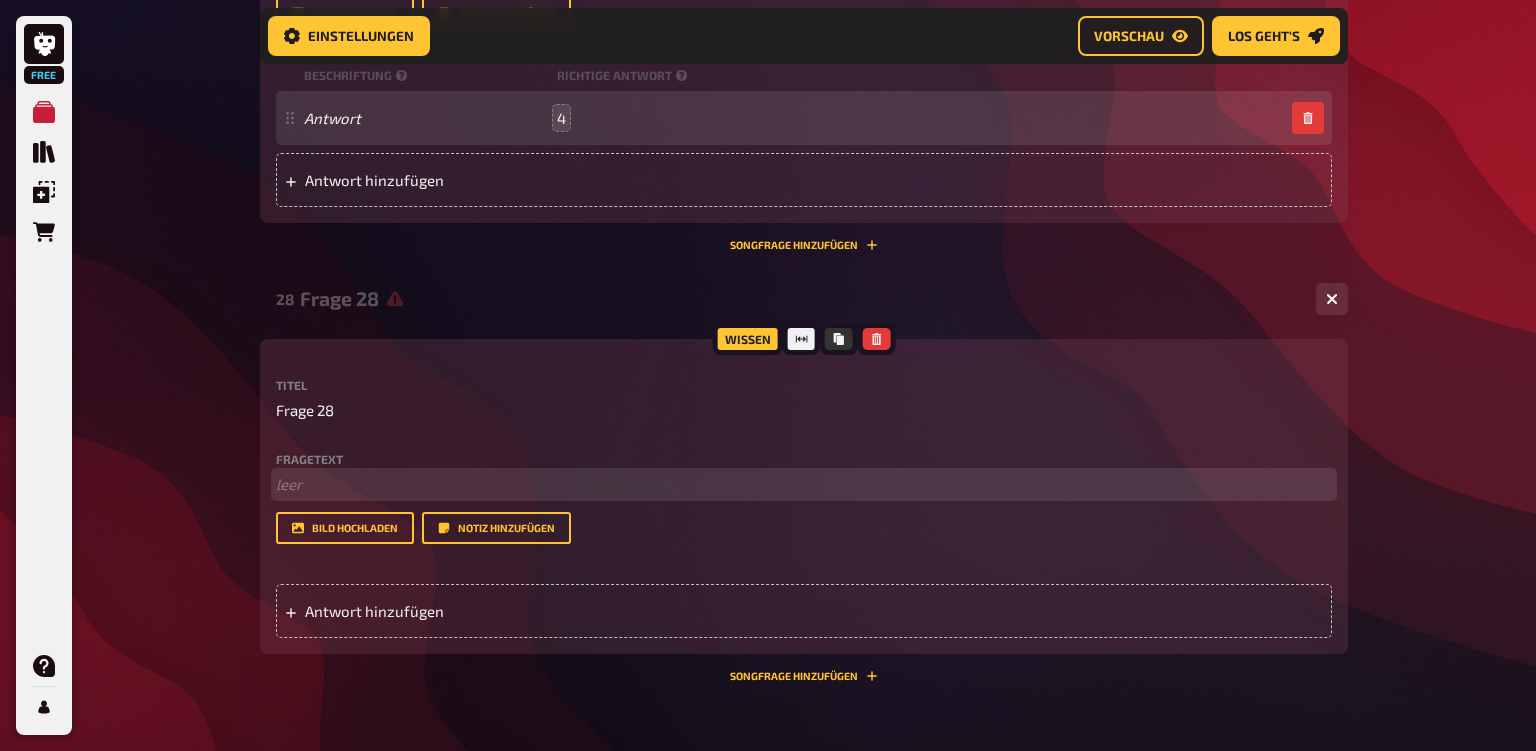click on "﻿ leer" at bounding box center (804, 484) 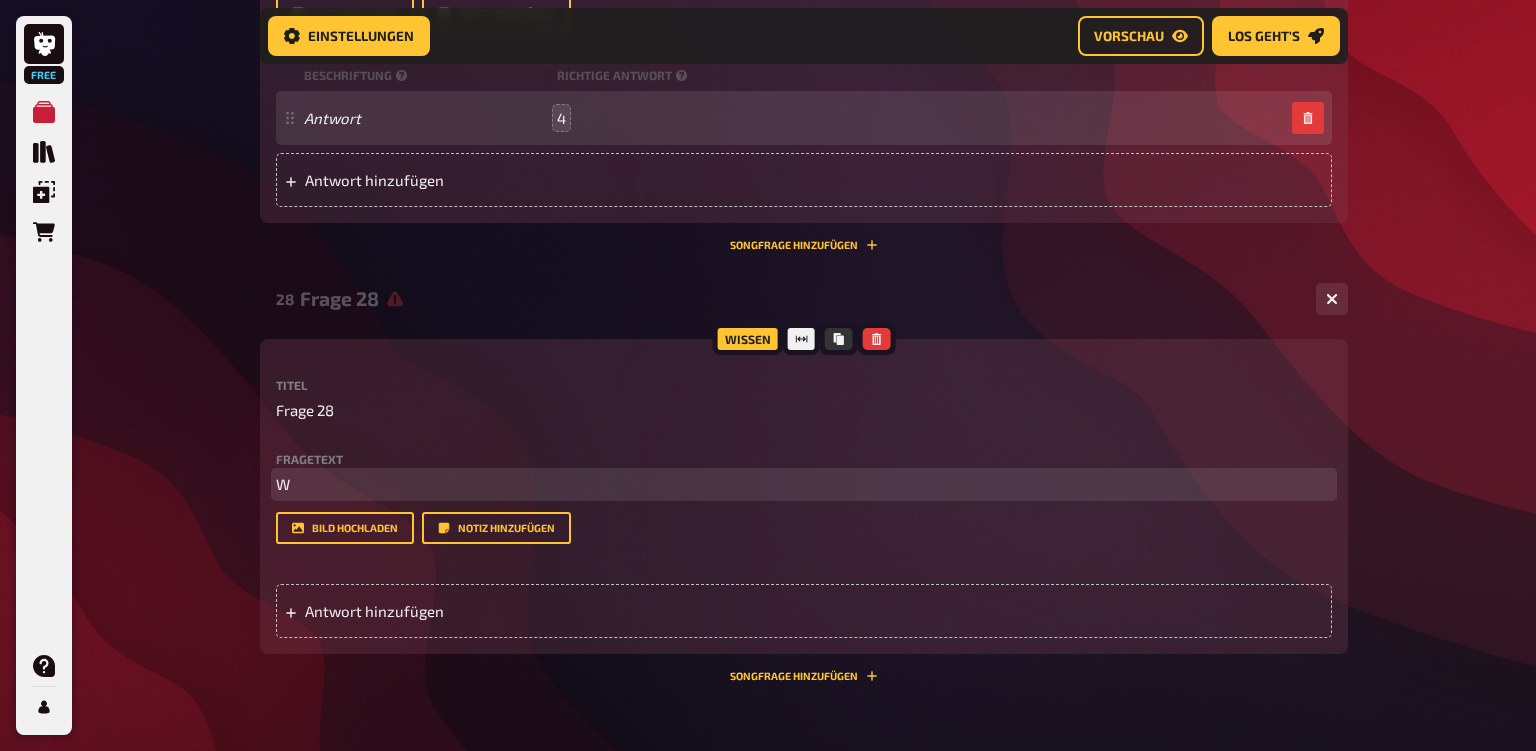 type 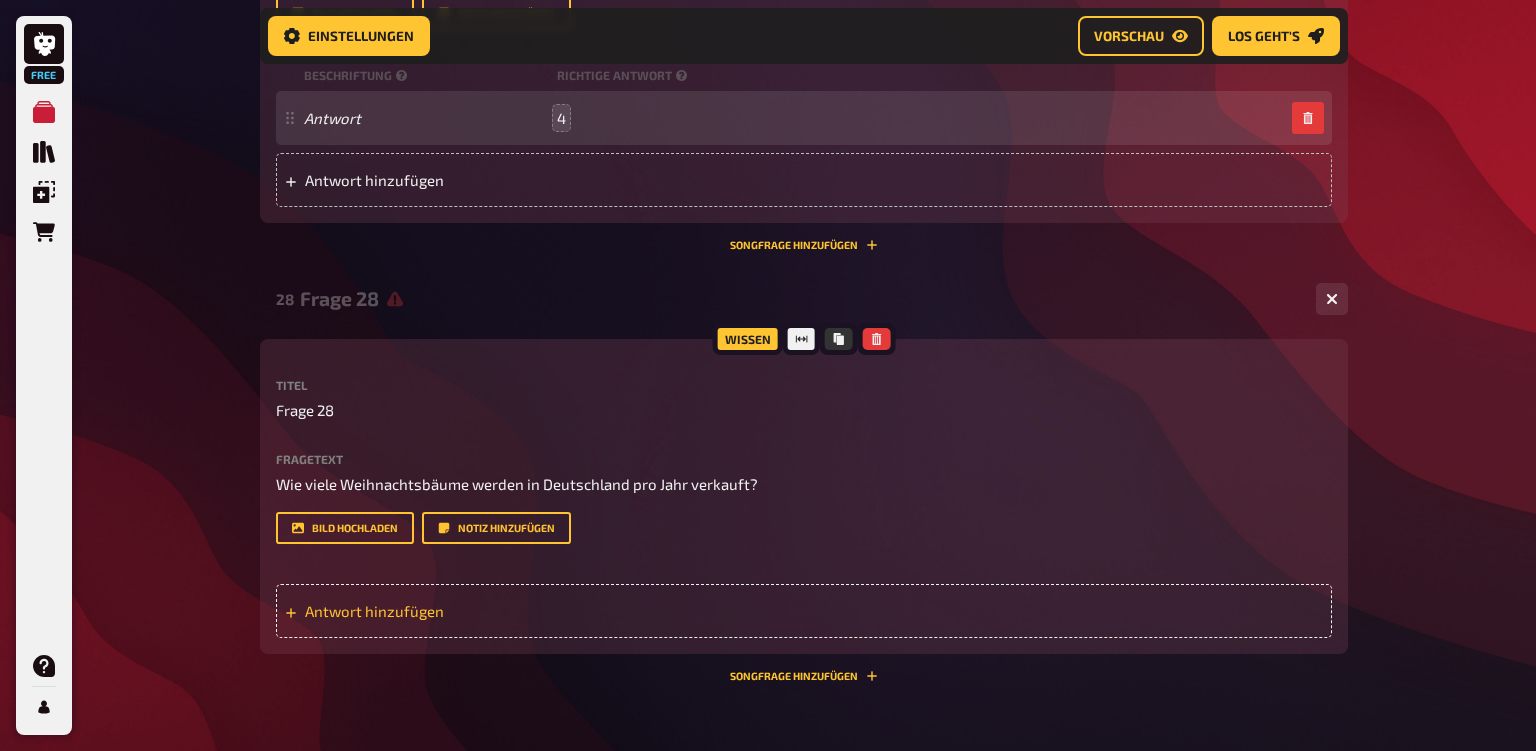 click on "Antwort hinzufügen" at bounding box center [460, 611] 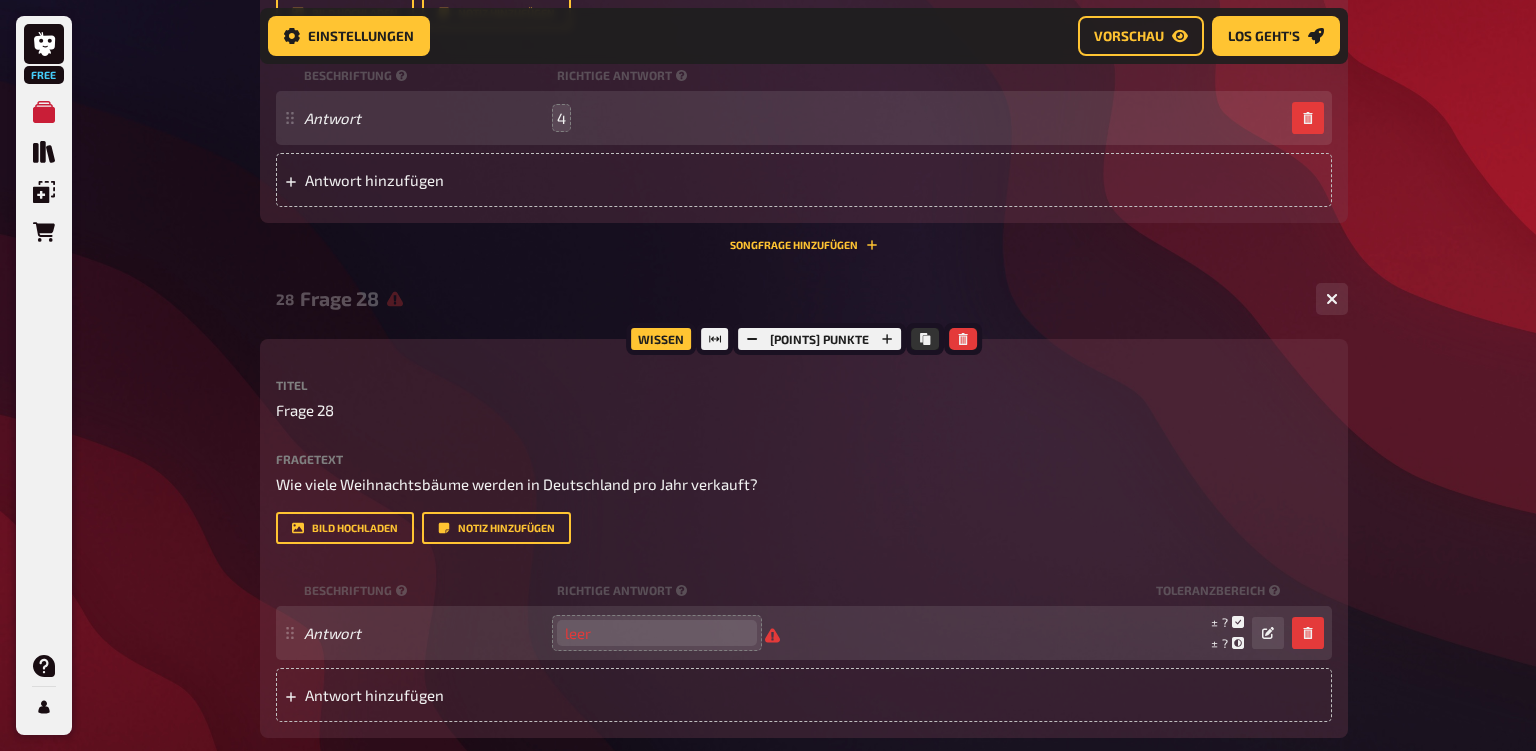 click at bounding box center [657, 633] 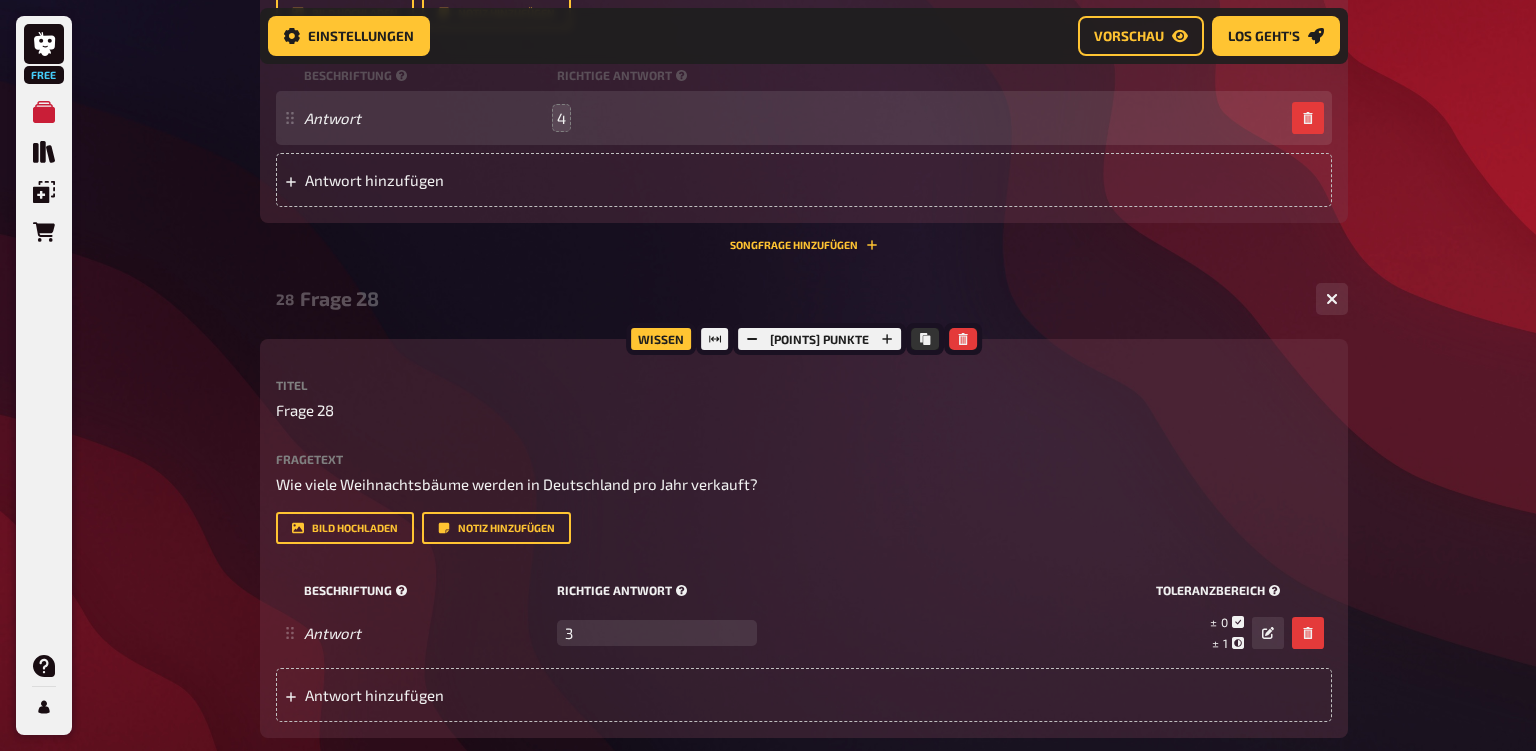 type on "30" 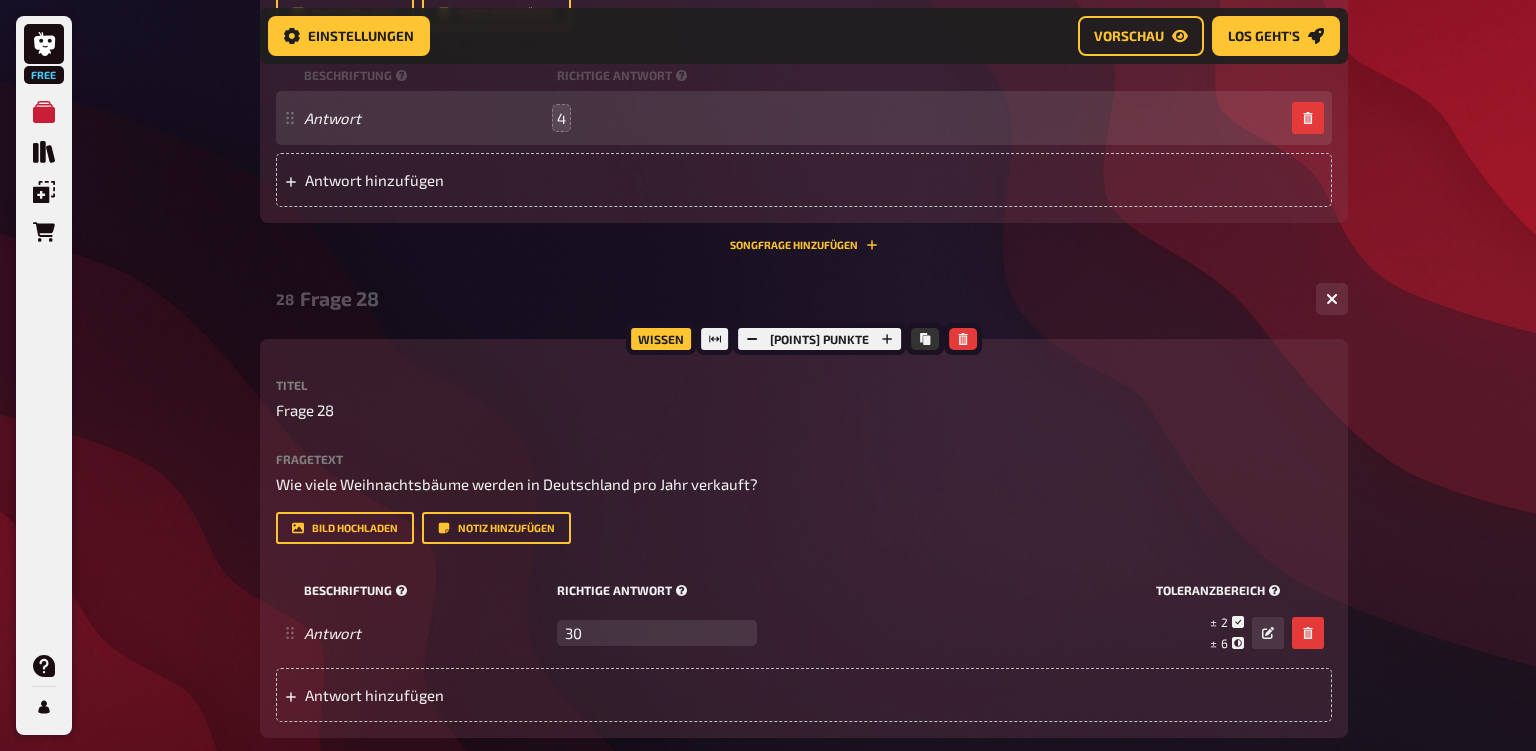 type 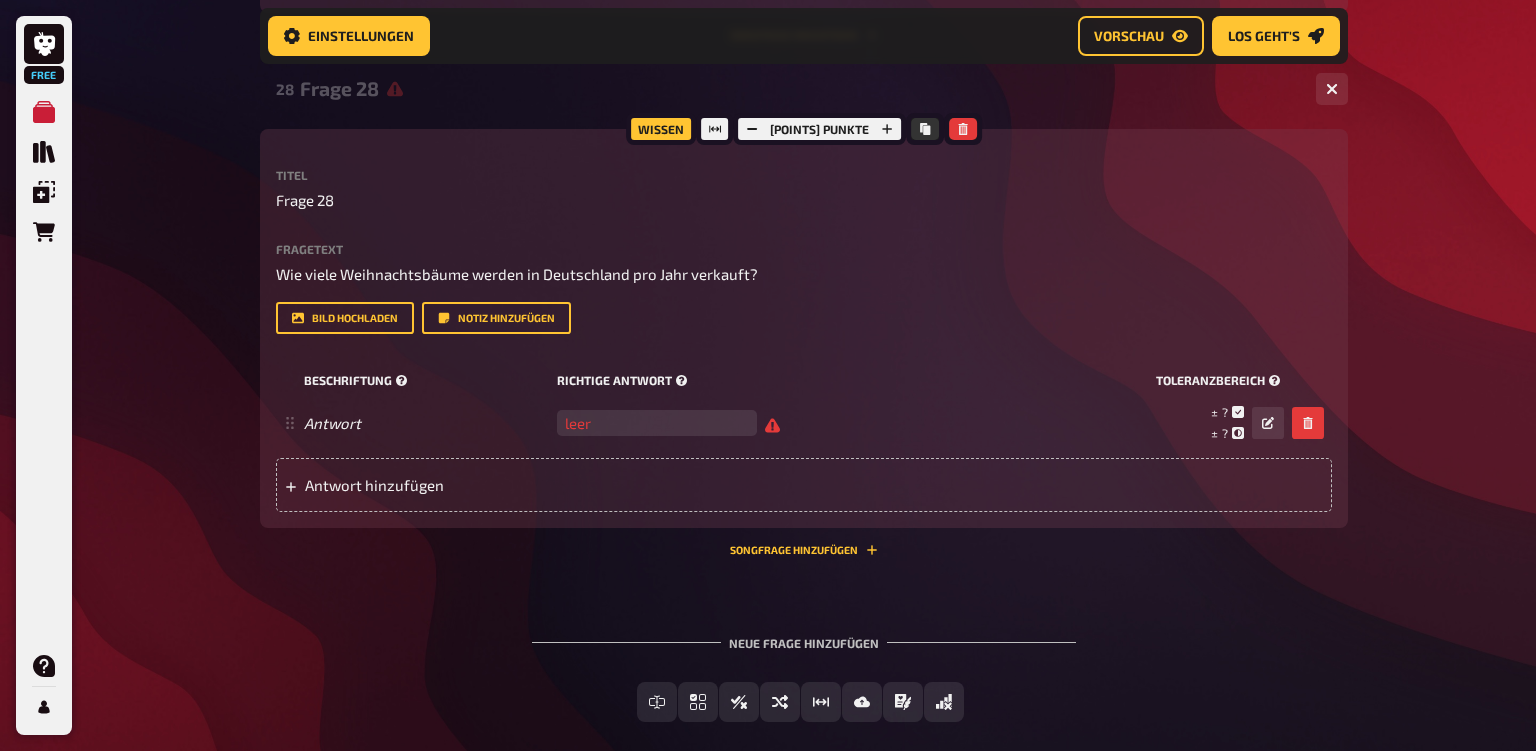 scroll, scrollTop: 3088, scrollLeft: 0, axis: vertical 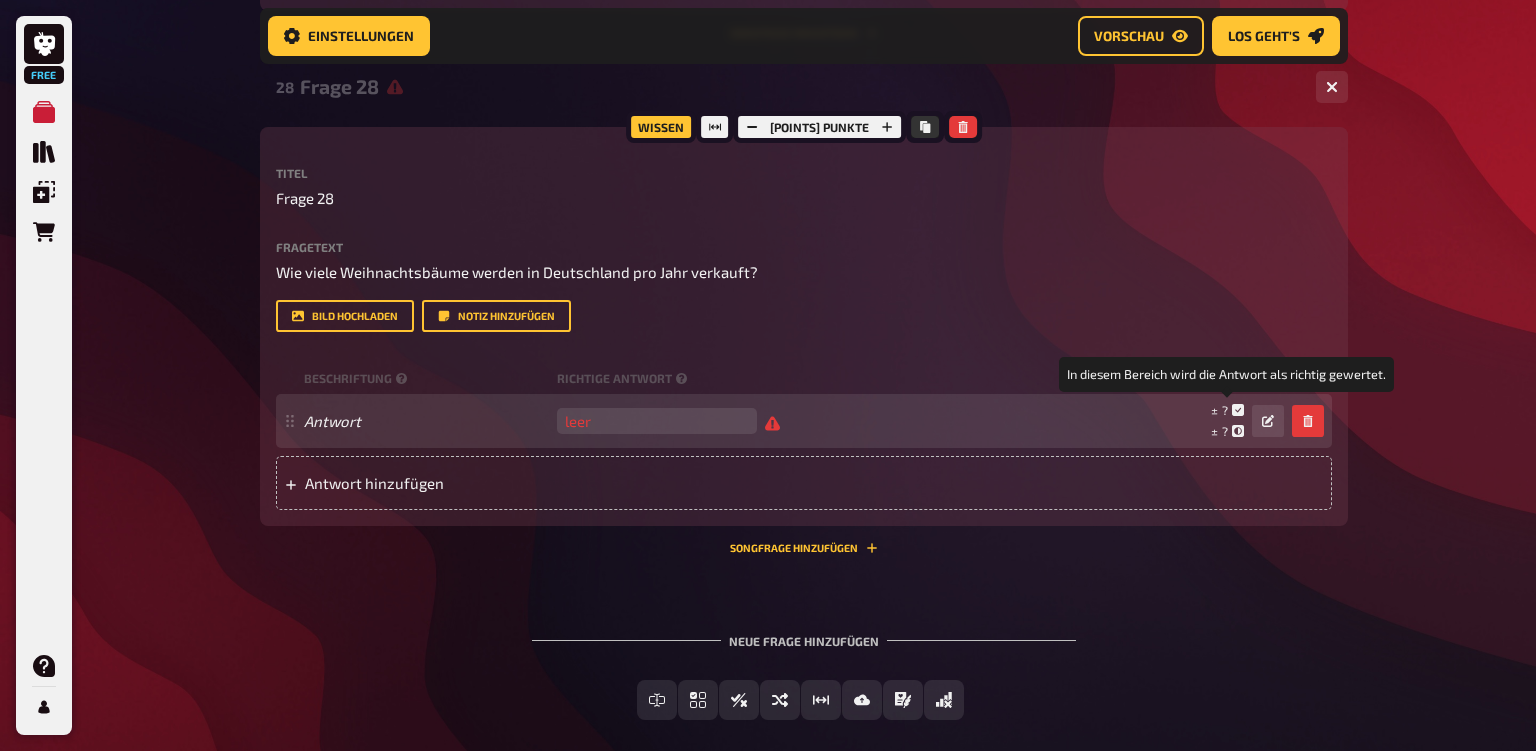 click 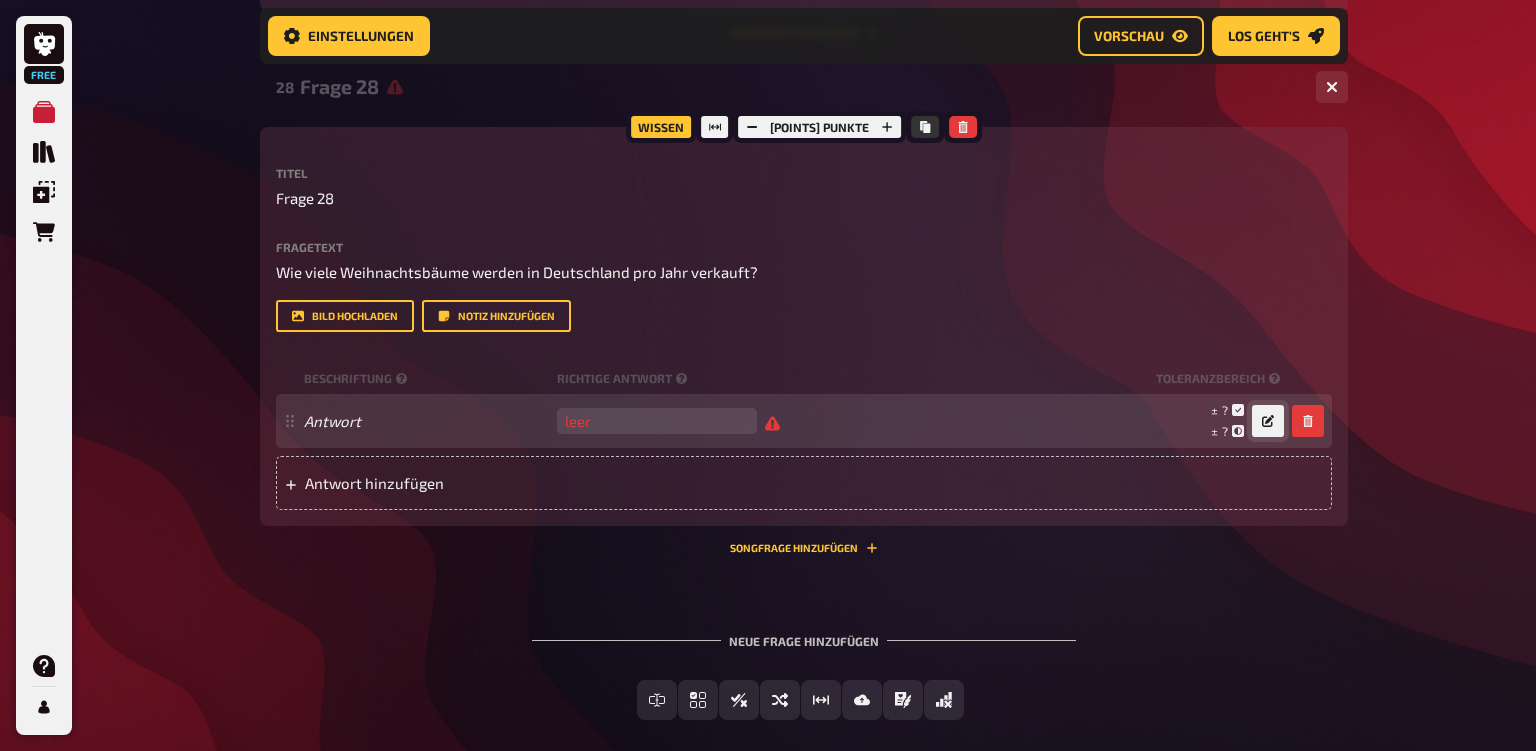 click at bounding box center [1268, 421] 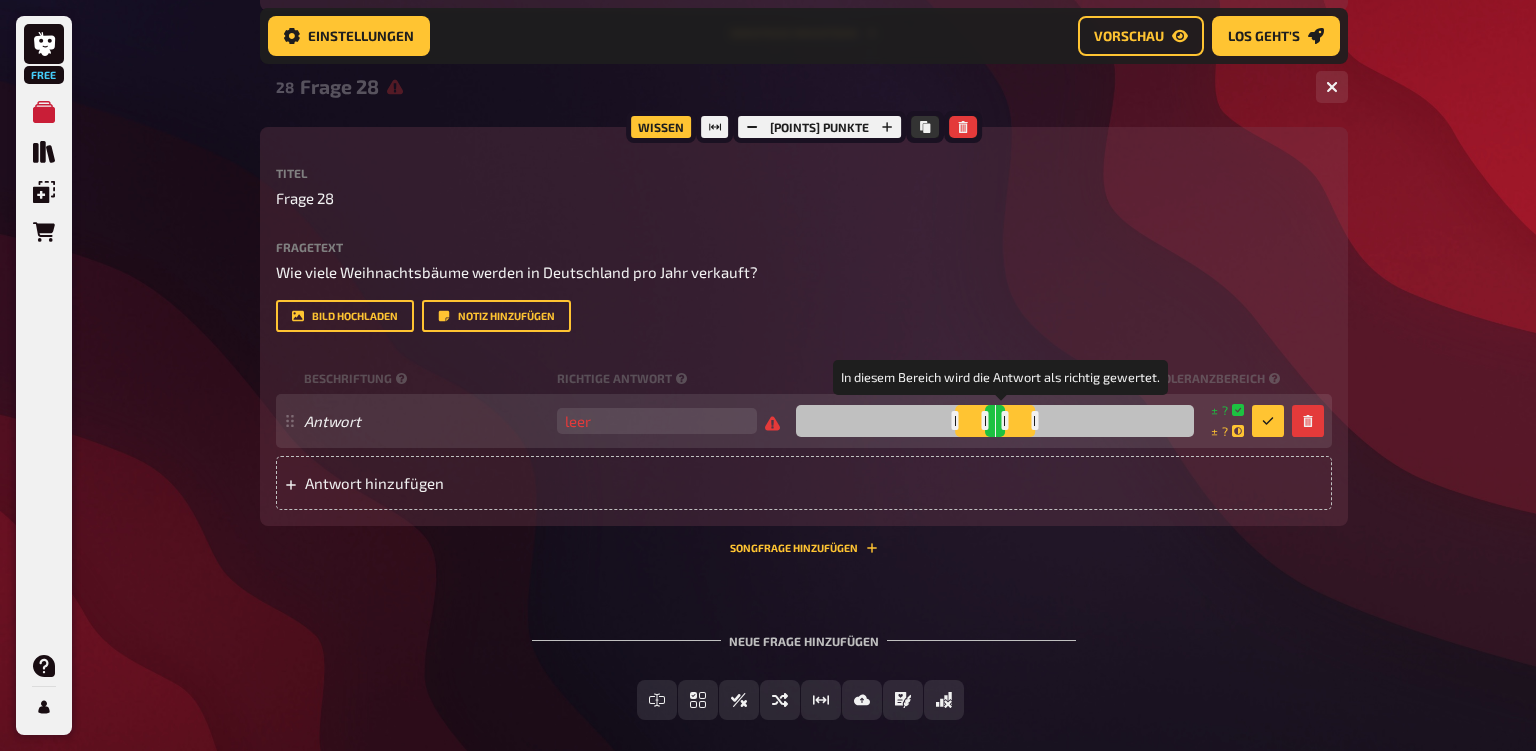 click at bounding box center [995, 421] 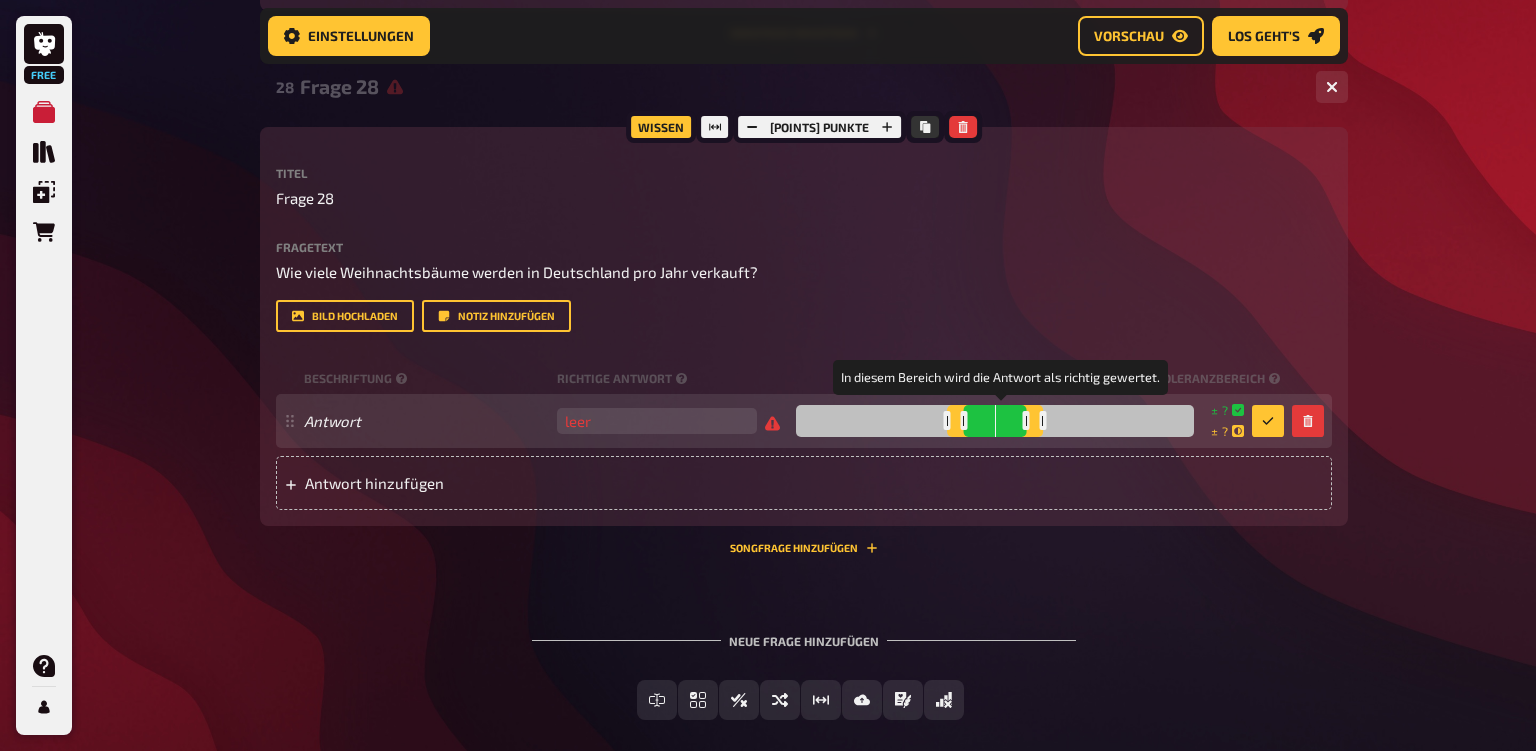 drag, startPoint x: 991, startPoint y: 441, endPoint x: 970, endPoint y: 445, distance: 21.377558 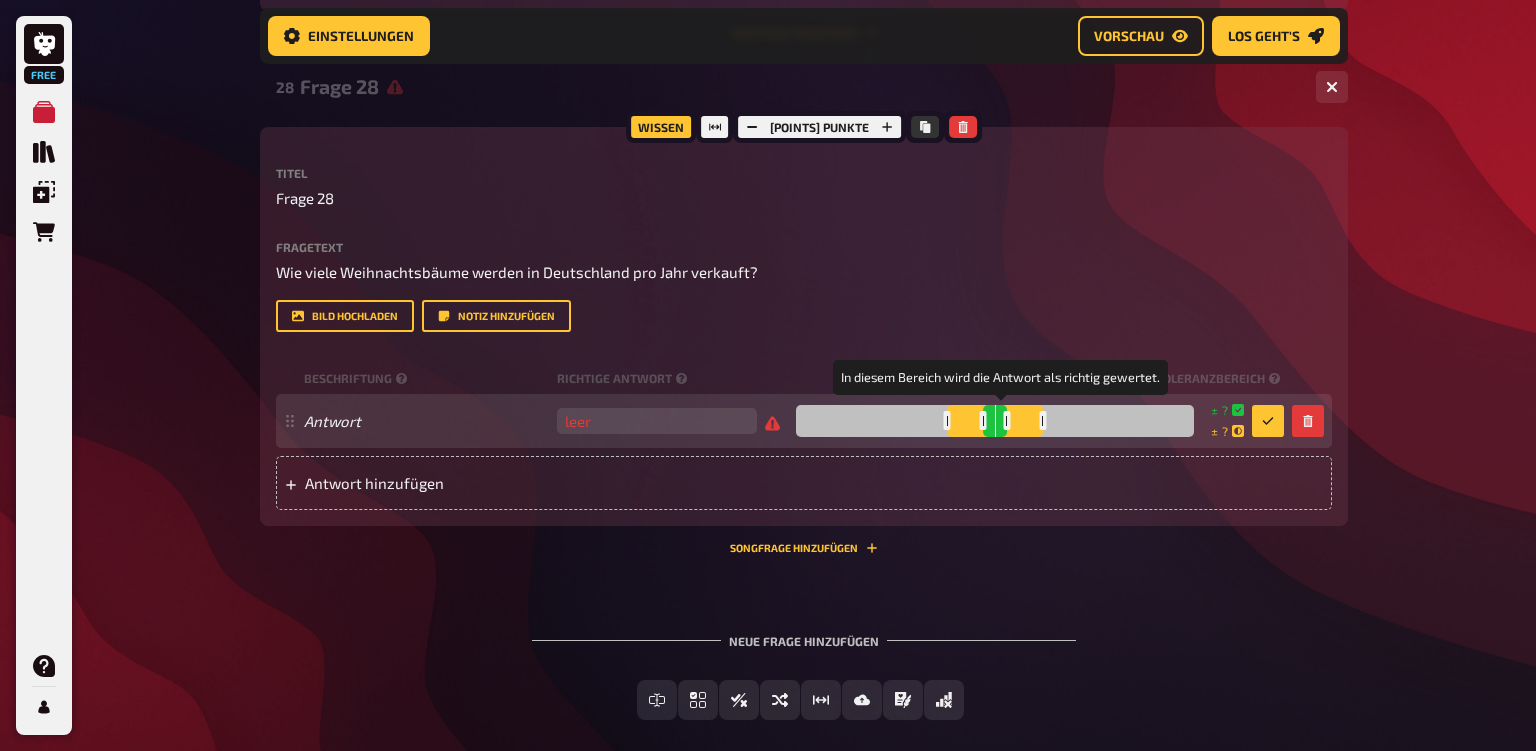 drag, startPoint x: 970, startPoint y: 443, endPoint x: 989, endPoint y: 443, distance: 19 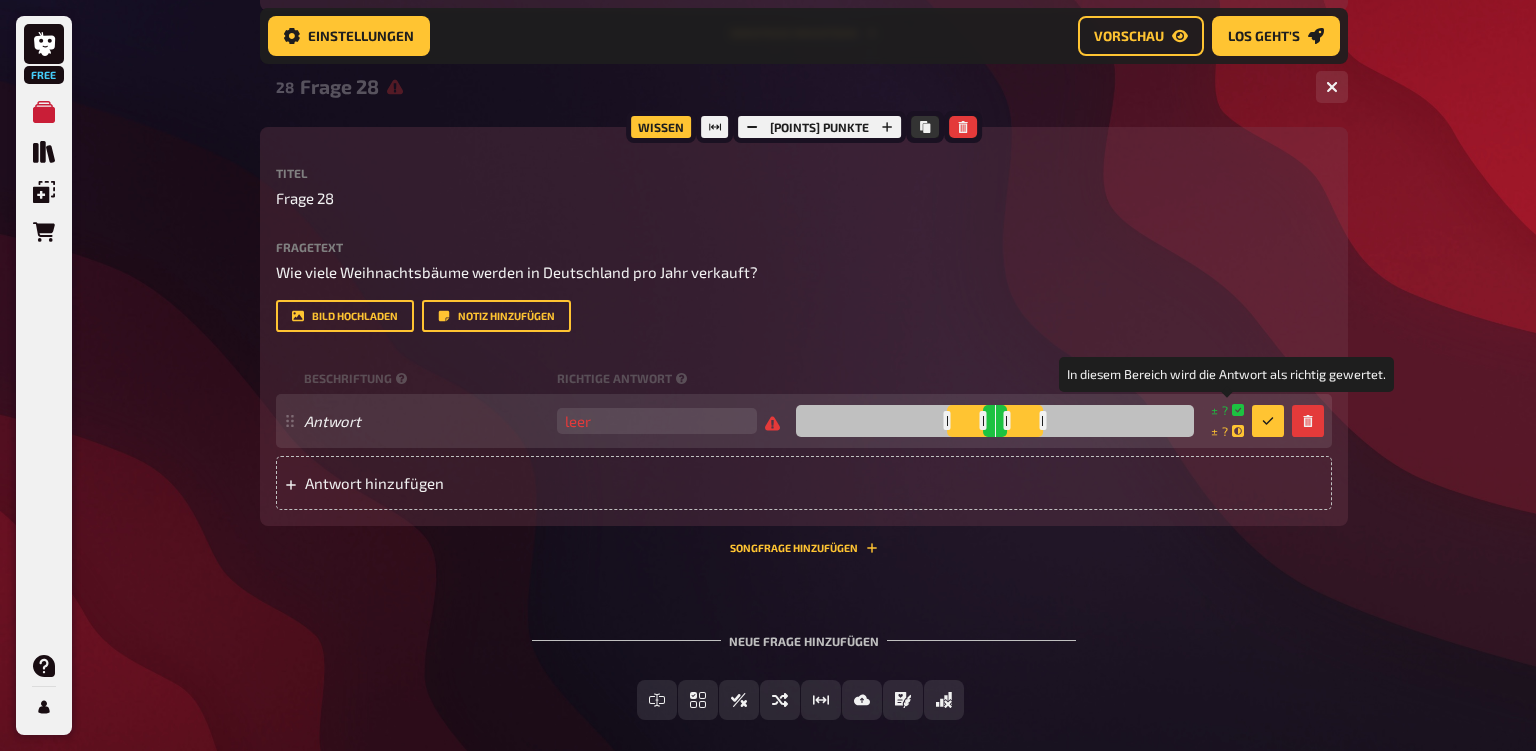 click 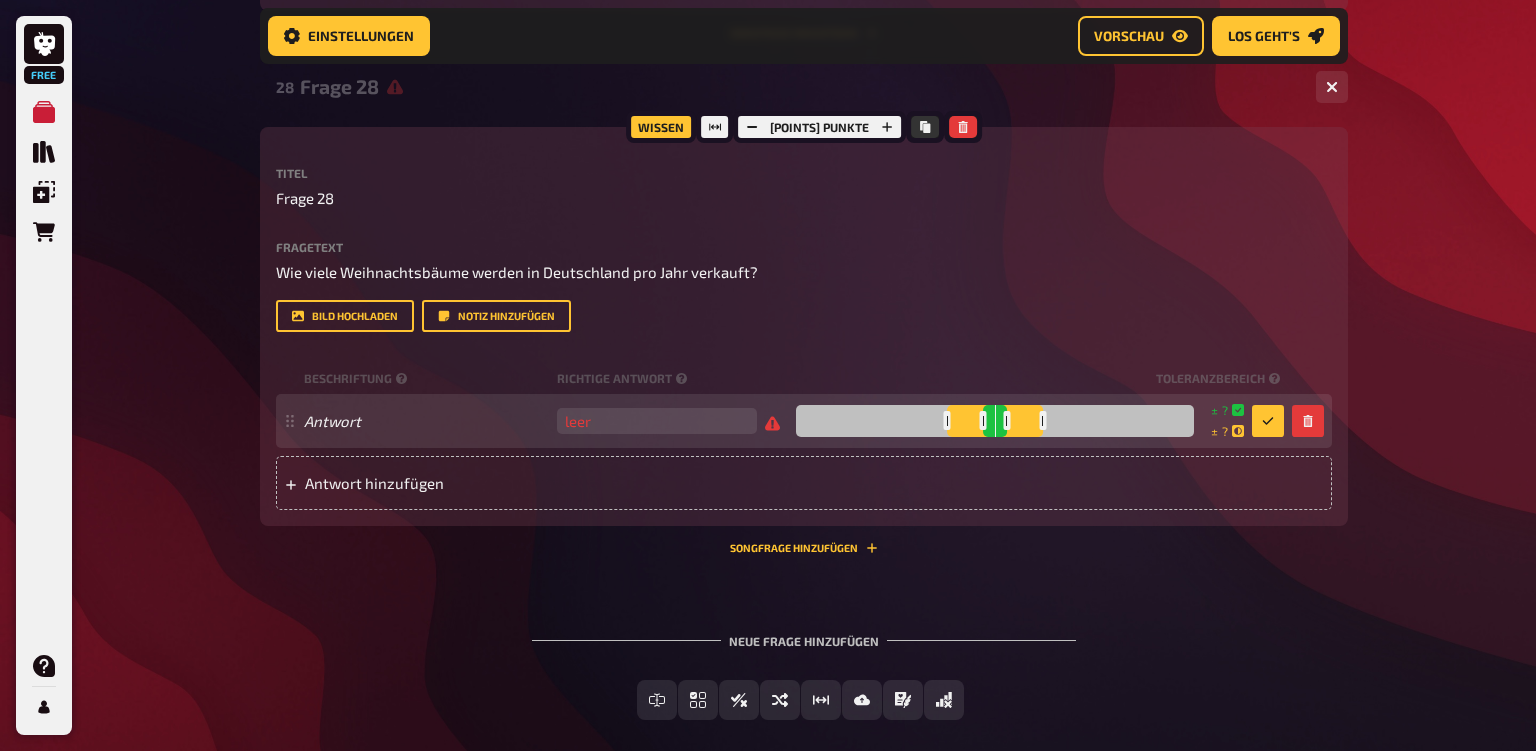 click on "±   ? ±   ? ±   ? In diesem Bereich wird die Antwort als richtig gewertet." at bounding box center [1036, 421] 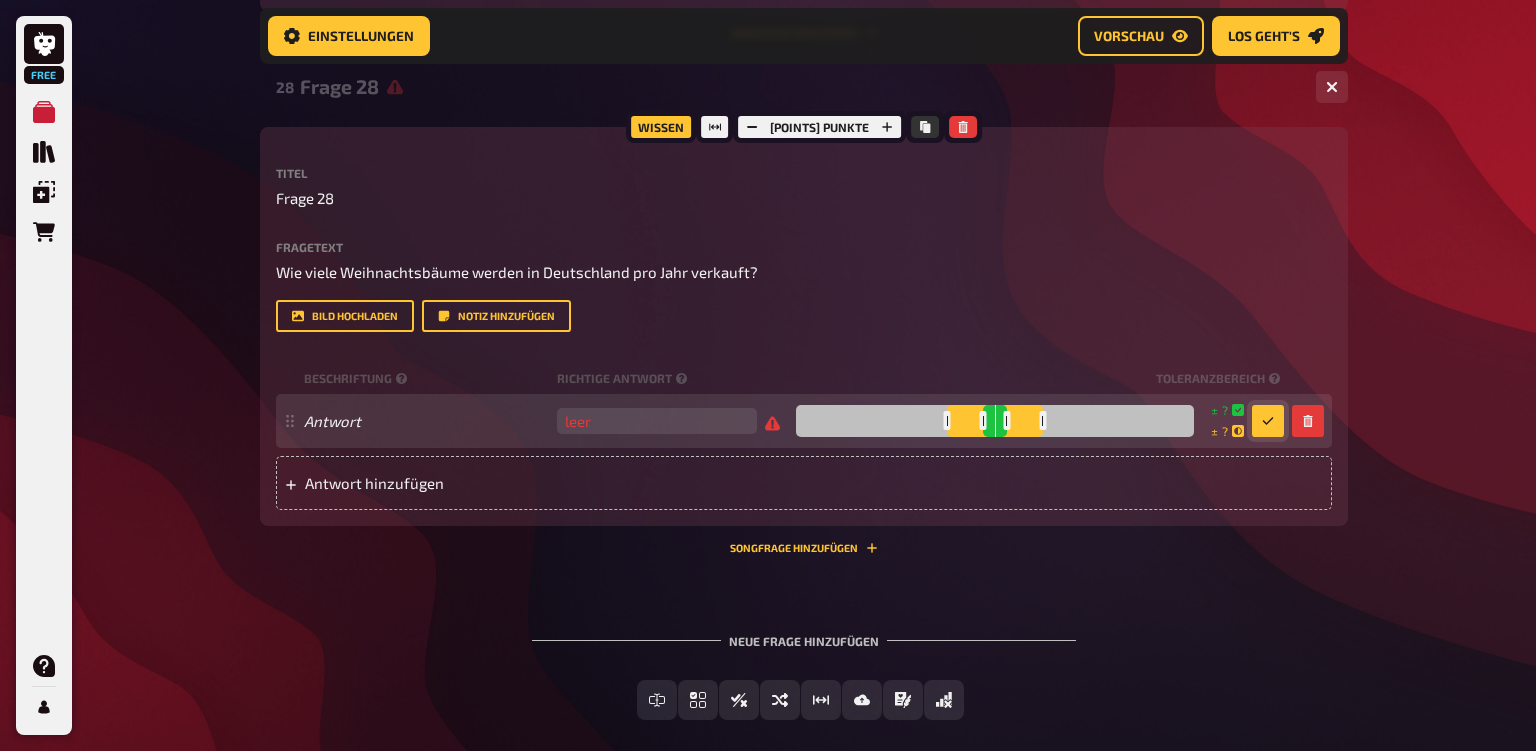 click at bounding box center [1268, 421] 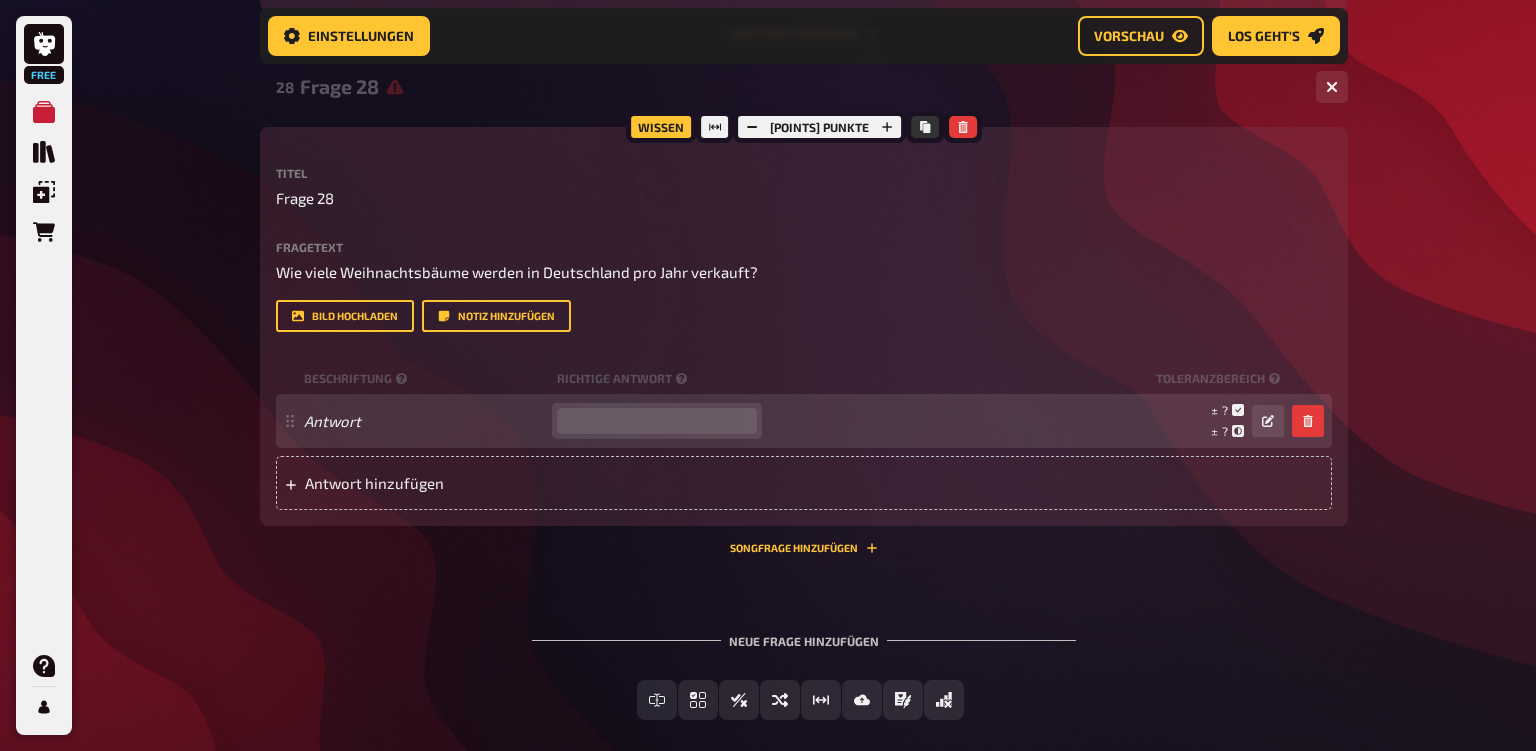 click at bounding box center (657, 421) 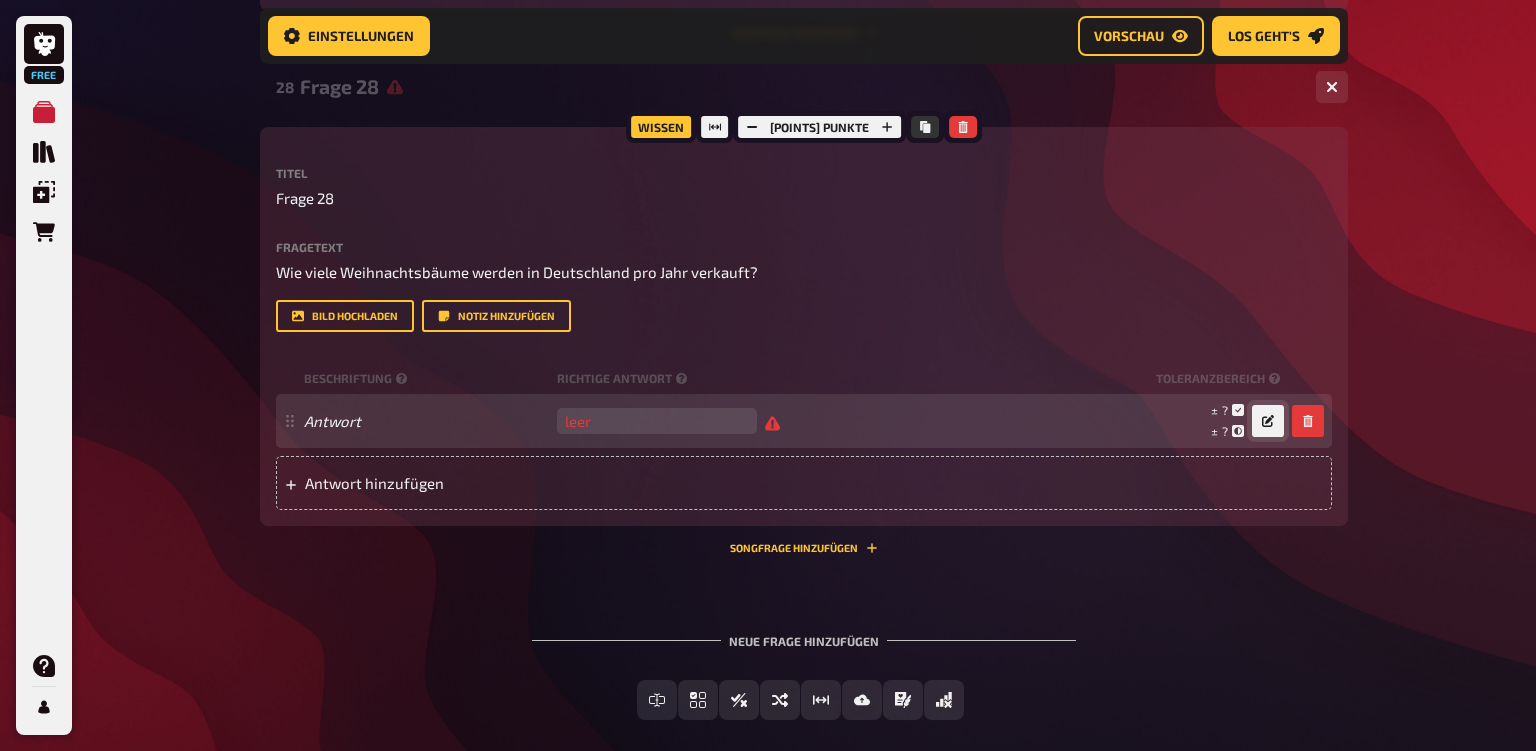 click 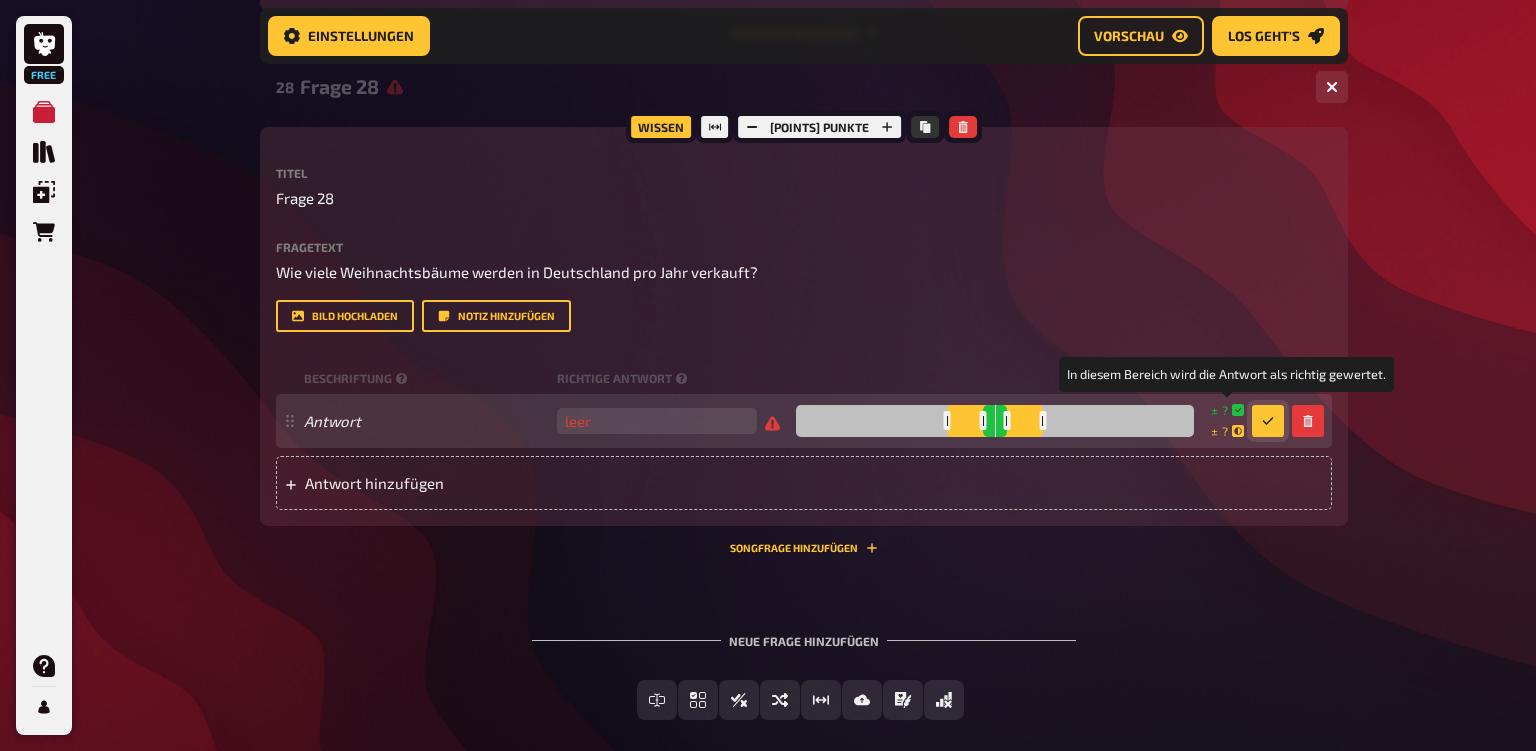 click 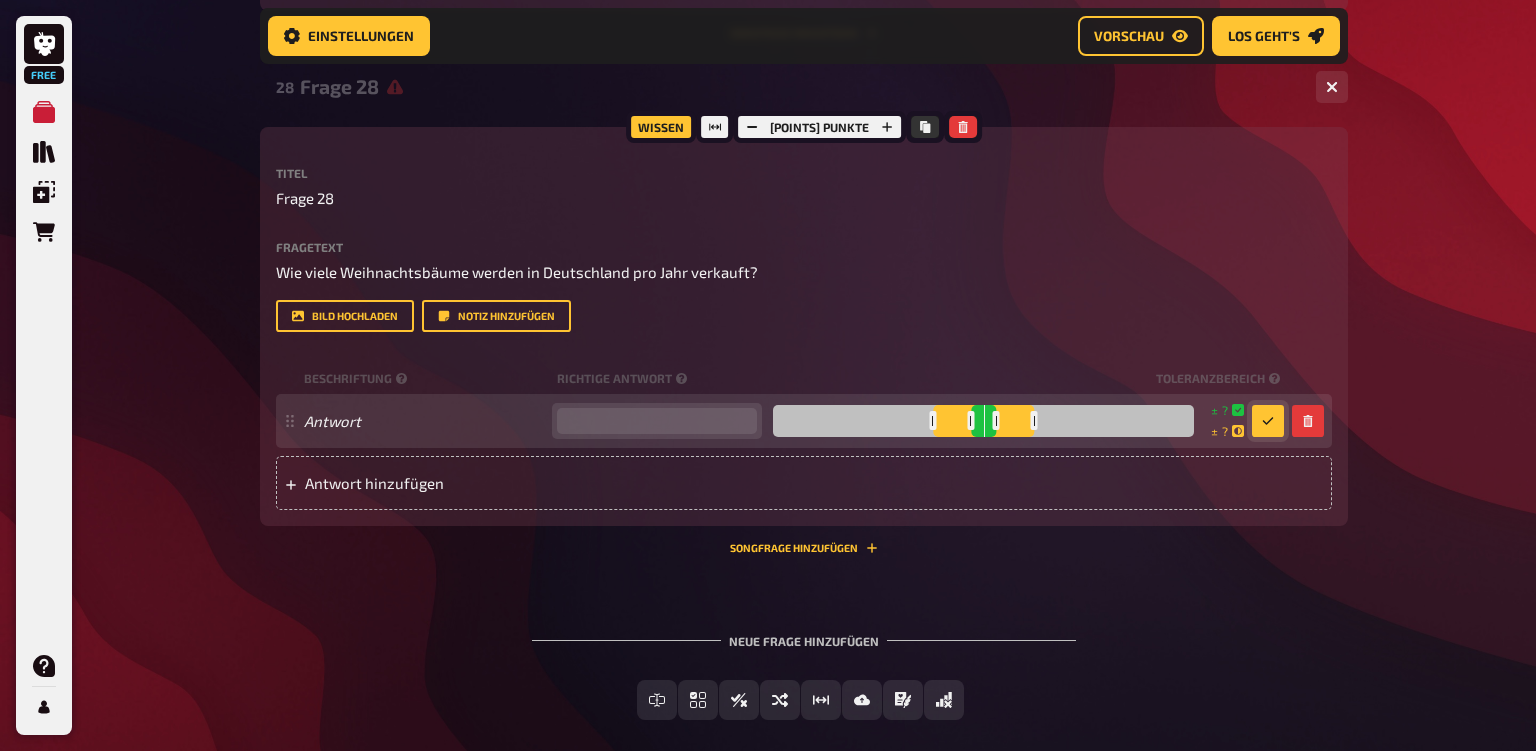 click at bounding box center (657, 421) 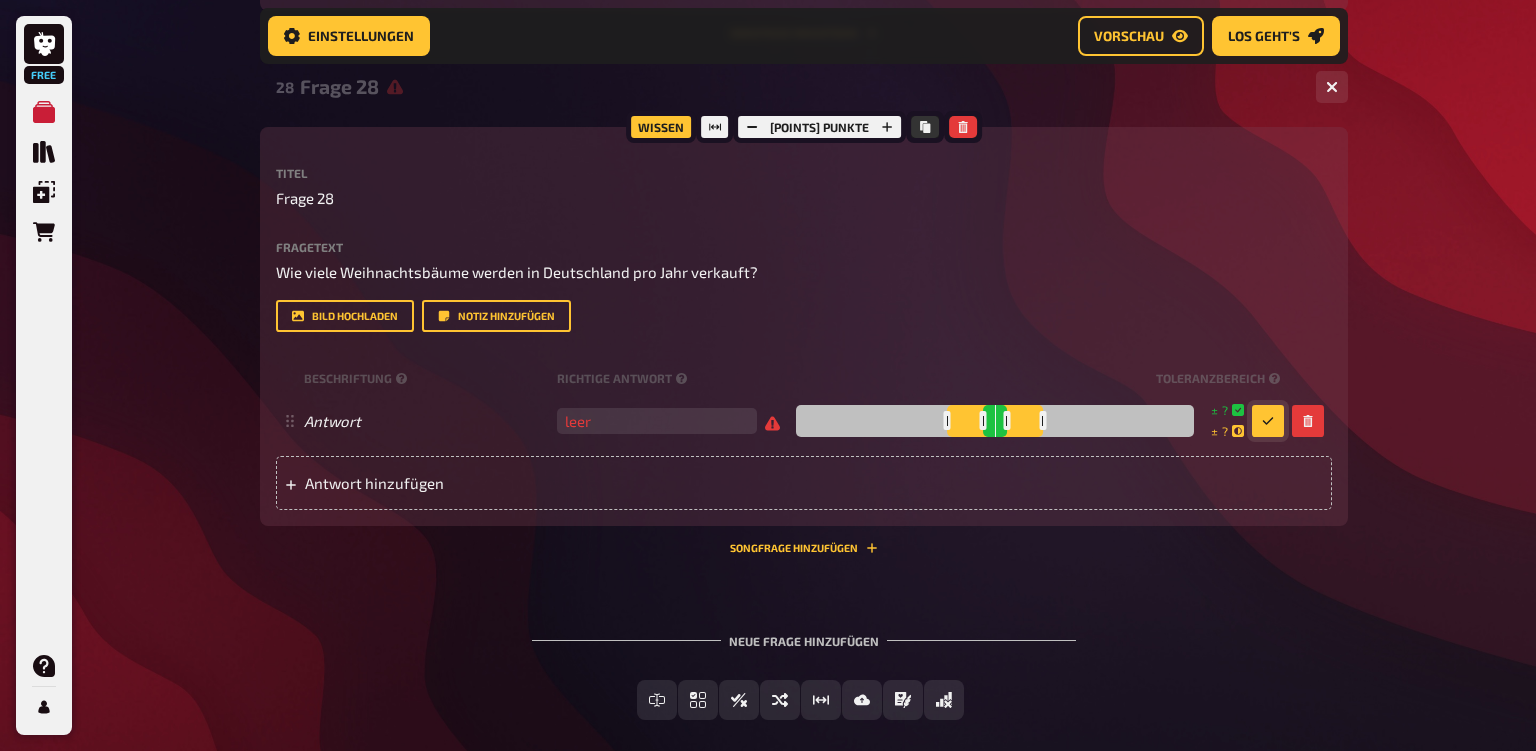 click on "Bild hochladen   Notiz hinzufügen" at bounding box center [804, 316] 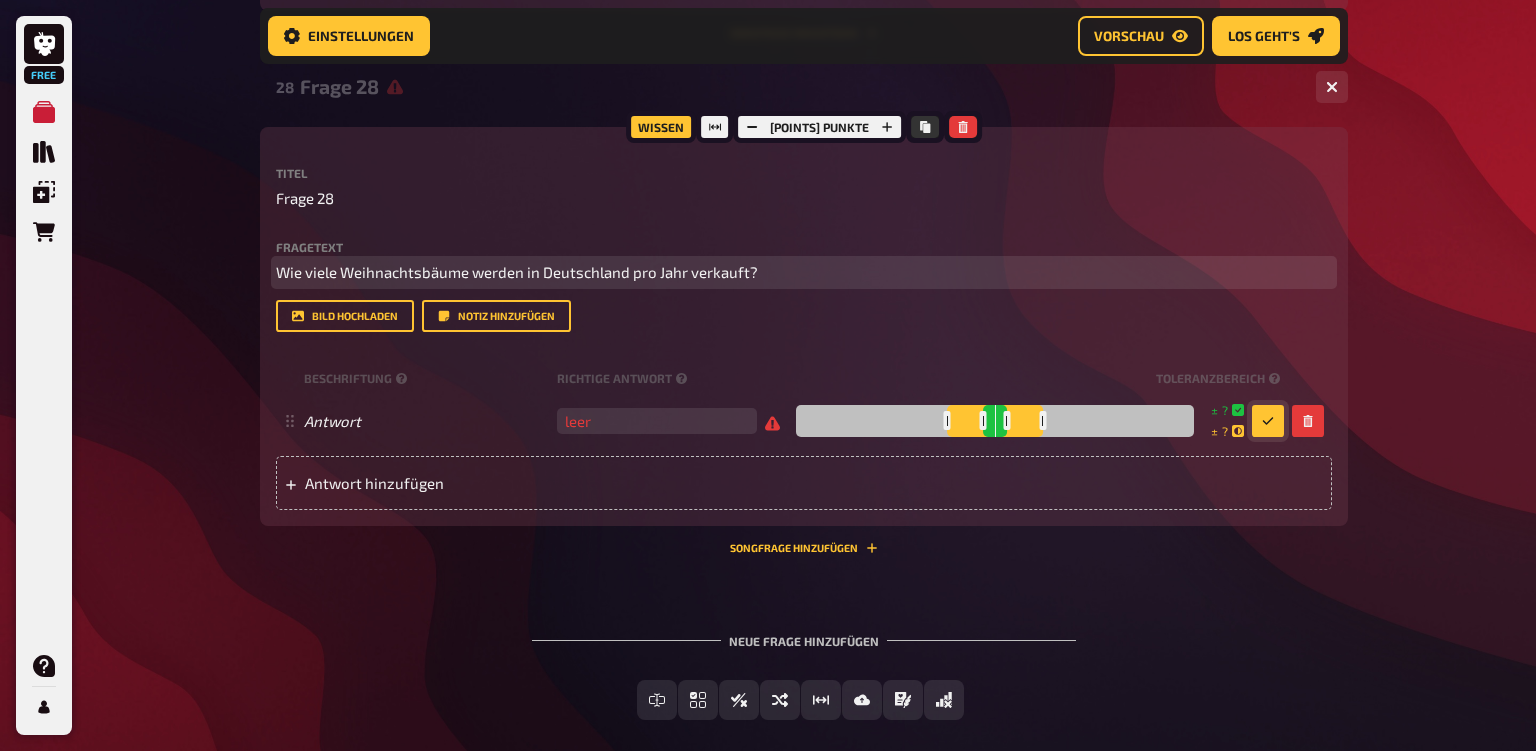 click on "Wie viele Weihnachtsbäume werden in Deutschland pro Jahr verkauft?" at bounding box center [804, 272] 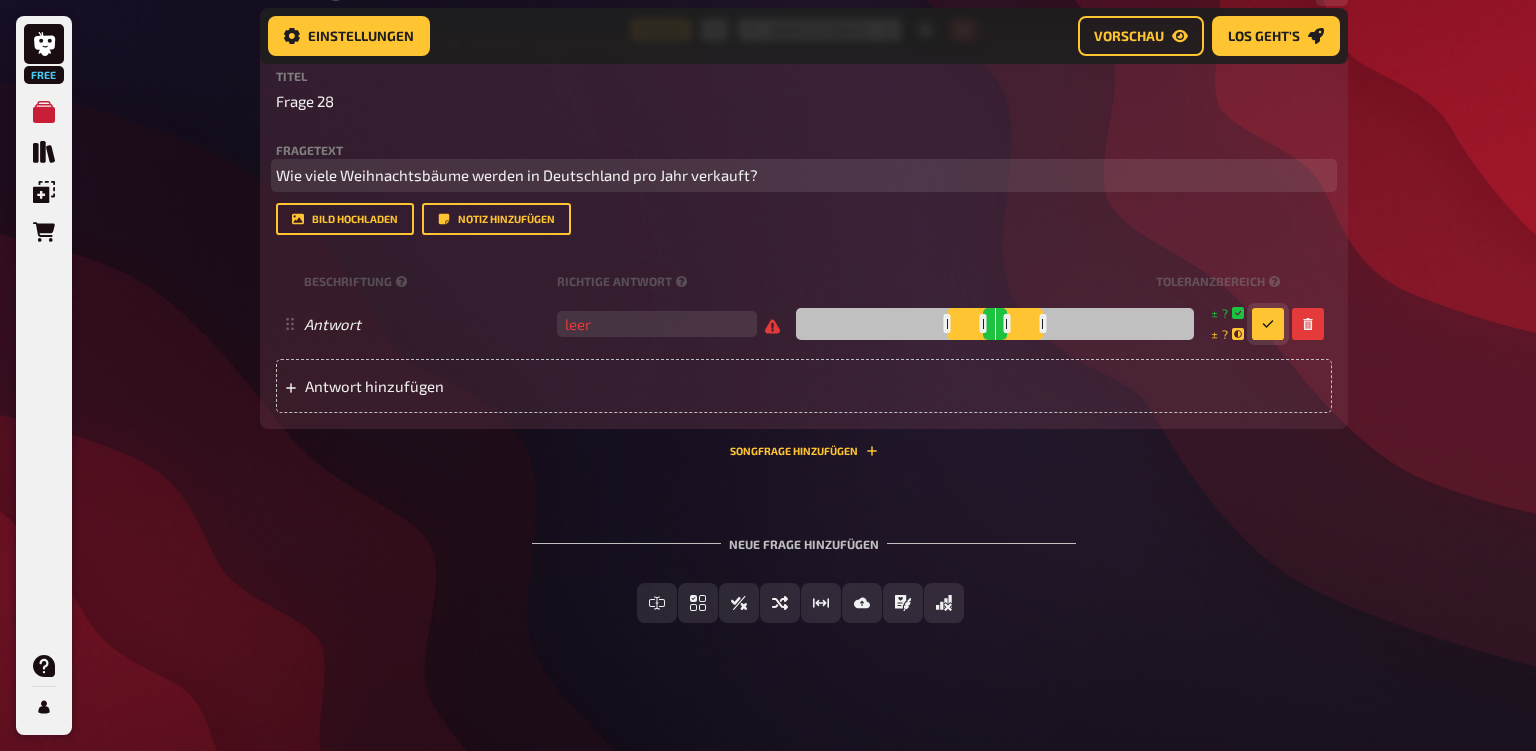 scroll, scrollTop: 3207, scrollLeft: 0, axis: vertical 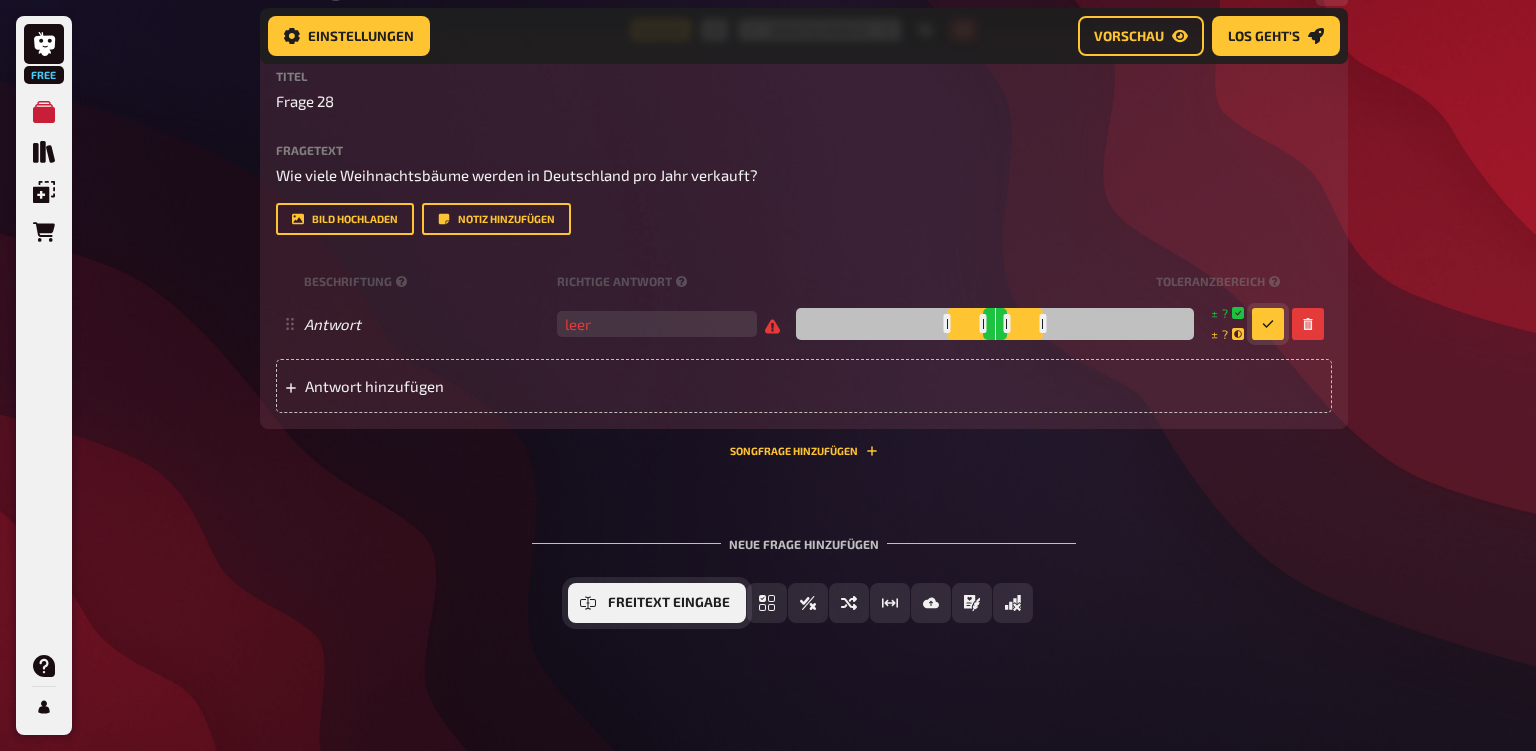 click on "Freitext Eingabe" at bounding box center [669, 603] 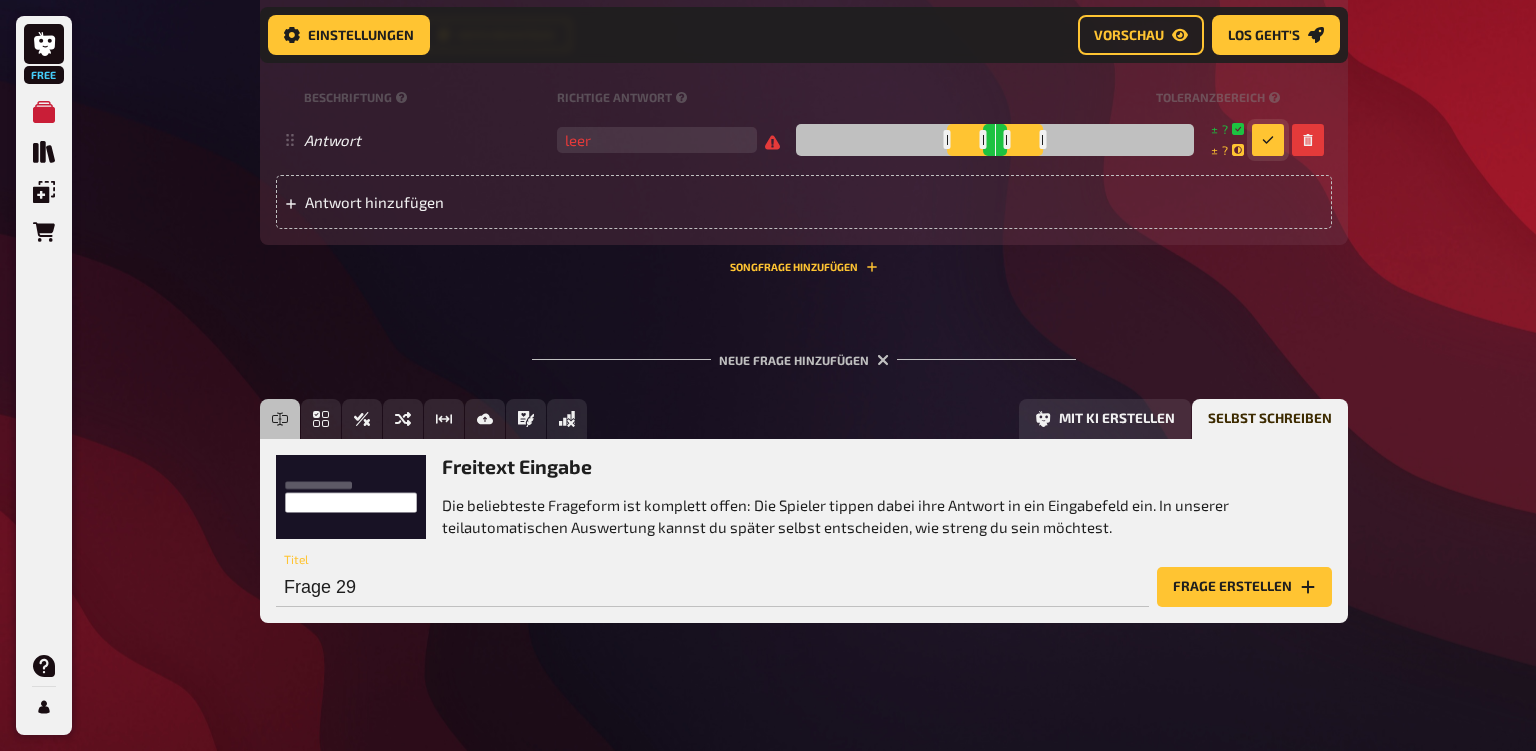 scroll, scrollTop: 3392, scrollLeft: 0, axis: vertical 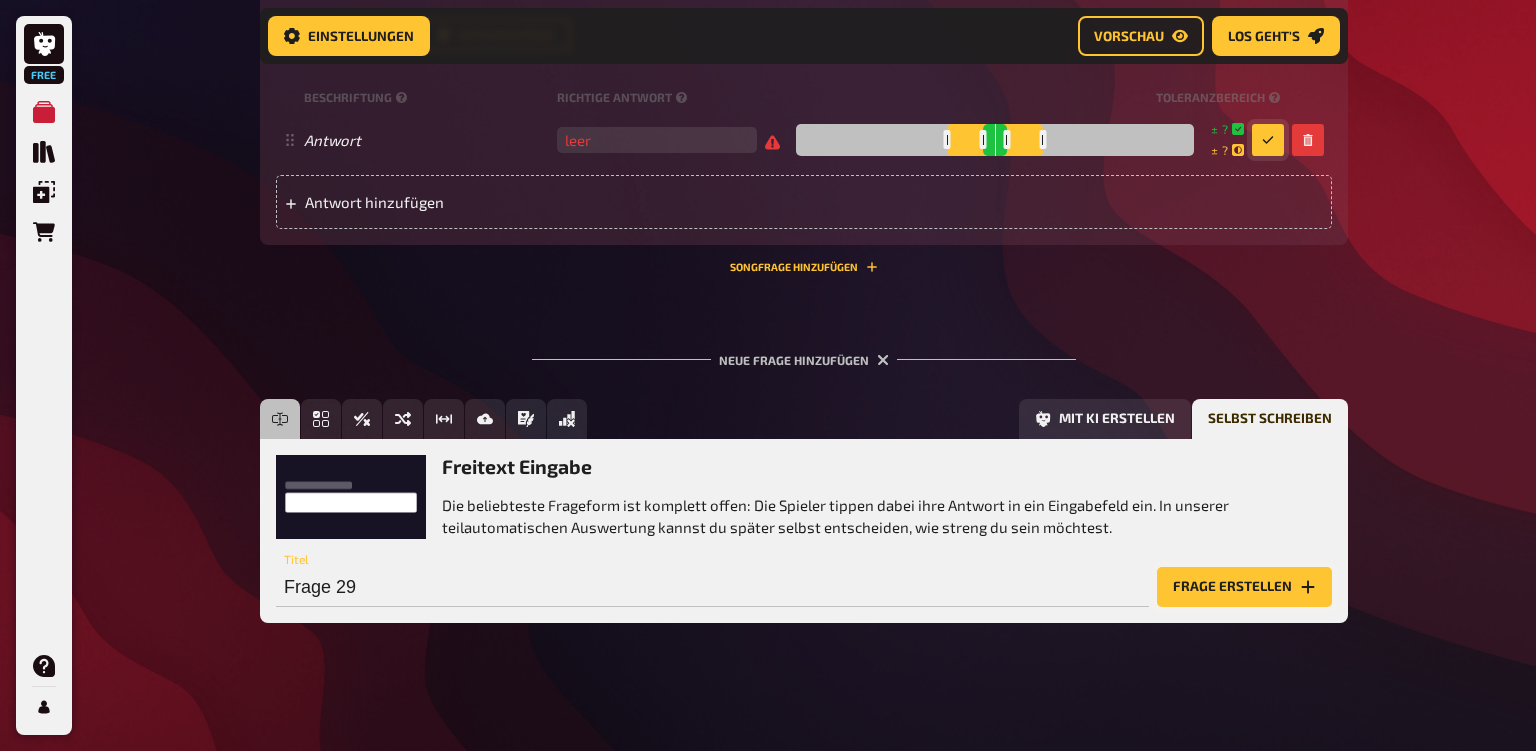 click on "Frage erstellen" at bounding box center (1244, 587) 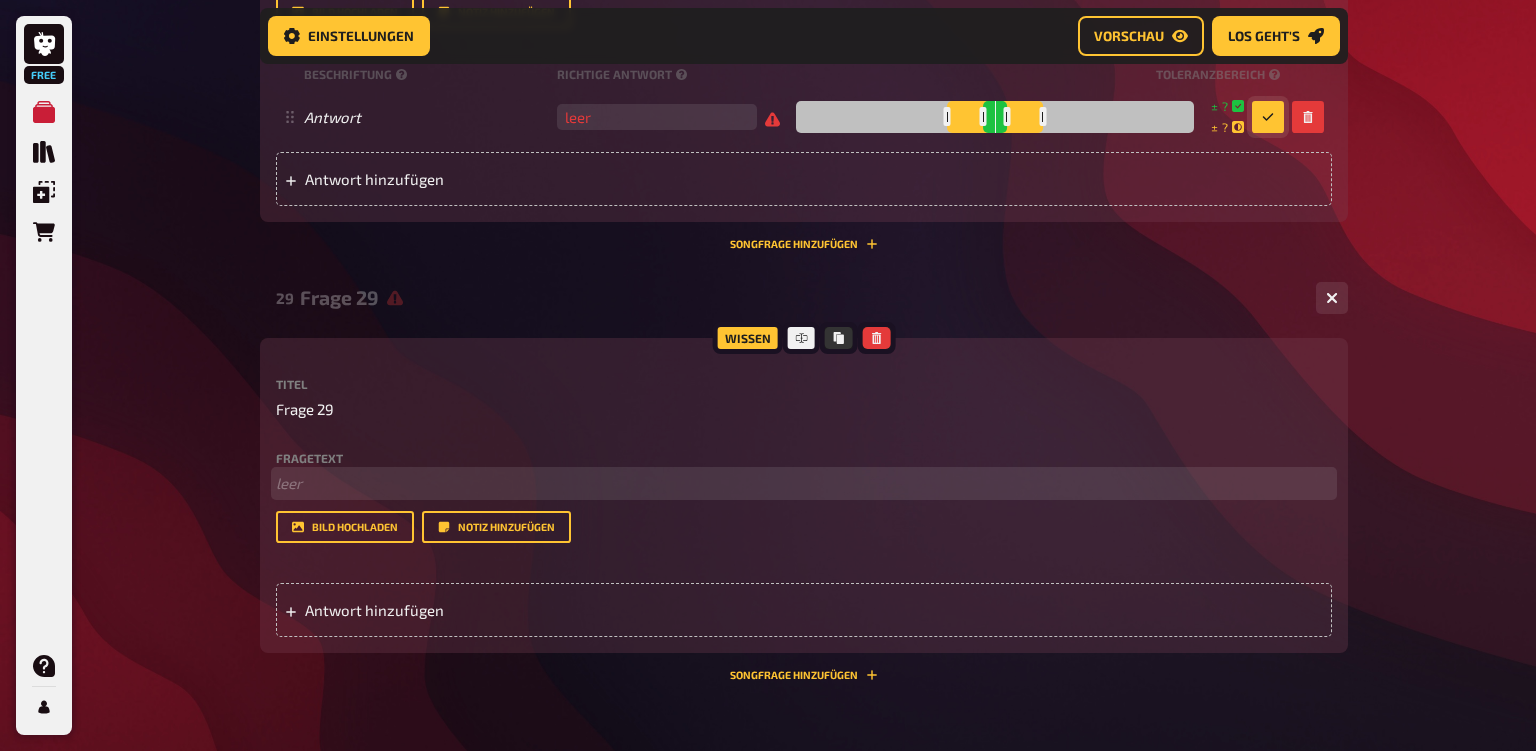 click on "﻿ leer" at bounding box center [804, 483] 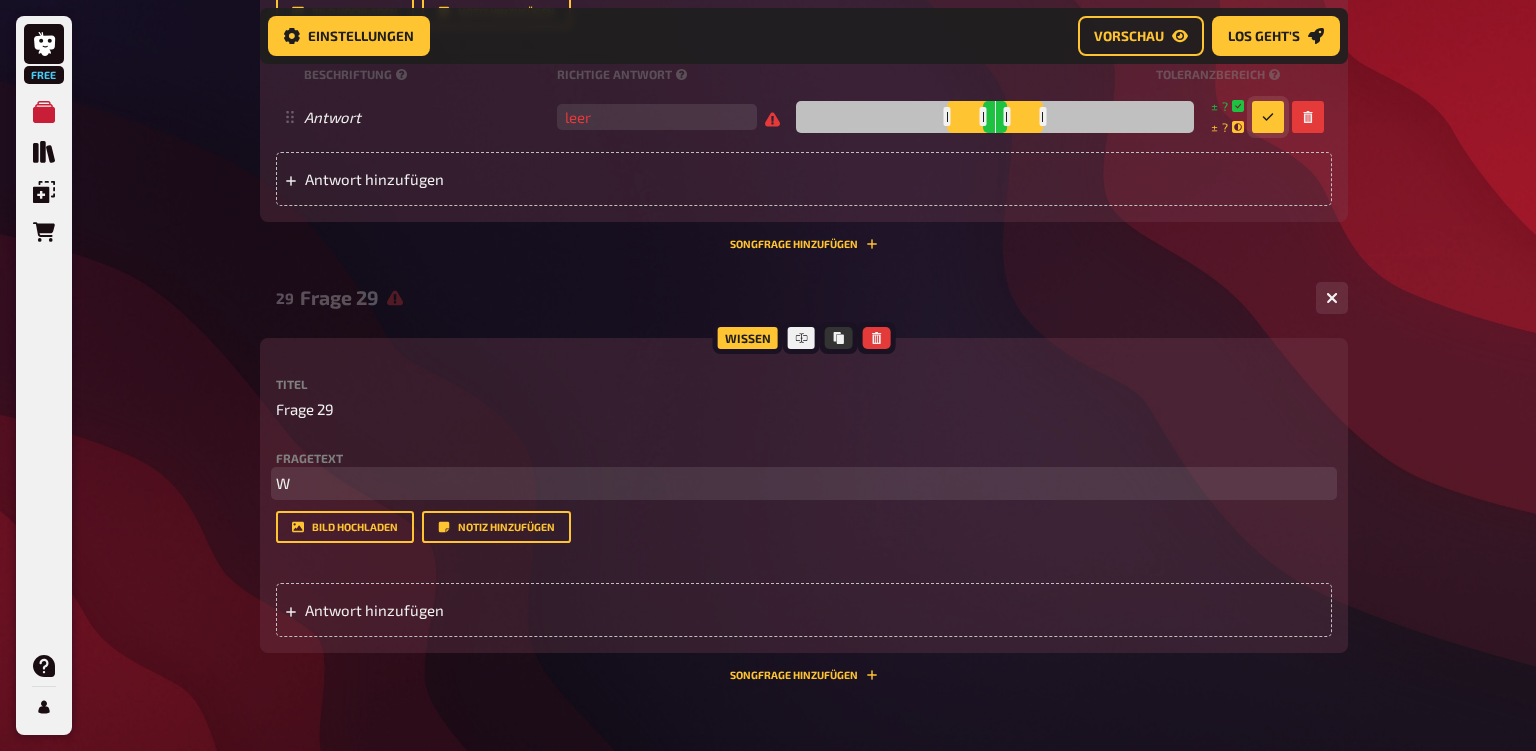 type 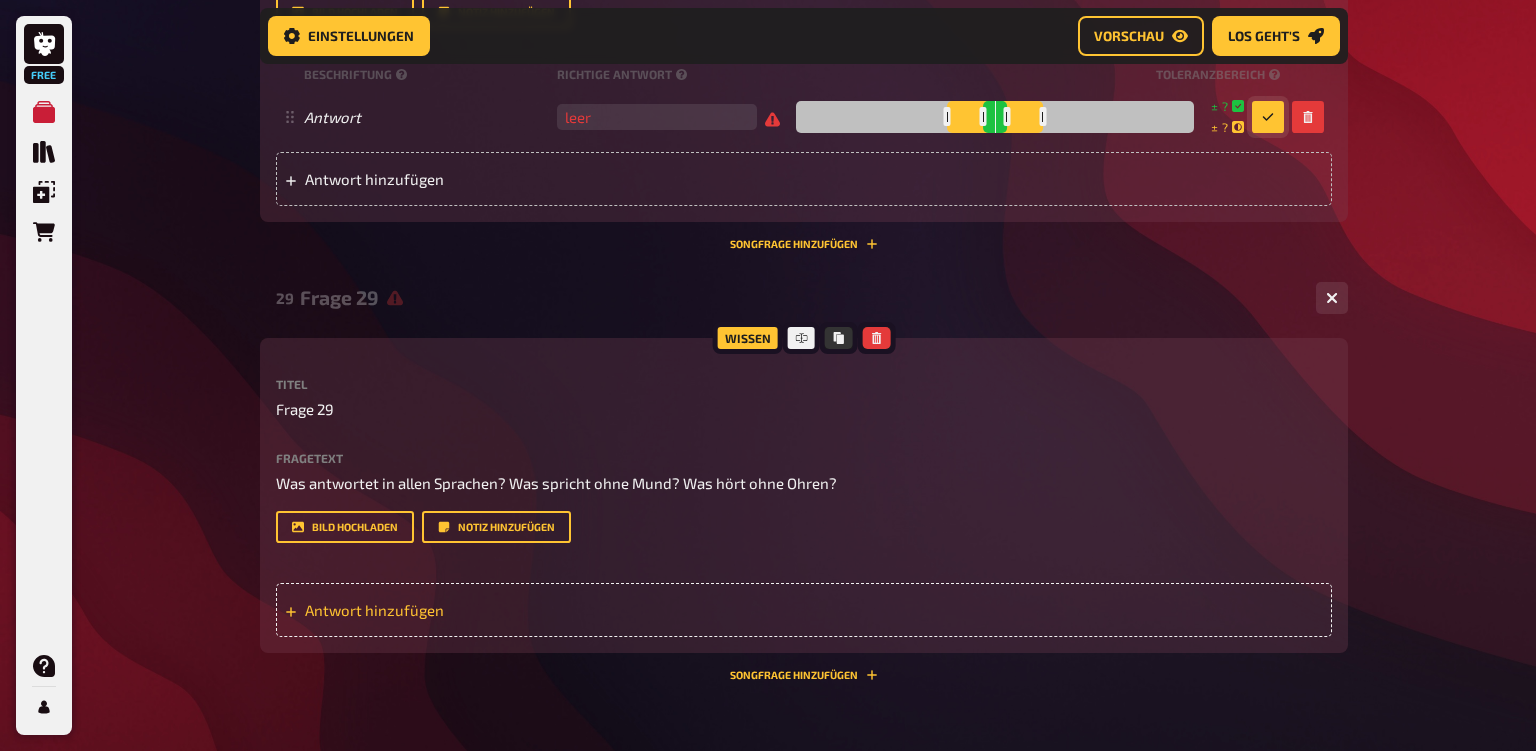 click on "Antwort hinzufügen" at bounding box center (460, 610) 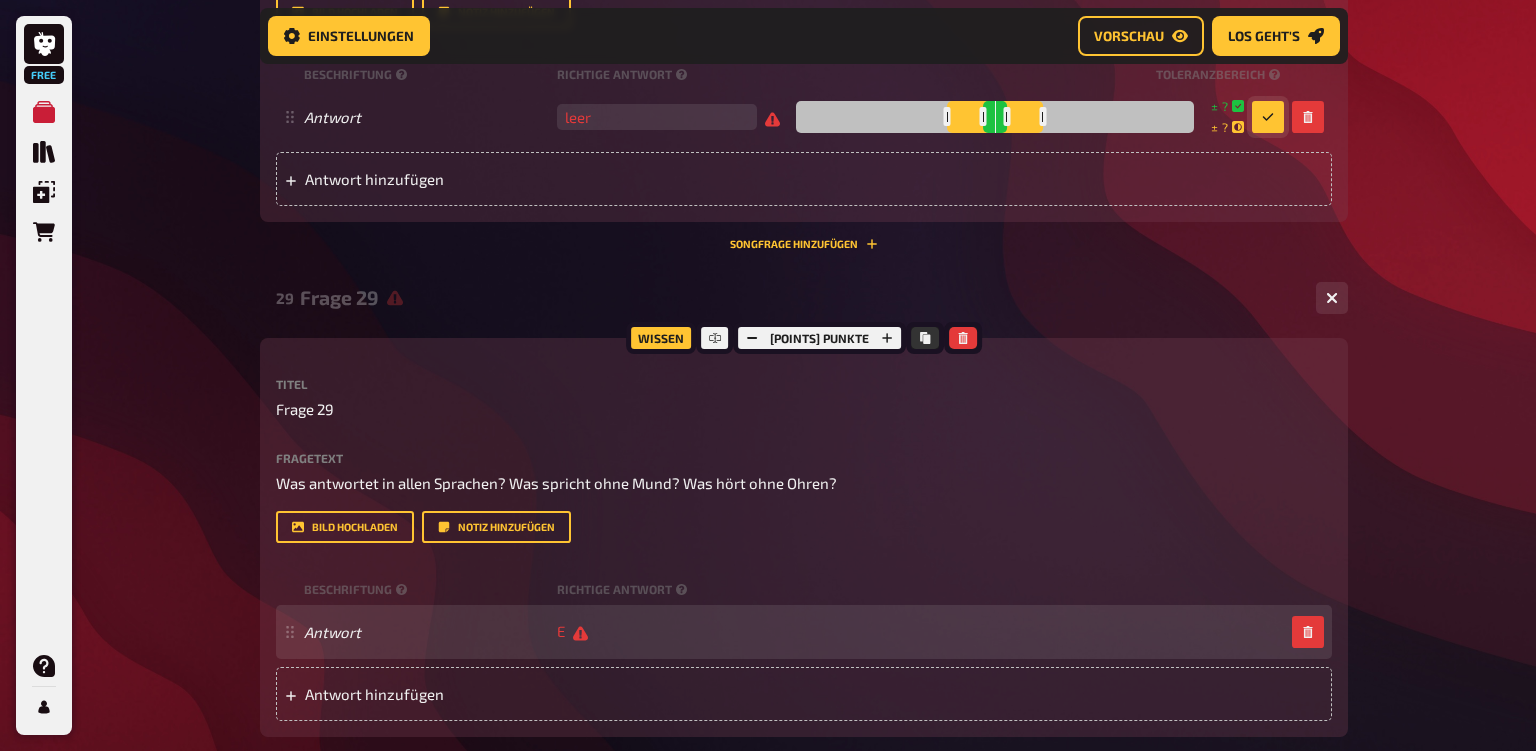 type 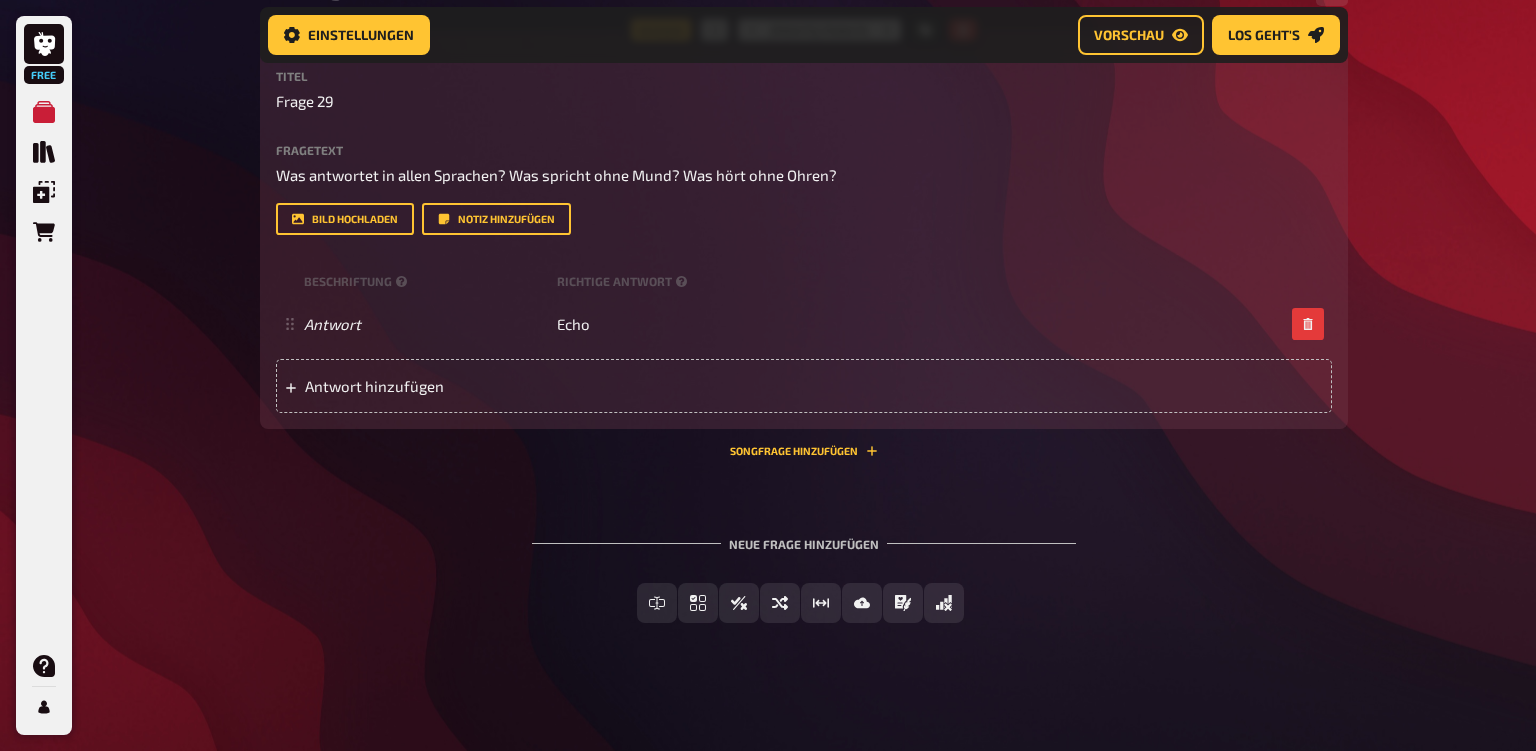 scroll, scrollTop: 3708, scrollLeft: 0, axis: vertical 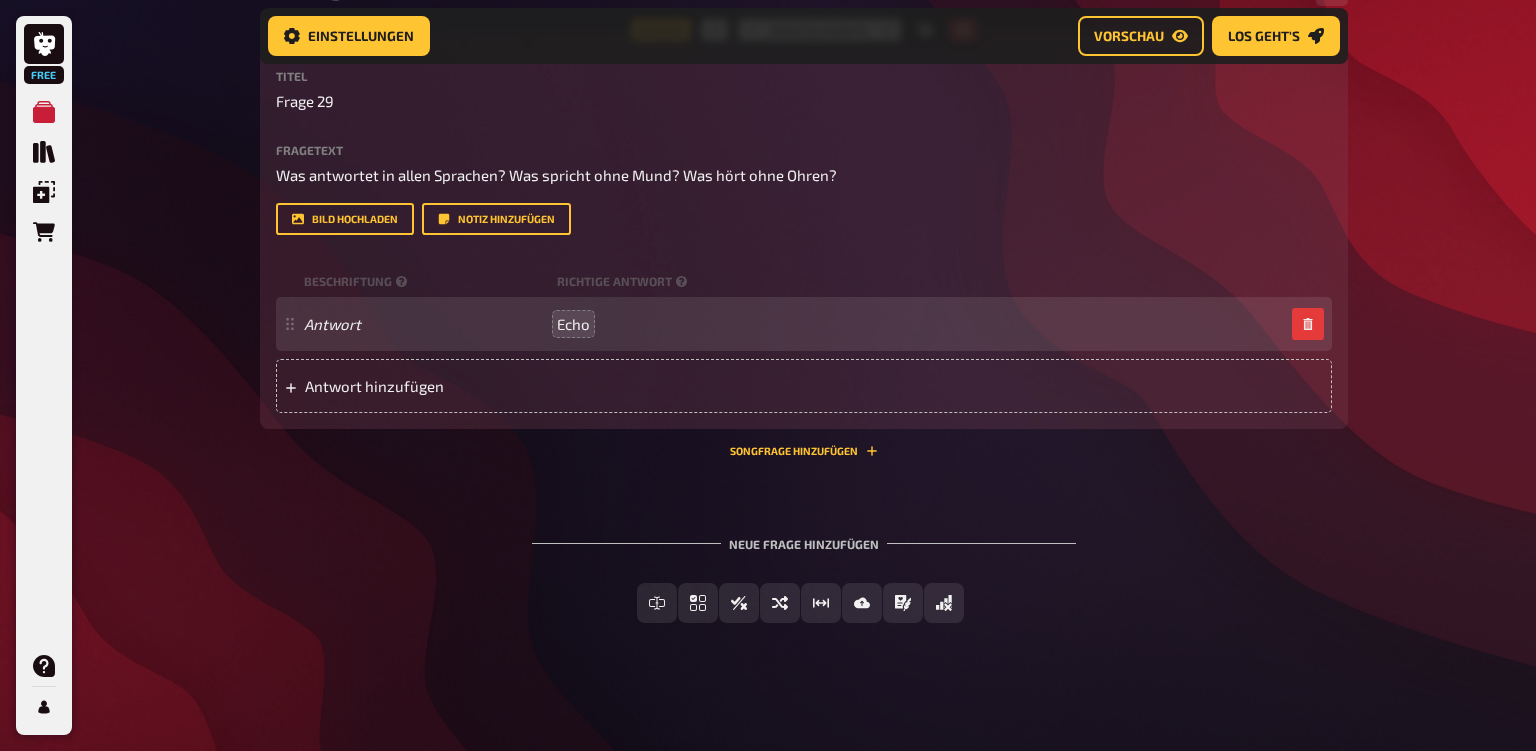 click on "Echo" at bounding box center (573, 324) 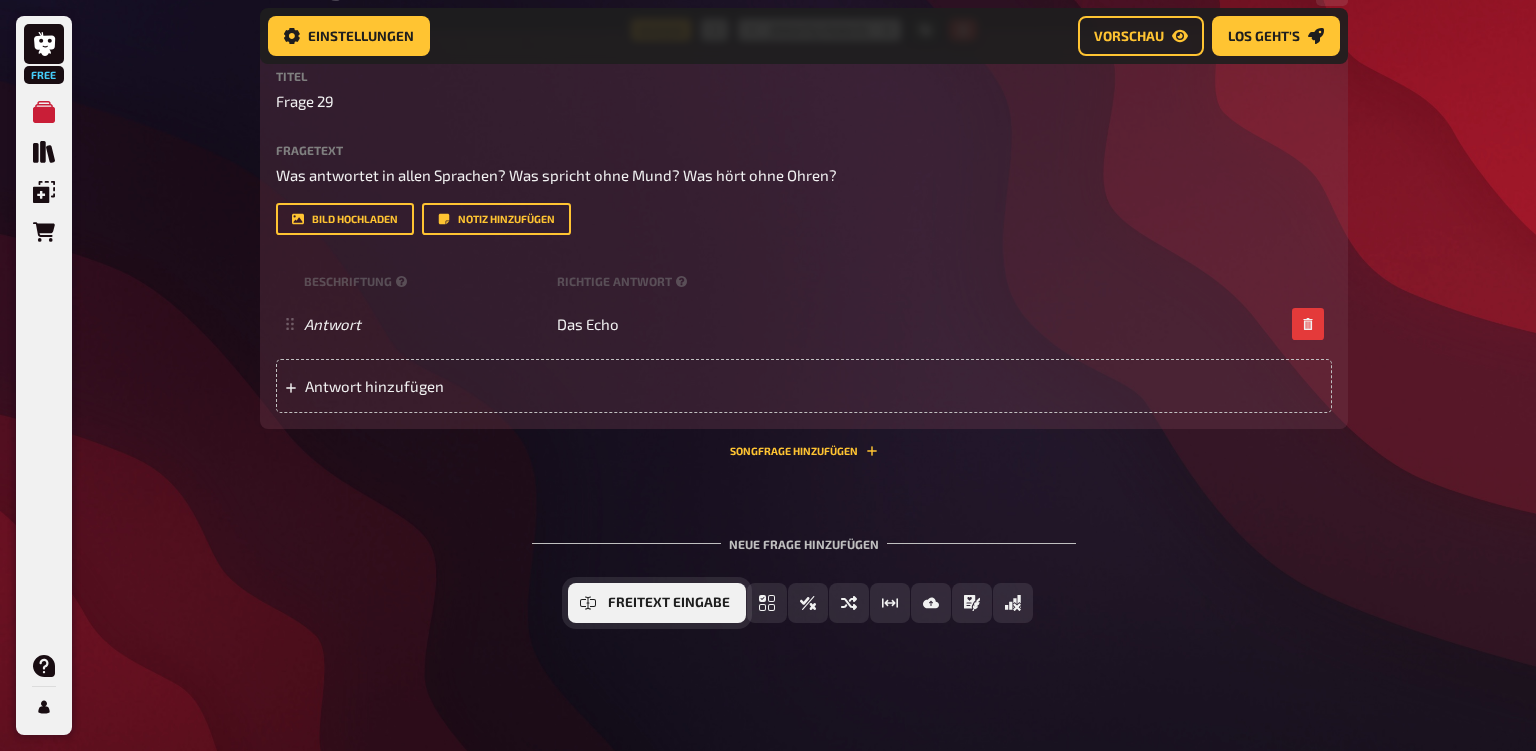 click 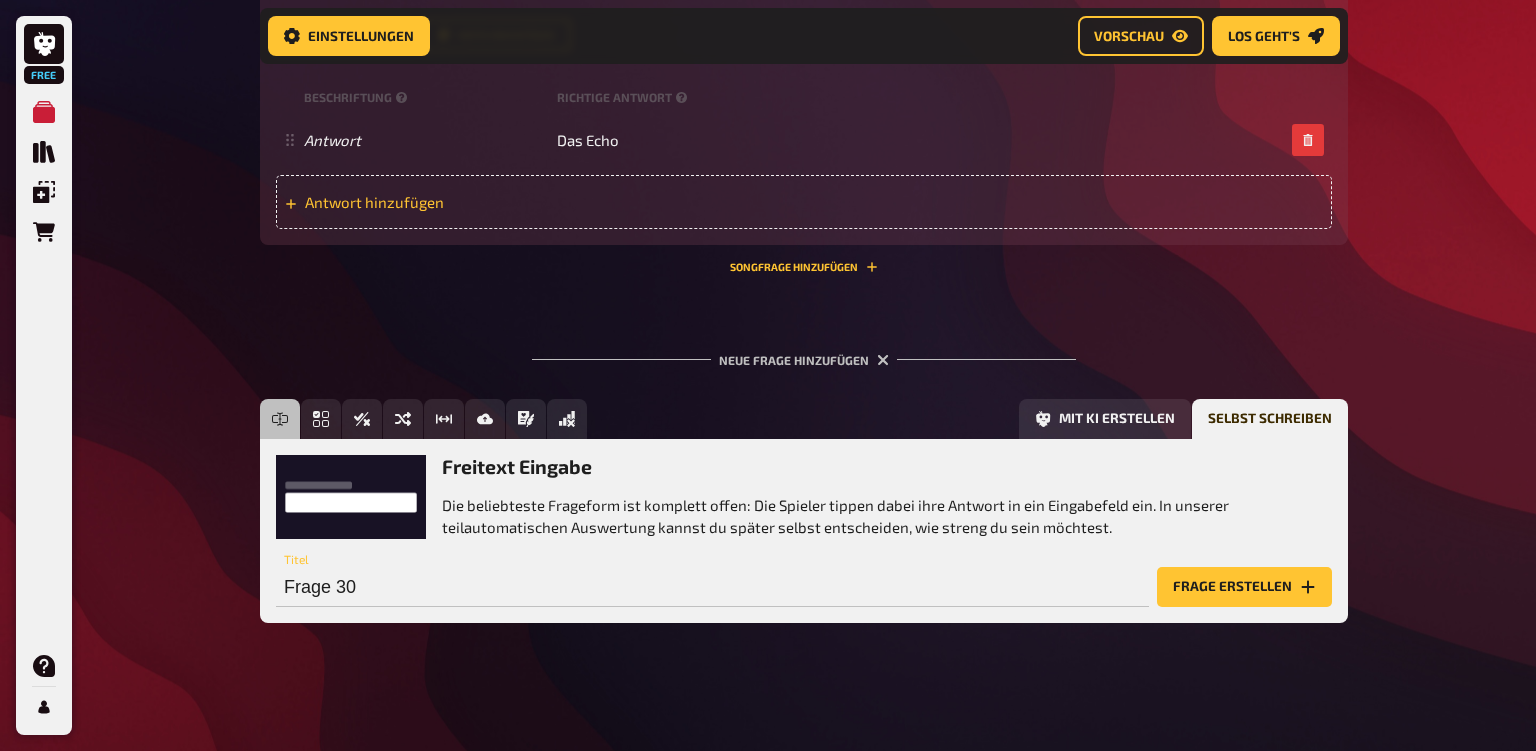 scroll, scrollTop: 3907, scrollLeft: 0, axis: vertical 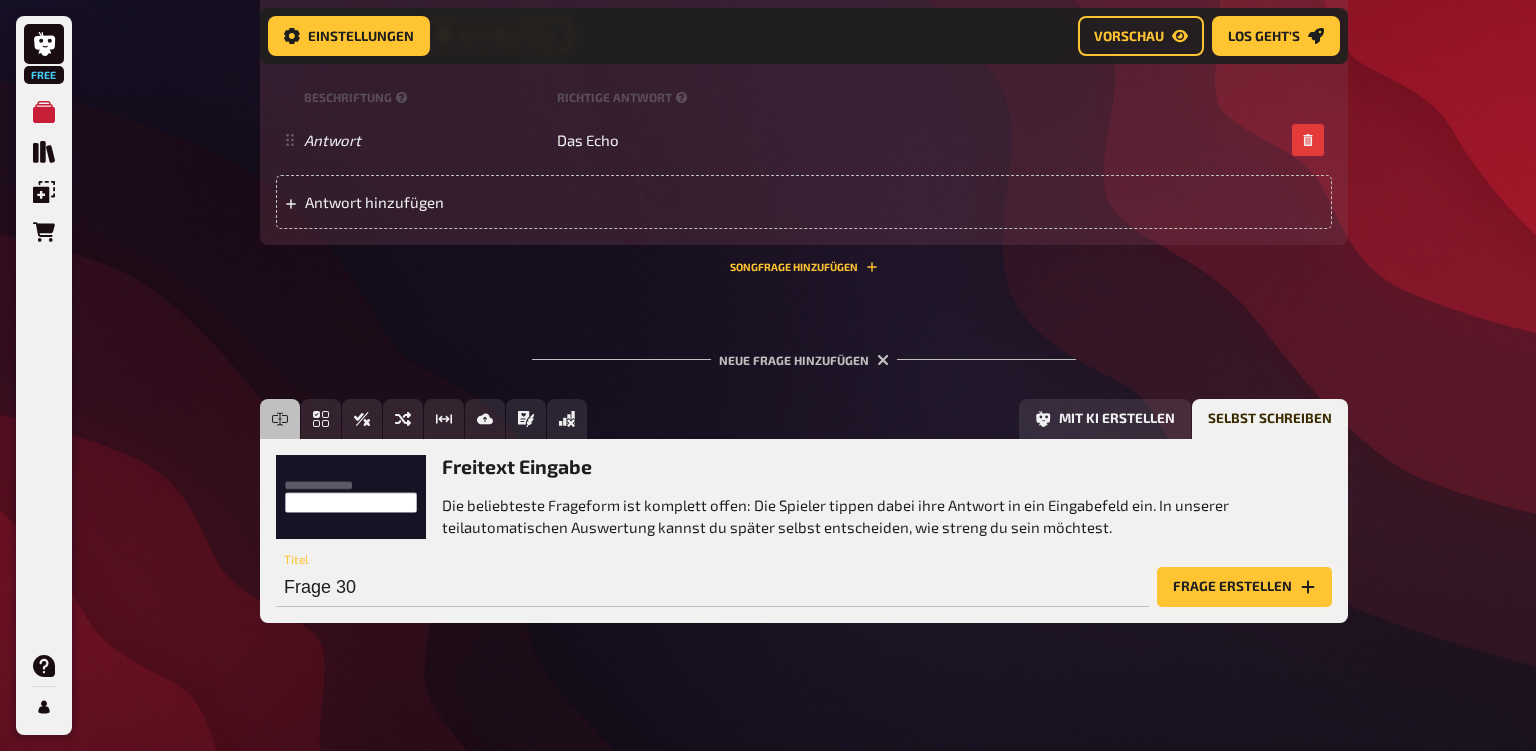 click on "Frage erstellen" at bounding box center [1244, 587] 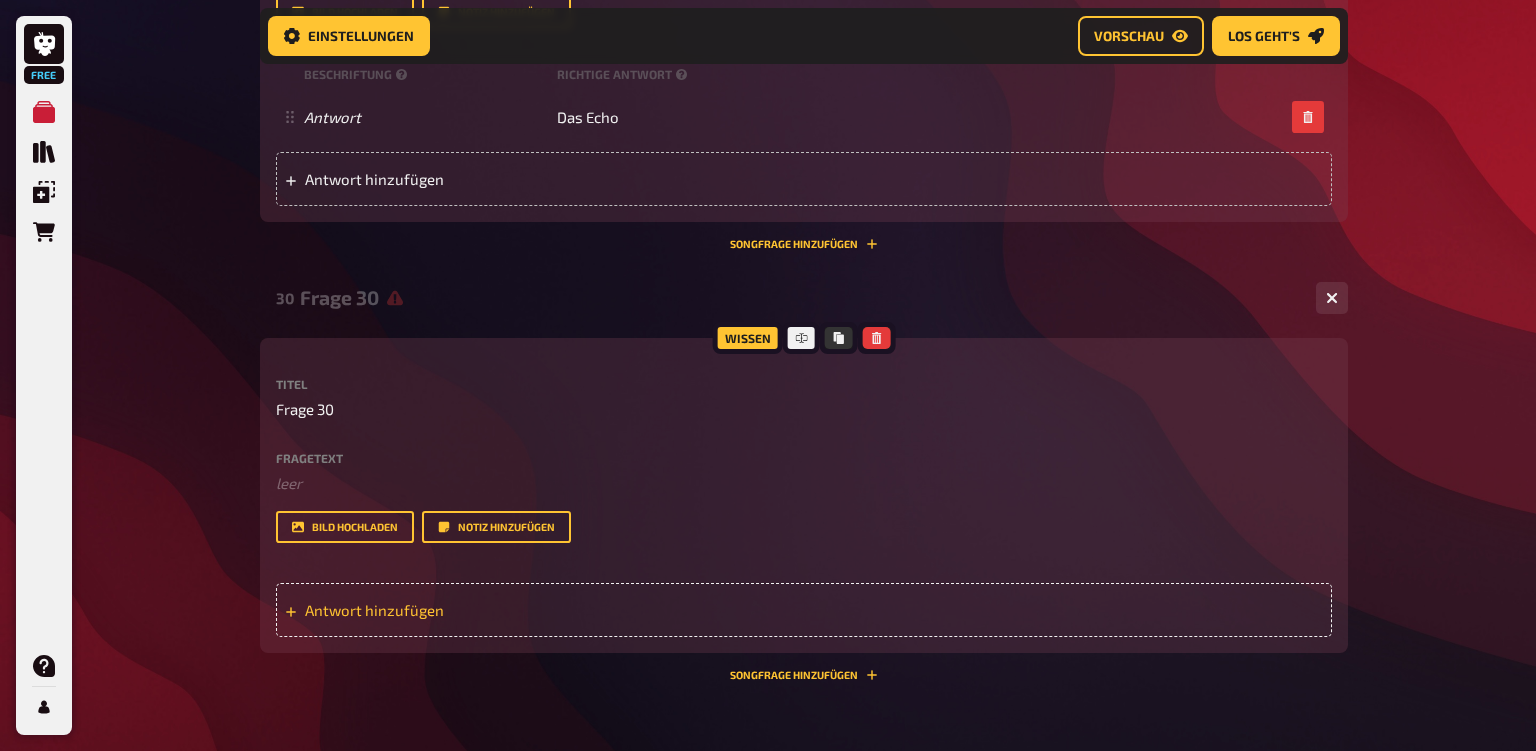 click on "Antwort hinzufügen" at bounding box center [460, 610] 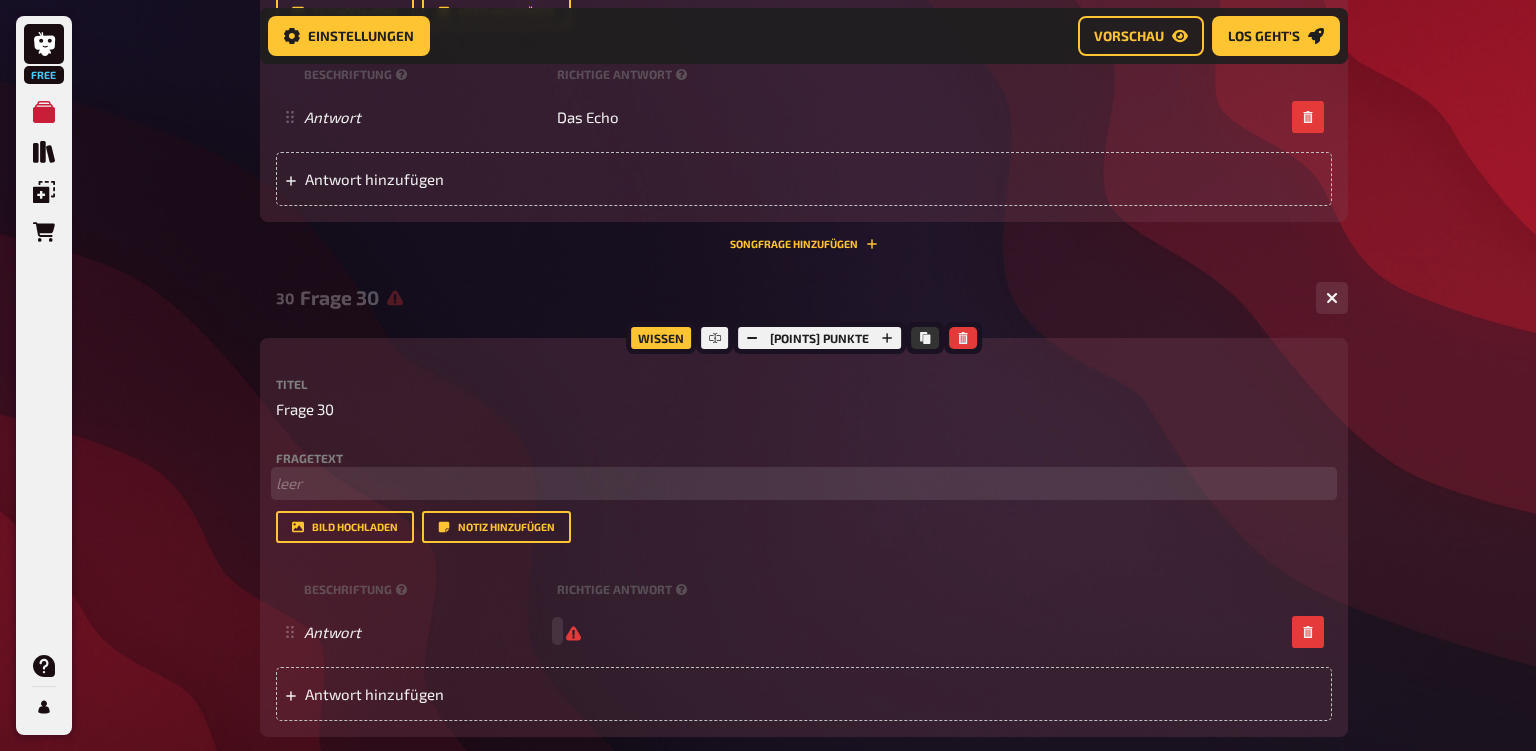 click on "﻿ leer" at bounding box center [804, 483] 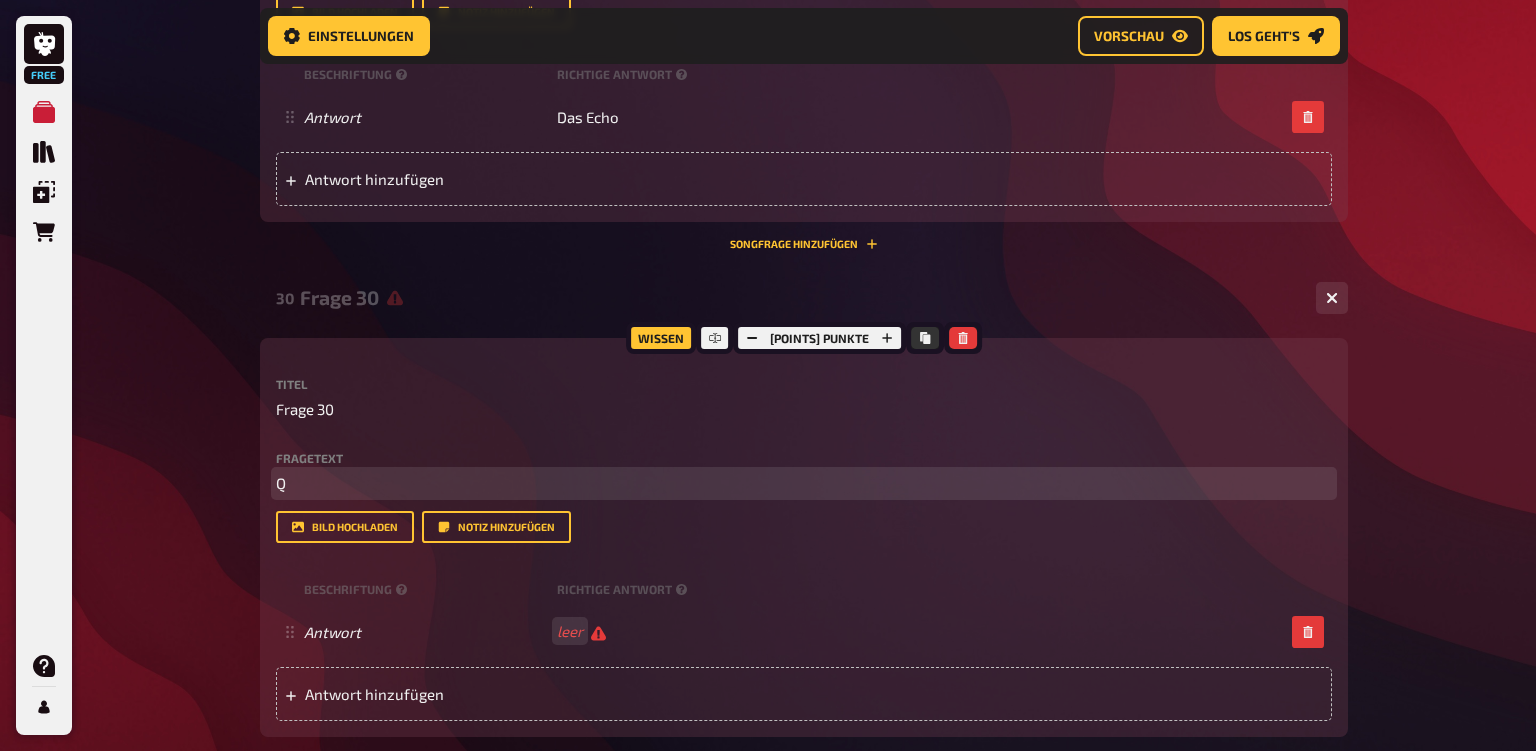 type 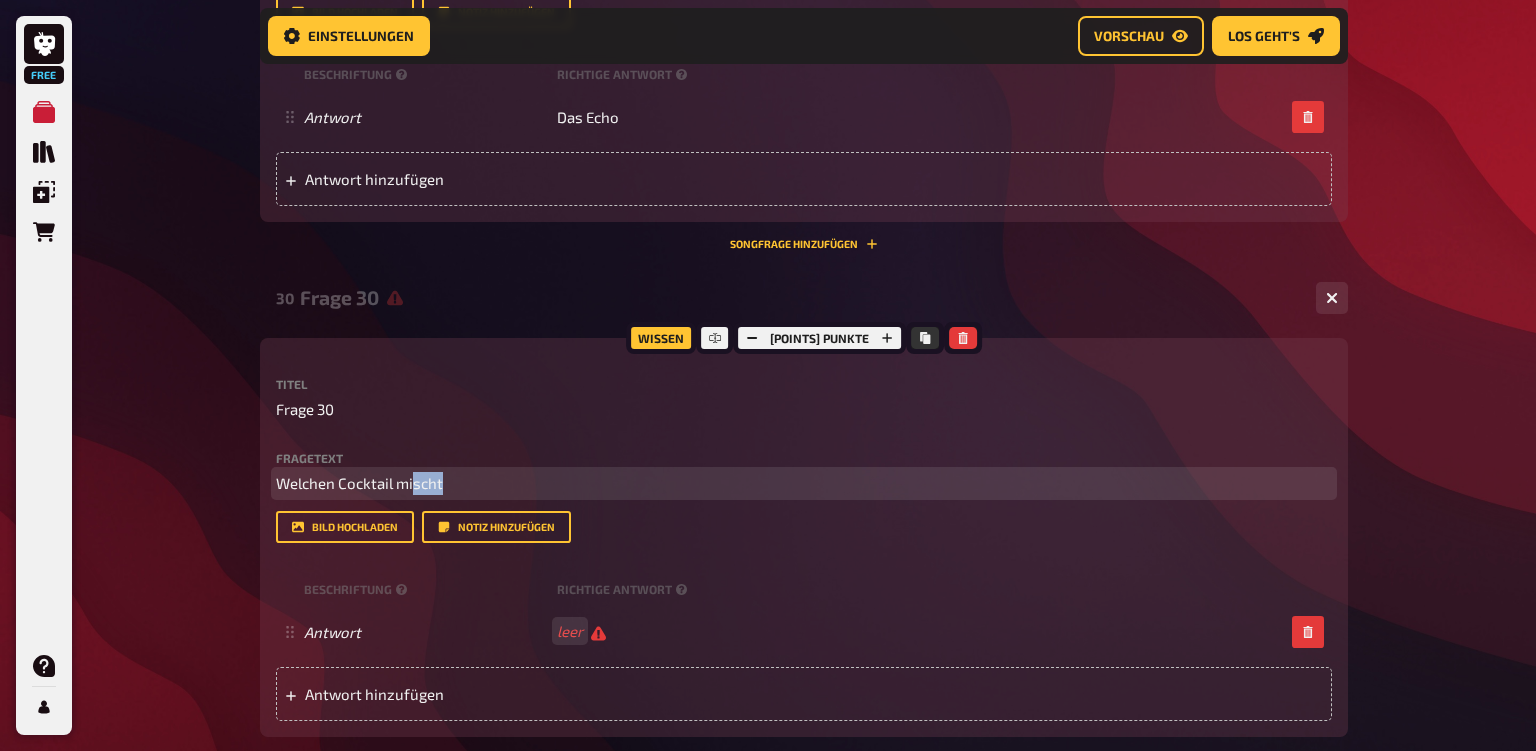 drag, startPoint x: 420, startPoint y: 510, endPoint x: 507, endPoint y: 510, distance: 87 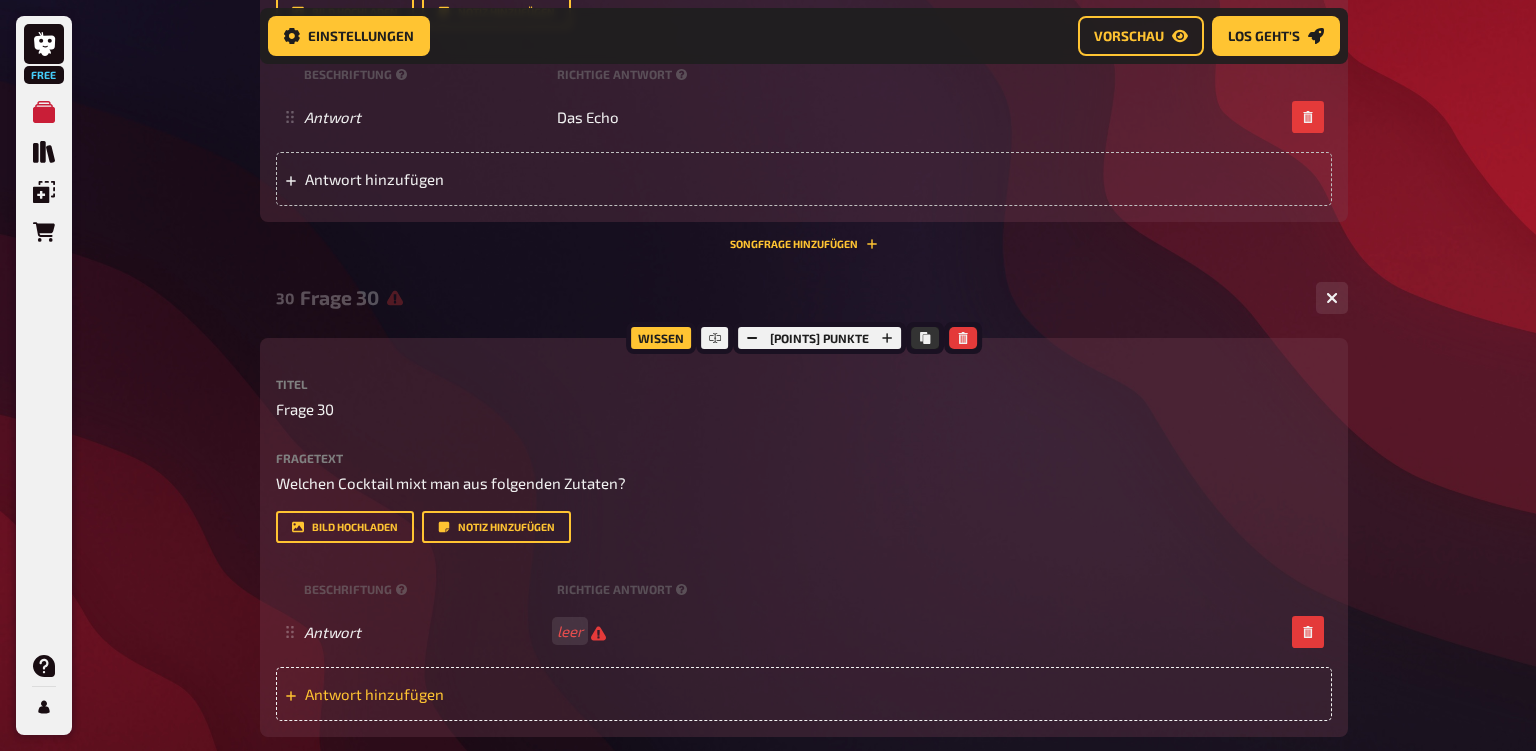 click on "Antwort hinzufügen" at bounding box center (460, 694) 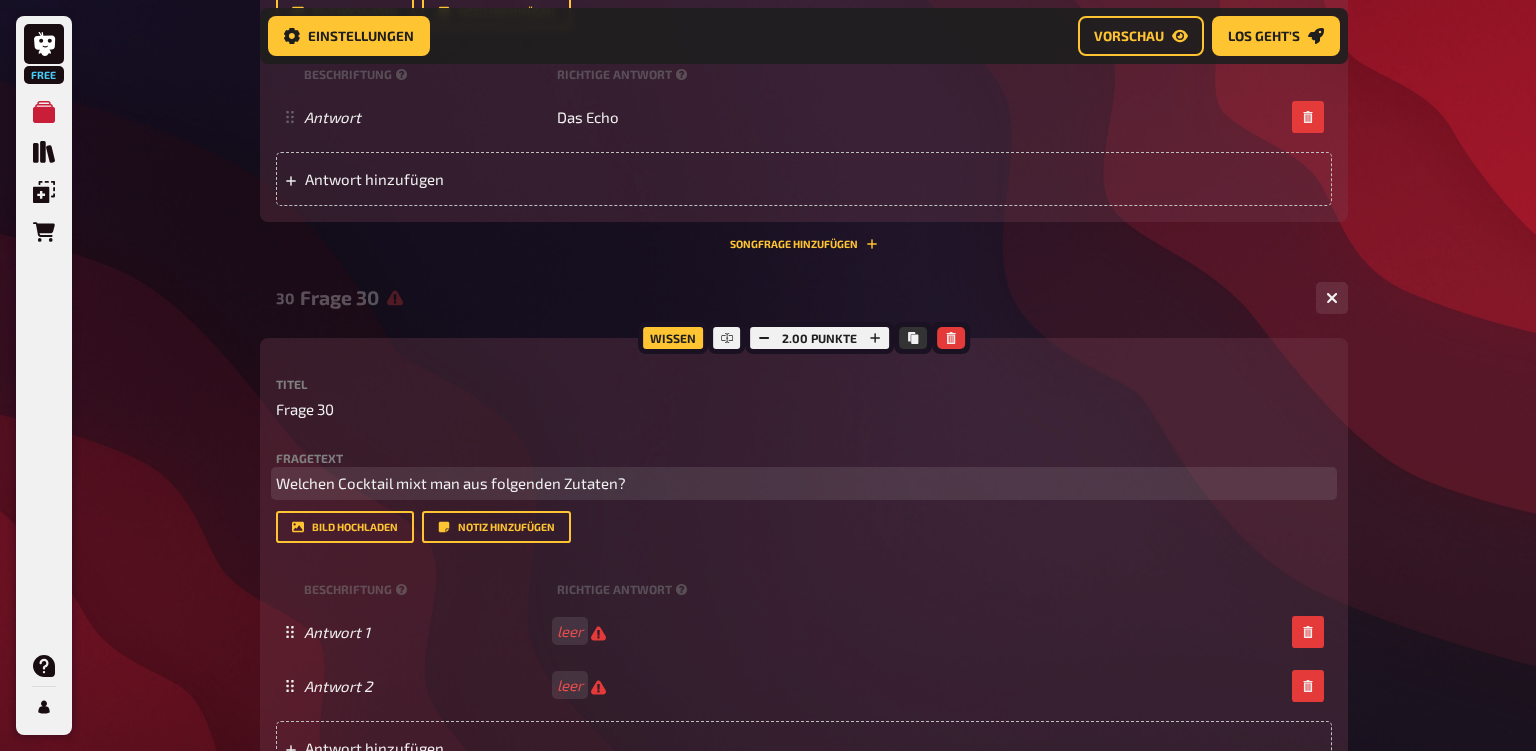 click on "Welchen Cocktail mixt man aus folgenden Zutaten?" at bounding box center (804, 483) 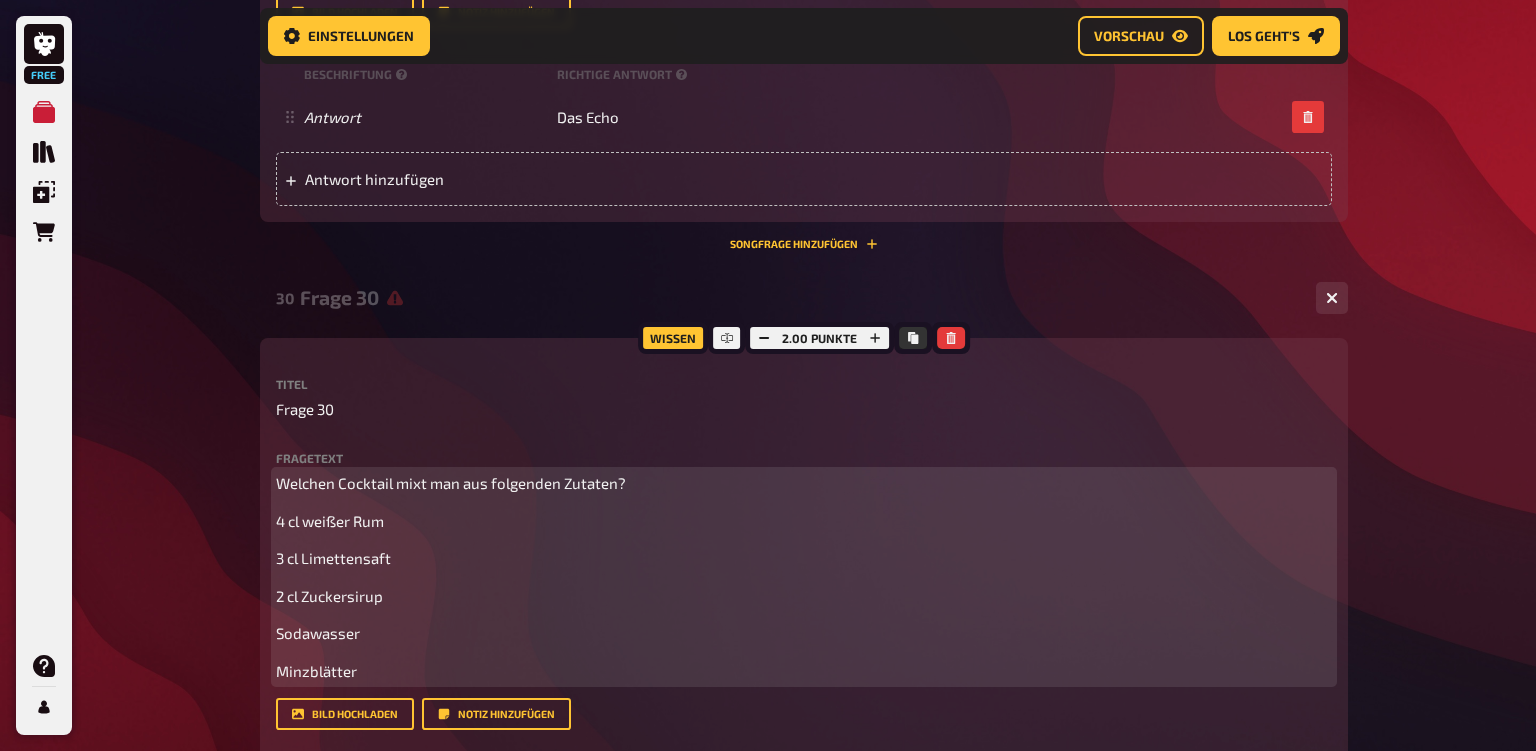 click on "4 cl weißer Rum" at bounding box center (804, 521) 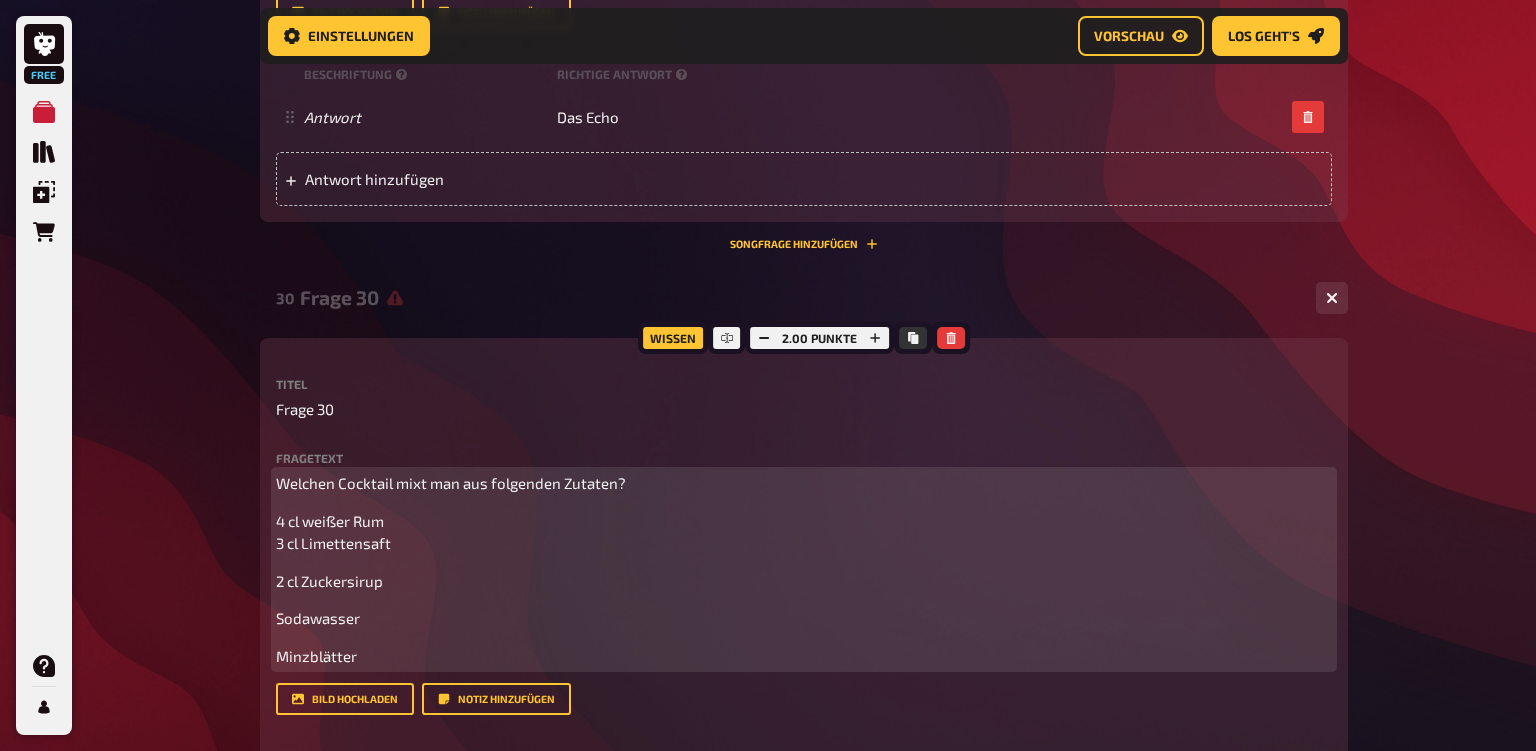 click on "4 cl weißer Rum
3 cl Limettensaft" at bounding box center [804, 532] 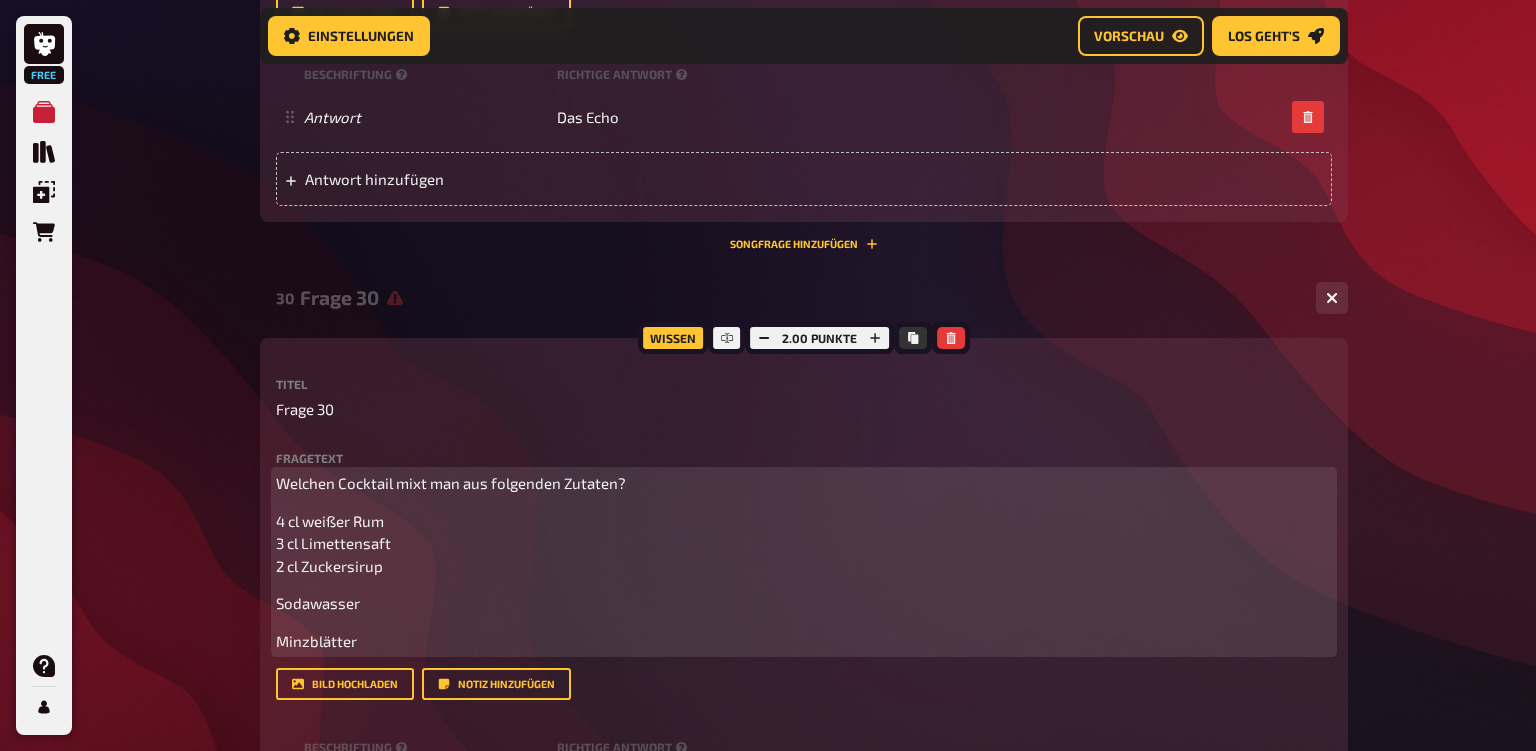 click on "4 cl weißer Rum
3 cl Limettensaft
2 cl Zuckersirup" at bounding box center (804, 544) 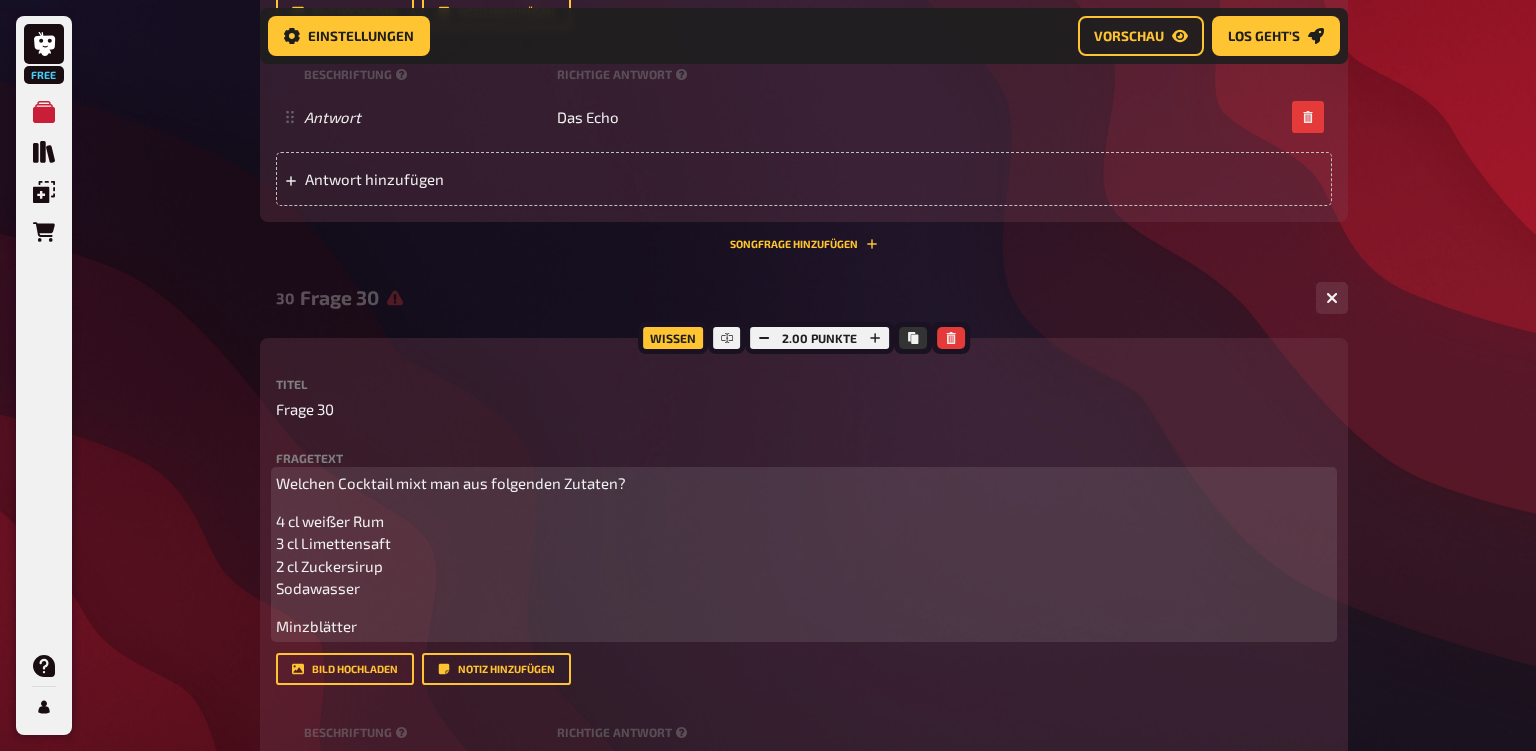 click on "4 cl weißer Rum
3 cl Limettensaft
2 cl Zuckersirup
Sodawasser" at bounding box center (804, 555) 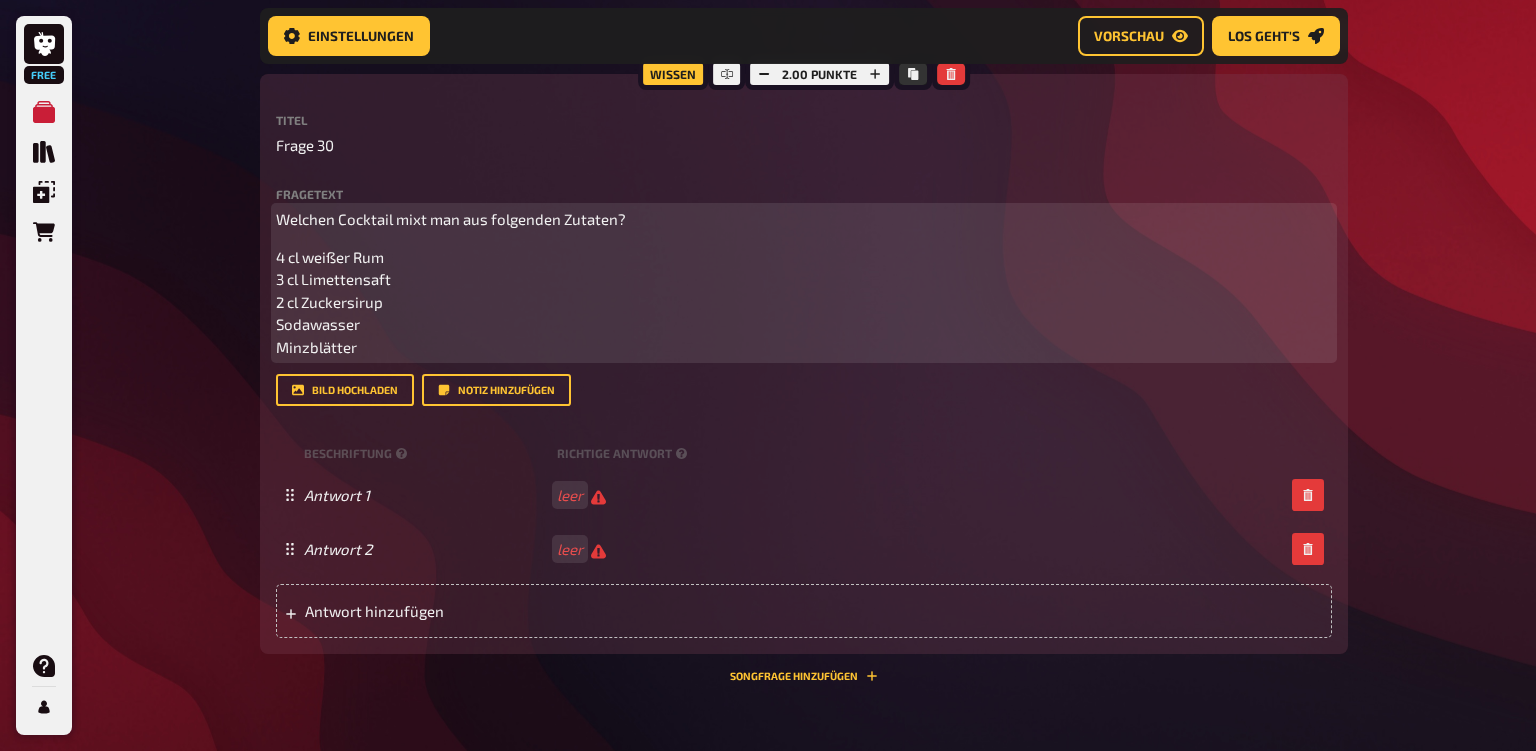scroll, scrollTop: 4224, scrollLeft: 0, axis: vertical 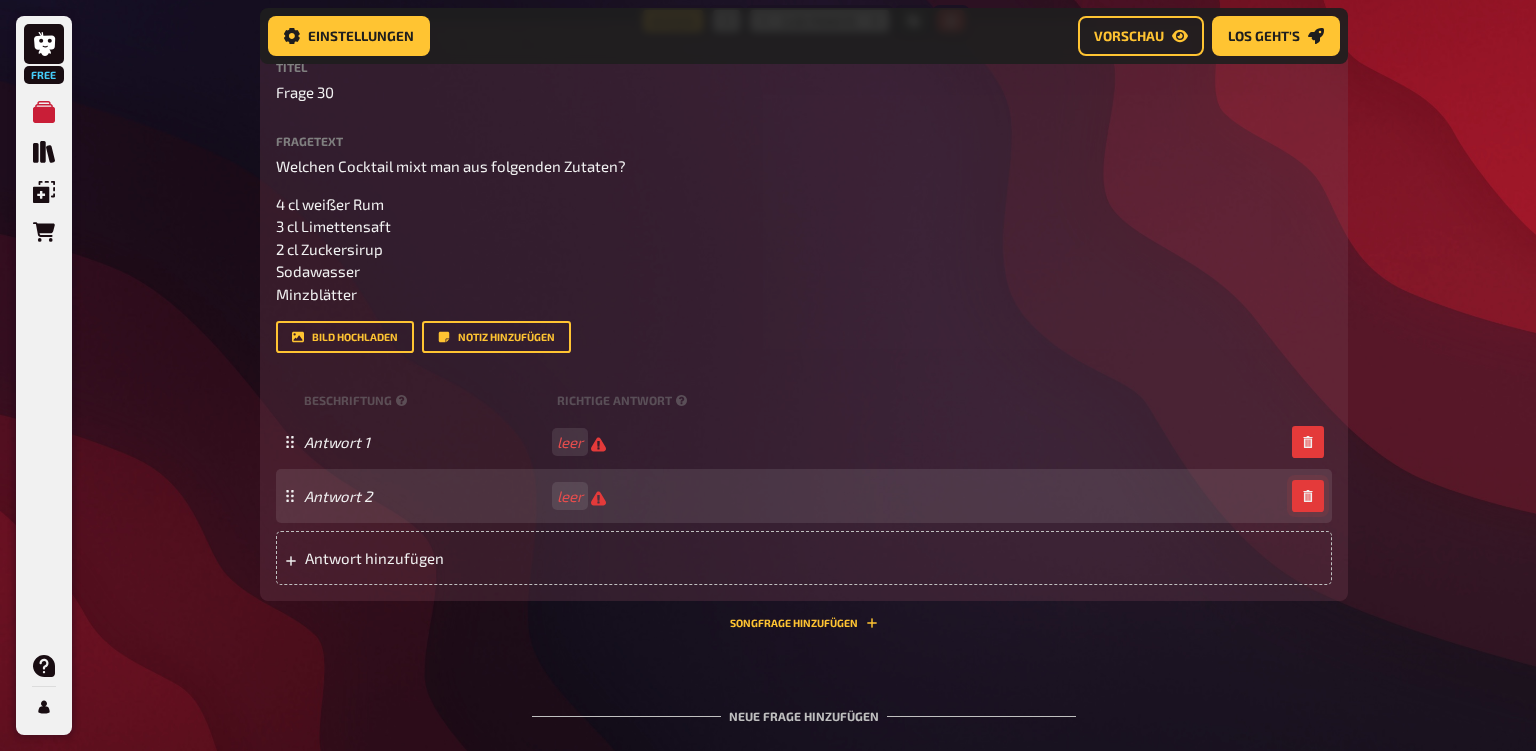 click at bounding box center (1308, 496) 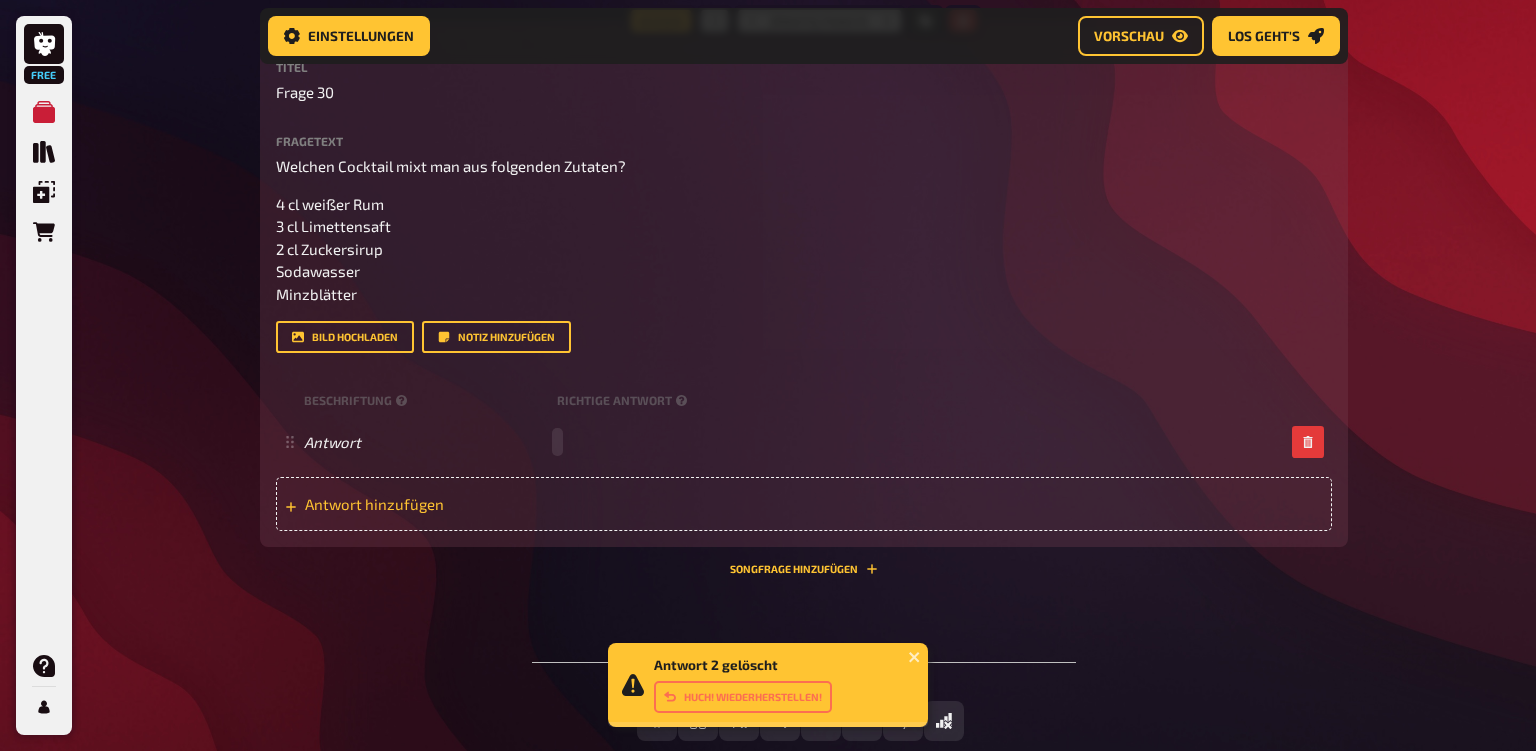 type 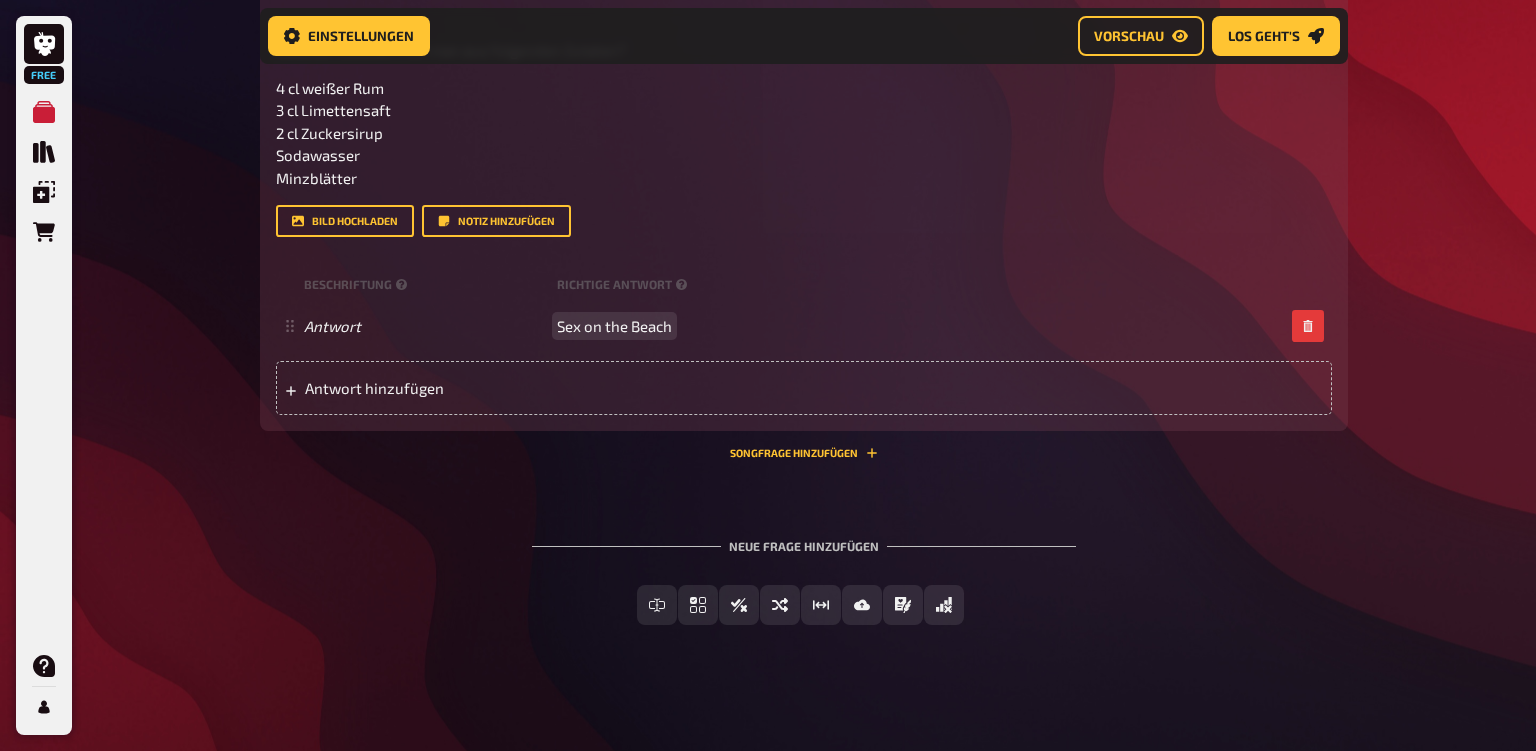 scroll, scrollTop: 4364, scrollLeft: 0, axis: vertical 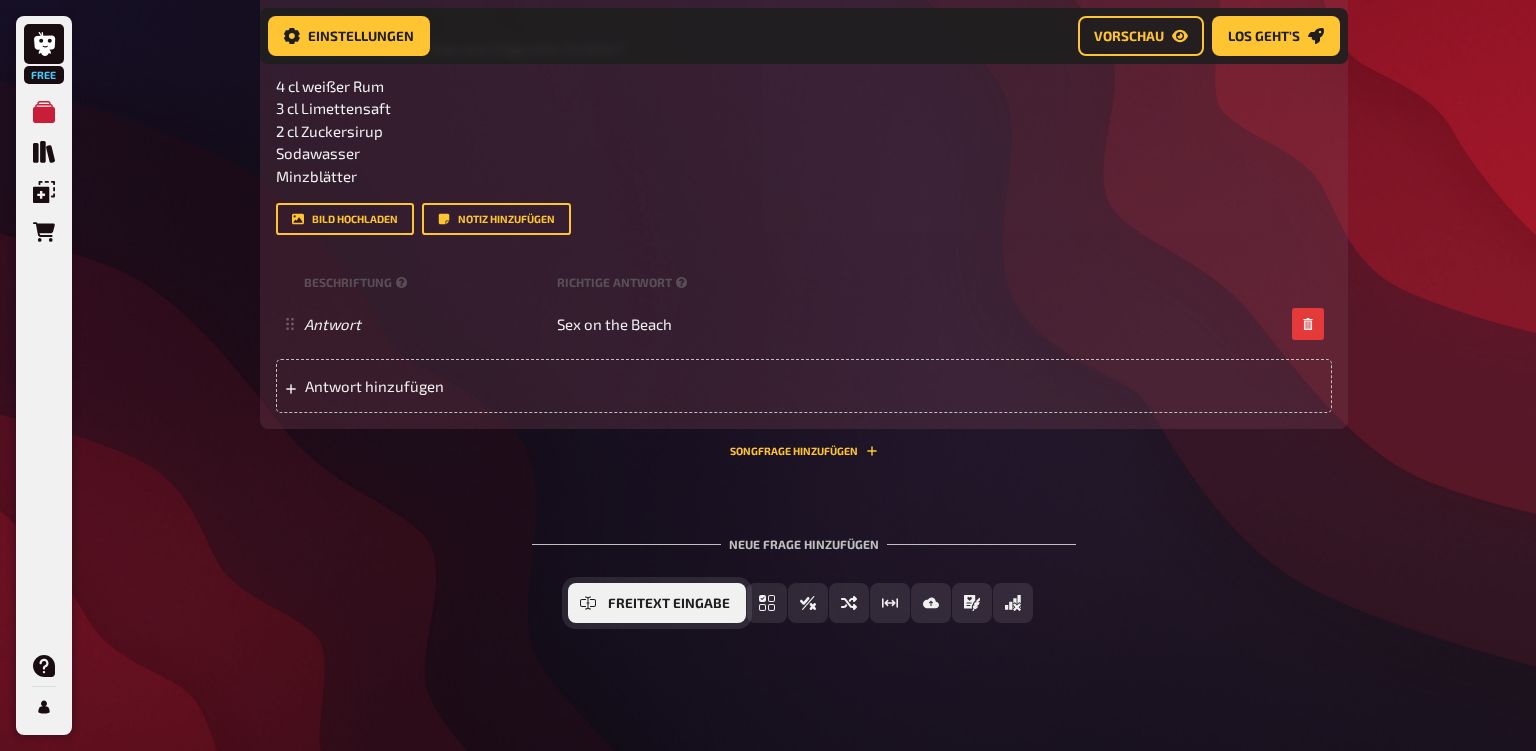 click on "Freitext Eingabe" at bounding box center (657, 603) 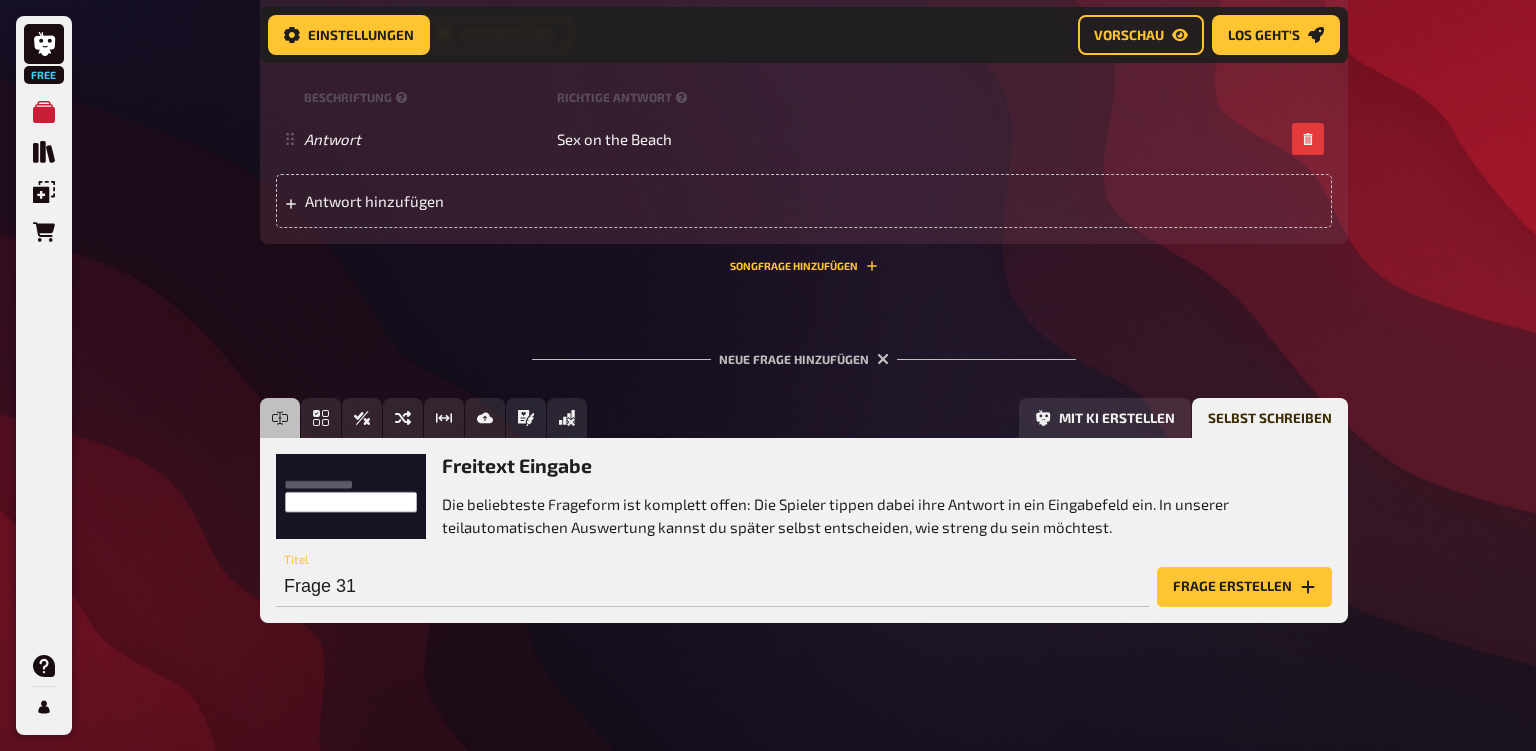 scroll, scrollTop: 4549, scrollLeft: 0, axis: vertical 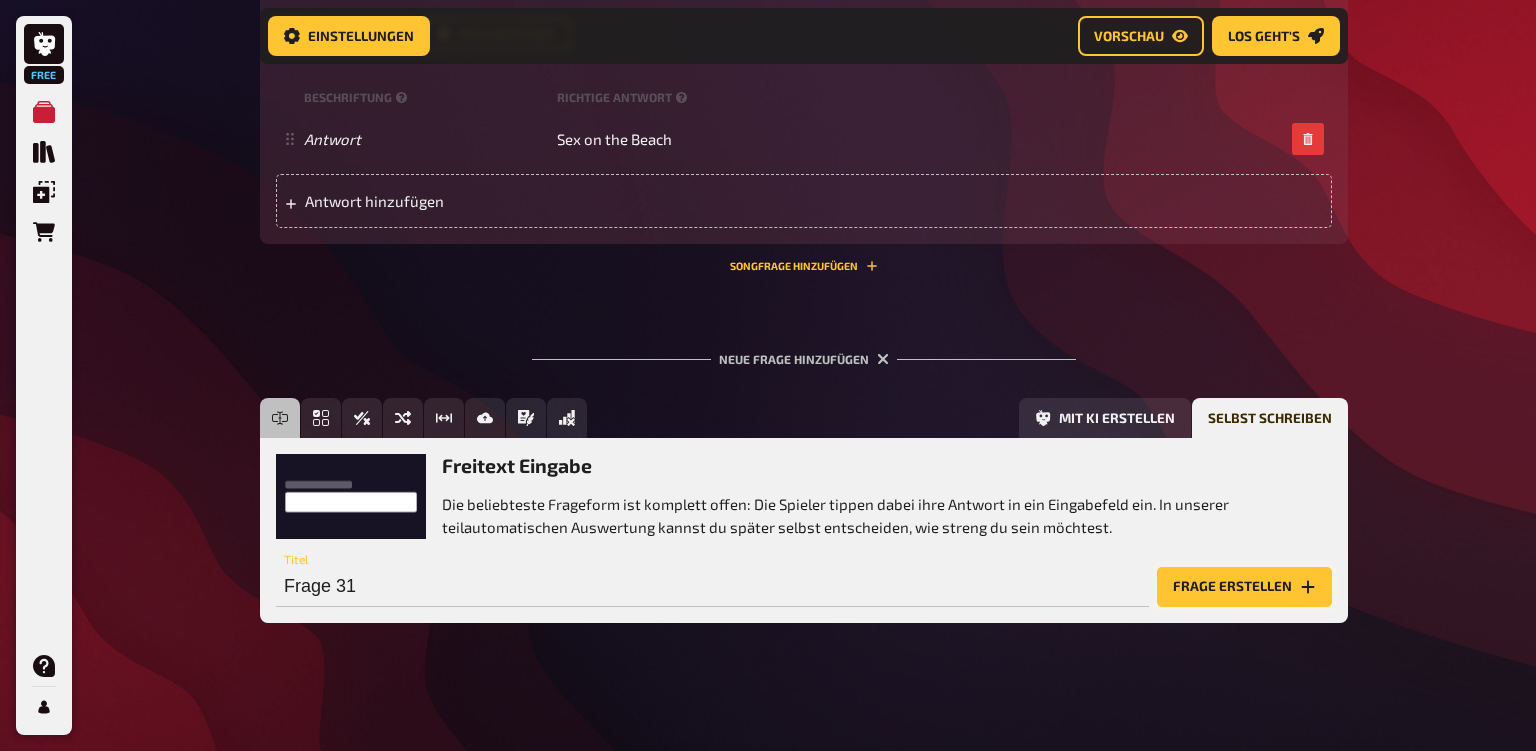 click on "Frage erstellen" at bounding box center [1244, 587] 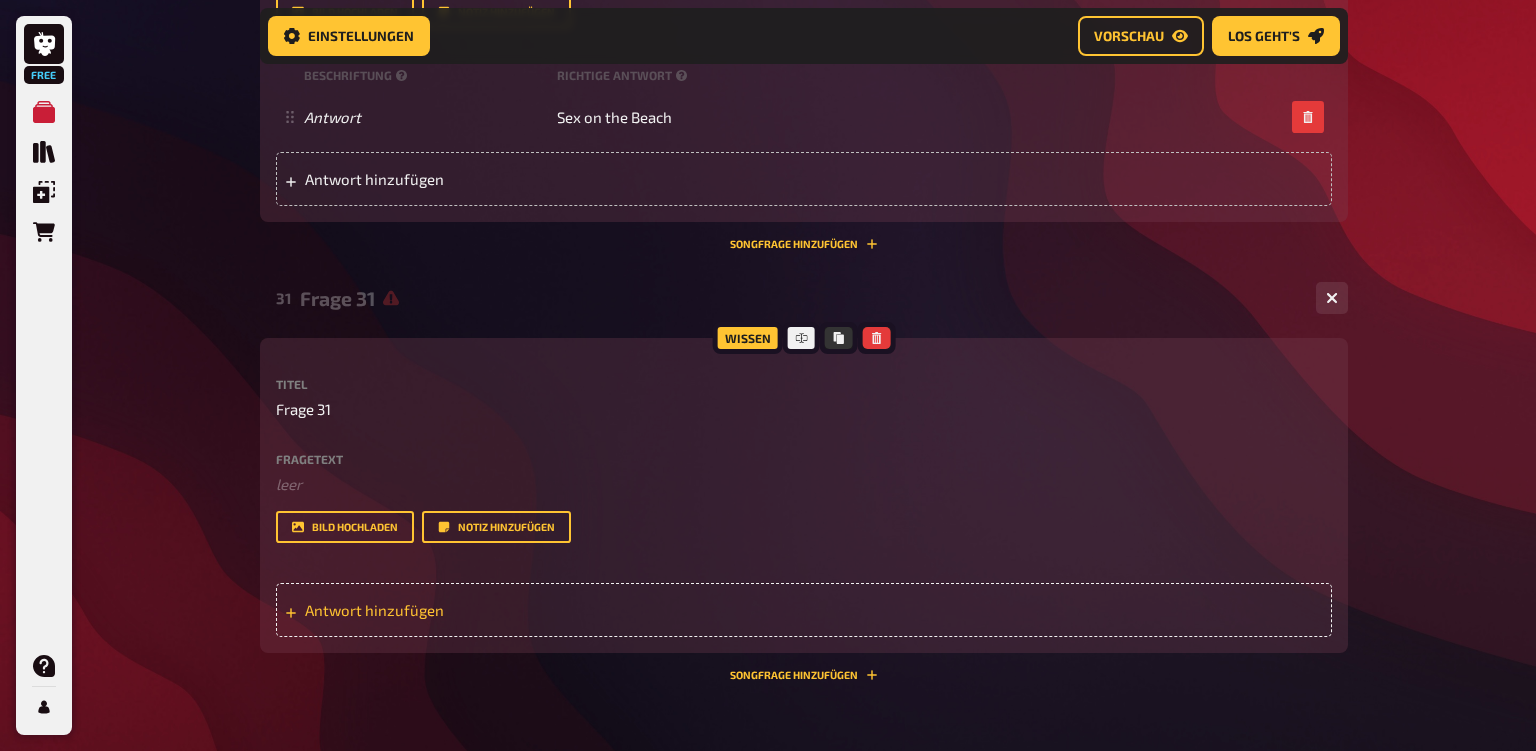 click on "Antwort hinzufügen" at bounding box center (460, 610) 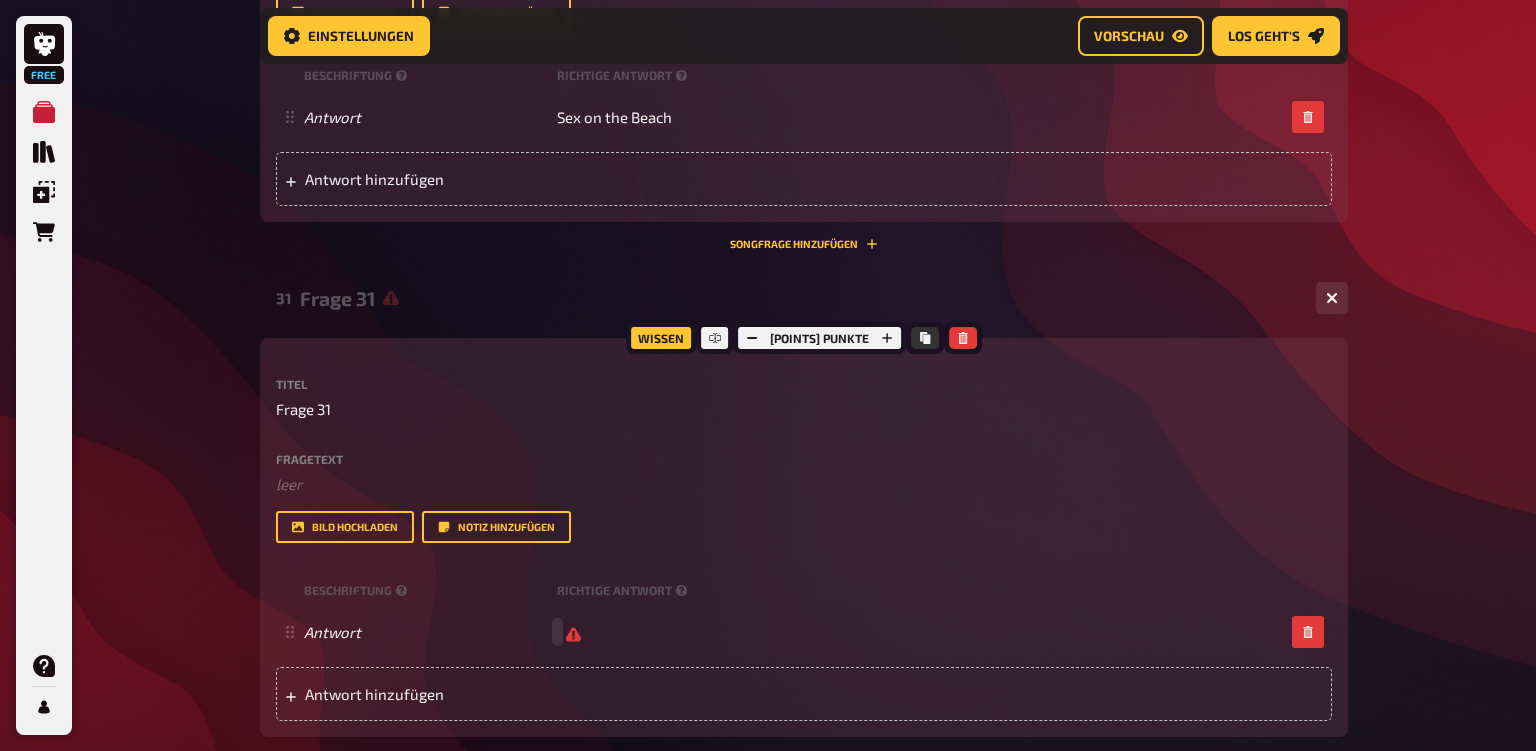 click on "Fragetext" at bounding box center (804, 459) 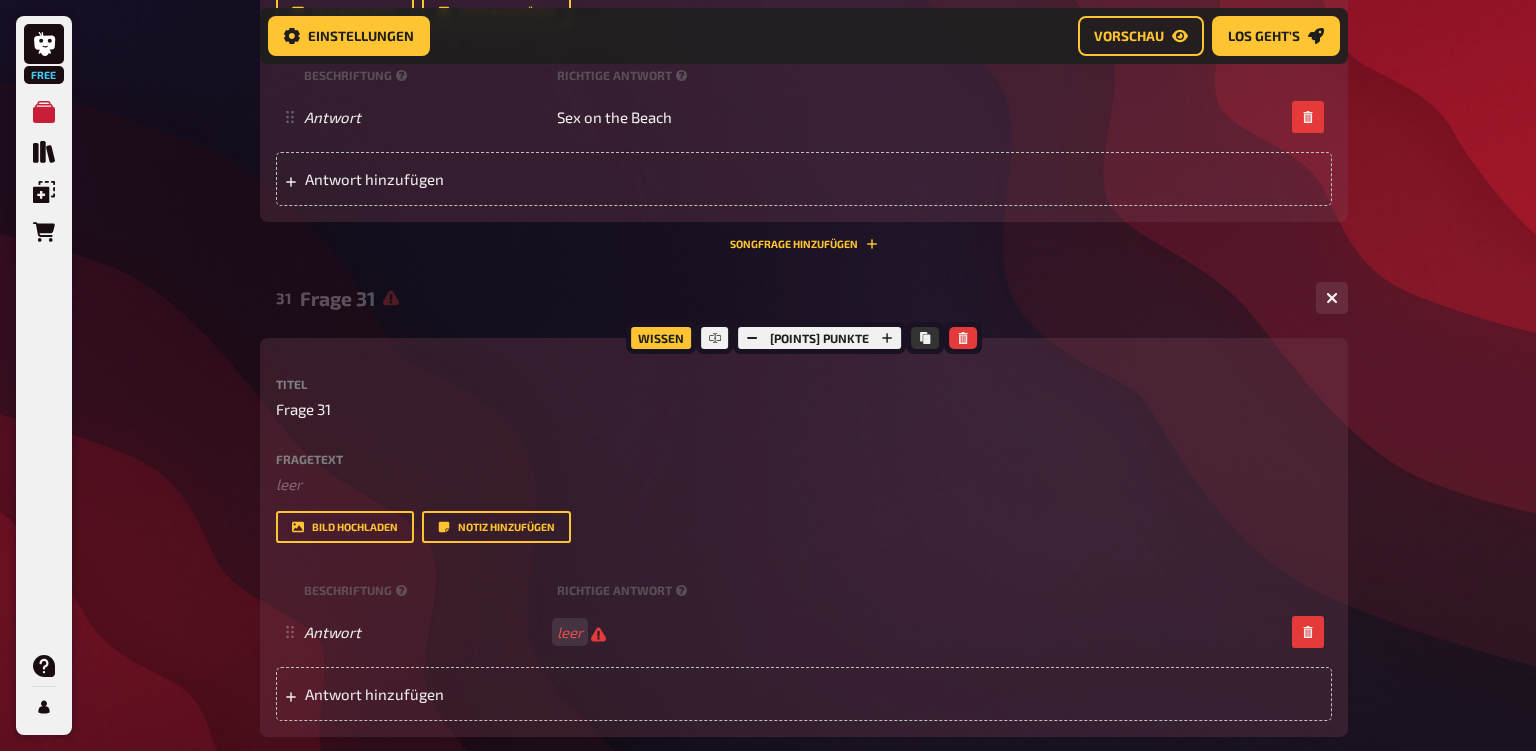 click on "Fragetext ﻿ leer Hier hinziehen für Dateiupload" at bounding box center (804, 474) 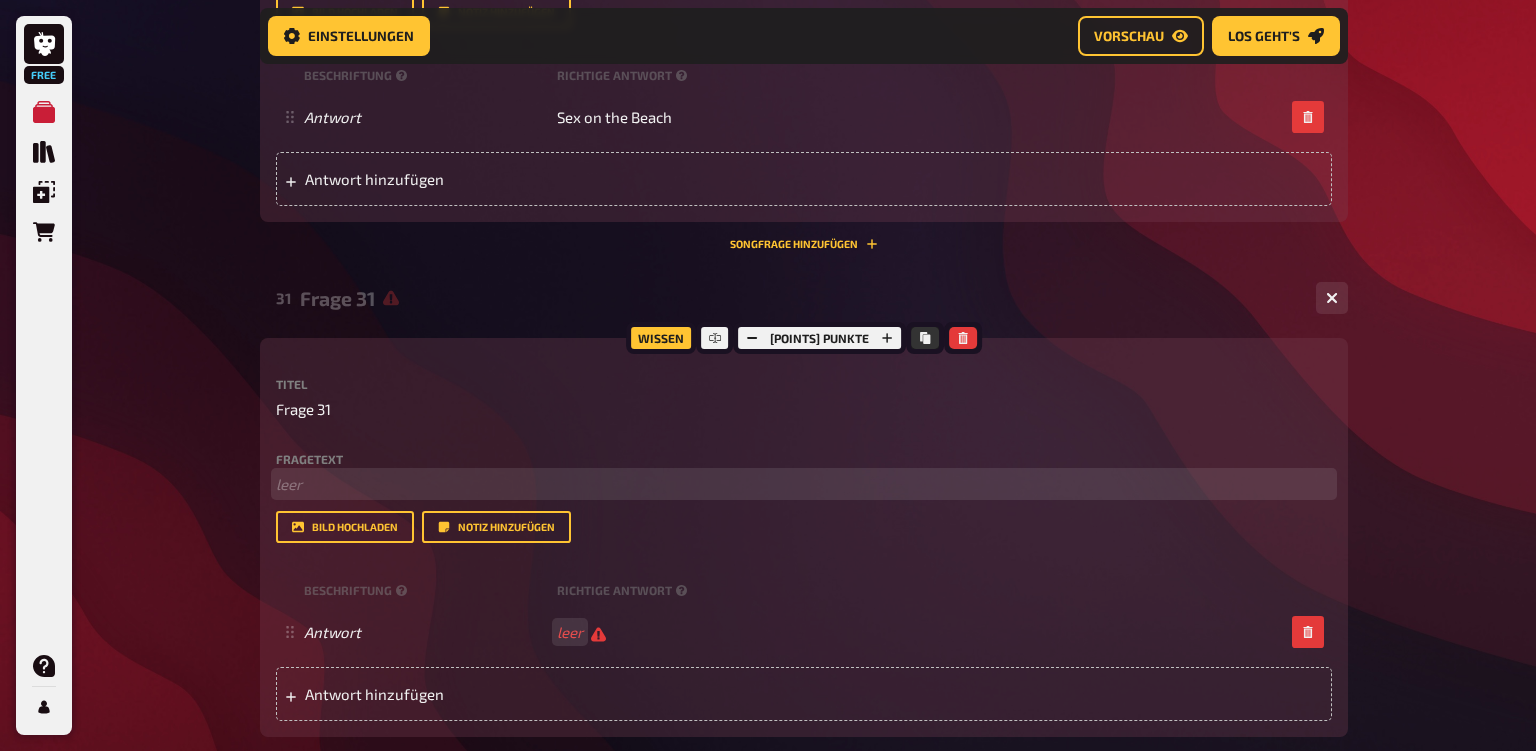 click on "﻿ leer" at bounding box center [804, 484] 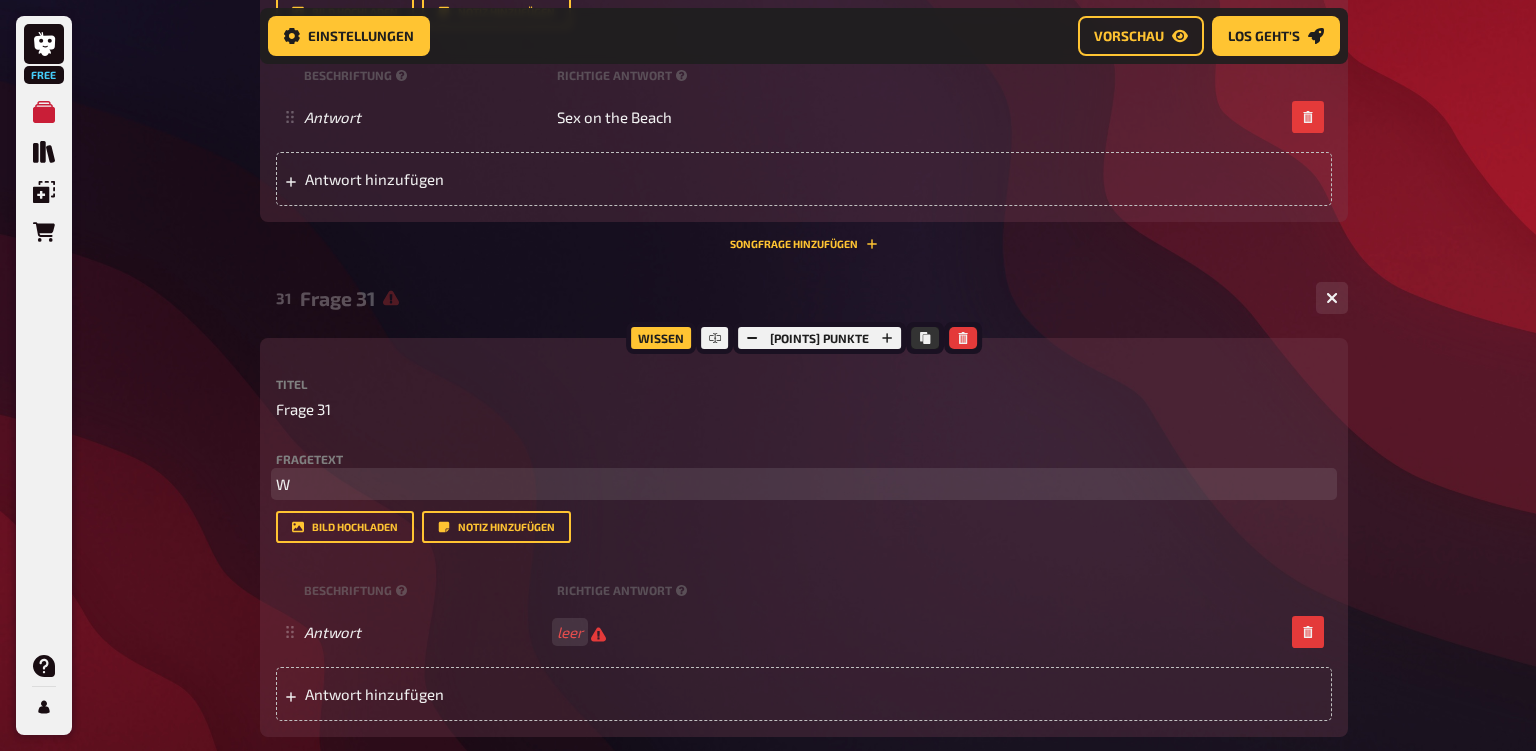 type 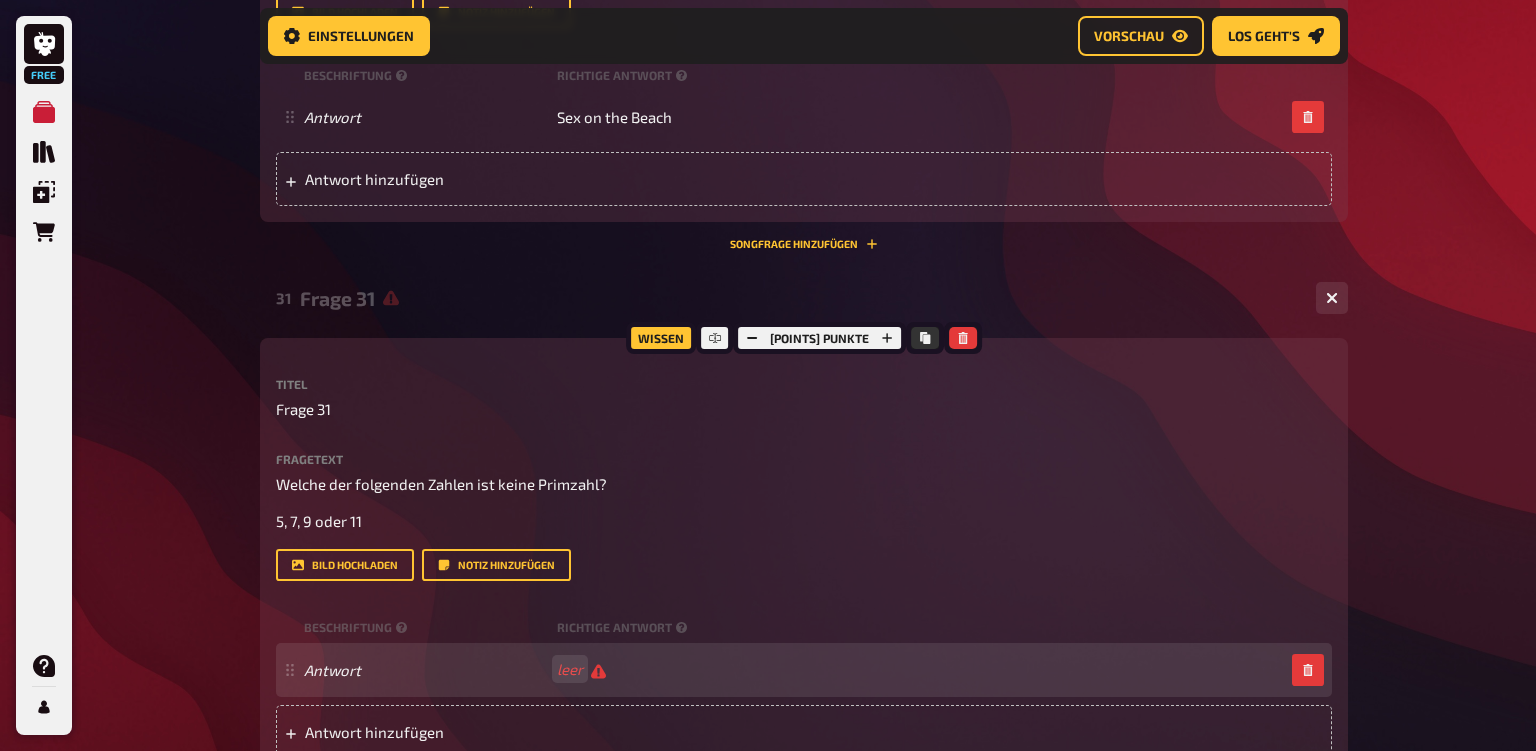 click on "Antwort" at bounding box center (426, 670) 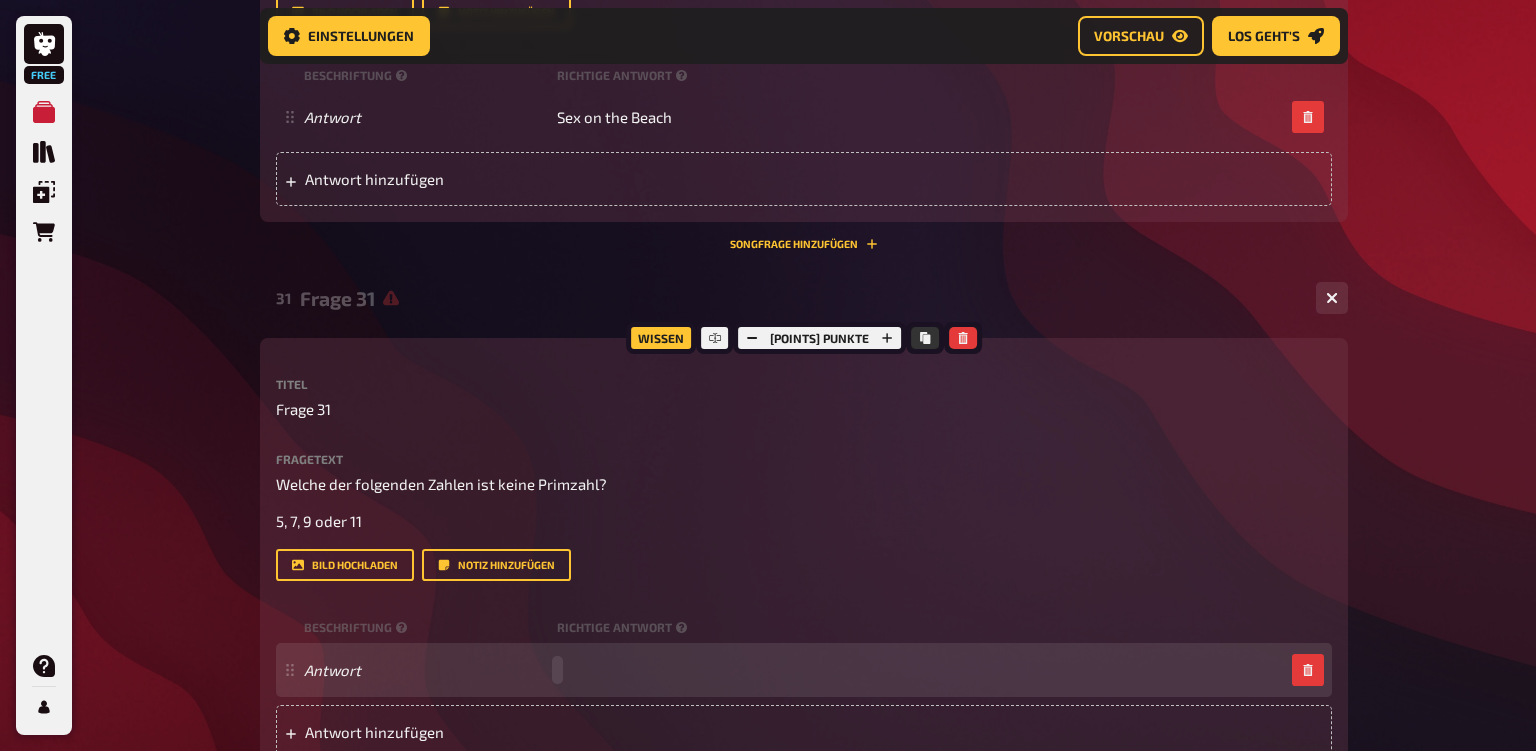 type 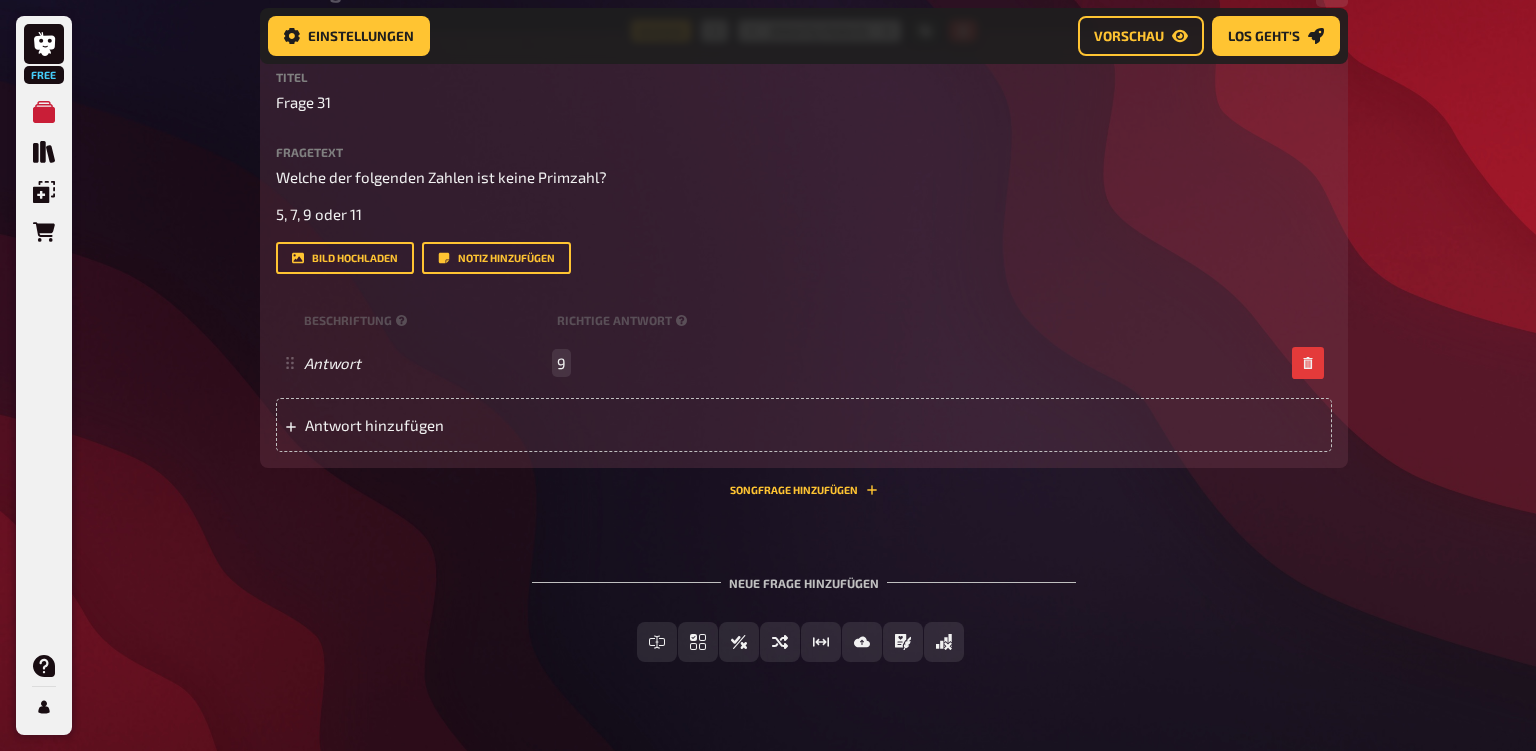scroll, scrollTop: 4866, scrollLeft: 0, axis: vertical 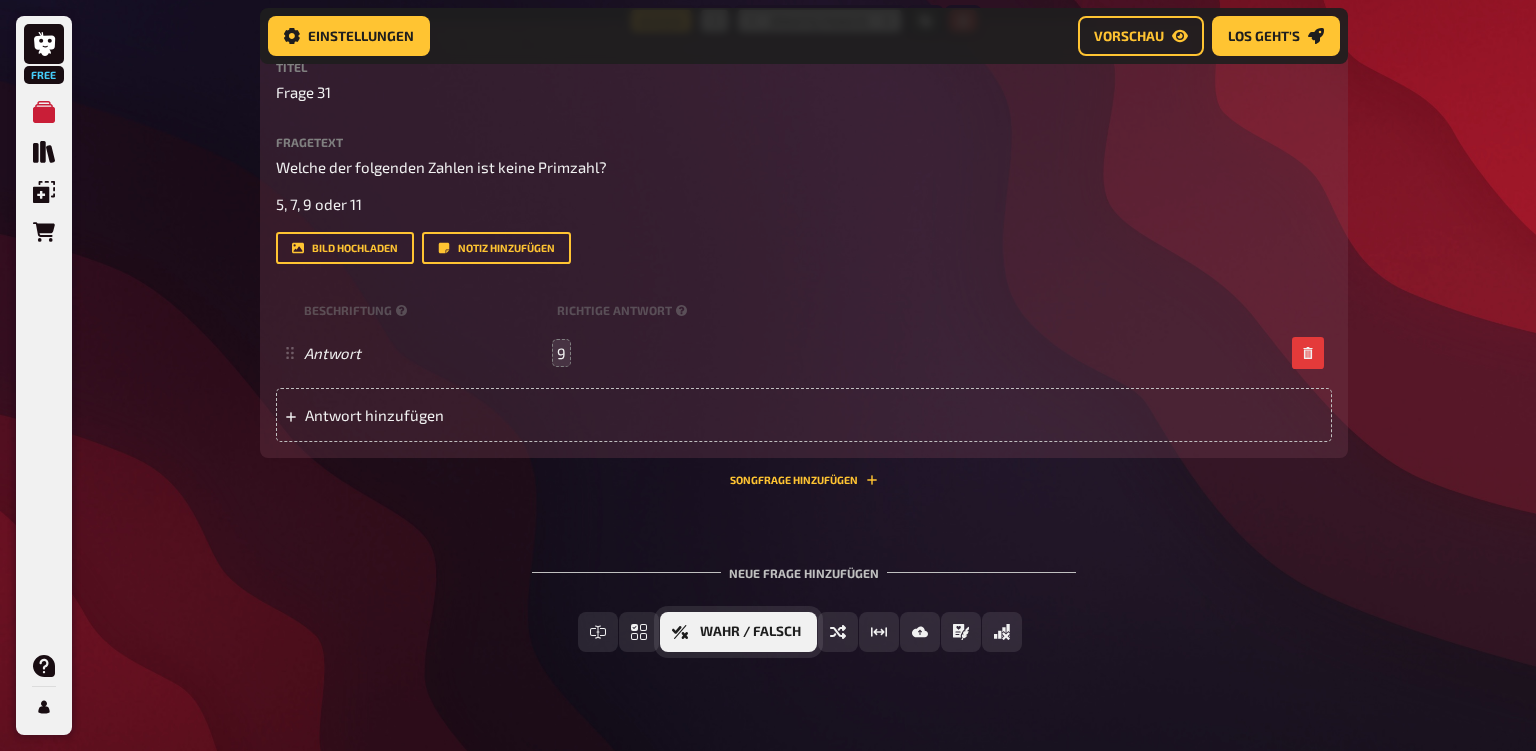 click on "Wahr / Falsch" at bounding box center (750, 632) 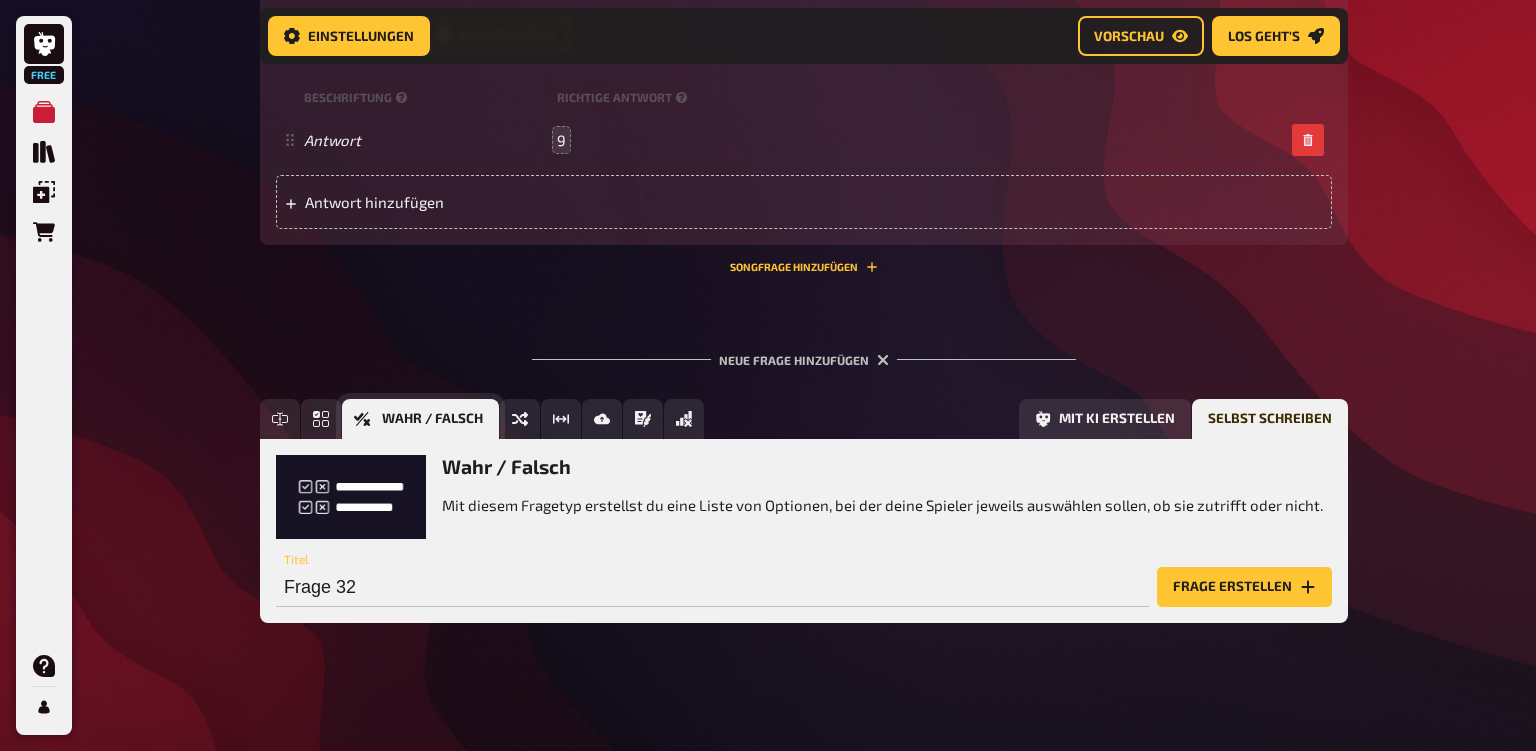 scroll, scrollTop: 5101, scrollLeft: 0, axis: vertical 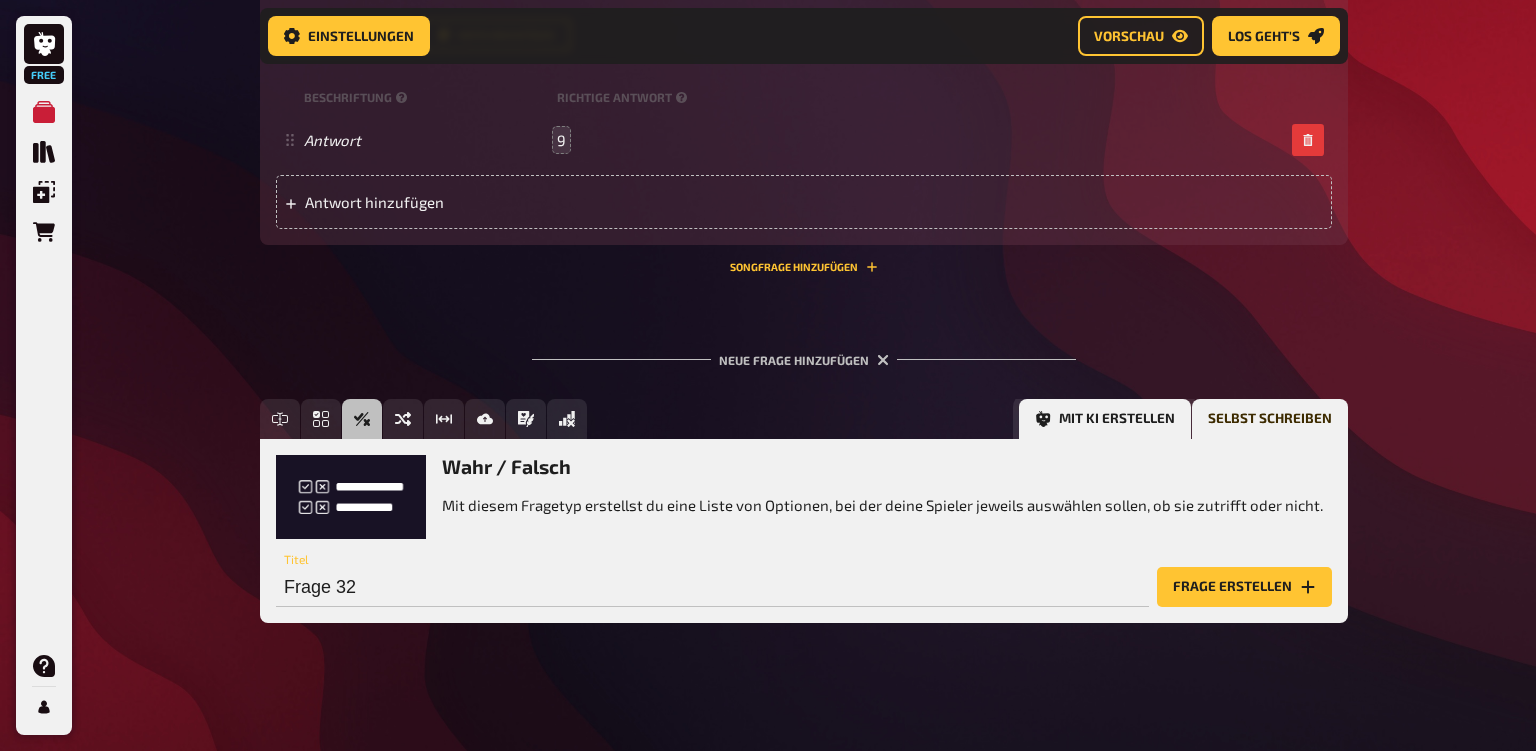 click on "Mit KI erstellen" at bounding box center [1105, 419] 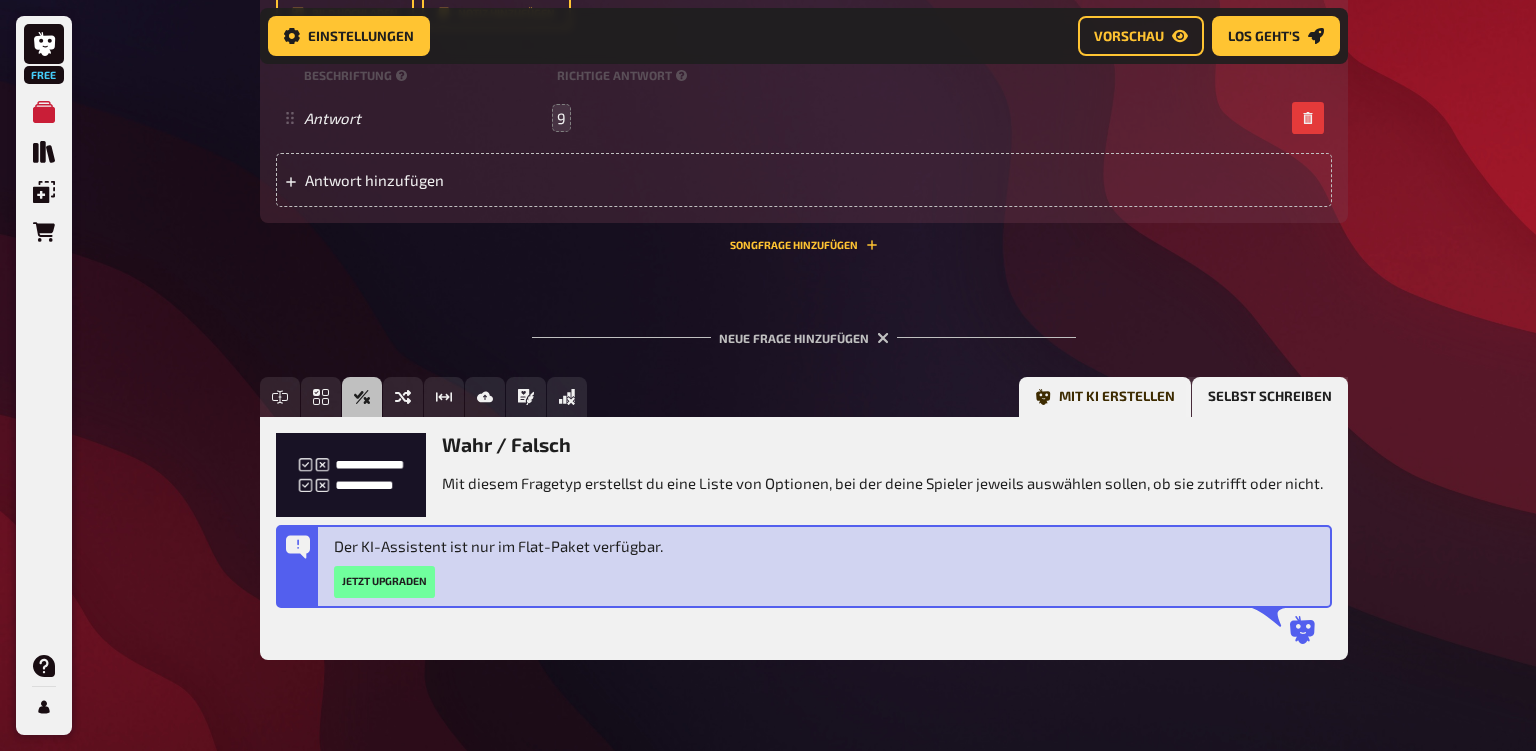 click on "Selbst schreiben" at bounding box center [1270, 397] 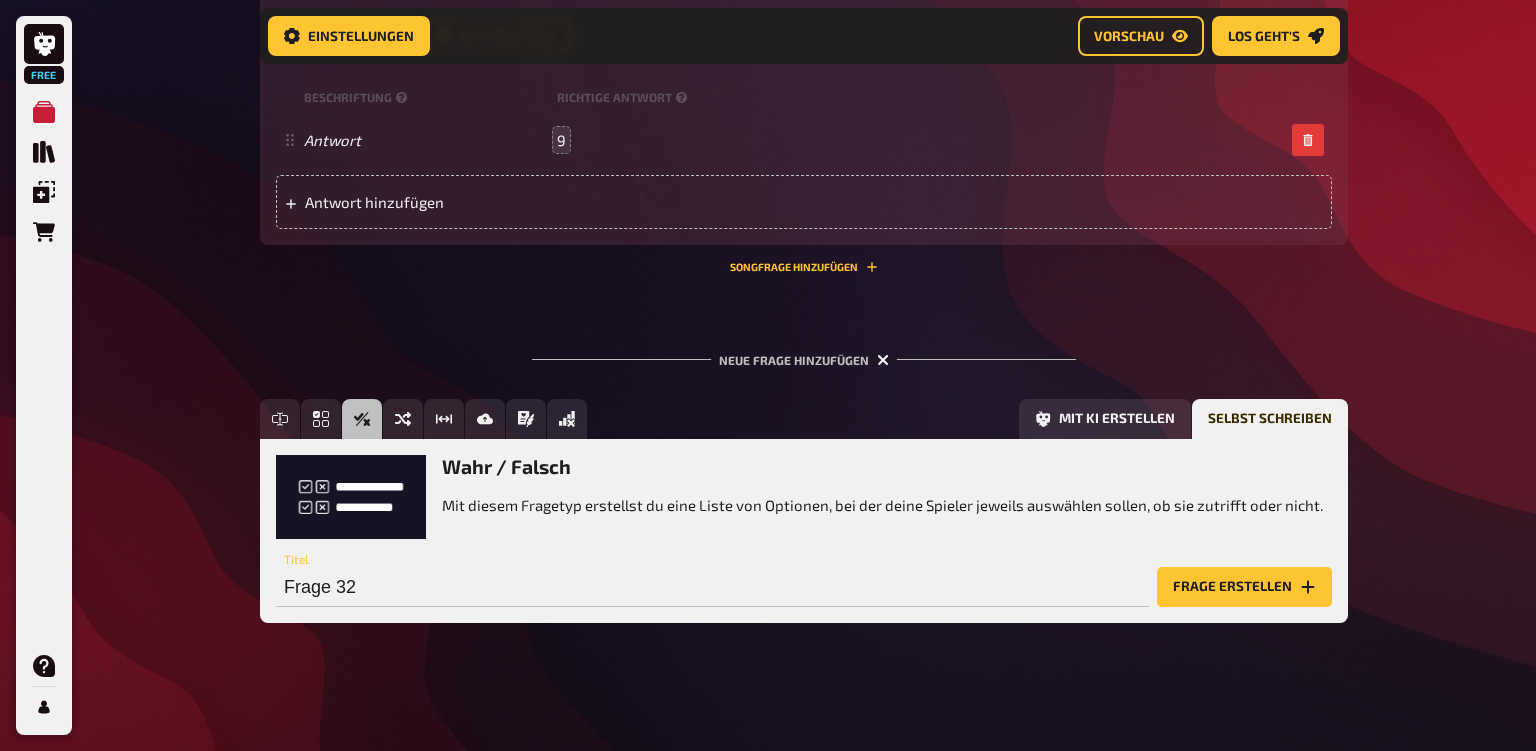 click 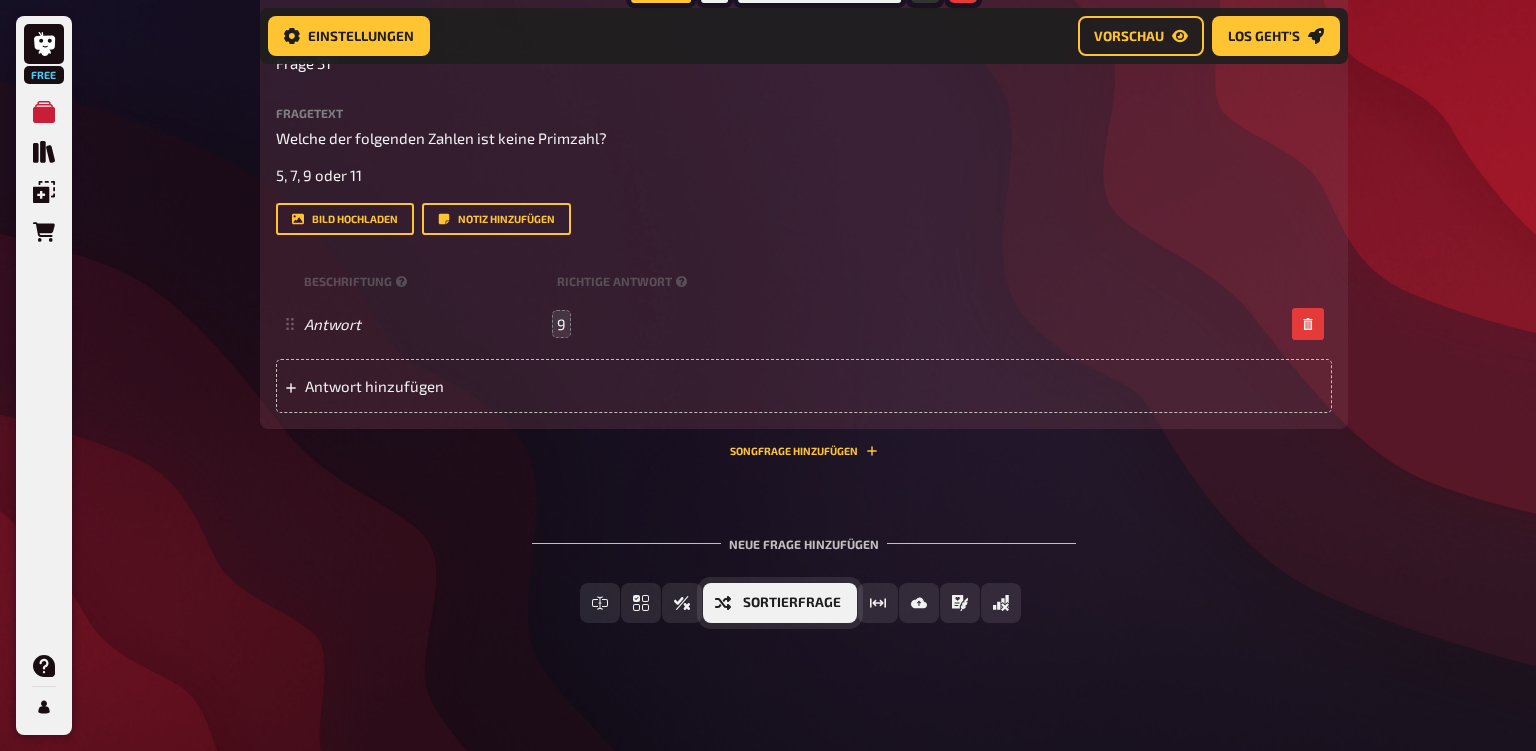 click on "Sortierfrage" at bounding box center (780, 603) 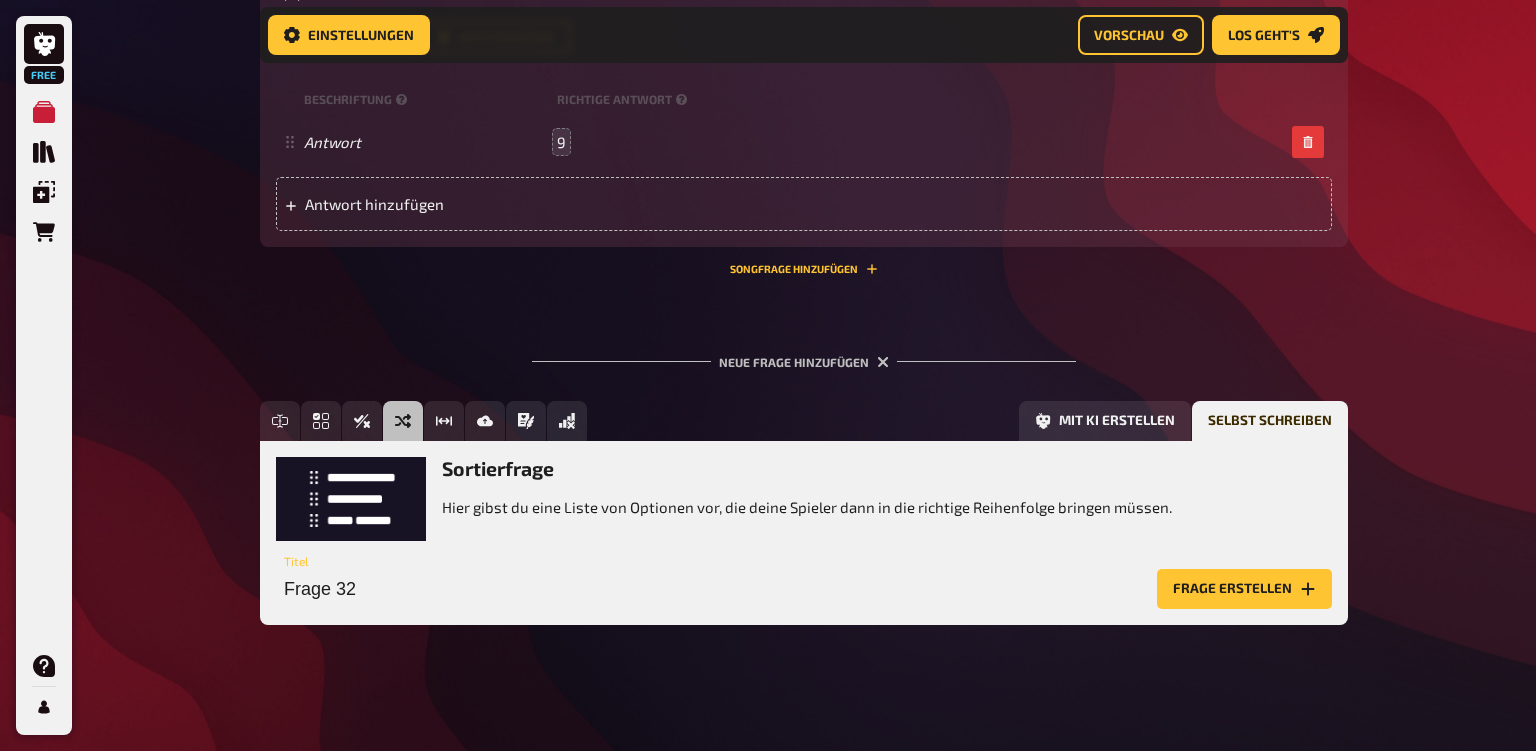 scroll, scrollTop: 5079, scrollLeft: 0, axis: vertical 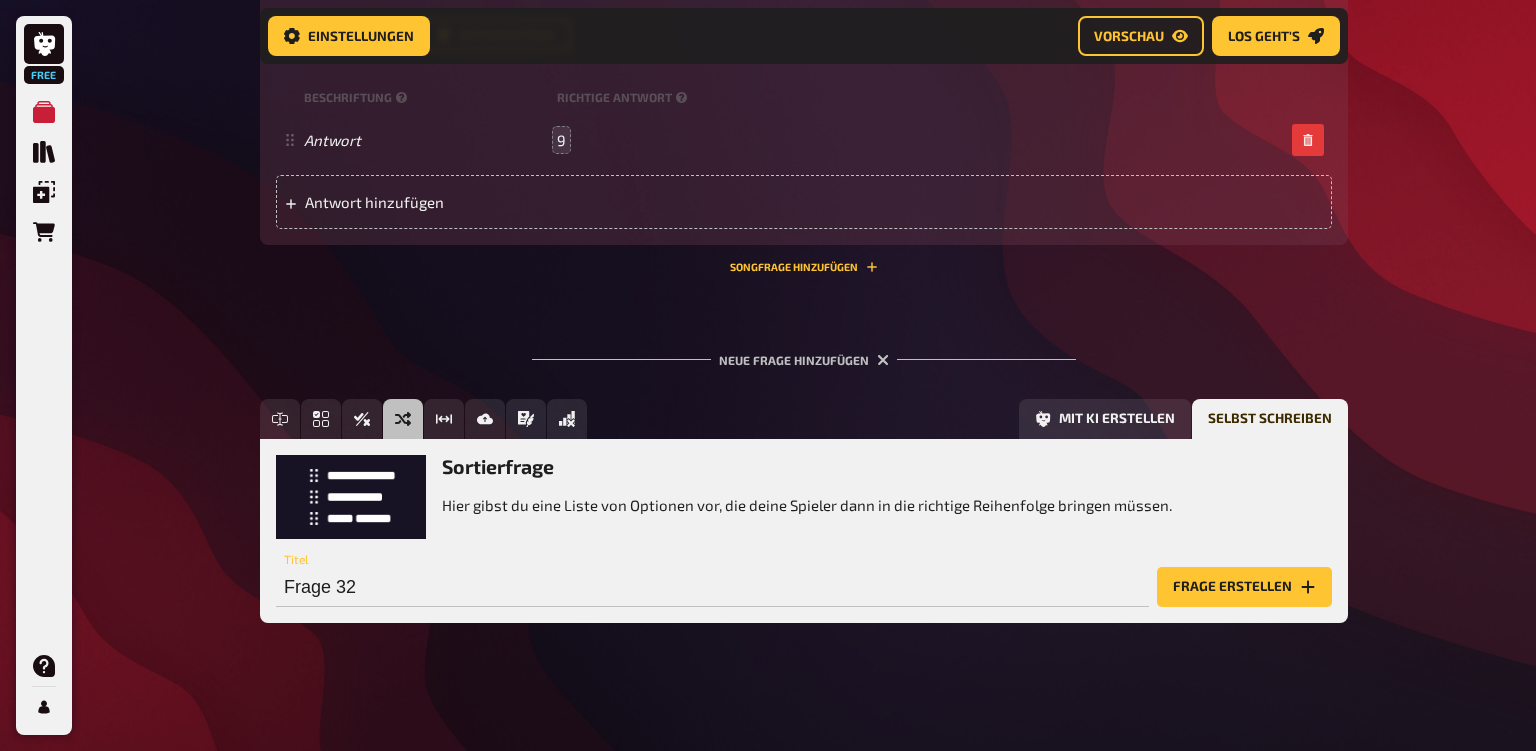 click on "Sortierfrage Hier gibst du eine Liste von Optionen vor, die deine Spieler dann in die richtige Reihenfolge bringen müssen. Frage 32 Titel Frage erstellen" at bounding box center (804, 531) 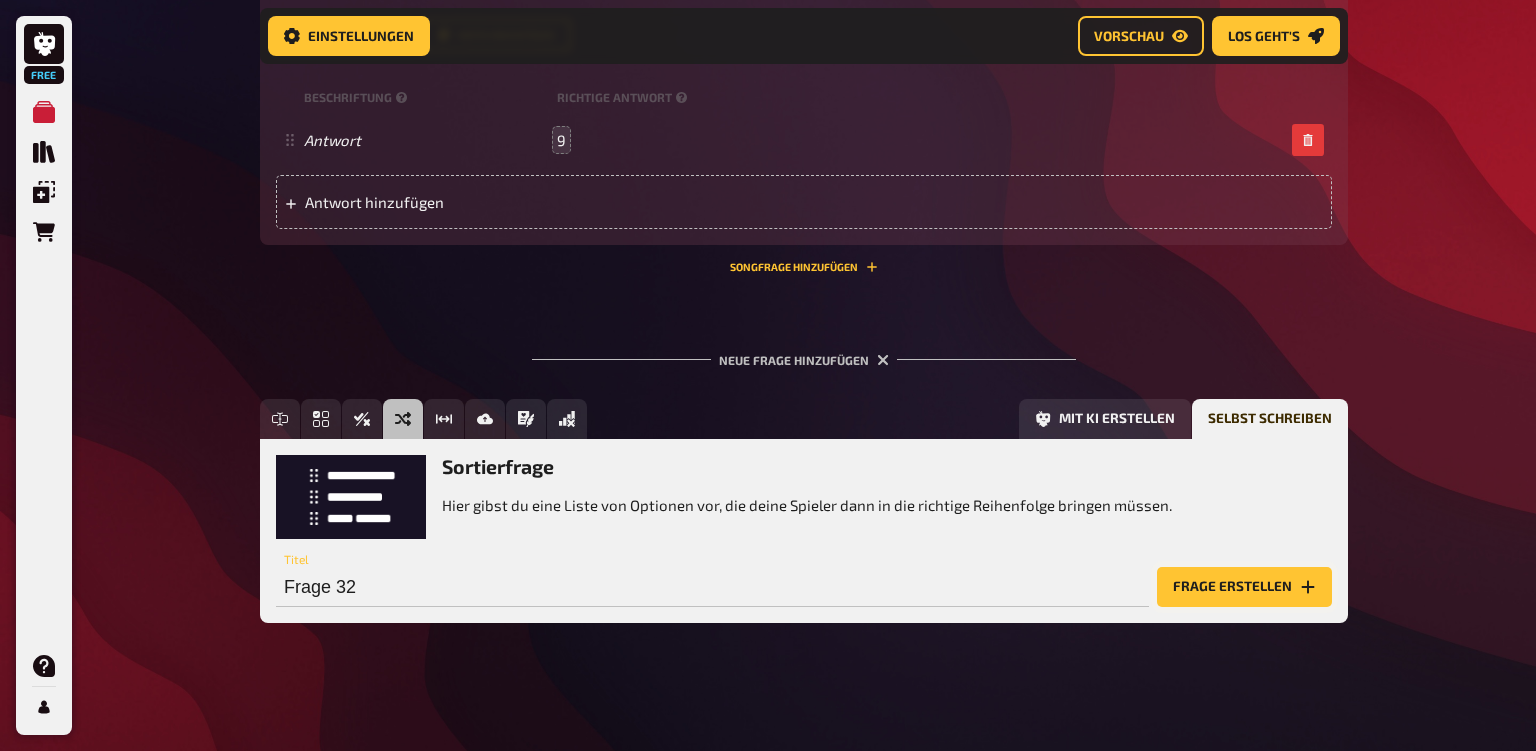 click on "Frage erstellen" at bounding box center [1244, 587] 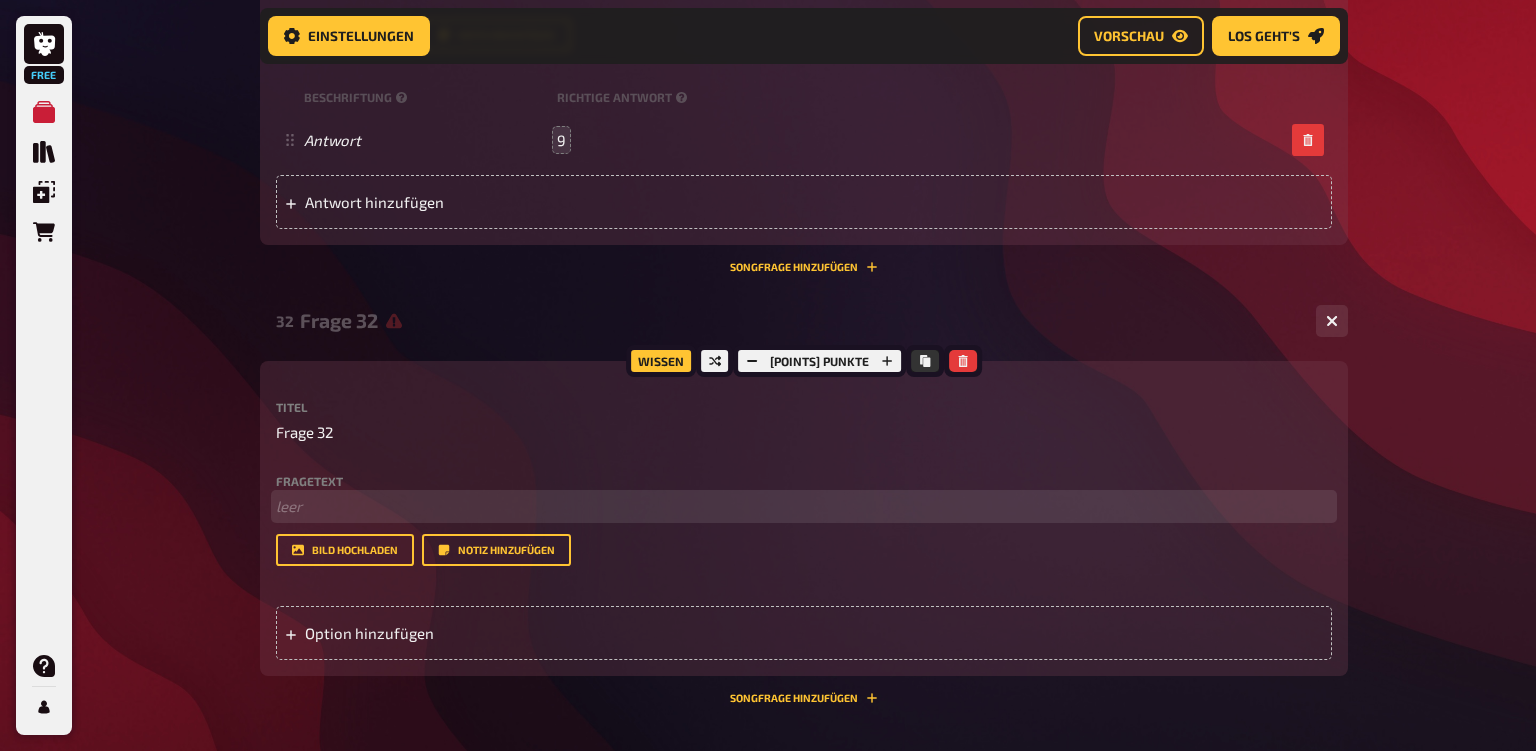click on "﻿ leer" at bounding box center [804, 506] 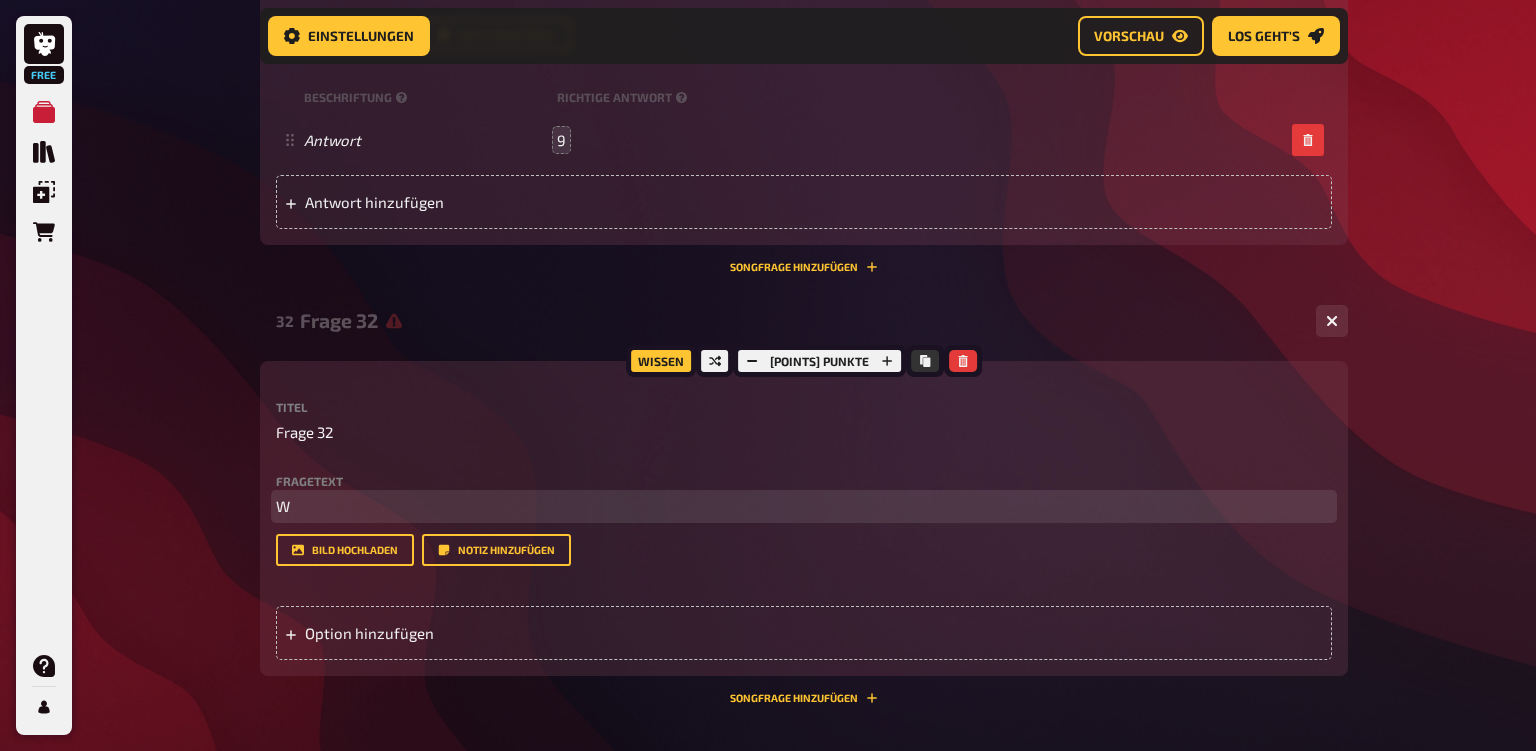 type 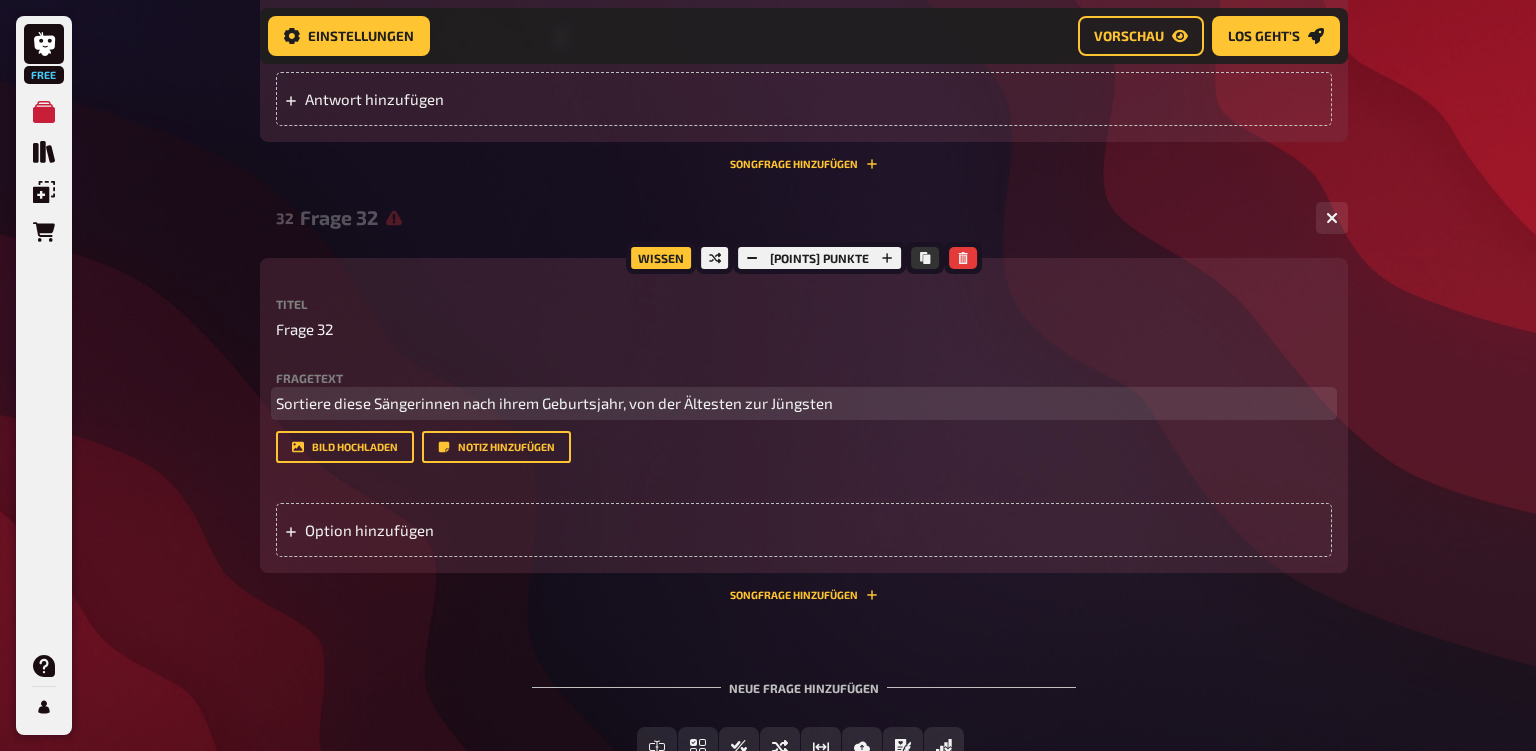 scroll, scrollTop: 5184, scrollLeft: 0, axis: vertical 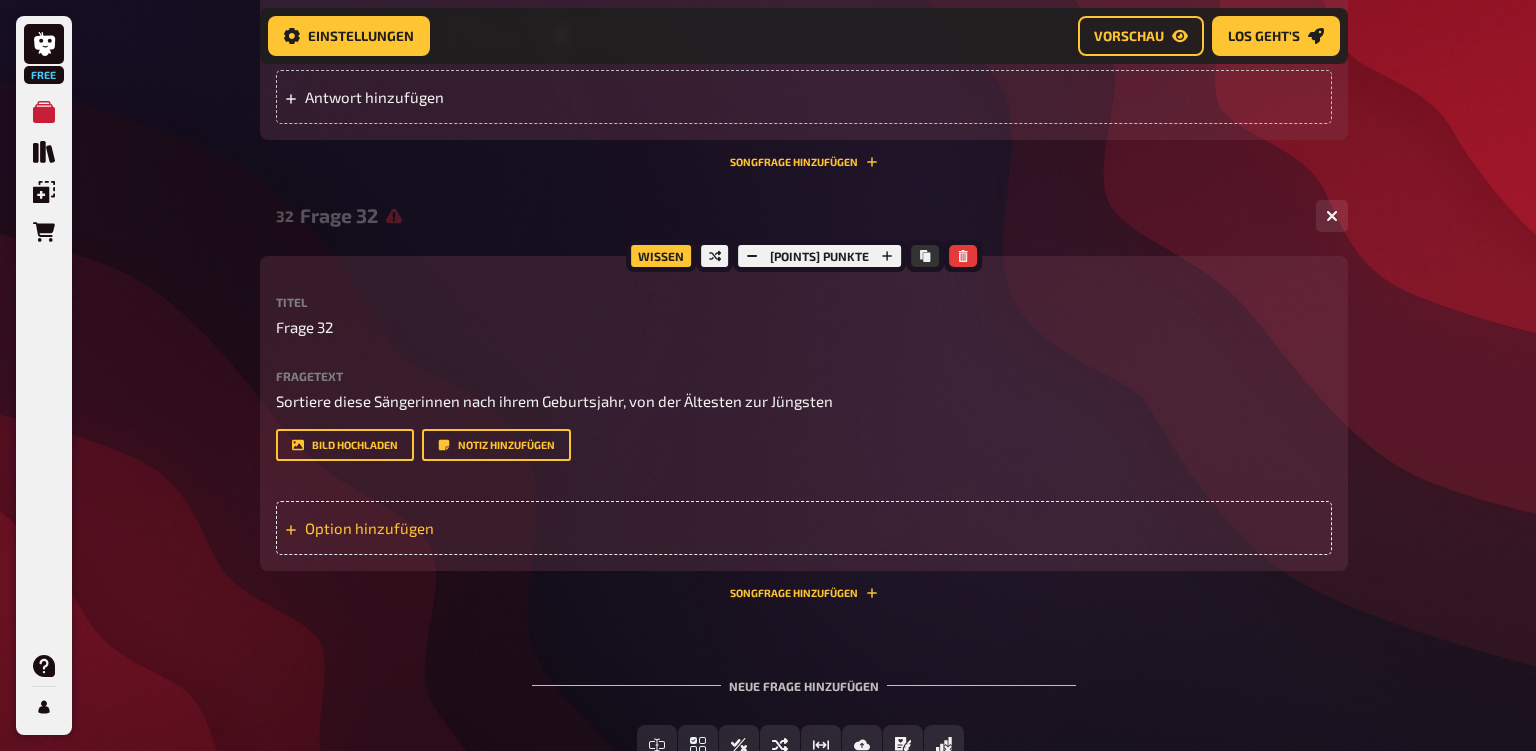 click on "Option hinzufügen" at bounding box center (804, 528) 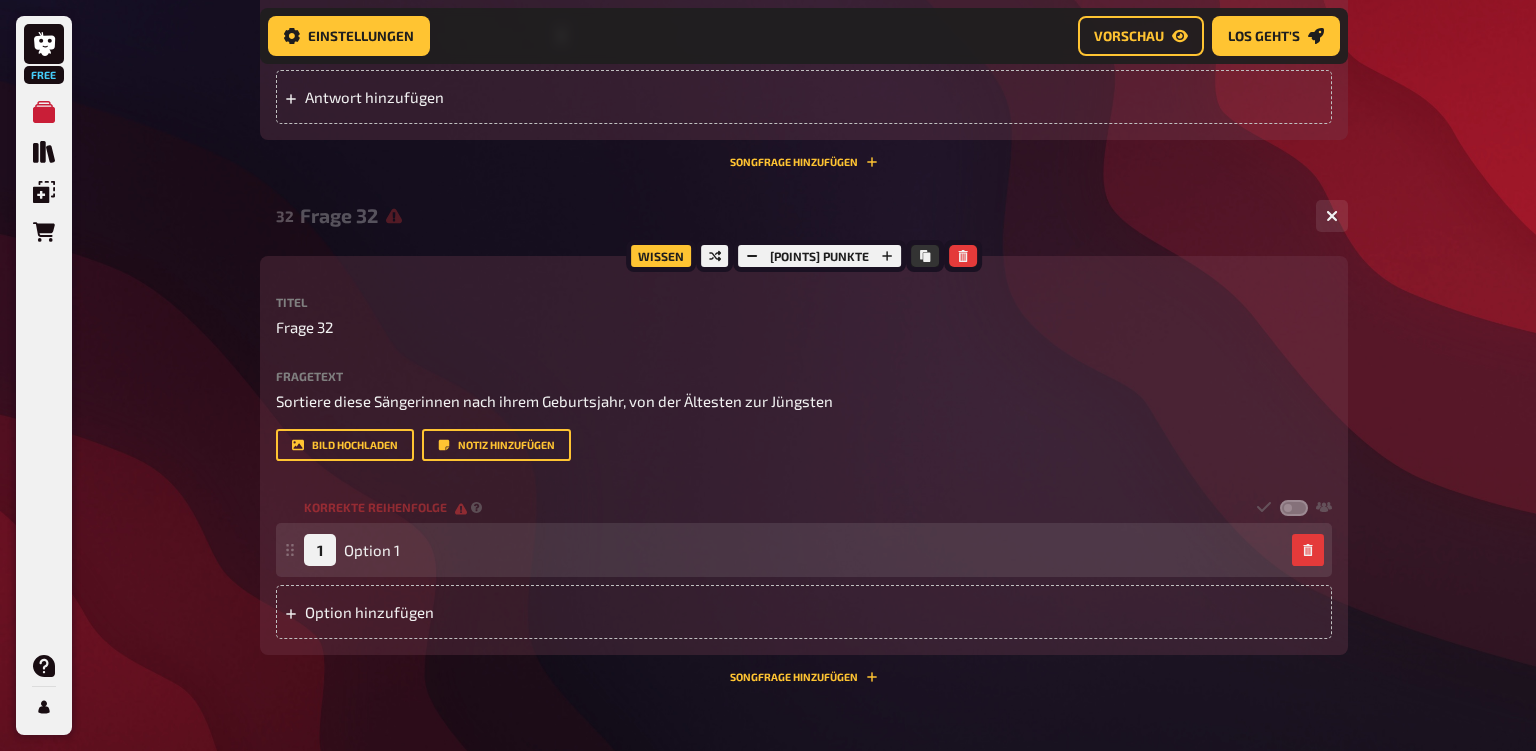 type 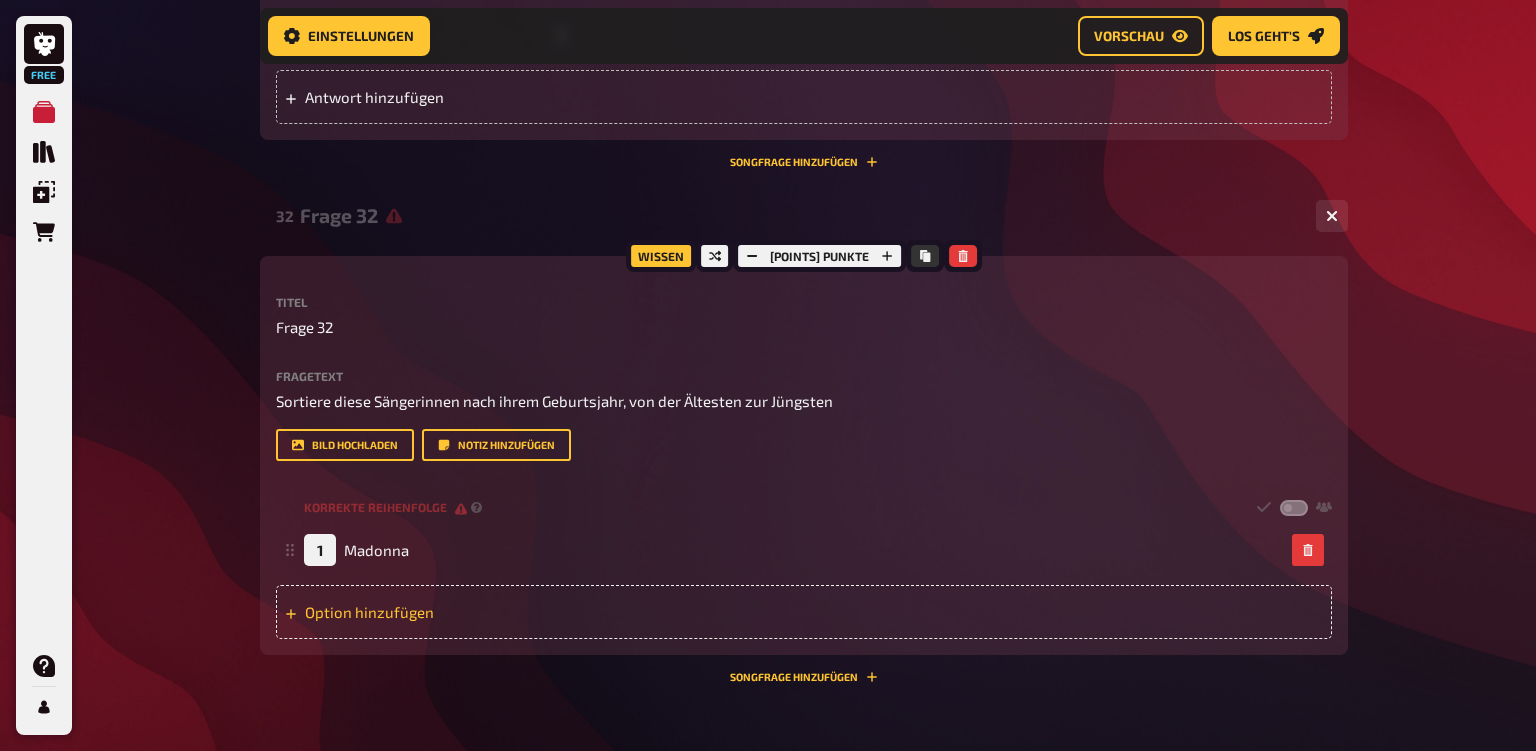 click on "Option hinzufügen" at bounding box center (804, 612) 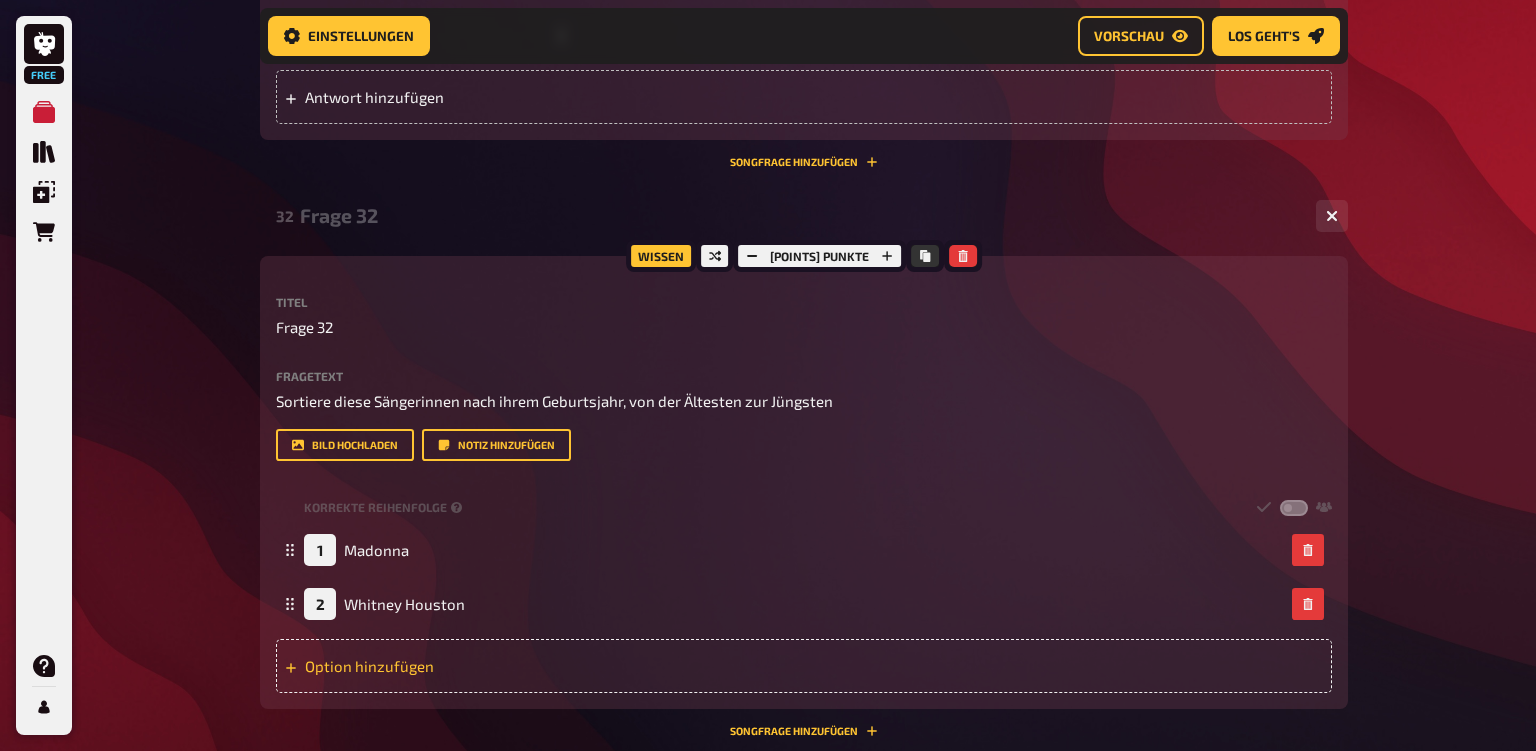 click on "Option hinzufügen" at bounding box center (804, 666) 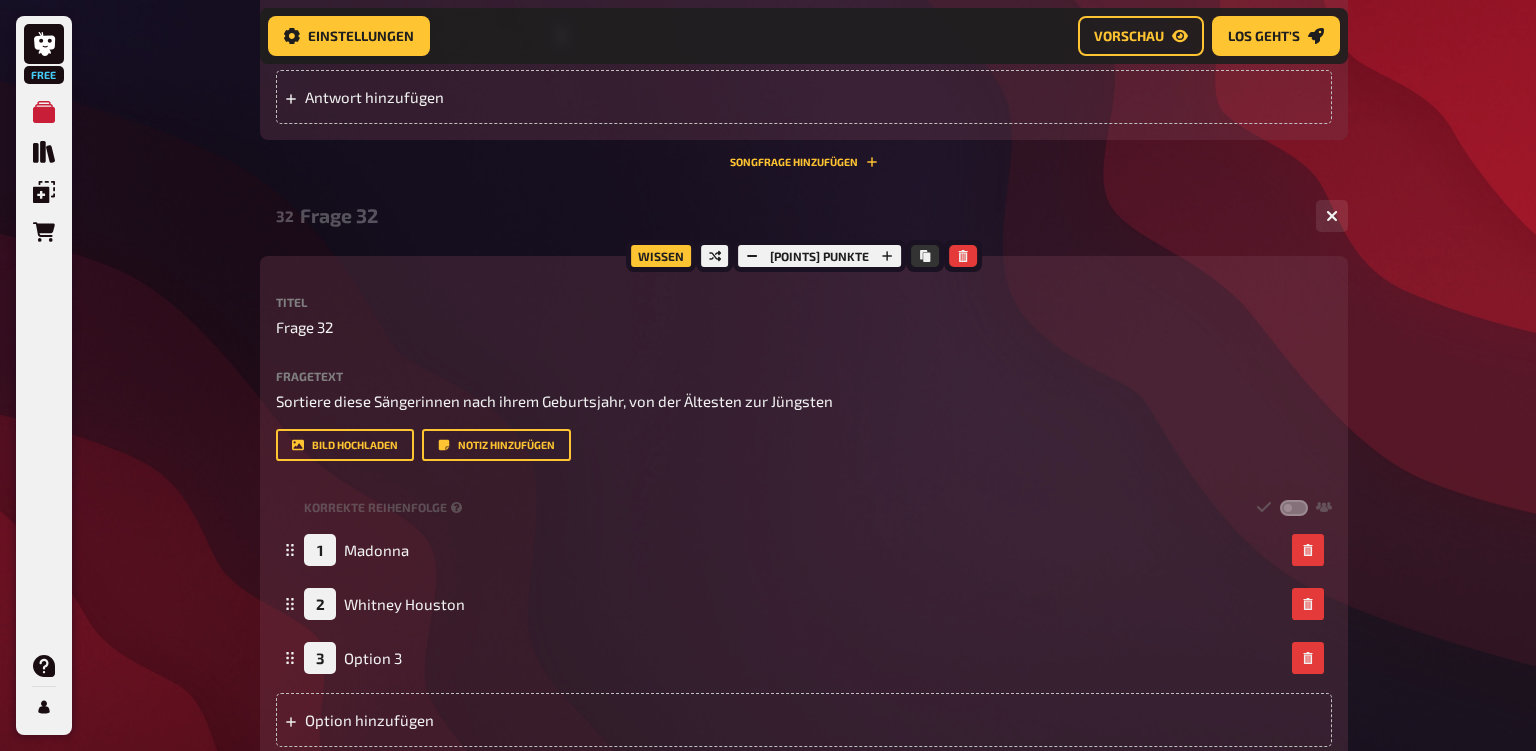 type 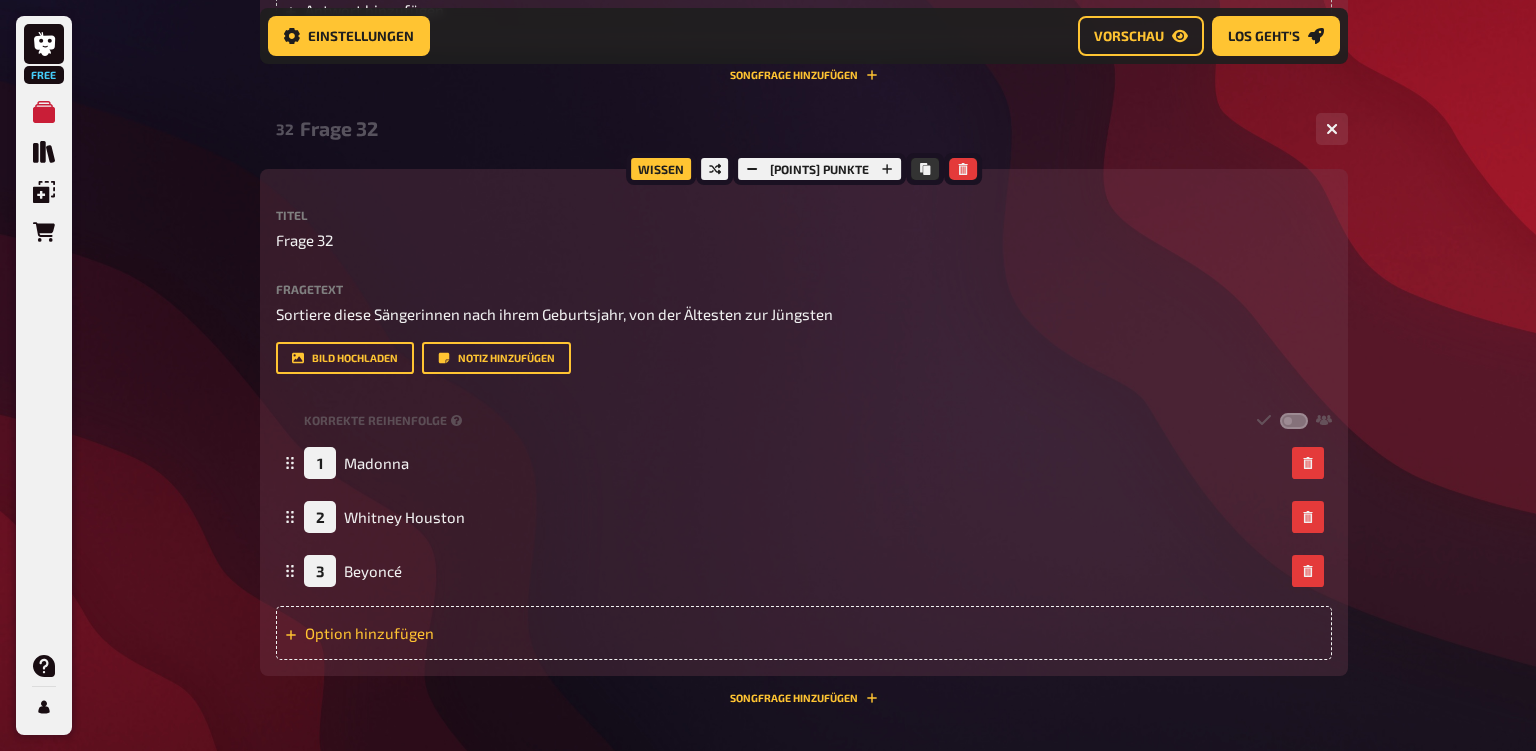 scroll, scrollTop: 5290, scrollLeft: 0, axis: vertical 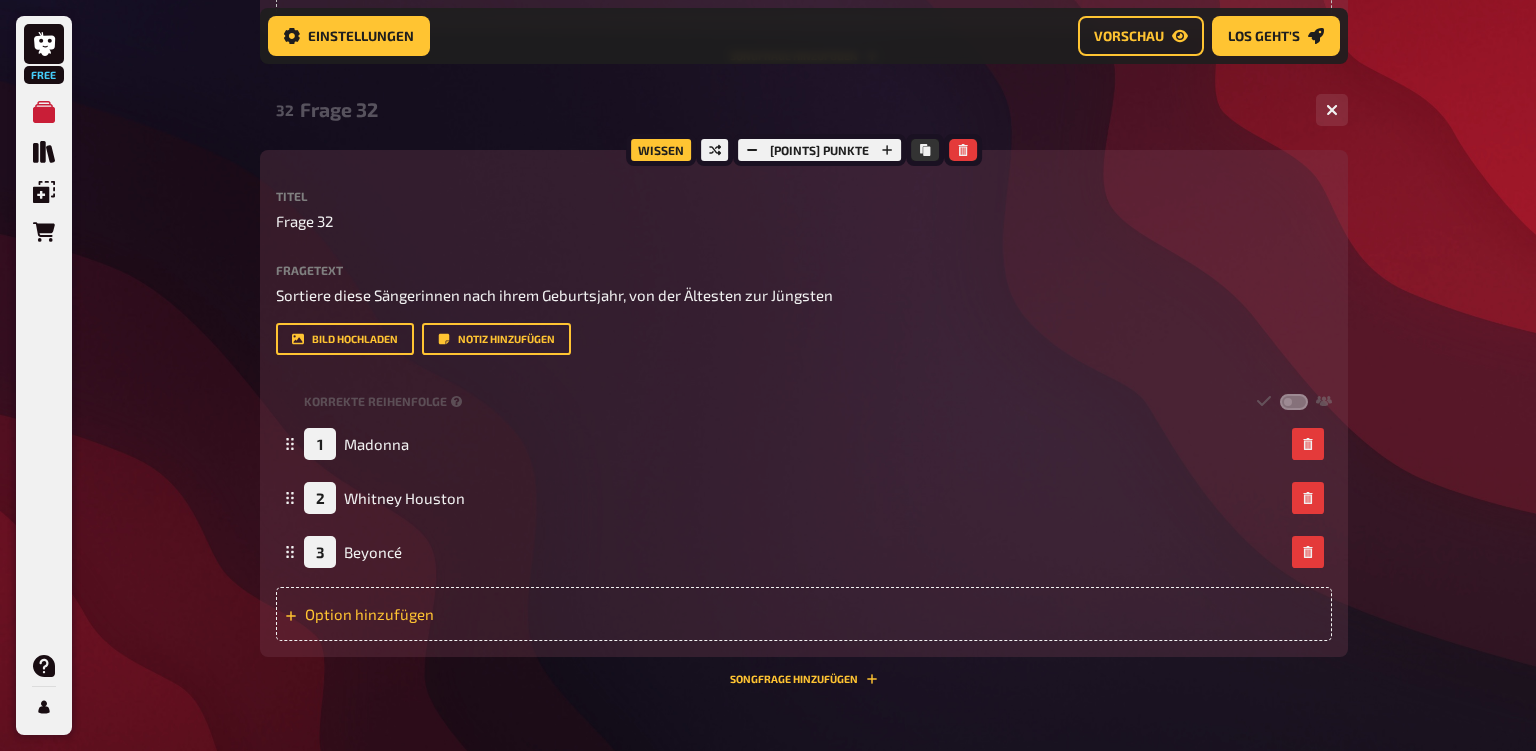 click on "Option hinzufügen" at bounding box center [804, 614] 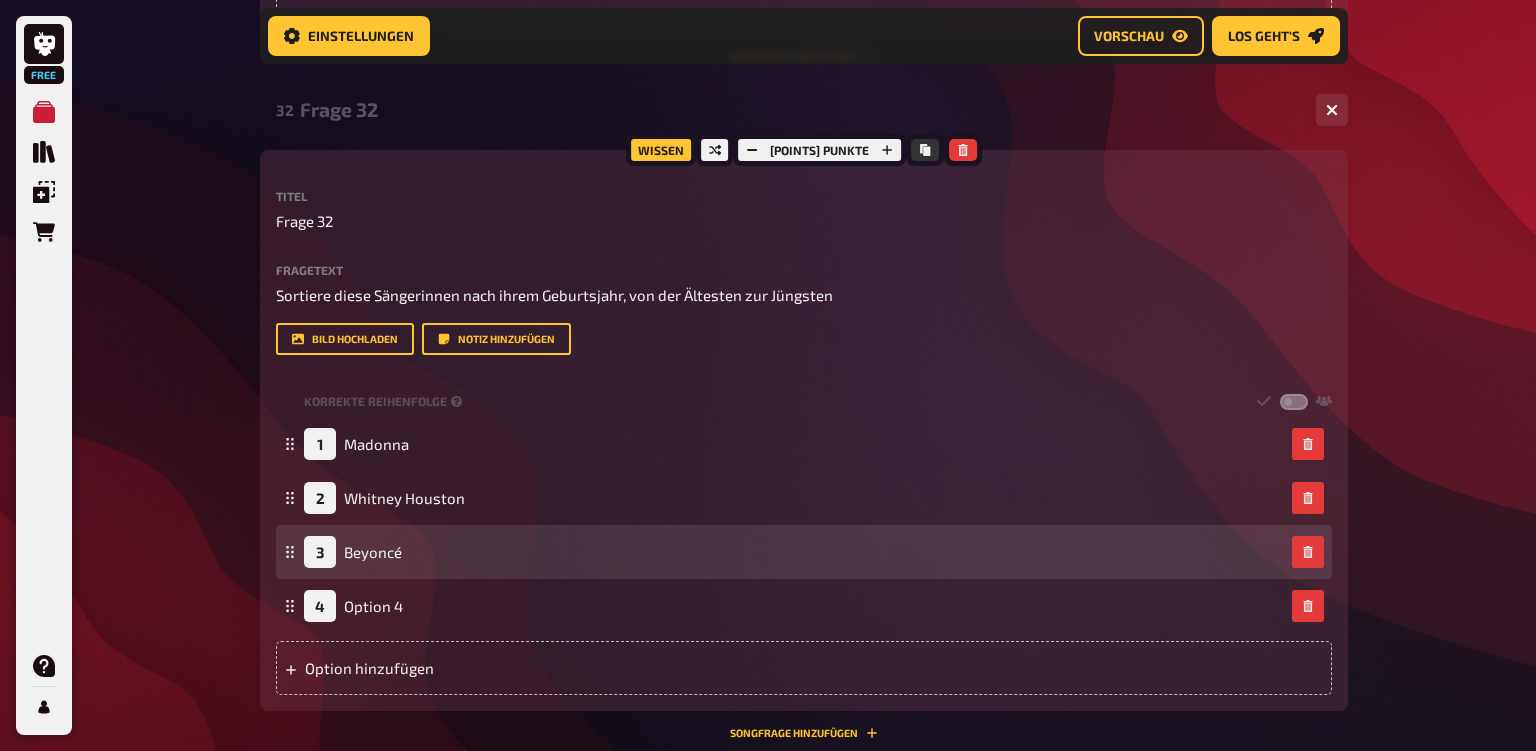 type 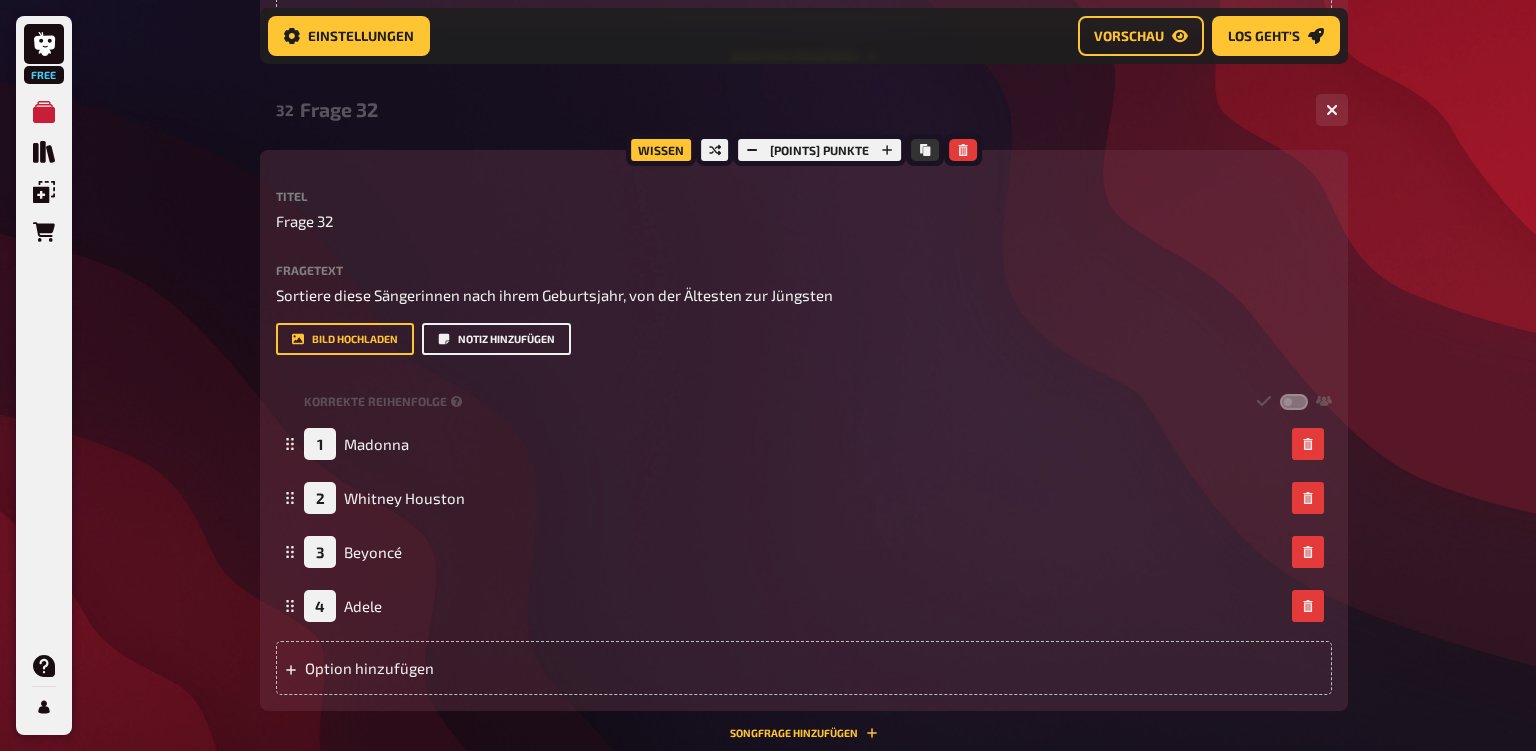drag, startPoint x: 502, startPoint y: 354, endPoint x: 489, endPoint y: 378, distance: 27.294687 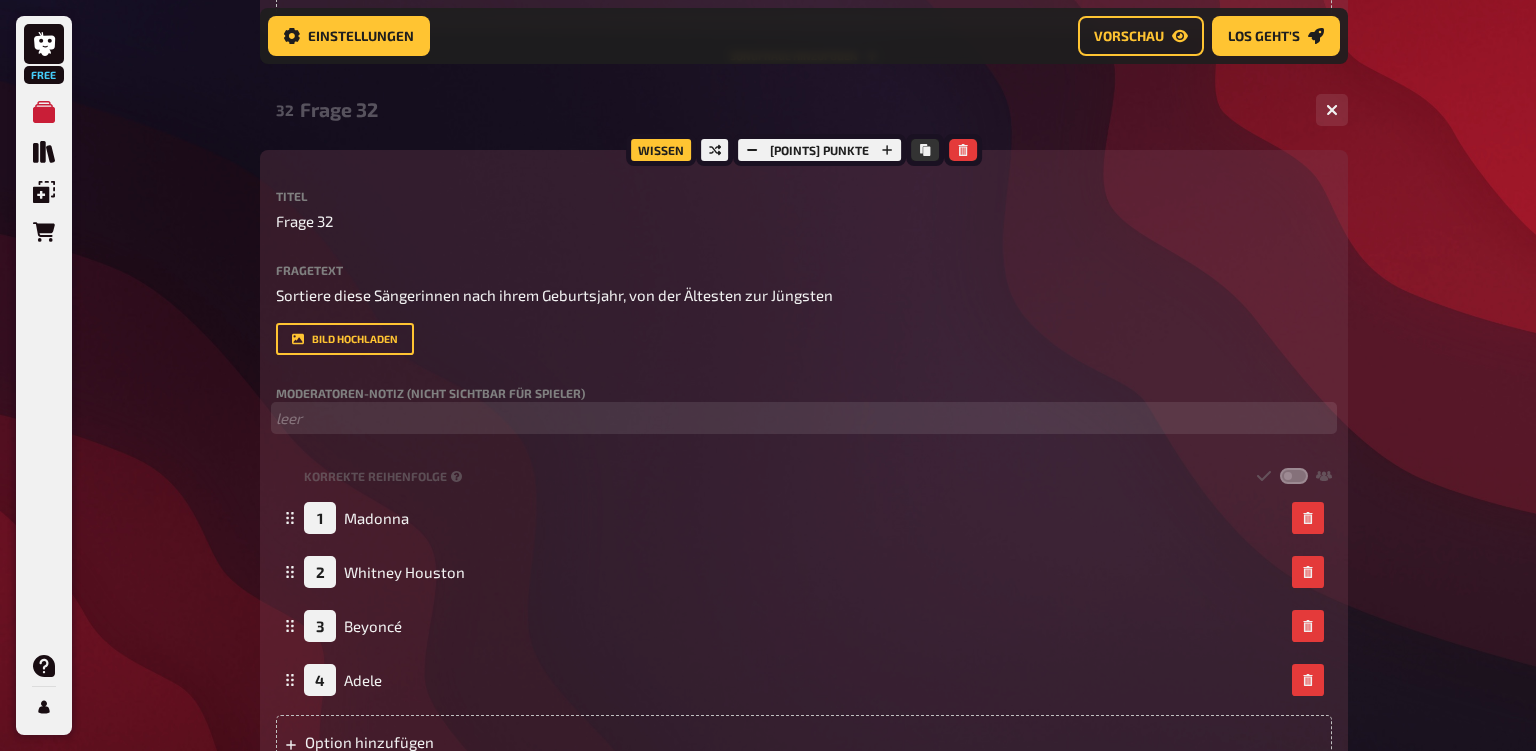 click on "﻿ leer" at bounding box center [804, 418] 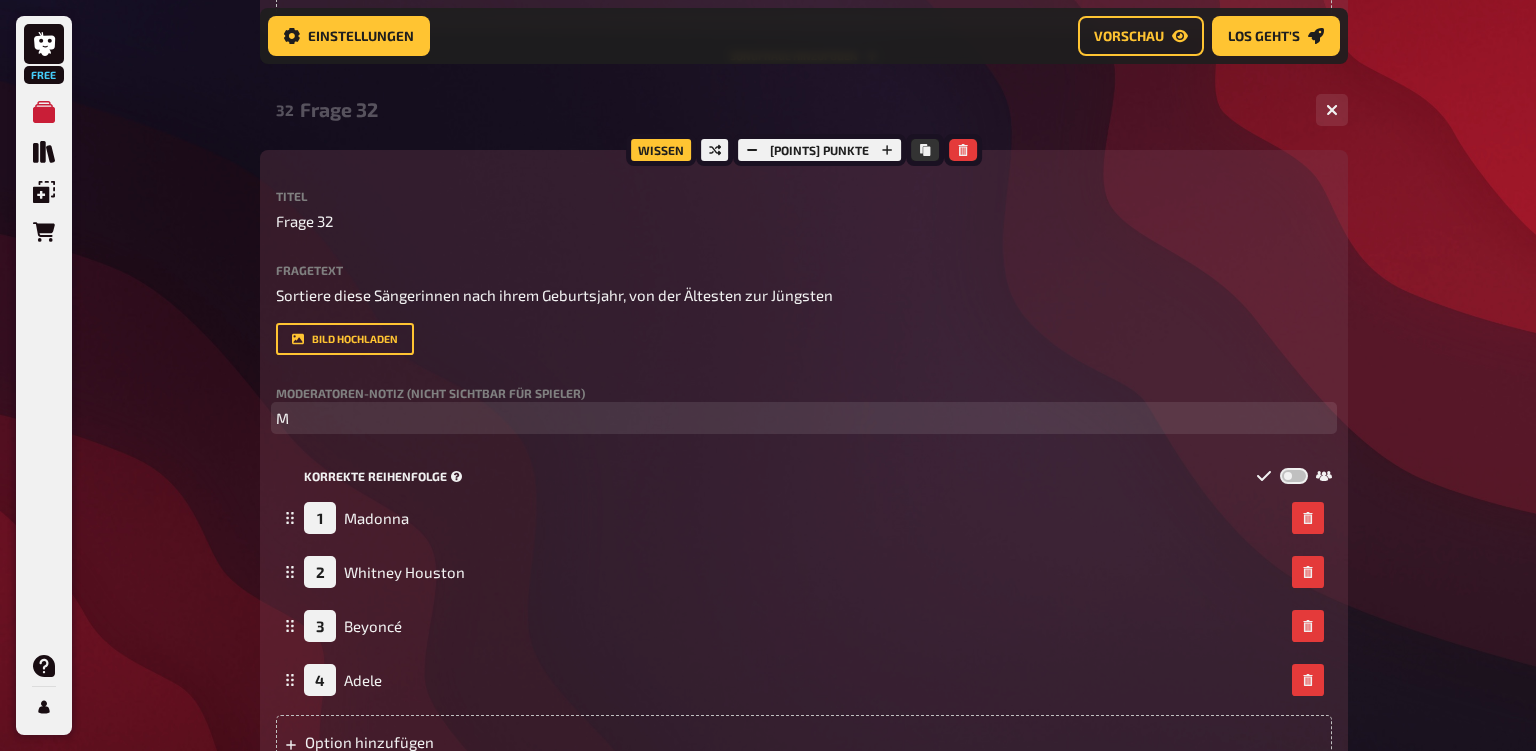 type 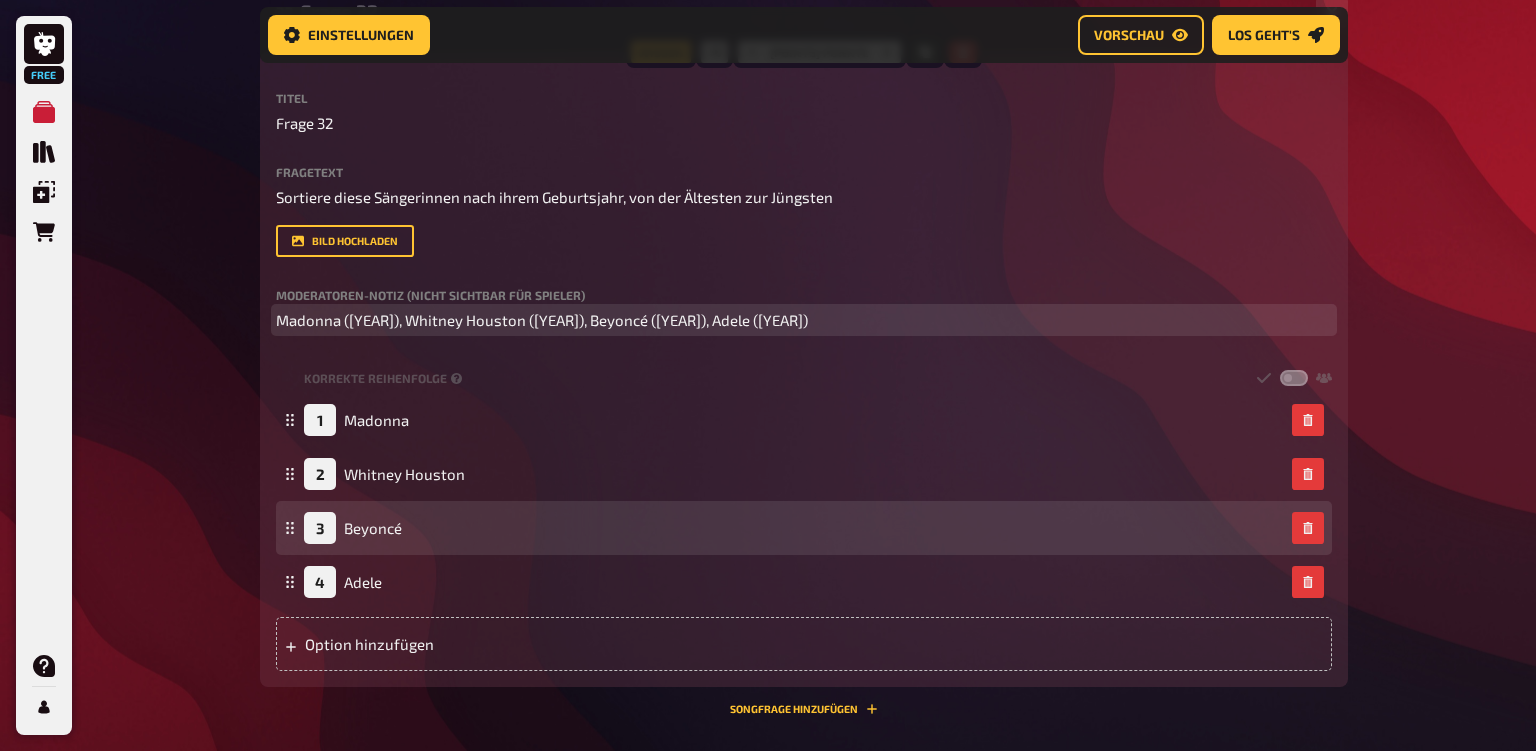 scroll, scrollTop: 5396, scrollLeft: 0, axis: vertical 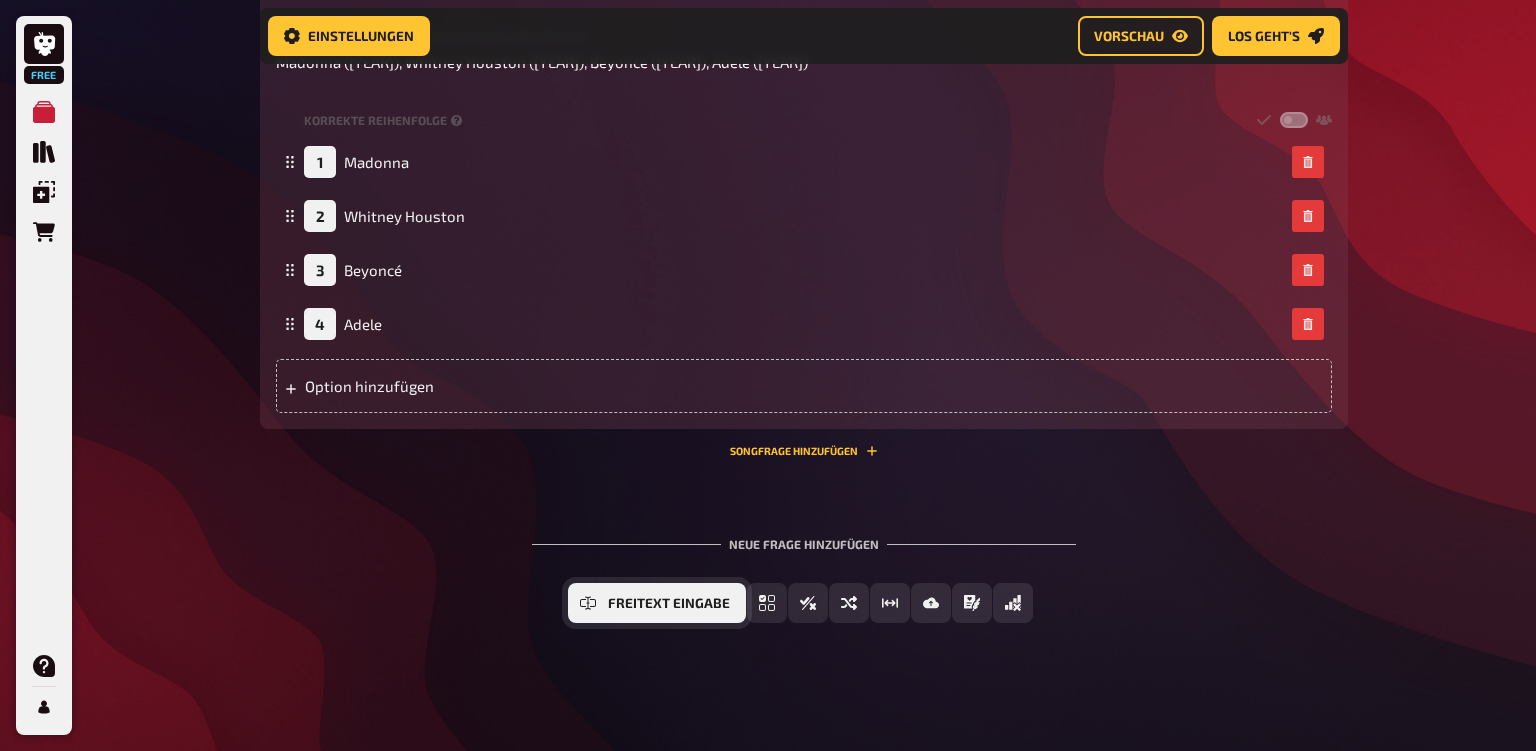 click 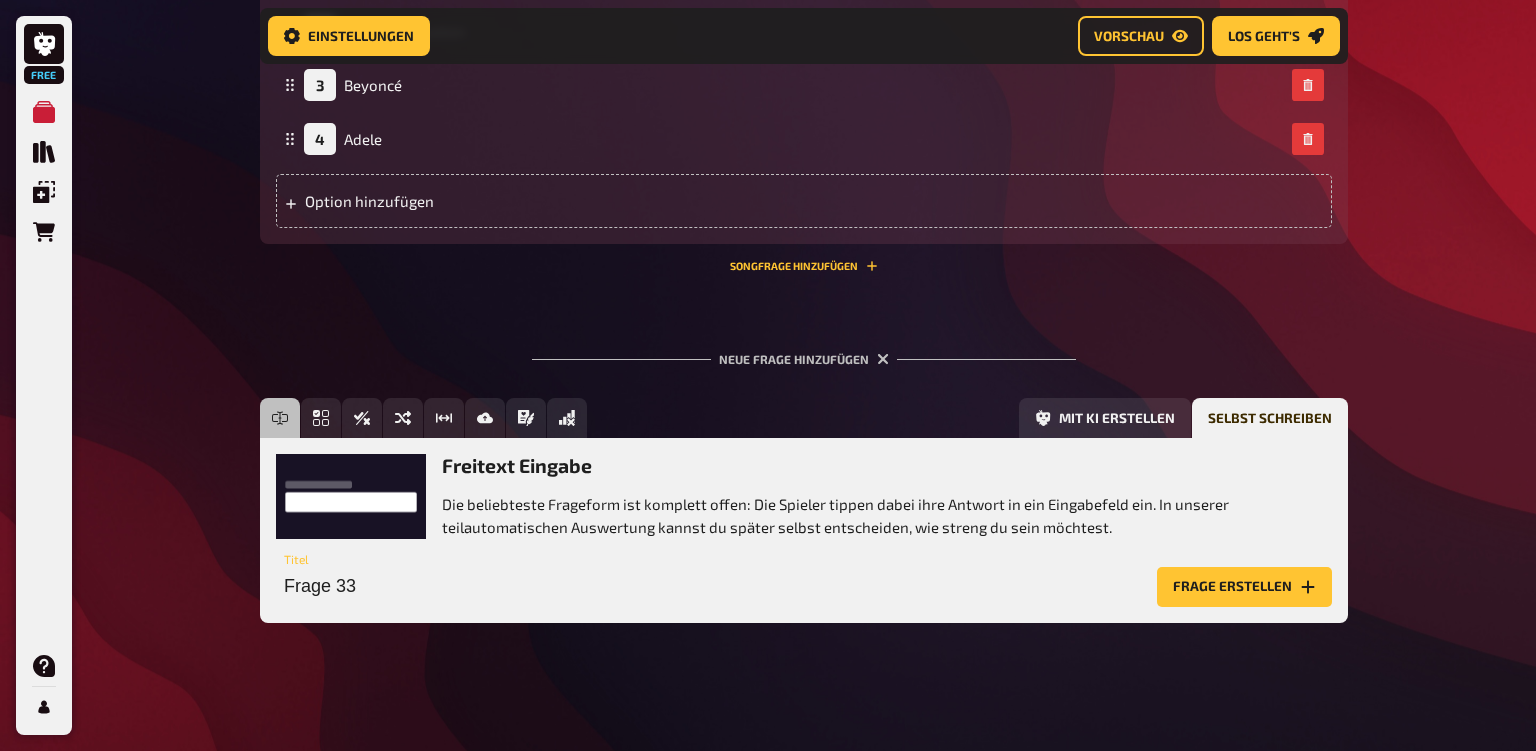 scroll, scrollTop: 5853, scrollLeft: 0, axis: vertical 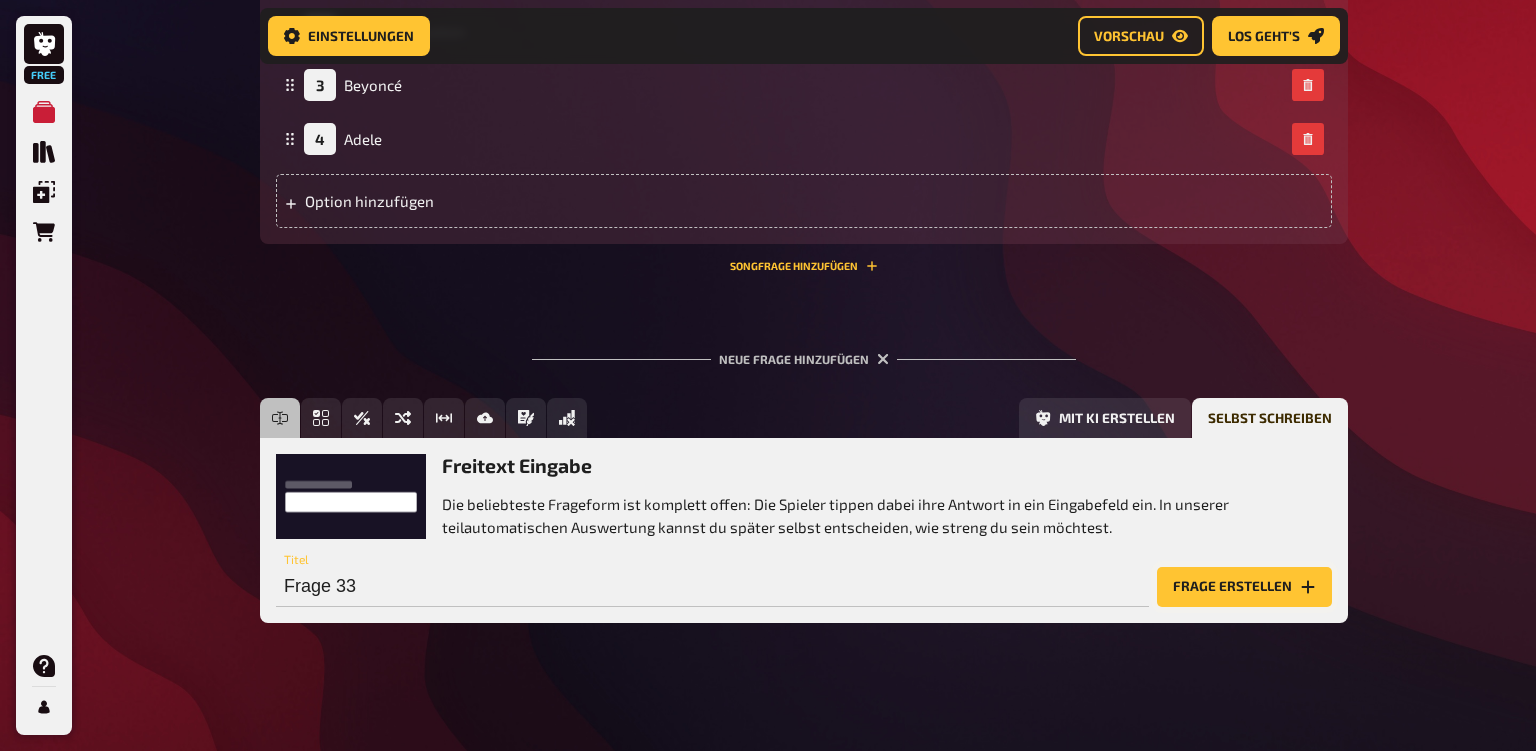click on "Frage erstellen" at bounding box center (1244, 587) 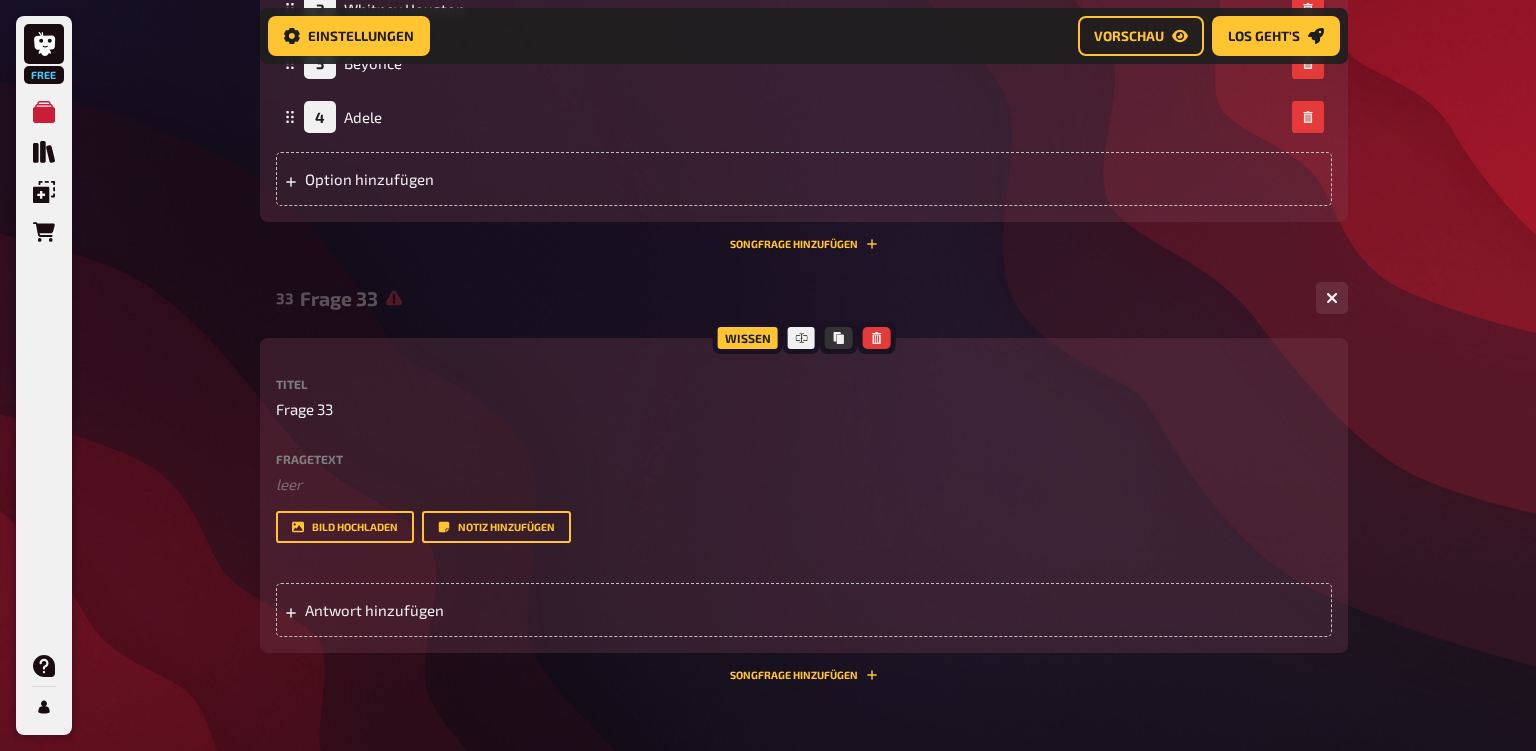 click on "Wissen Titel Frage 33 Fragetext ﻿ leer Hier hinziehen für Dateiupload Bild hochladen   Notiz hinzufügen Antwort hinzufügen" at bounding box center (804, 495) 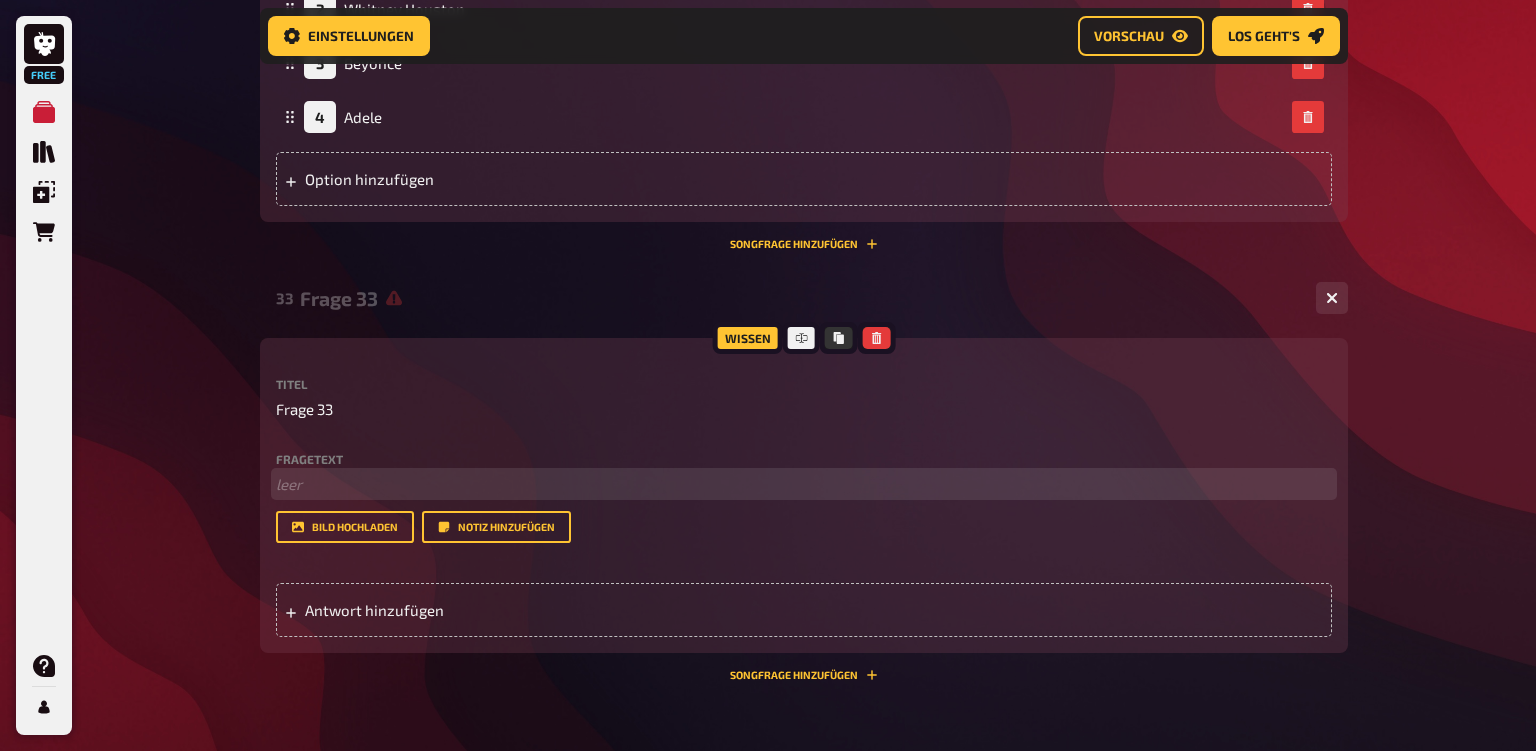 click on "﻿ leer" at bounding box center (804, 484) 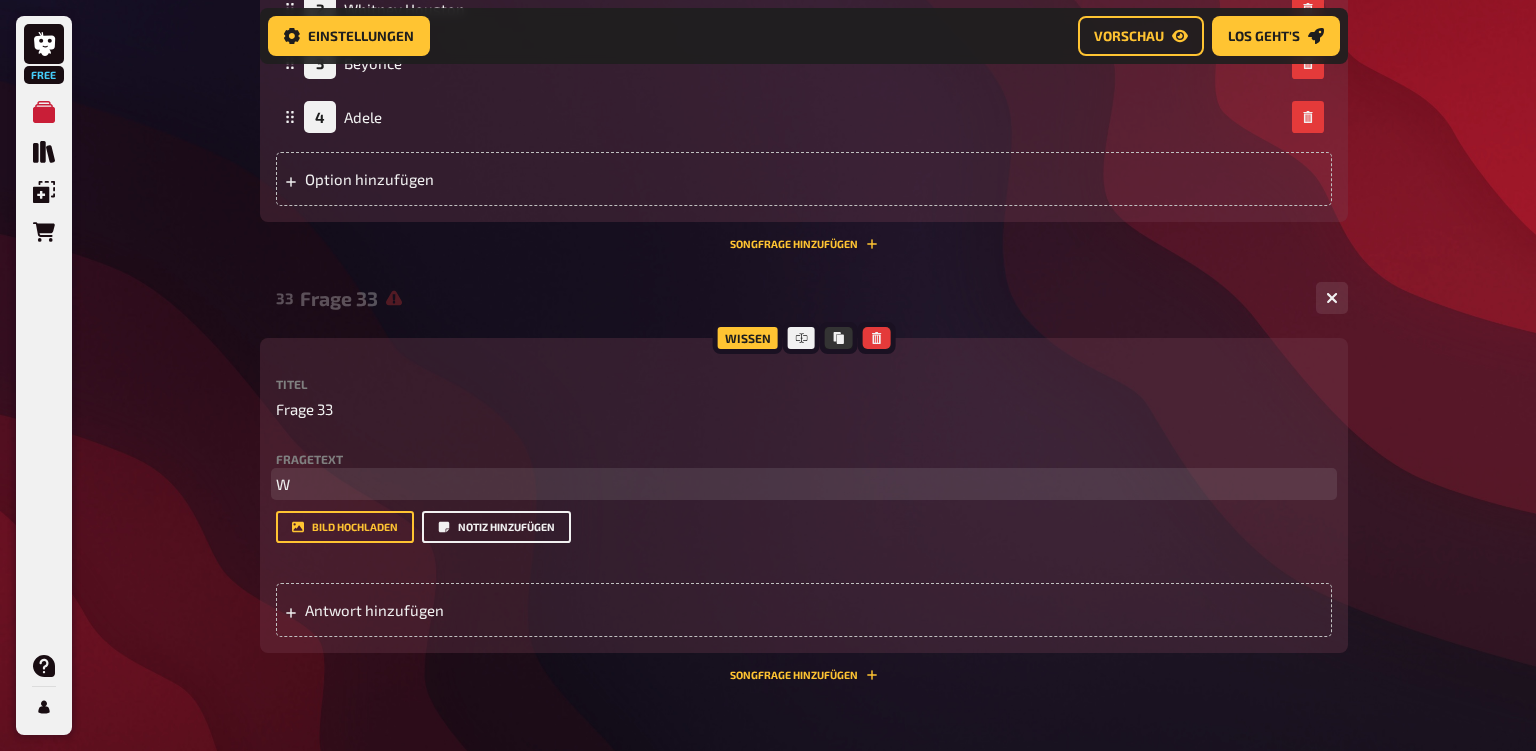 type 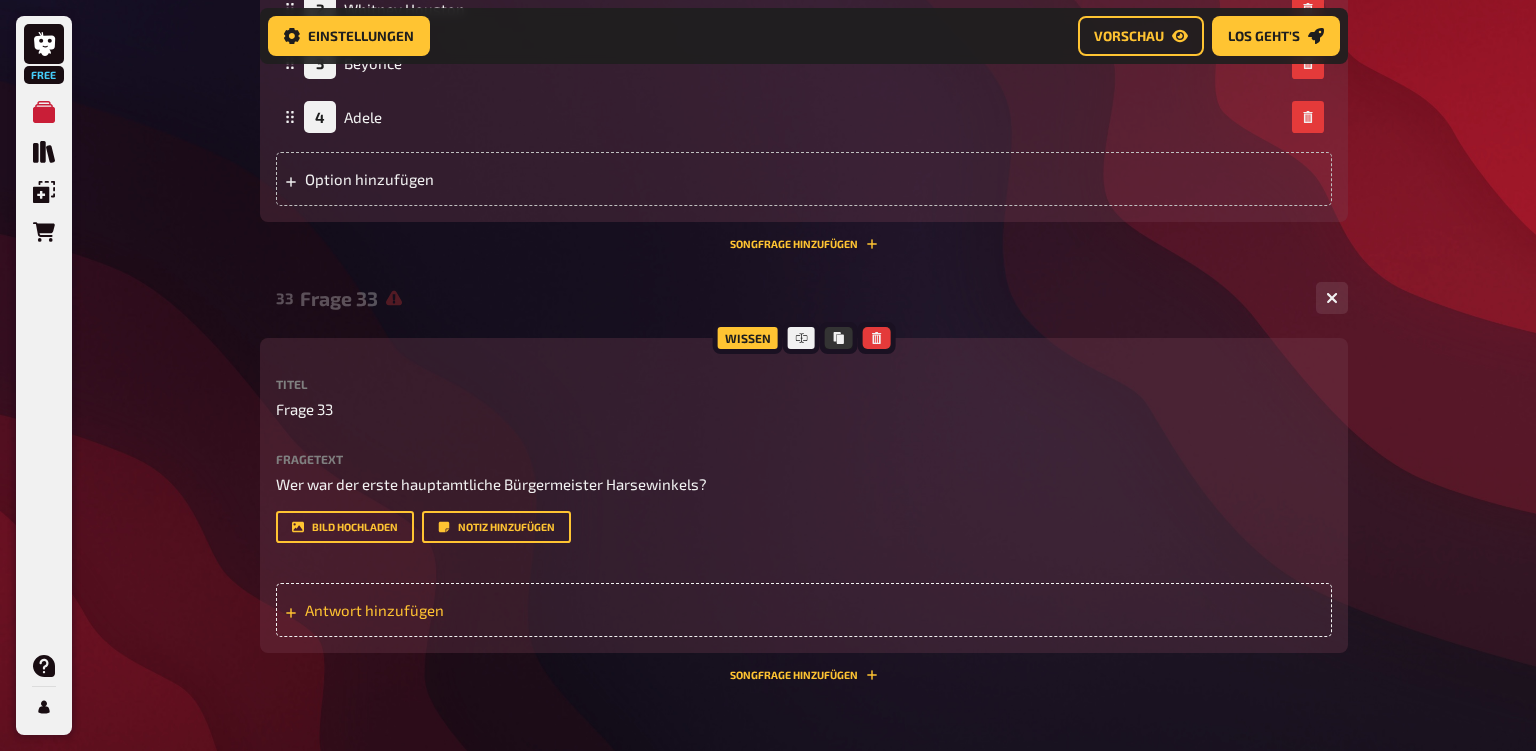 click on "Antwort hinzufügen" at bounding box center (460, 610) 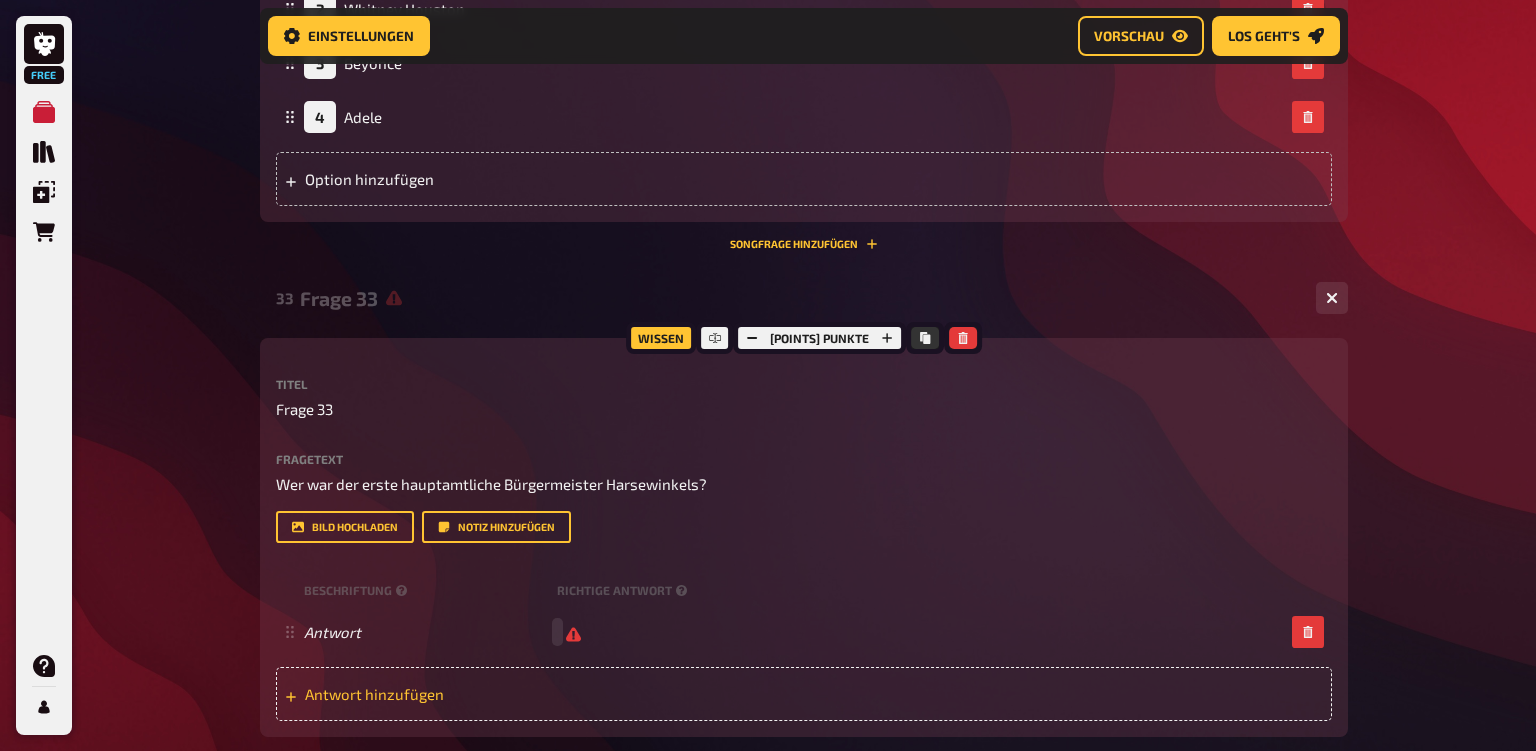 type 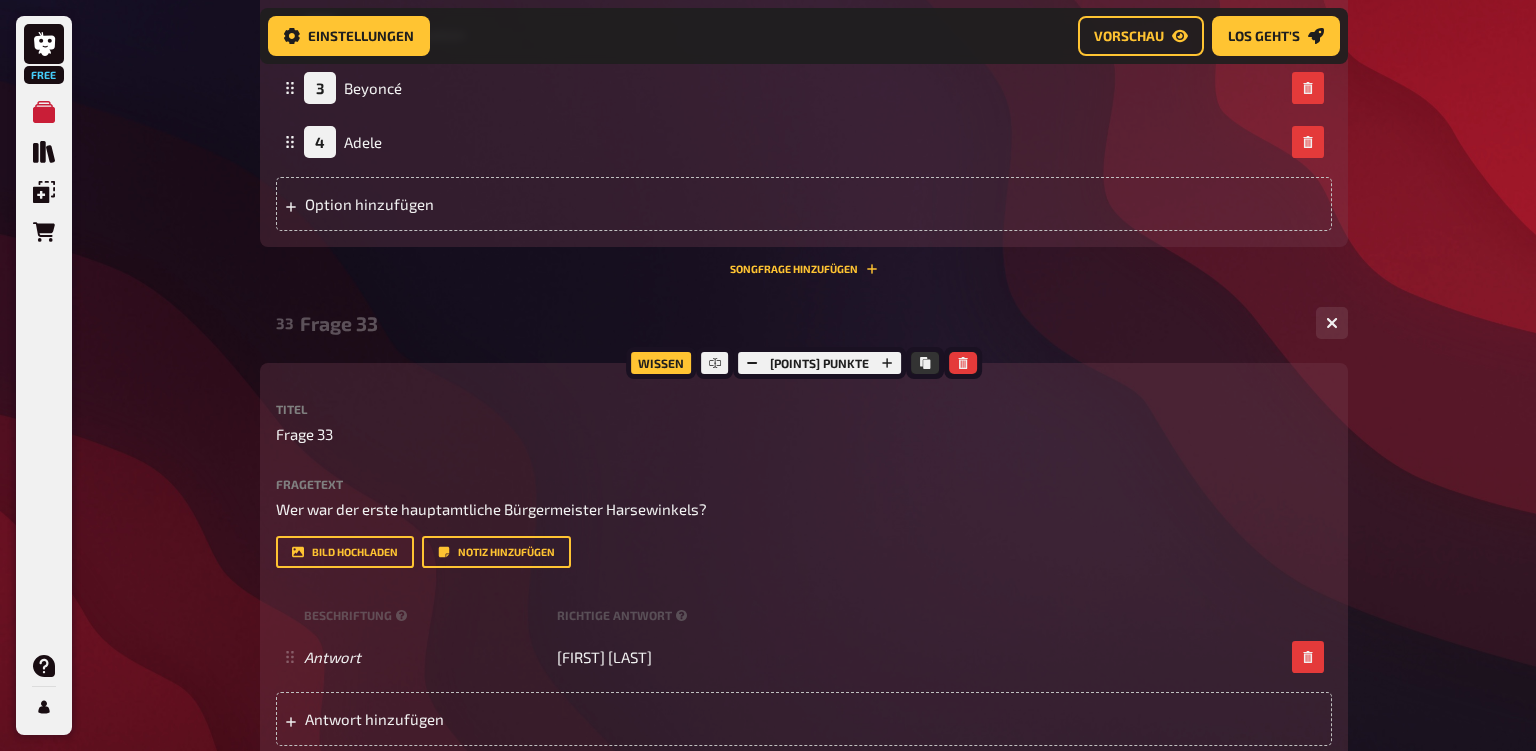 scroll, scrollTop: 6184, scrollLeft: 0, axis: vertical 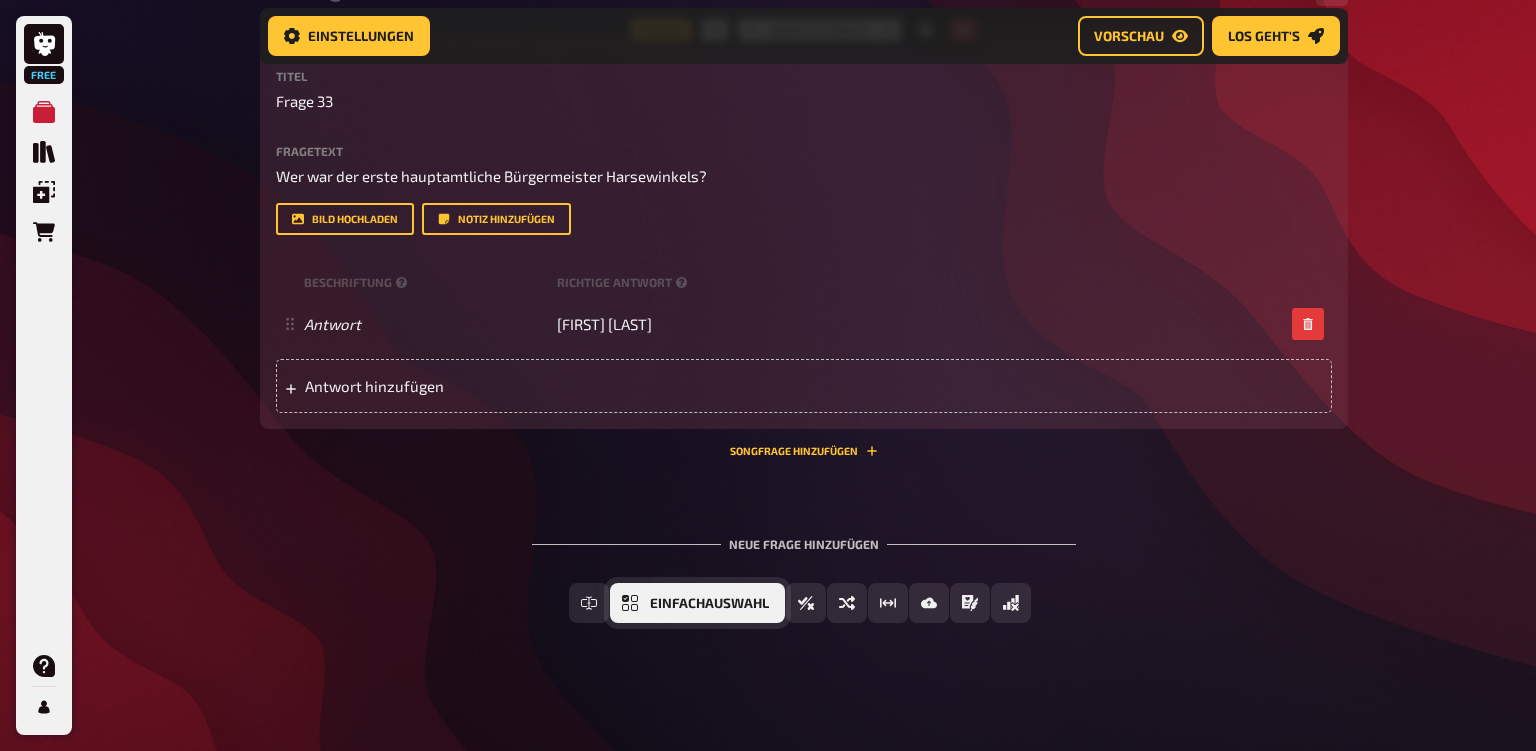 click on "Einfachauswahl" at bounding box center [709, 604] 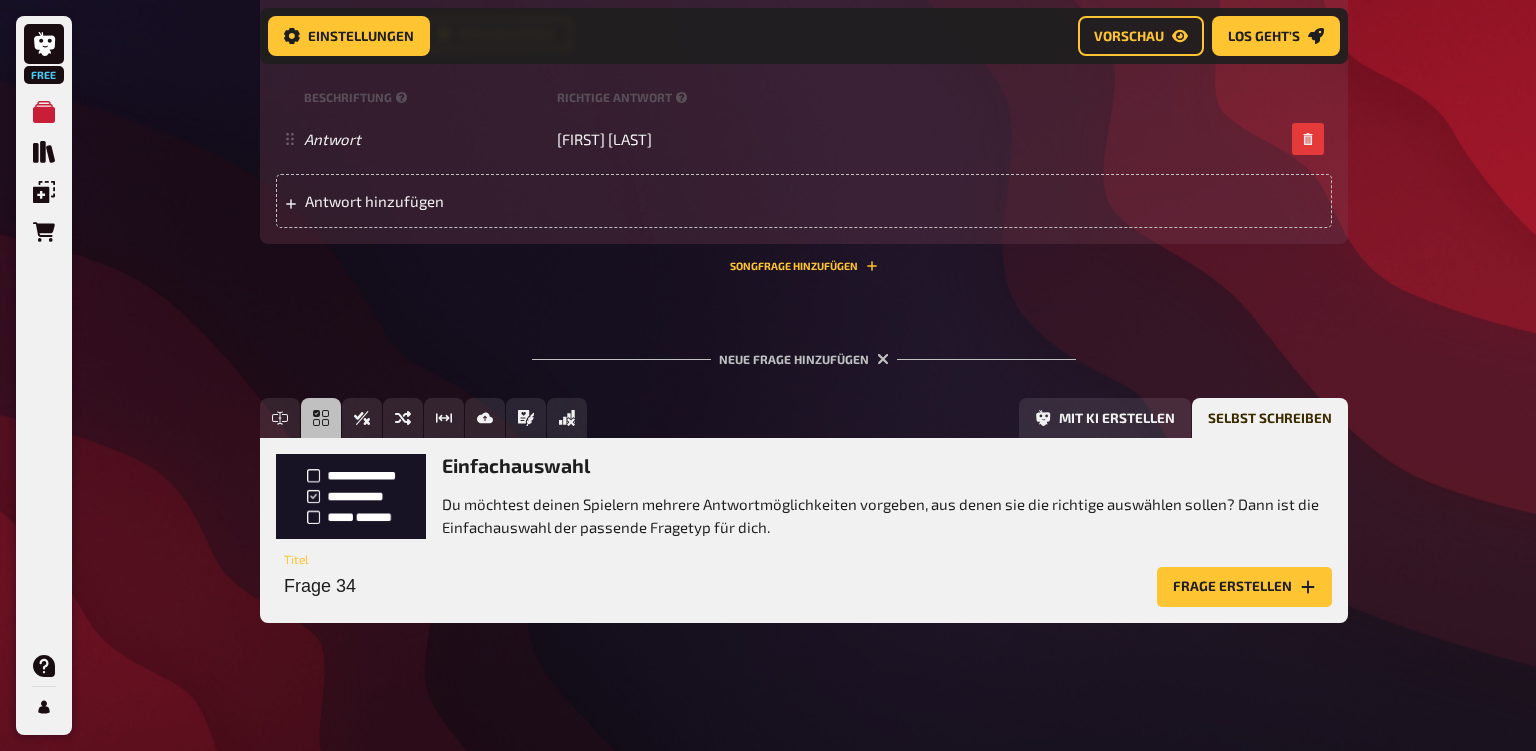 scroll, scrollTop: 6368, scrollLeft: 0, axis: vertical 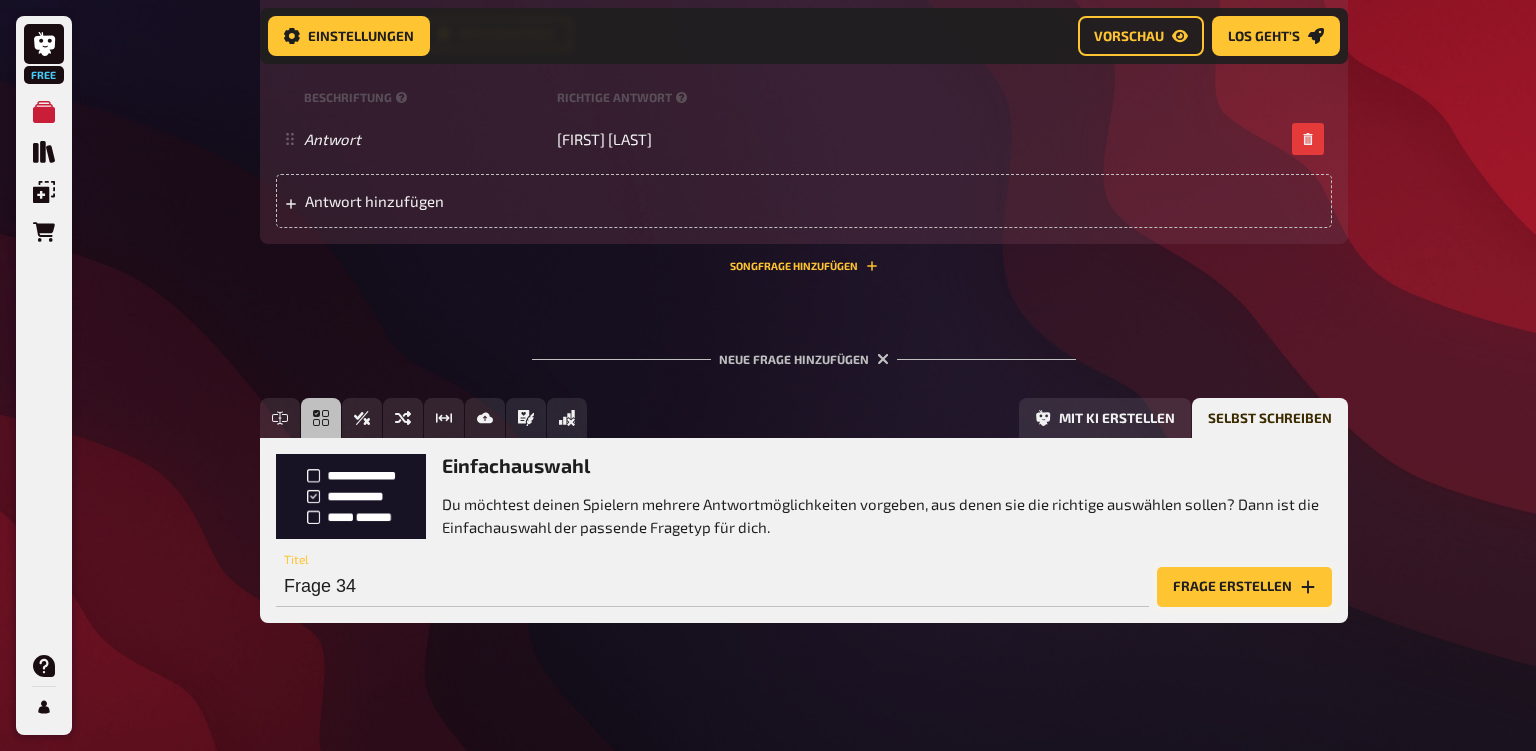 click on "Frage erstellen" at bounding box center [1244, 587] 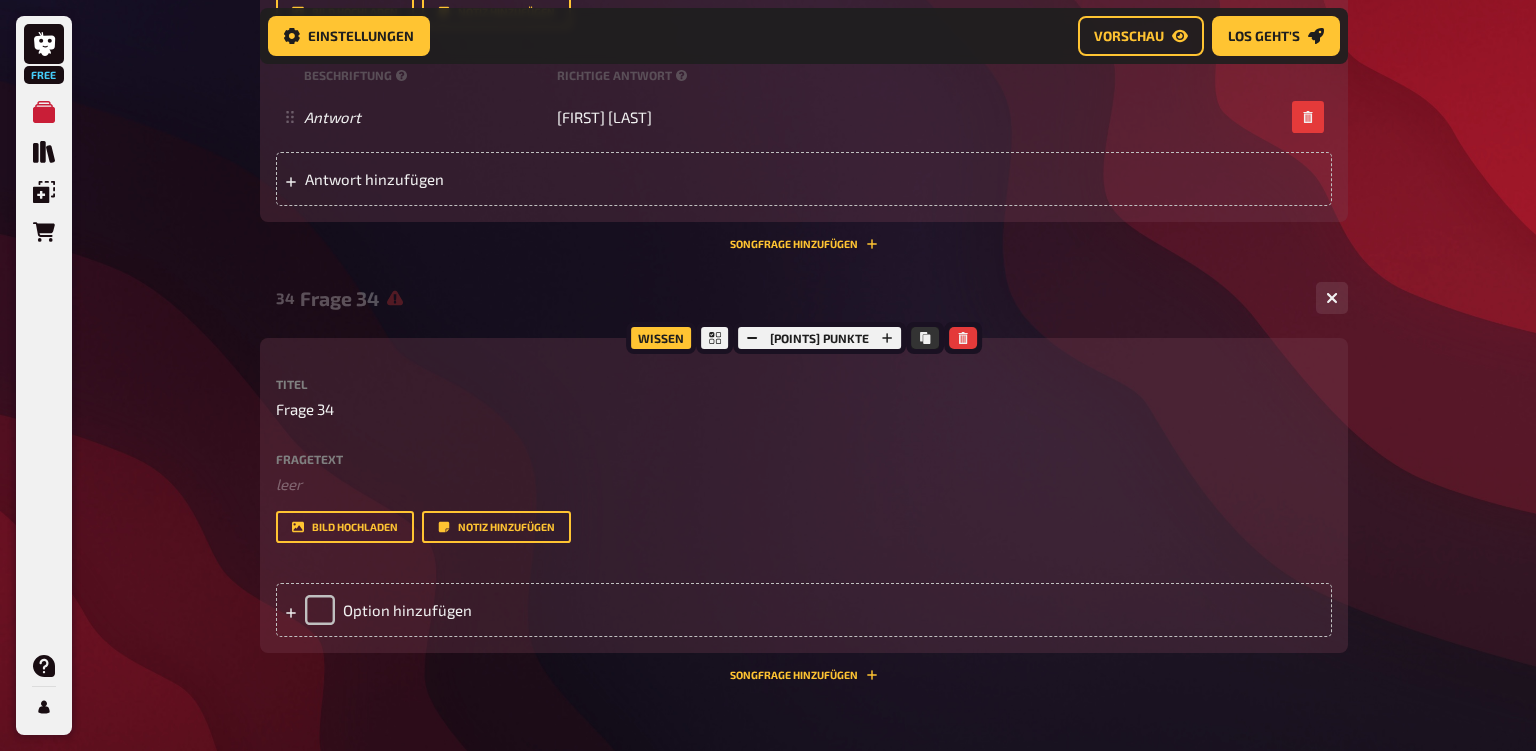 click on "Fragetext" at bounding box center [804, 459] 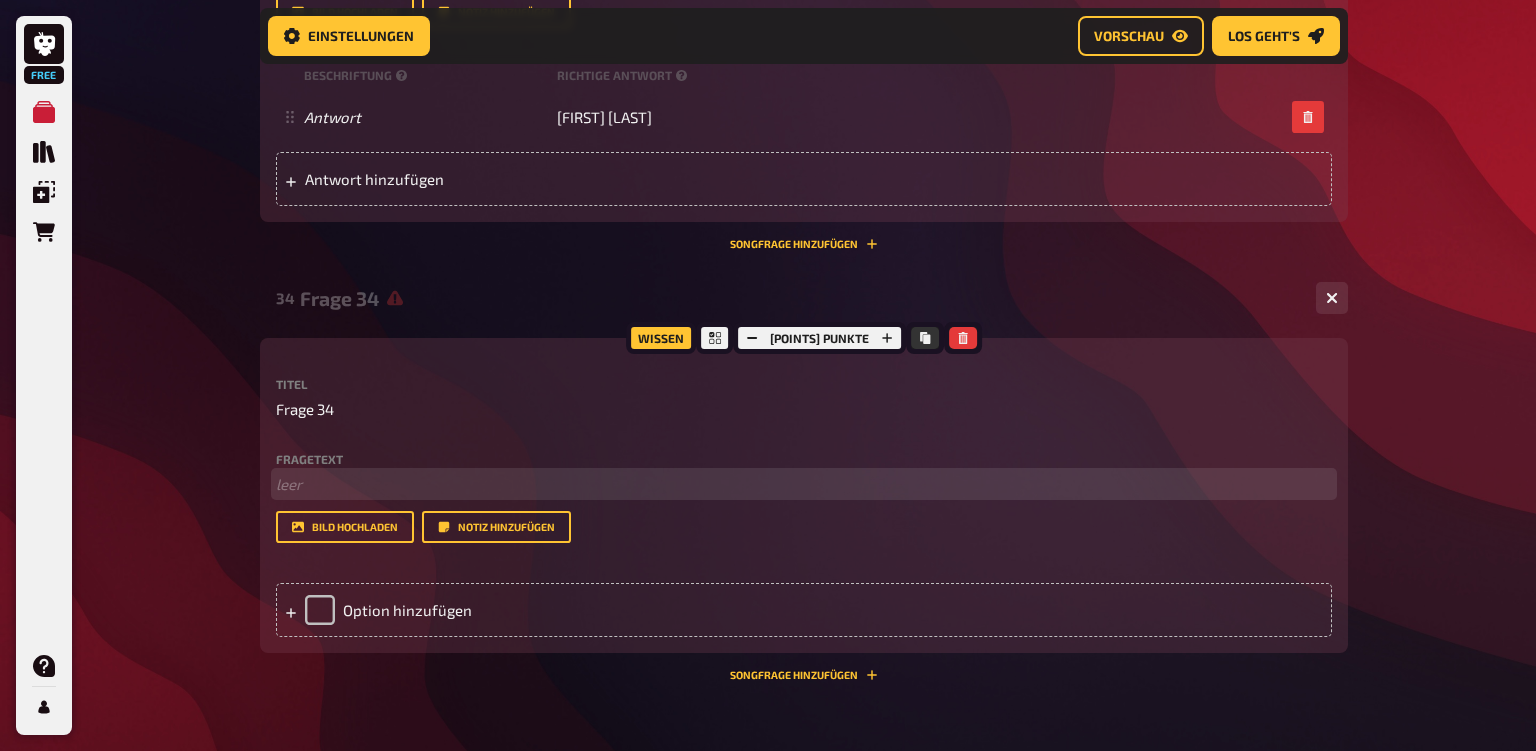 click on "﻿ leer" at bounding box center (804, 484) 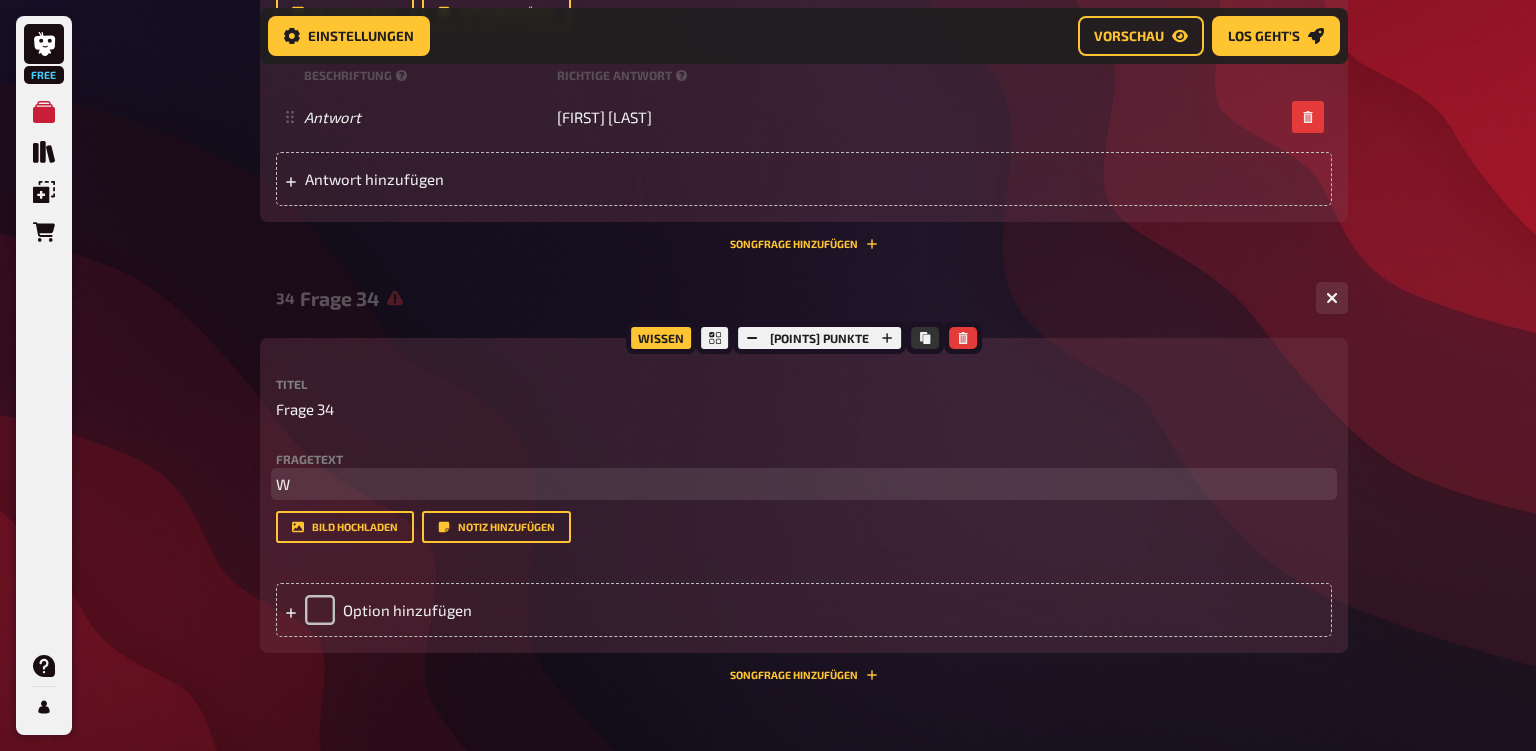 type 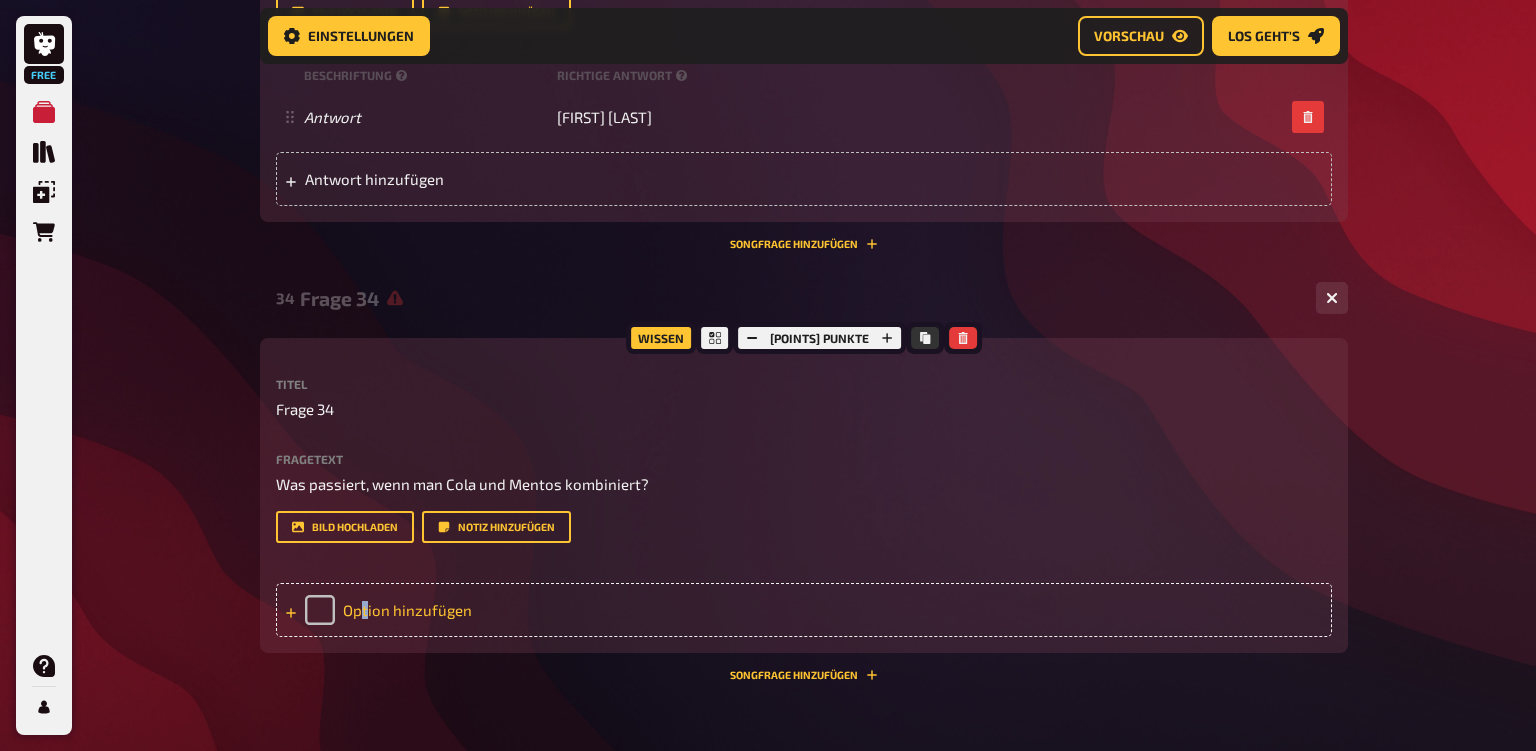click on "Option hinzufügen" at bounding box center (804, 610) 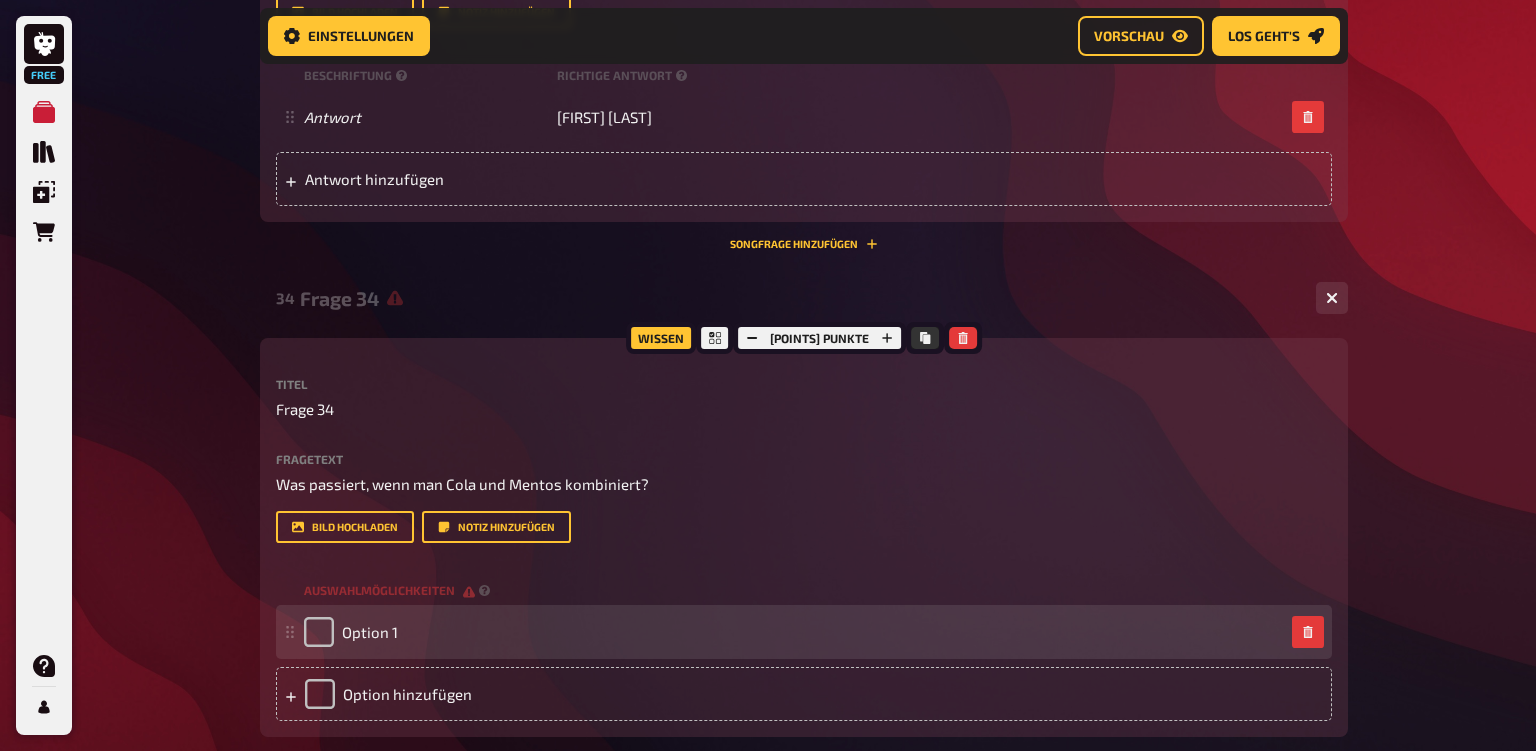 type 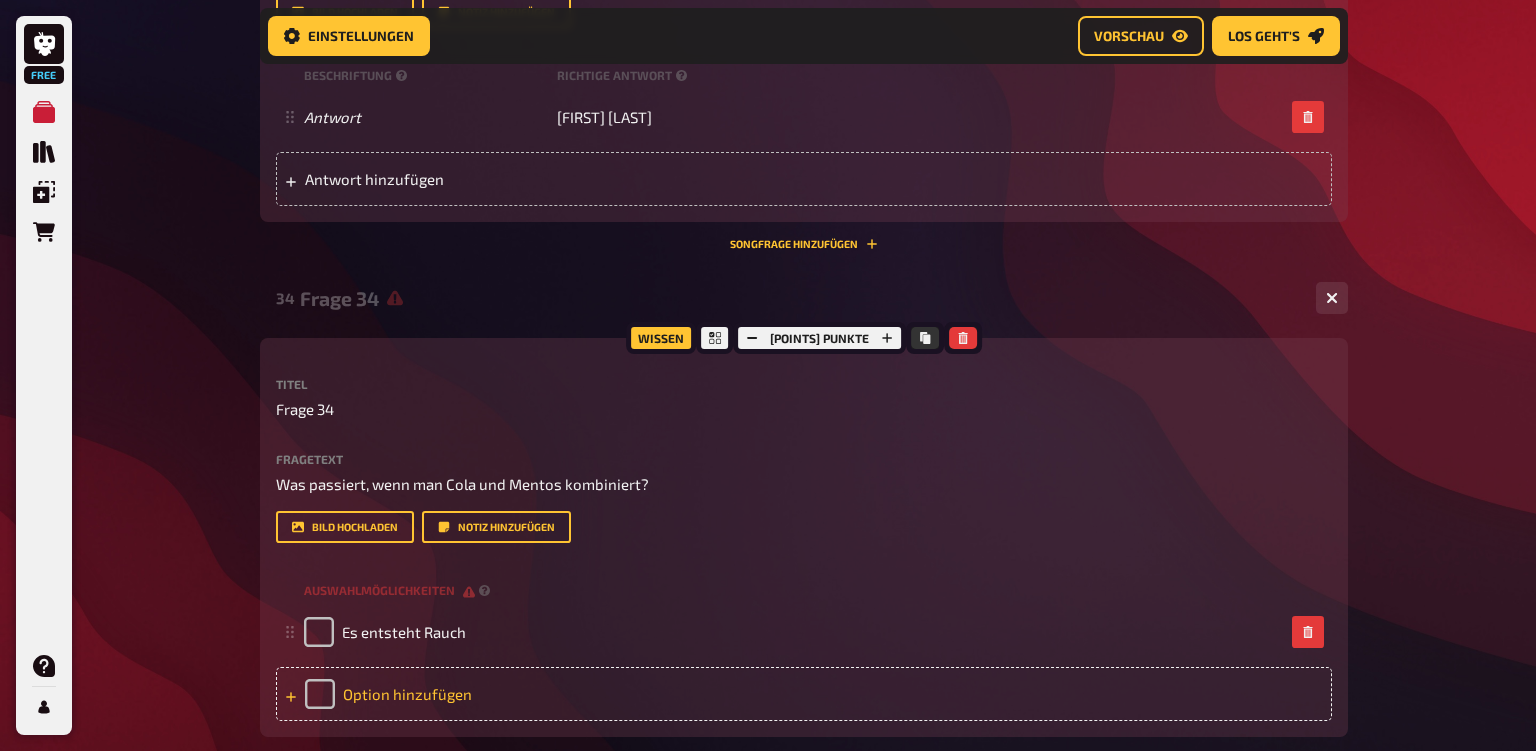click on "Option hinzufügen" at bounding box center (804, 694) 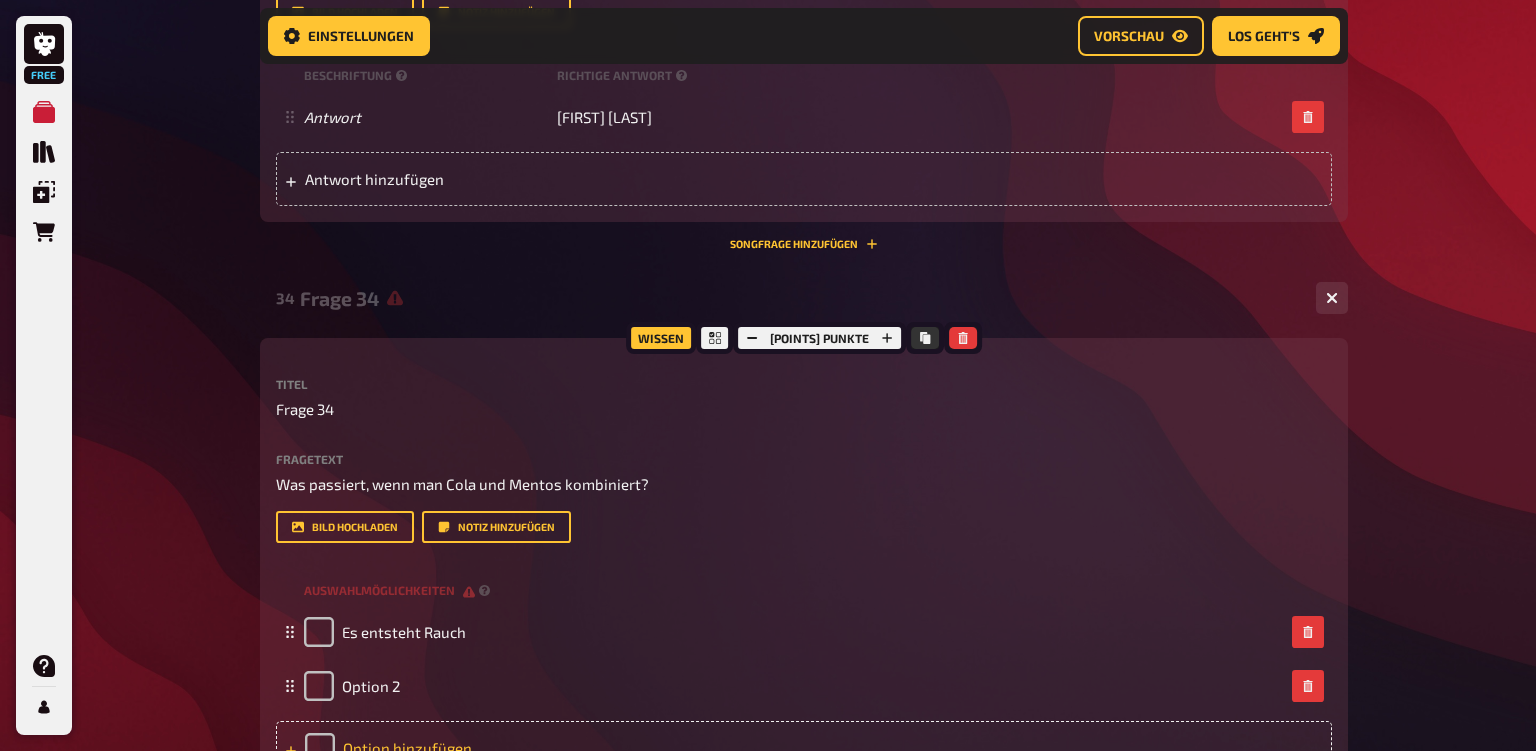 type 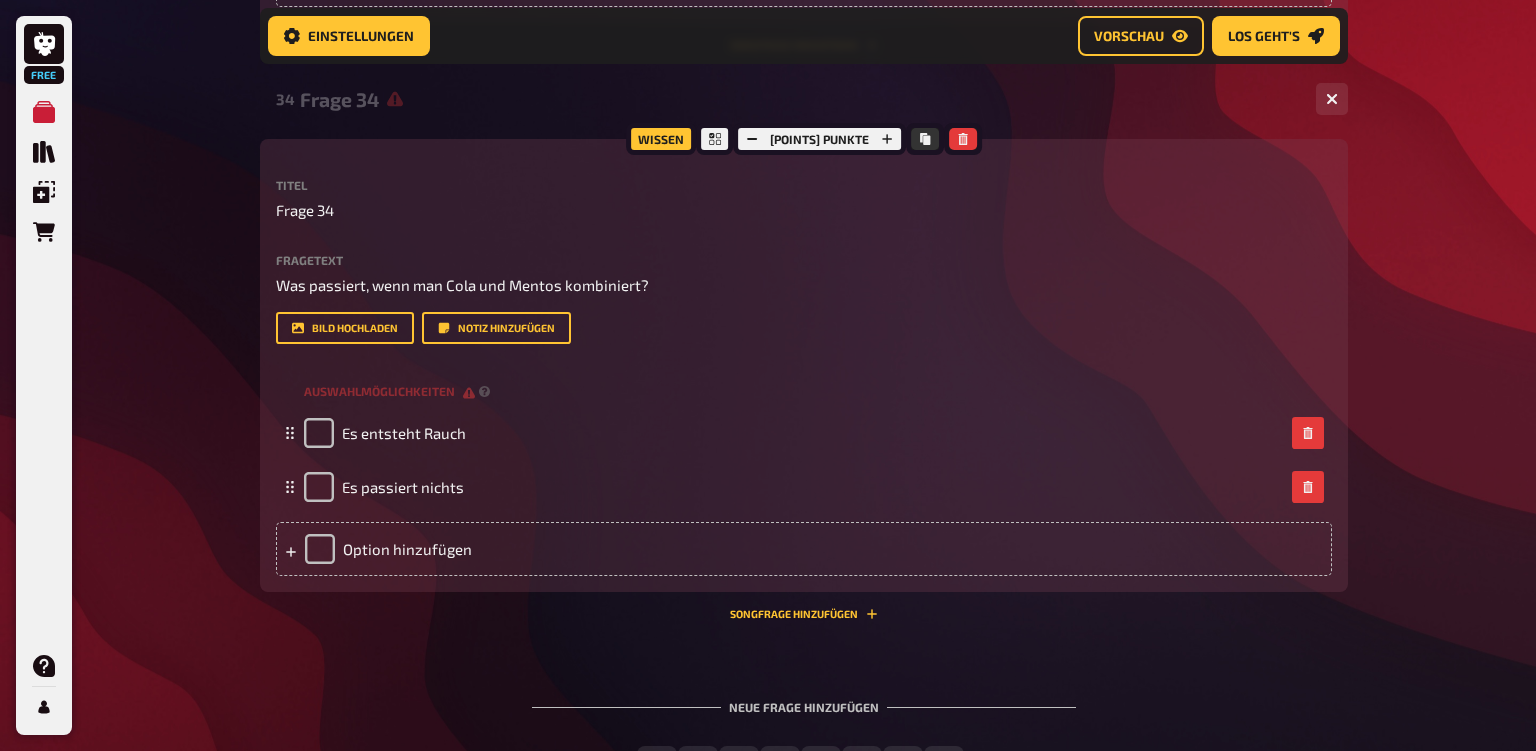 scroll, scrollTop: 6579, scrollLeft: 0, axis: vertical 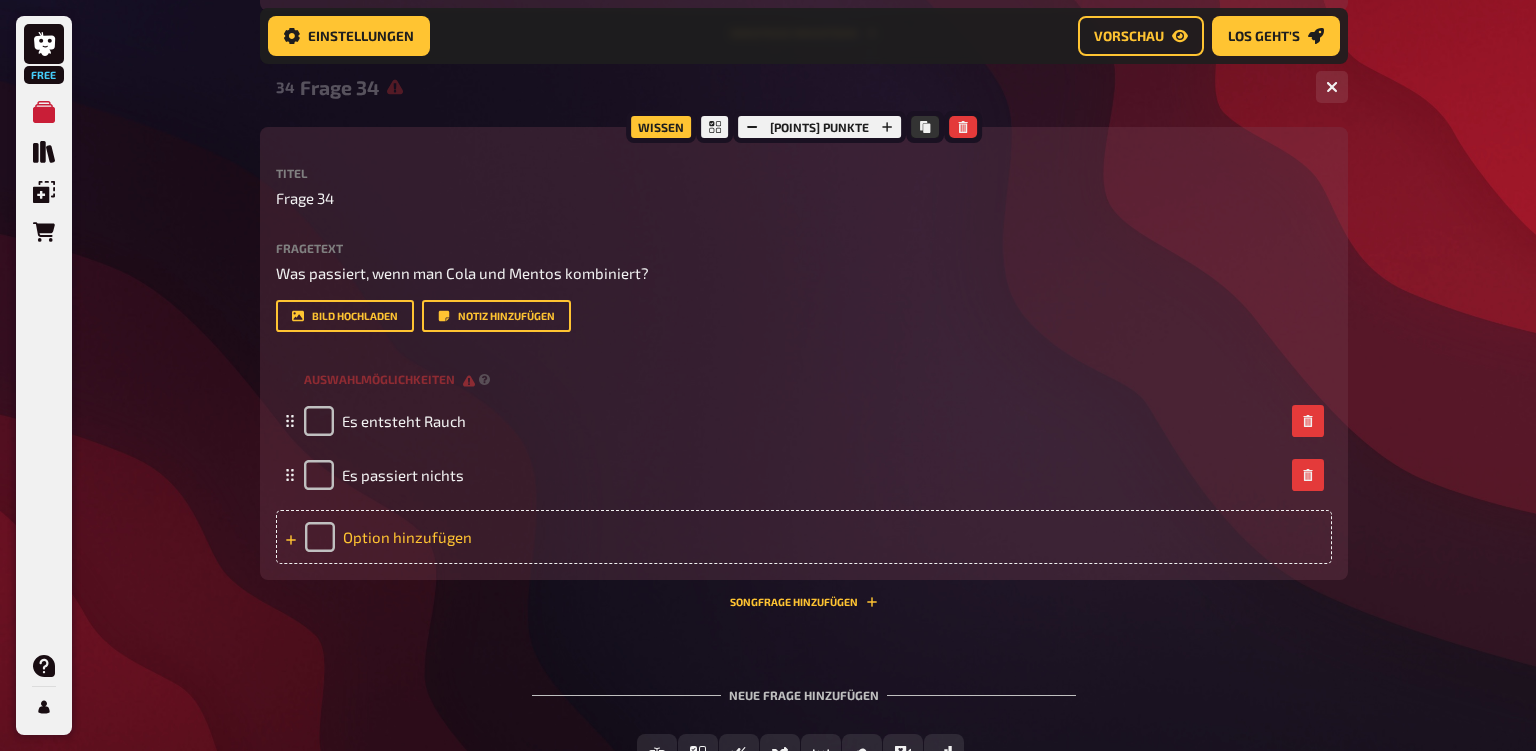 click on "Option hinzufügen" at bounding box center (804, 537) 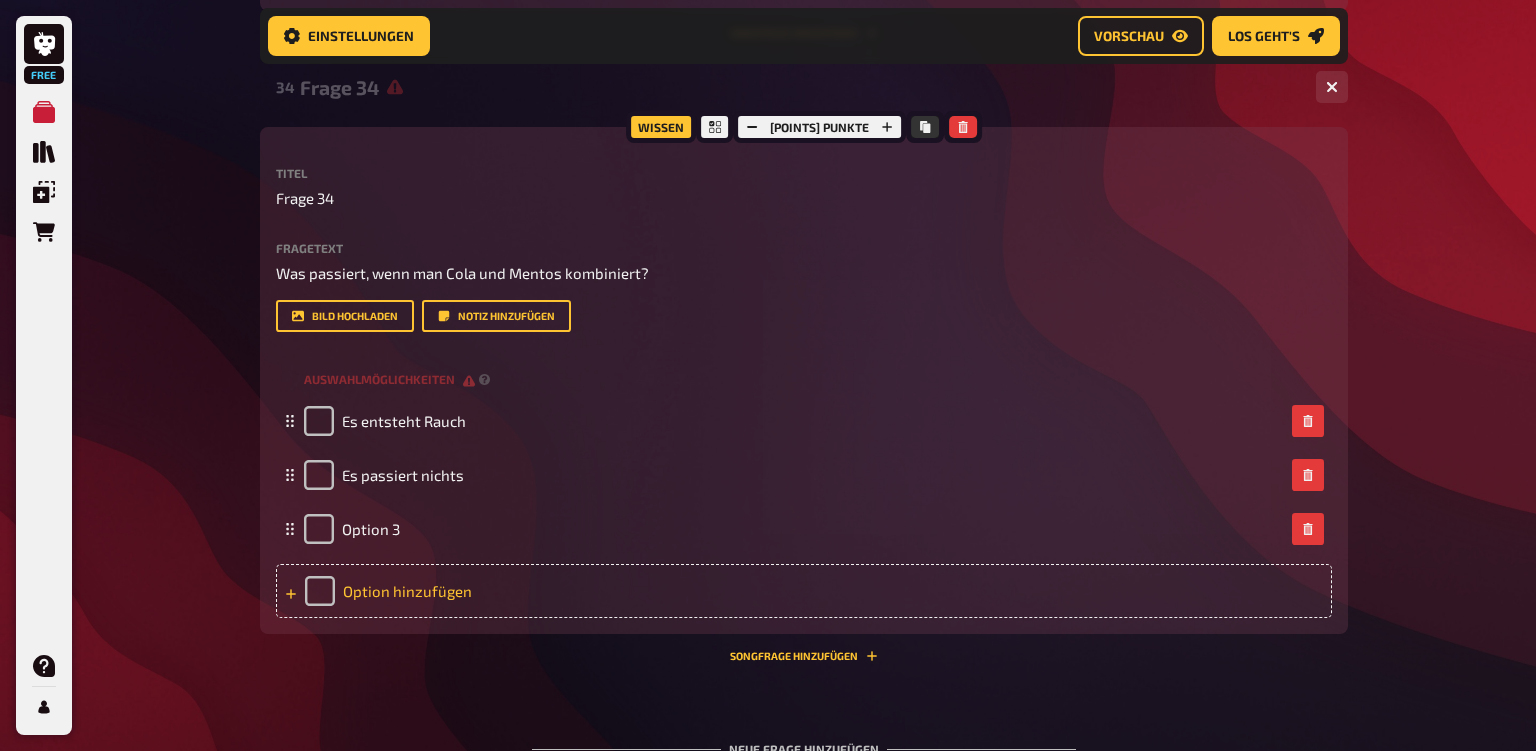 type 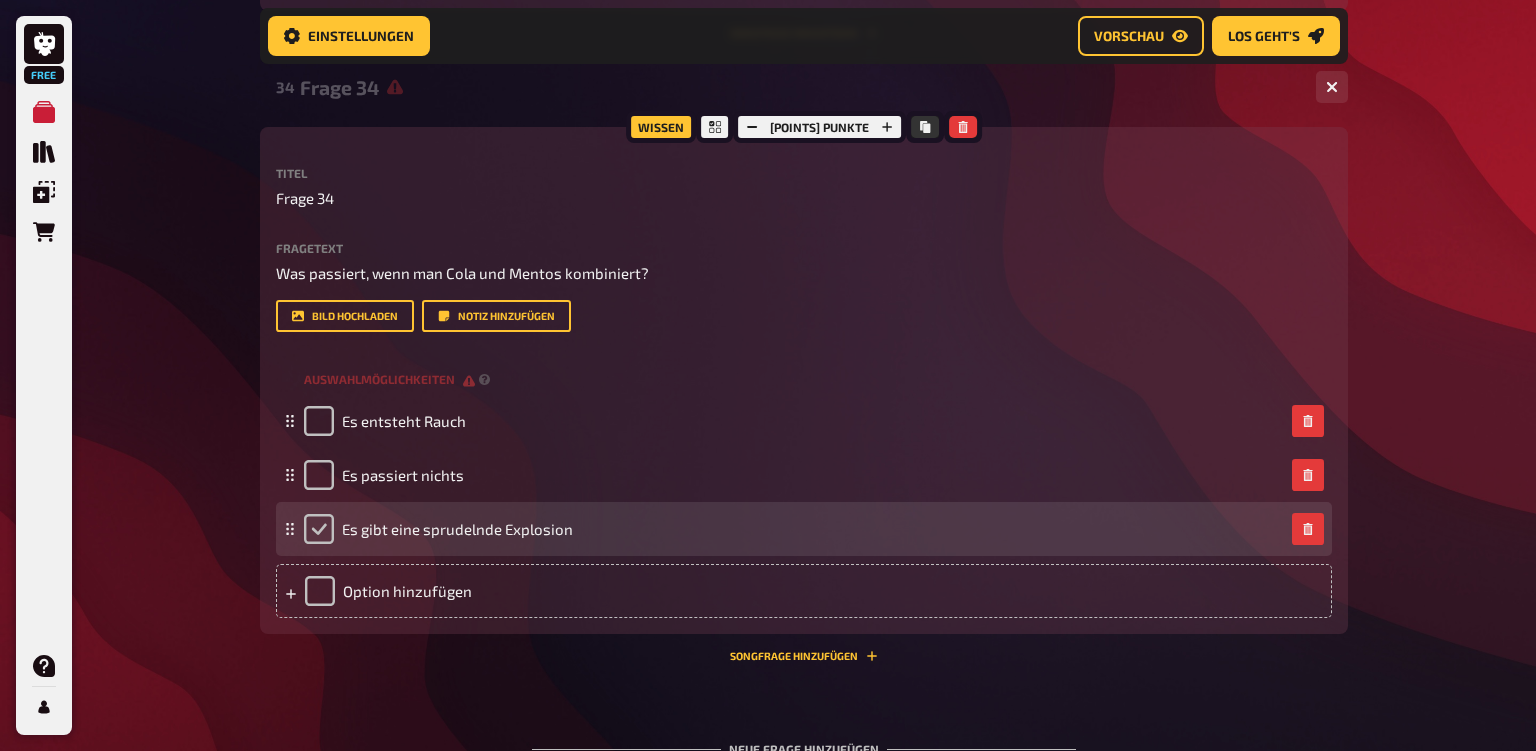 click at bounding box center [319, 529] 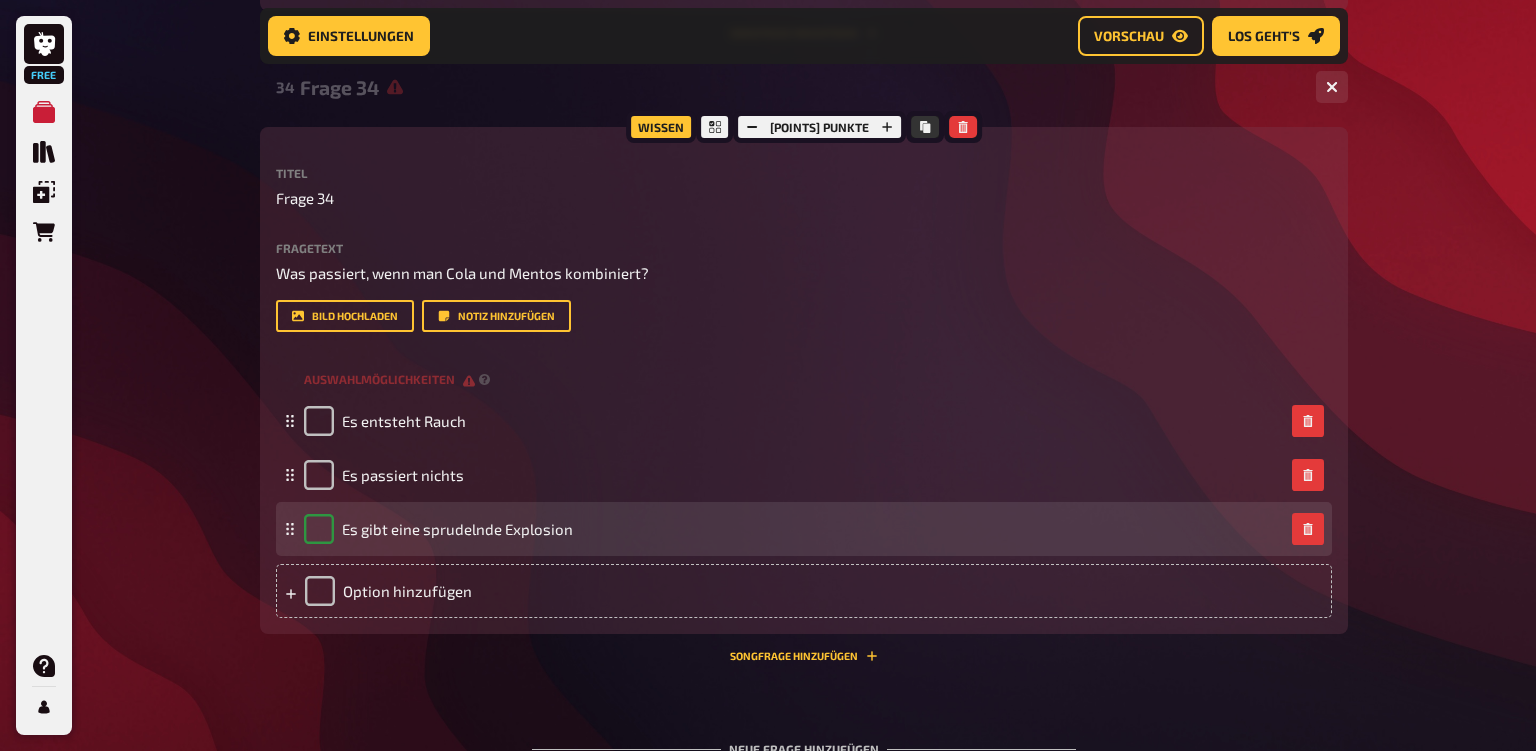 checkbox on "true" 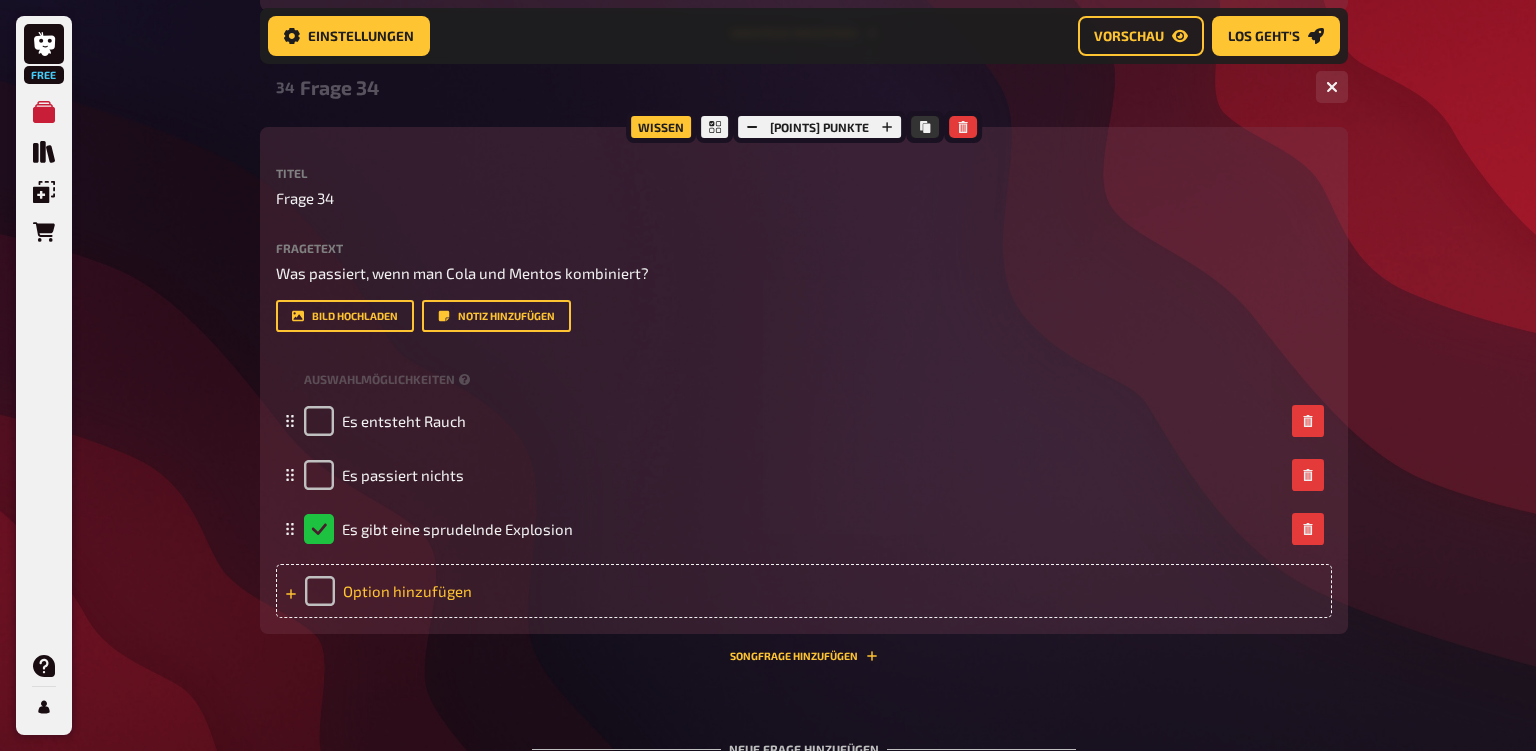 click on "Option hinzufügen" at bounding box center [804, 591] 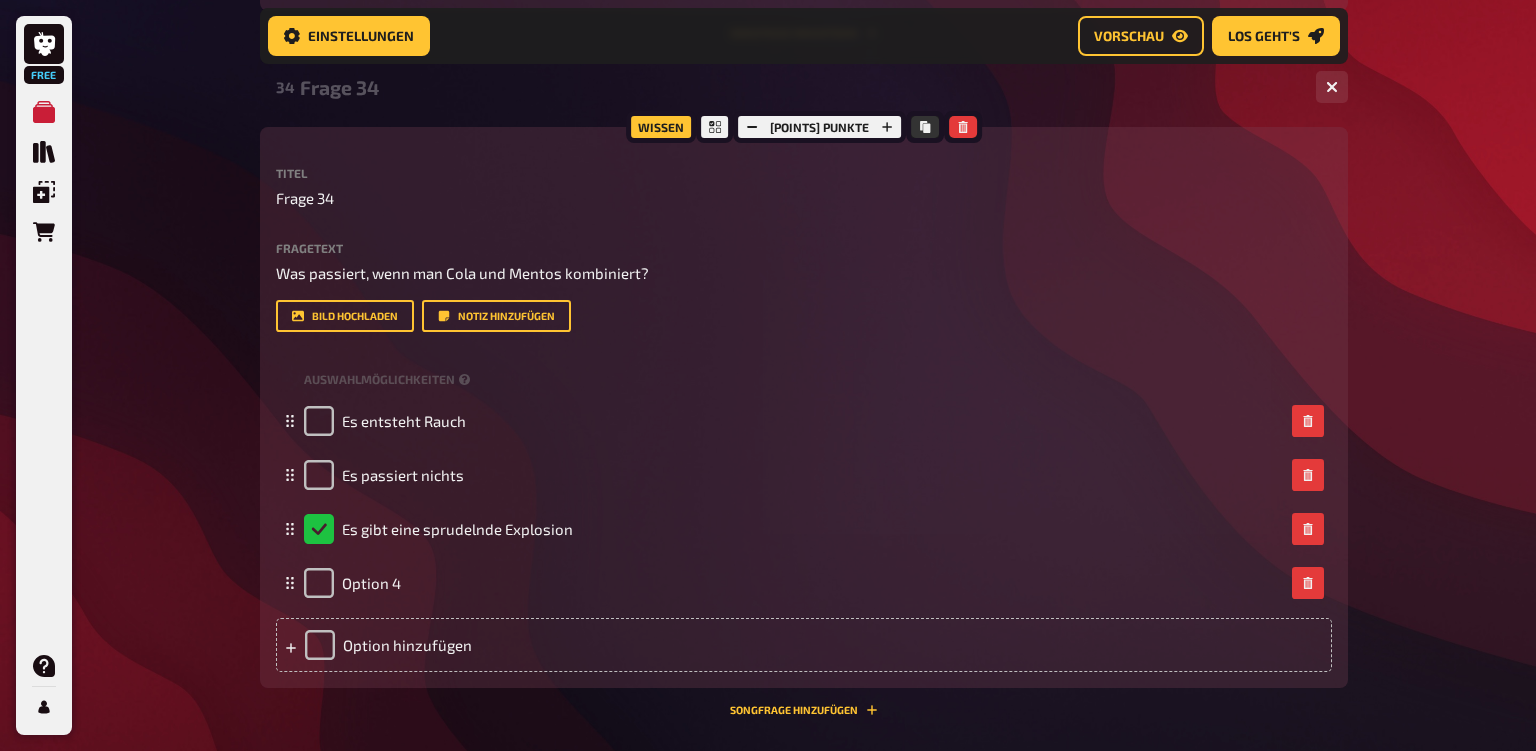 type 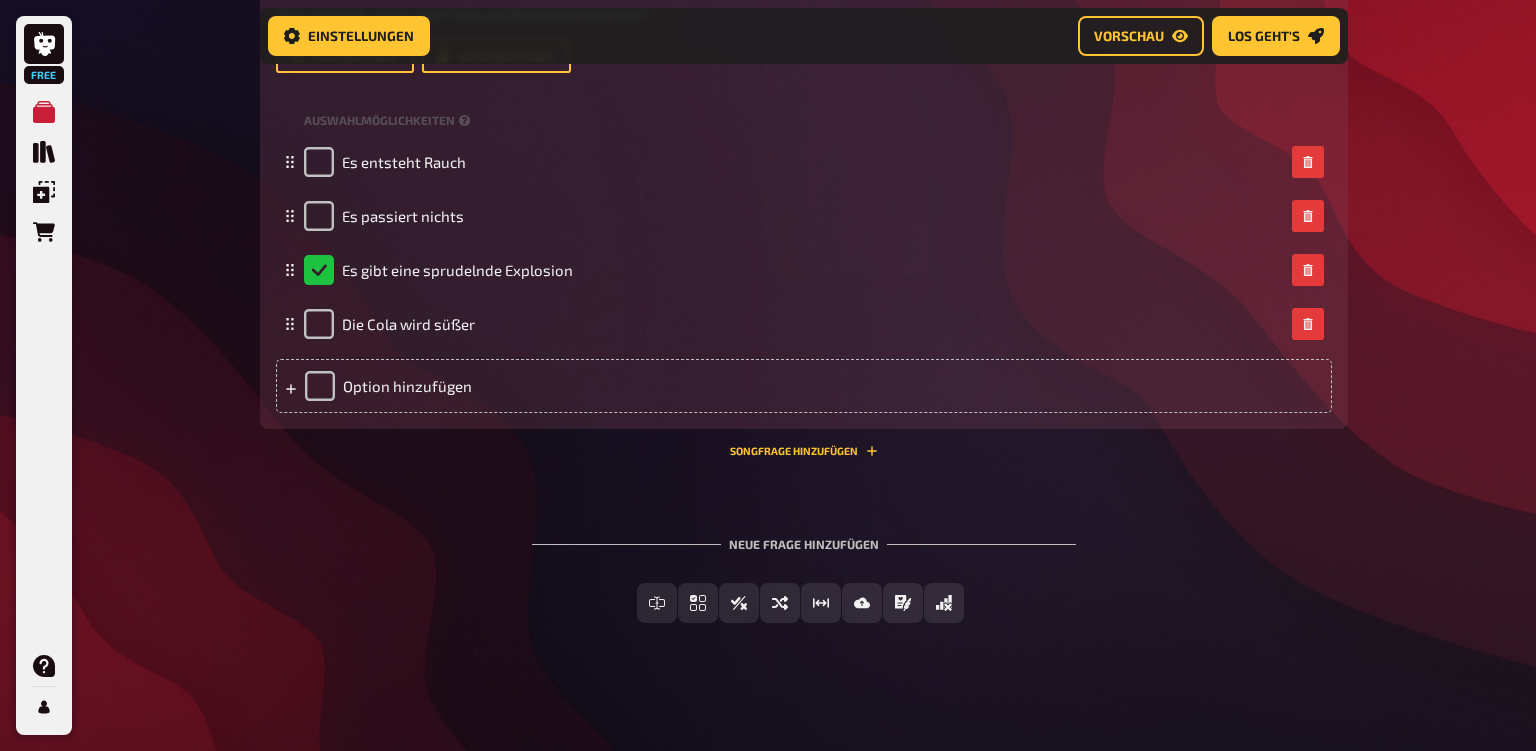 scroll, scrollTop: 6860, scrollLeft: 0, axis: vertical 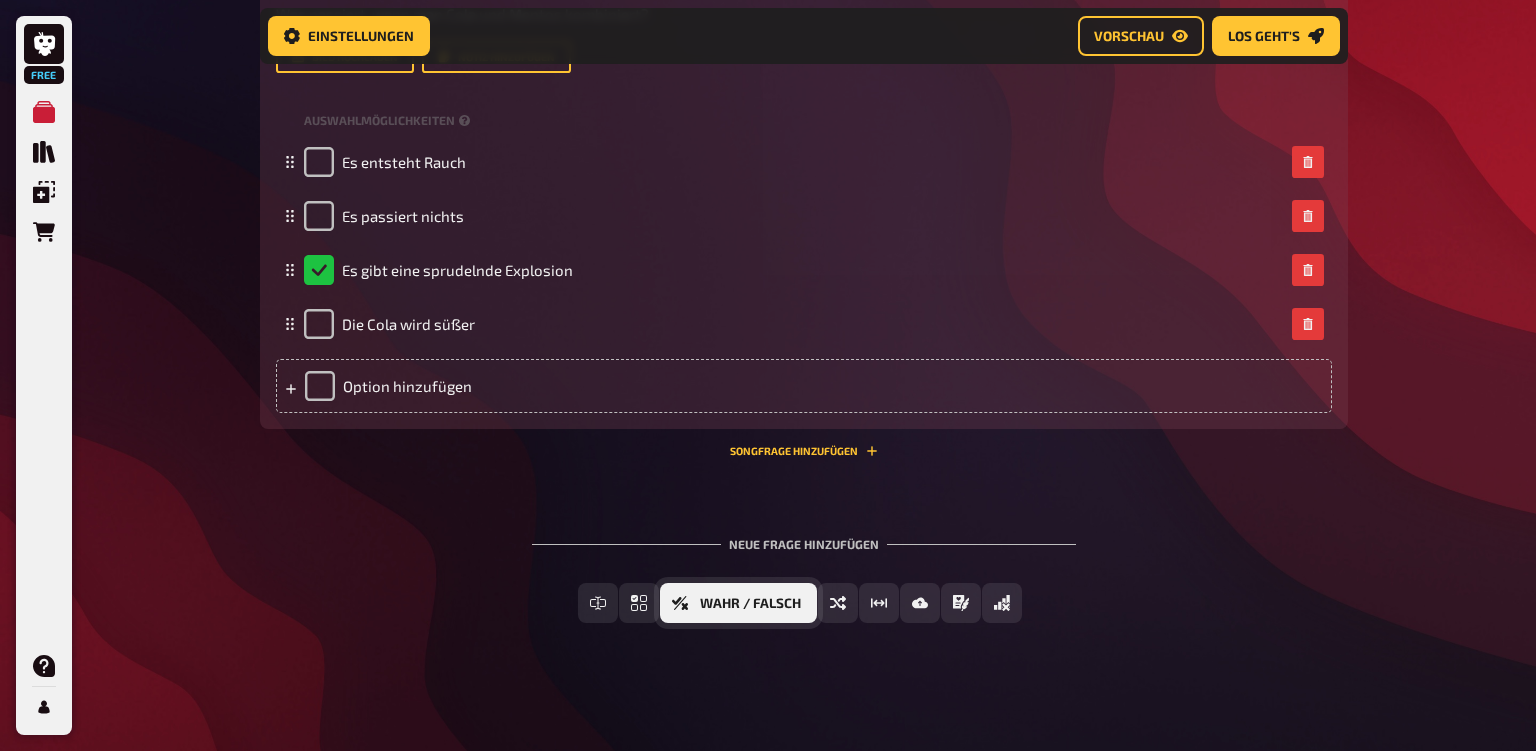click on "Wahr / Falsch" at bounding box center [750, 604] 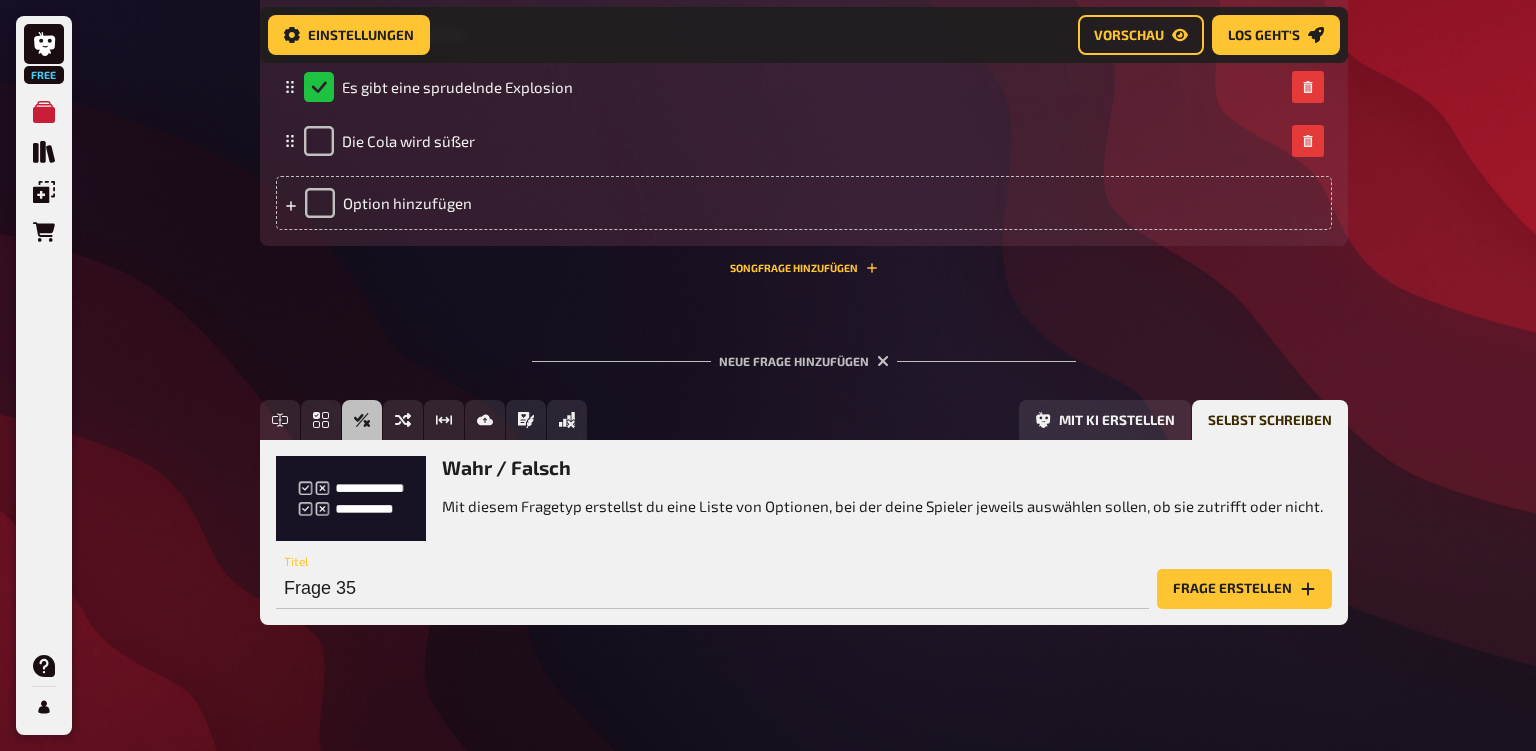 scroll, scrollTop: 7022, scrollLeft: 0, axis: vertical 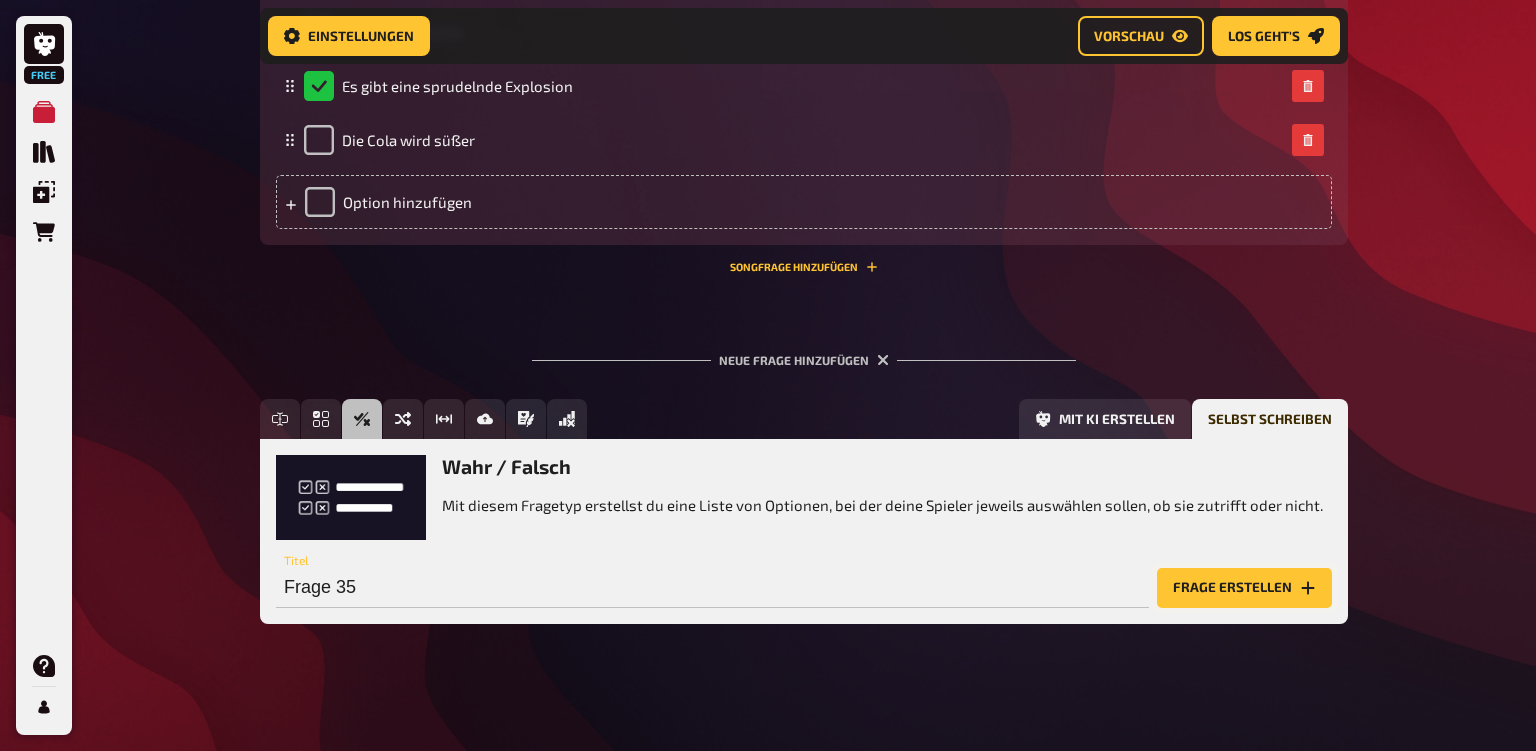 click on "Frage erstellen" at bounding box center [1244, 588] 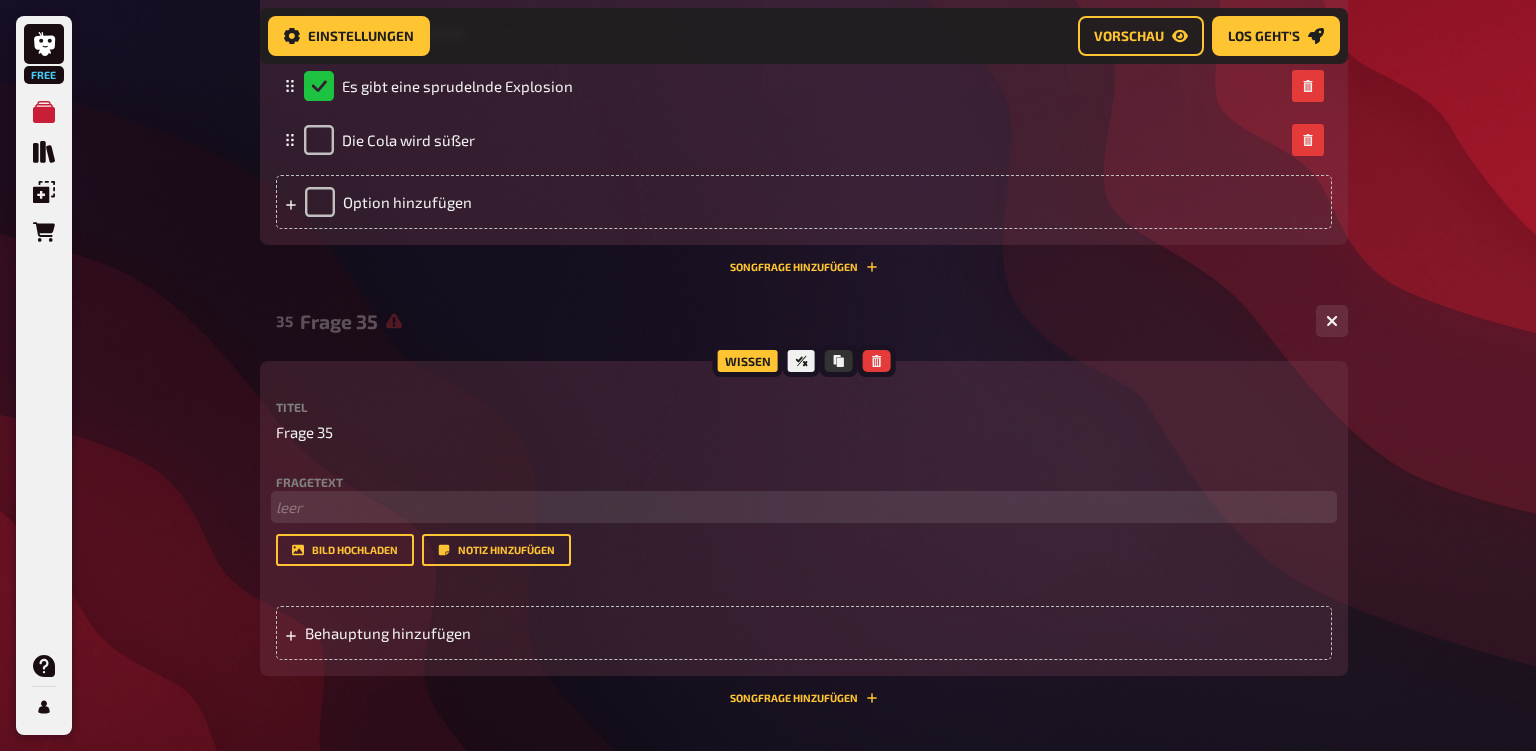click on "﻿ leer" at bounding box center [804, 507] 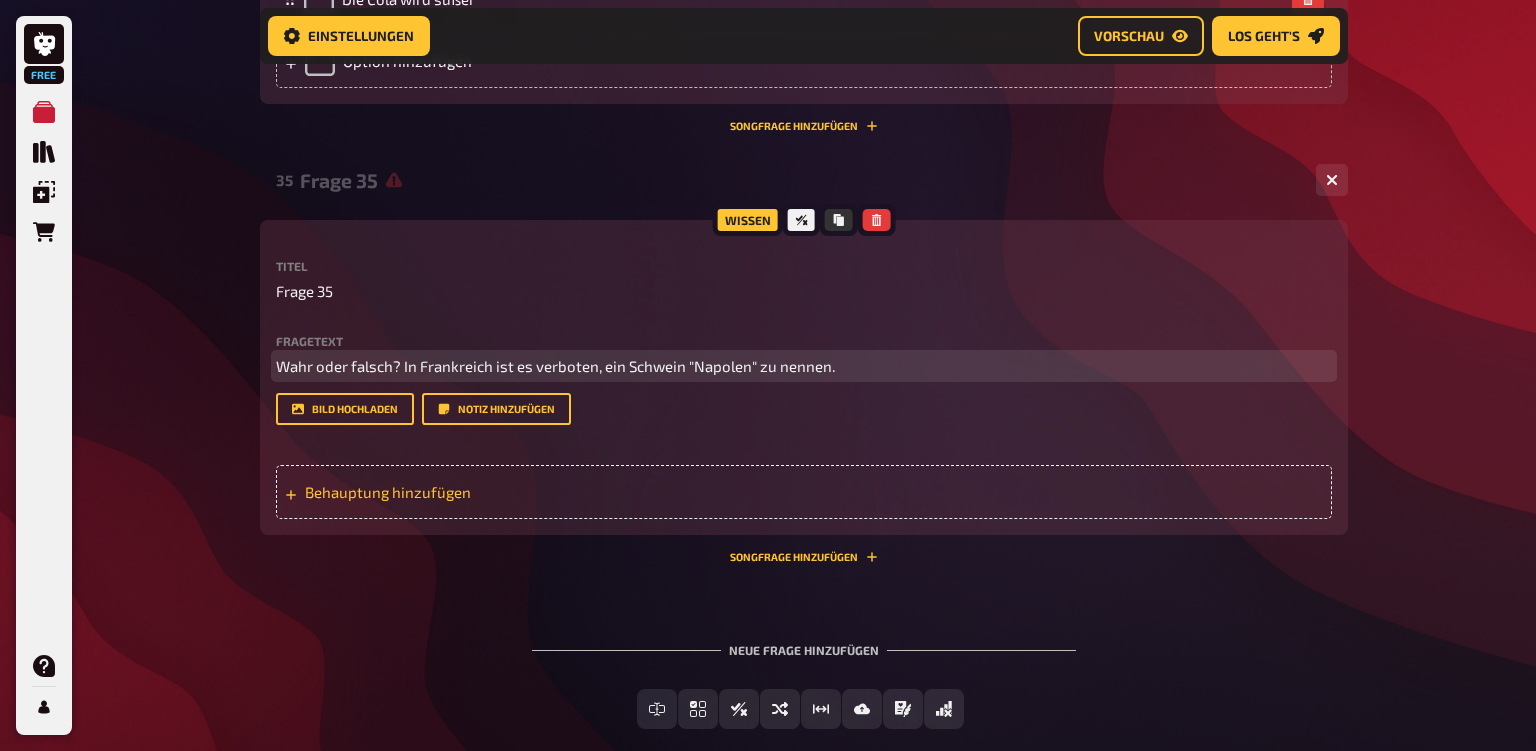 scroll, scrollTop: 7233, scrollLeft: 0, axis: vertical 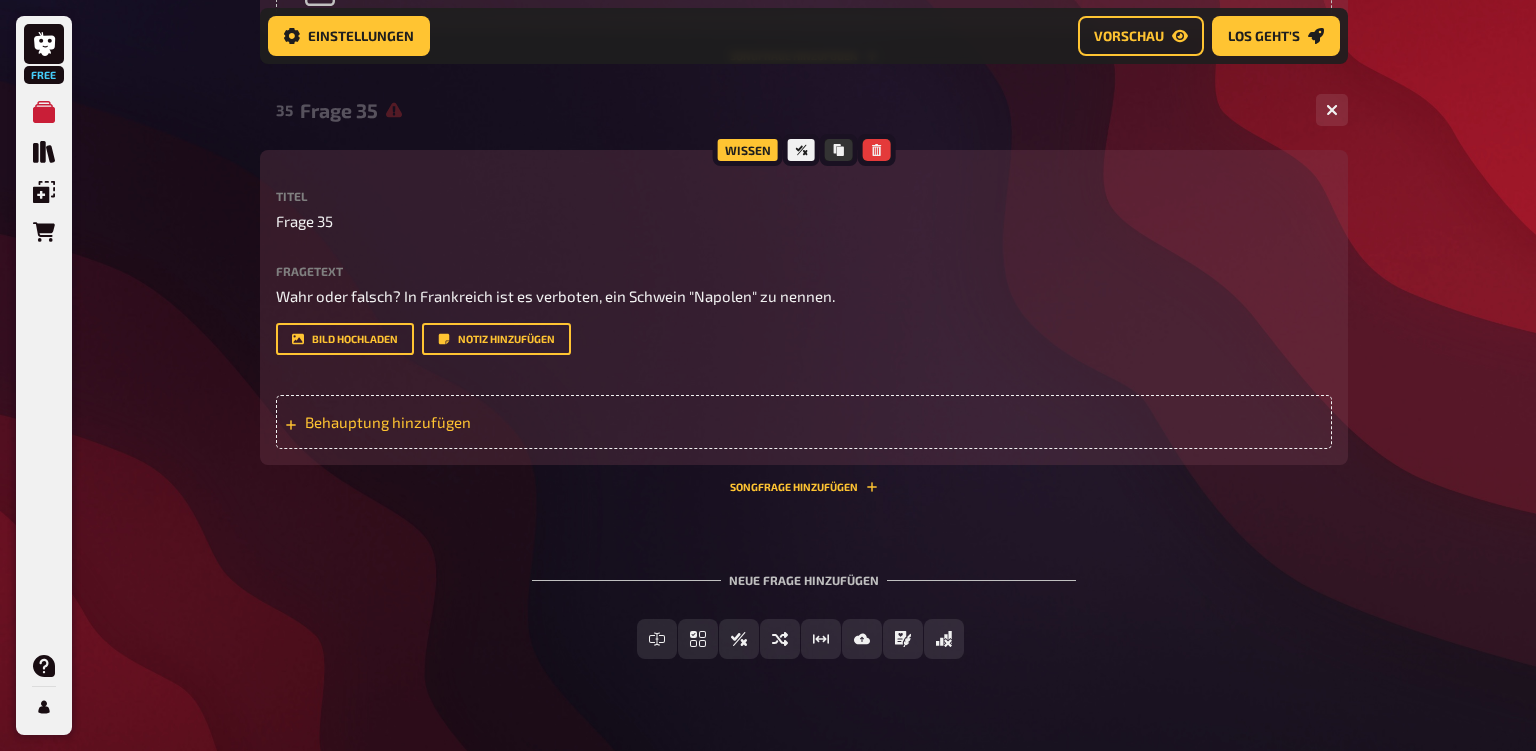 click on "Behauptung hinzufügen" at bounding box center [804, 422] 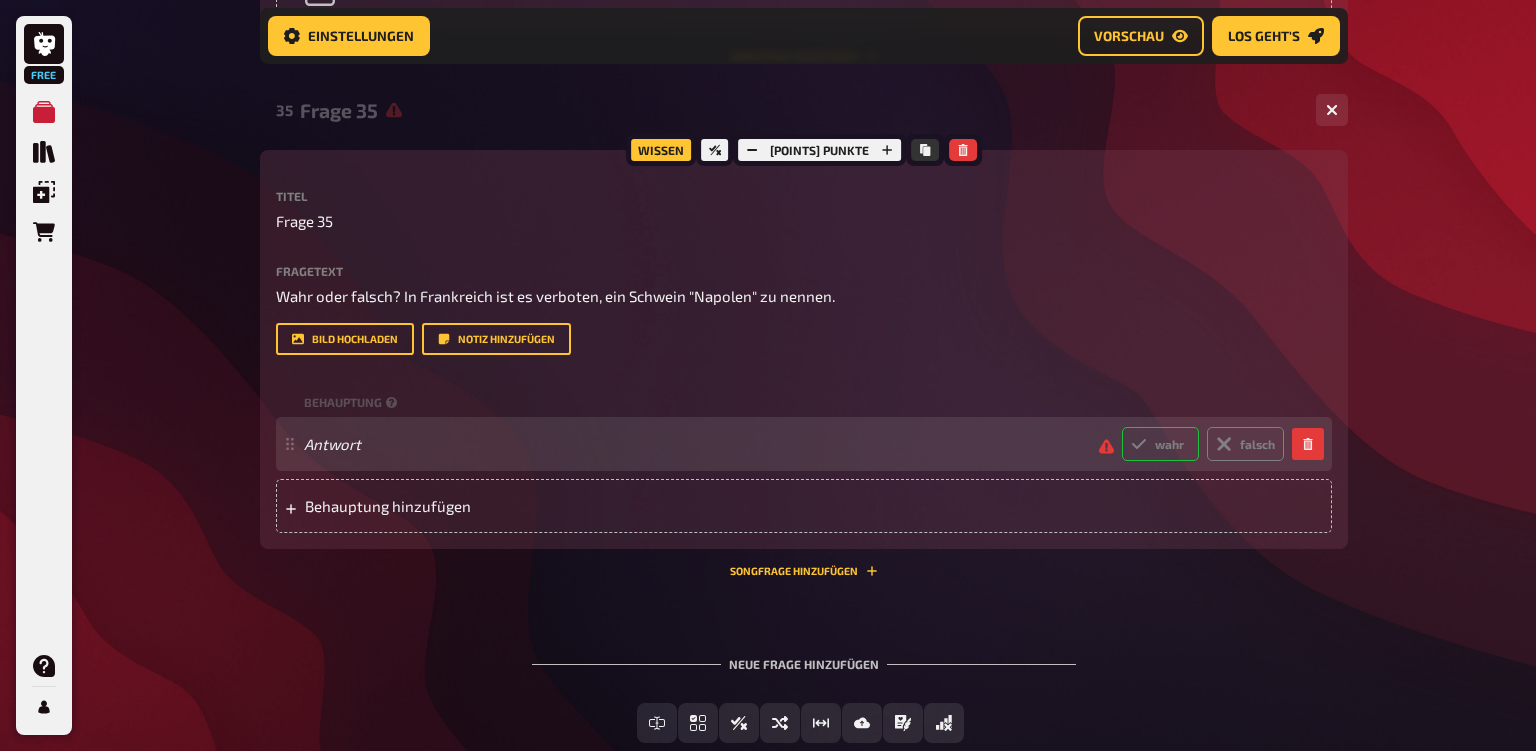 click on "wahr" at bounding box center (1160, 444) 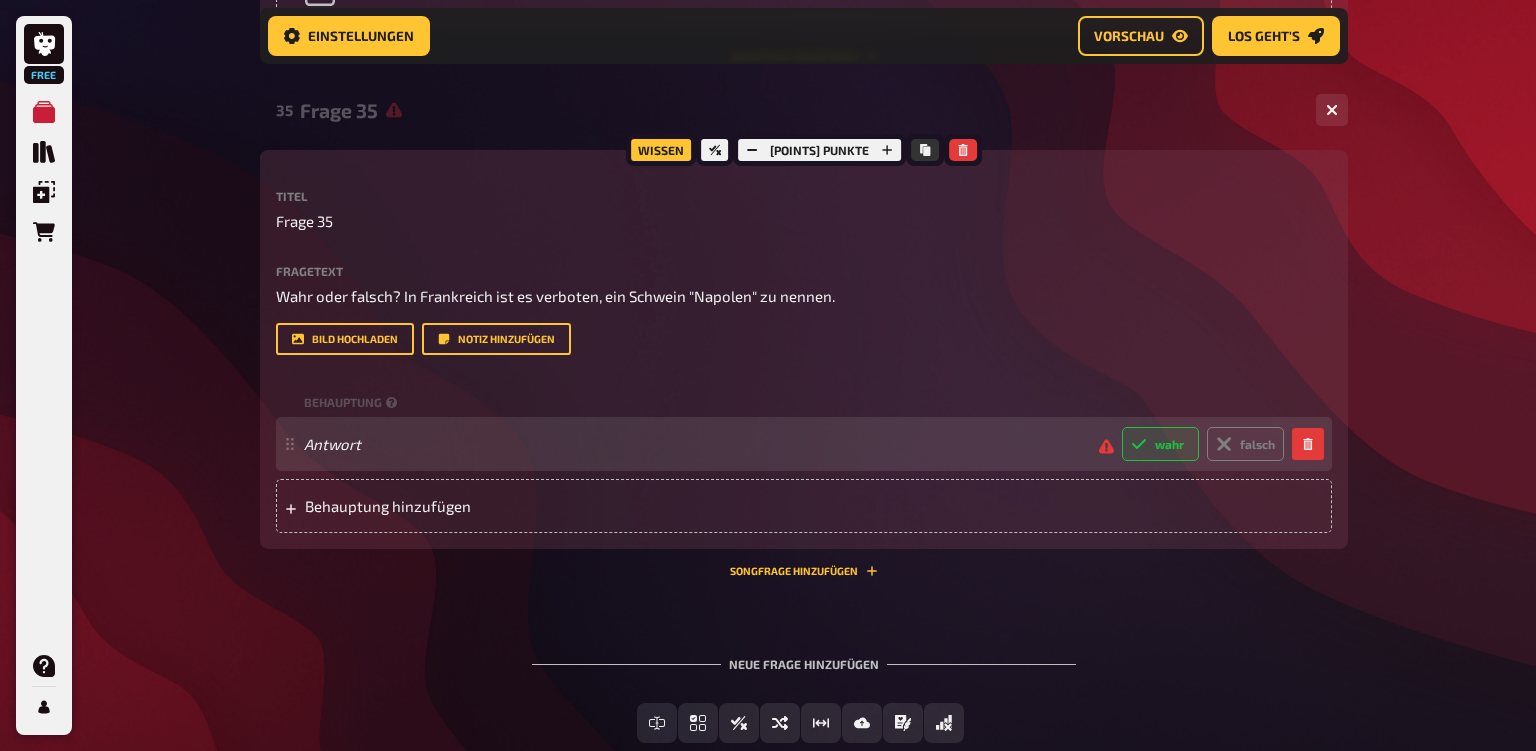 radio on "true" 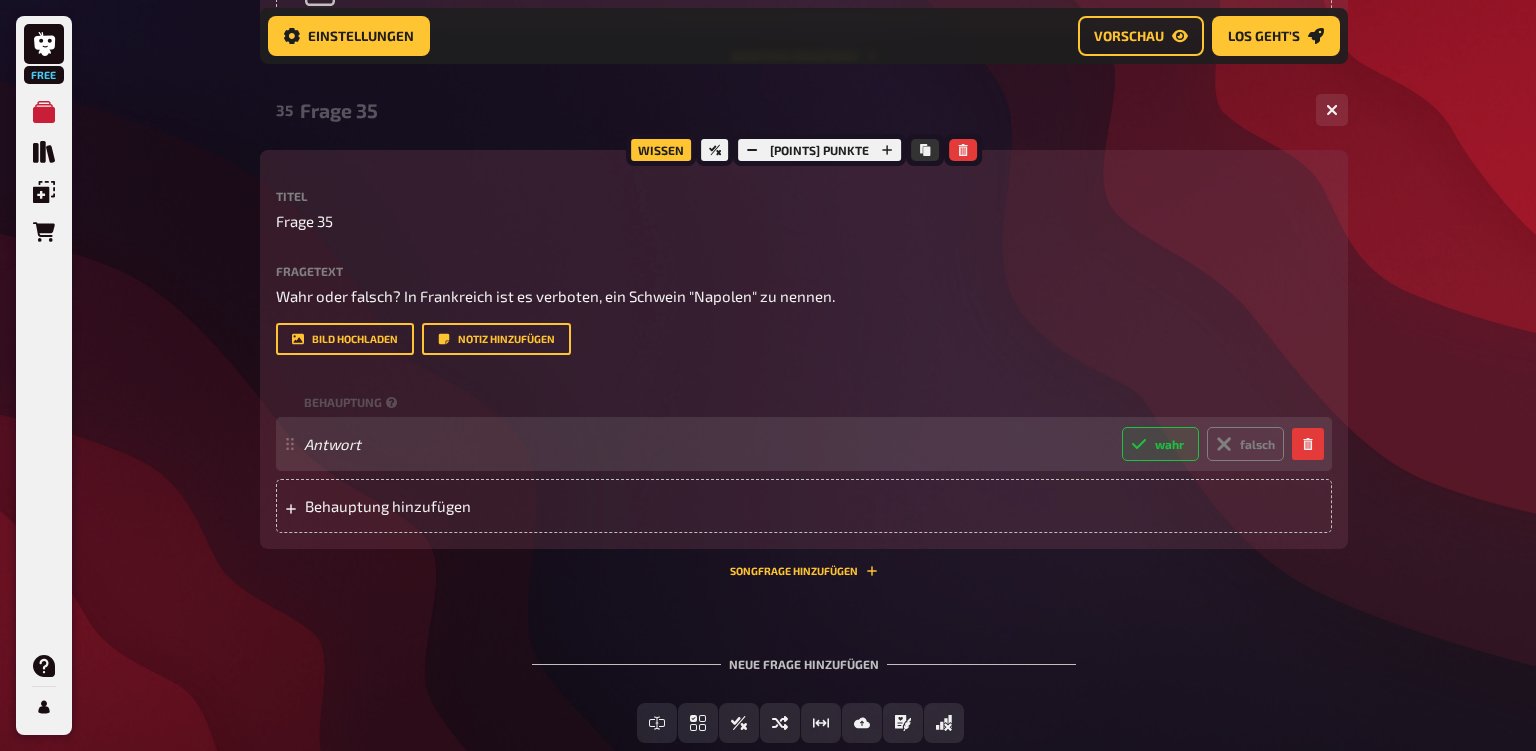 click on "Antwort" at bounding box center (705, 444) 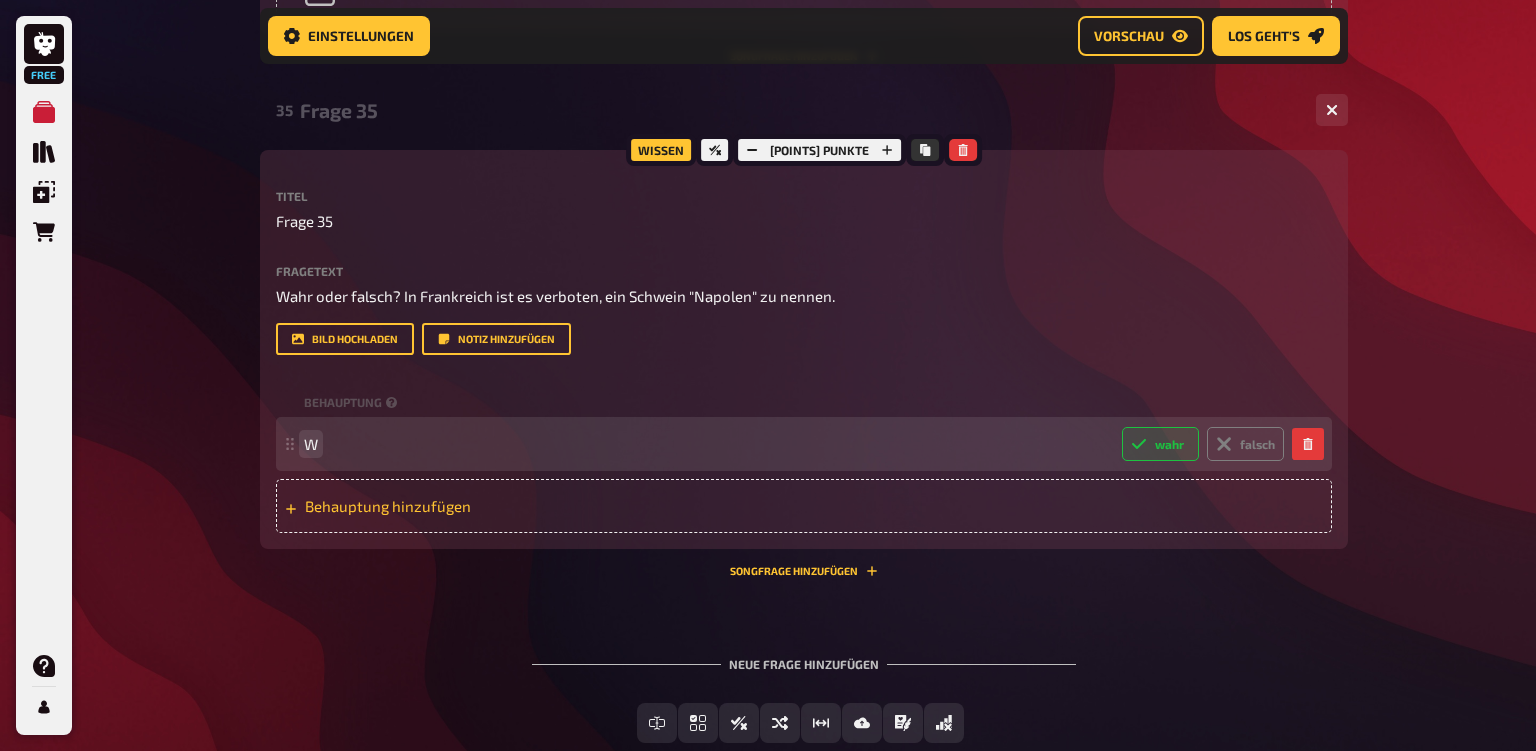type 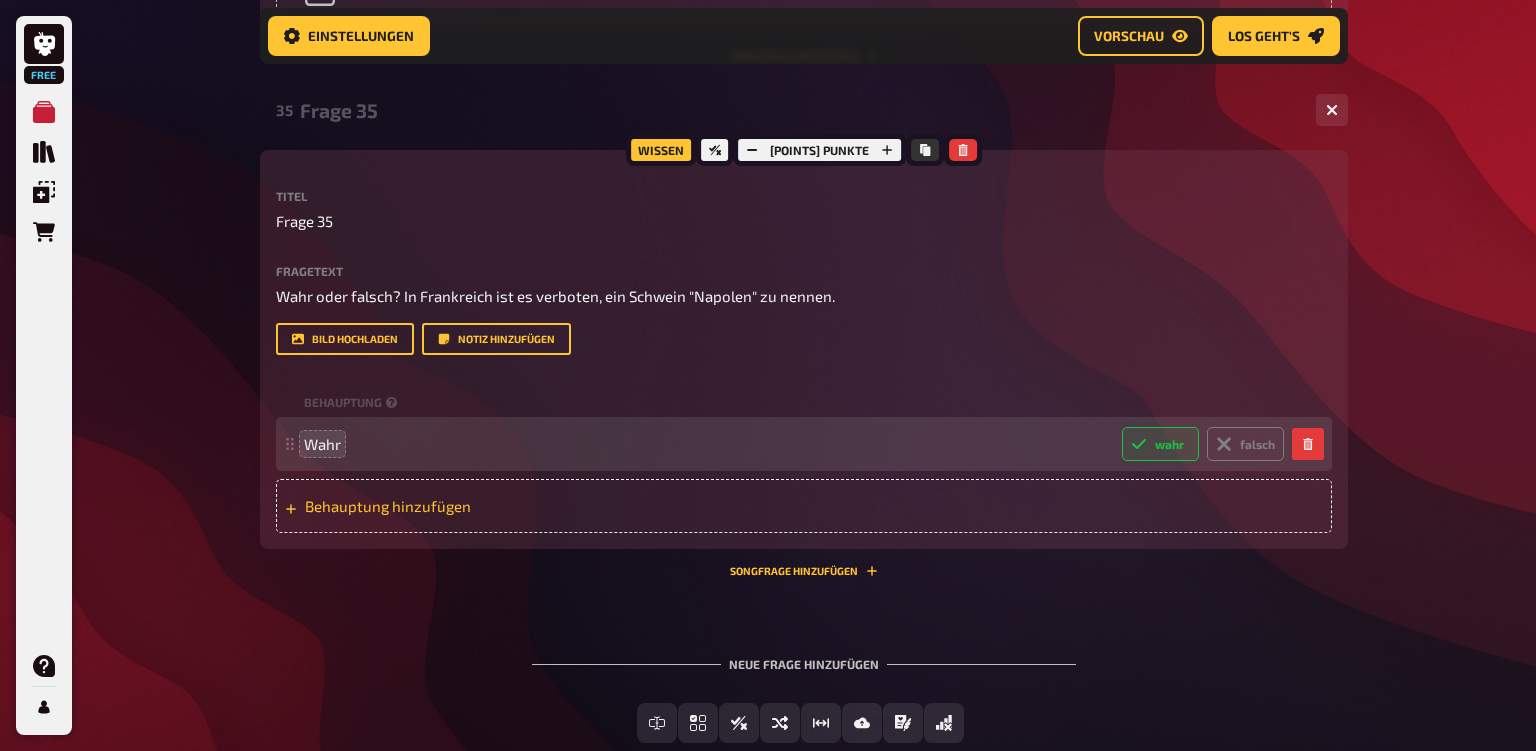 click on "Behauptung hinzufügen" at bounding box center (460, 506) 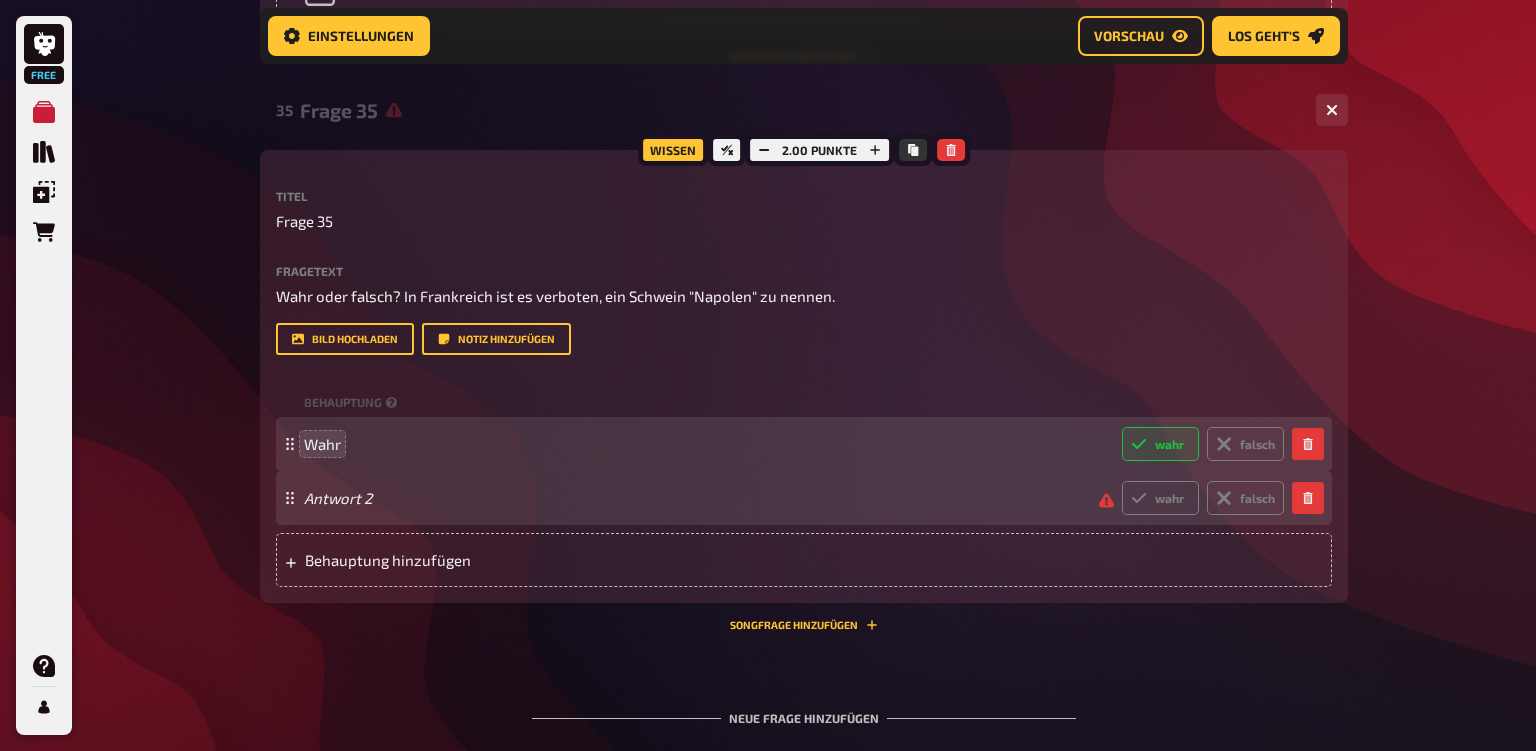 drag, startPoint x: 407, startPoint y: 547, endPoint x: 410, endPoint y: 534, distance: 13.341664 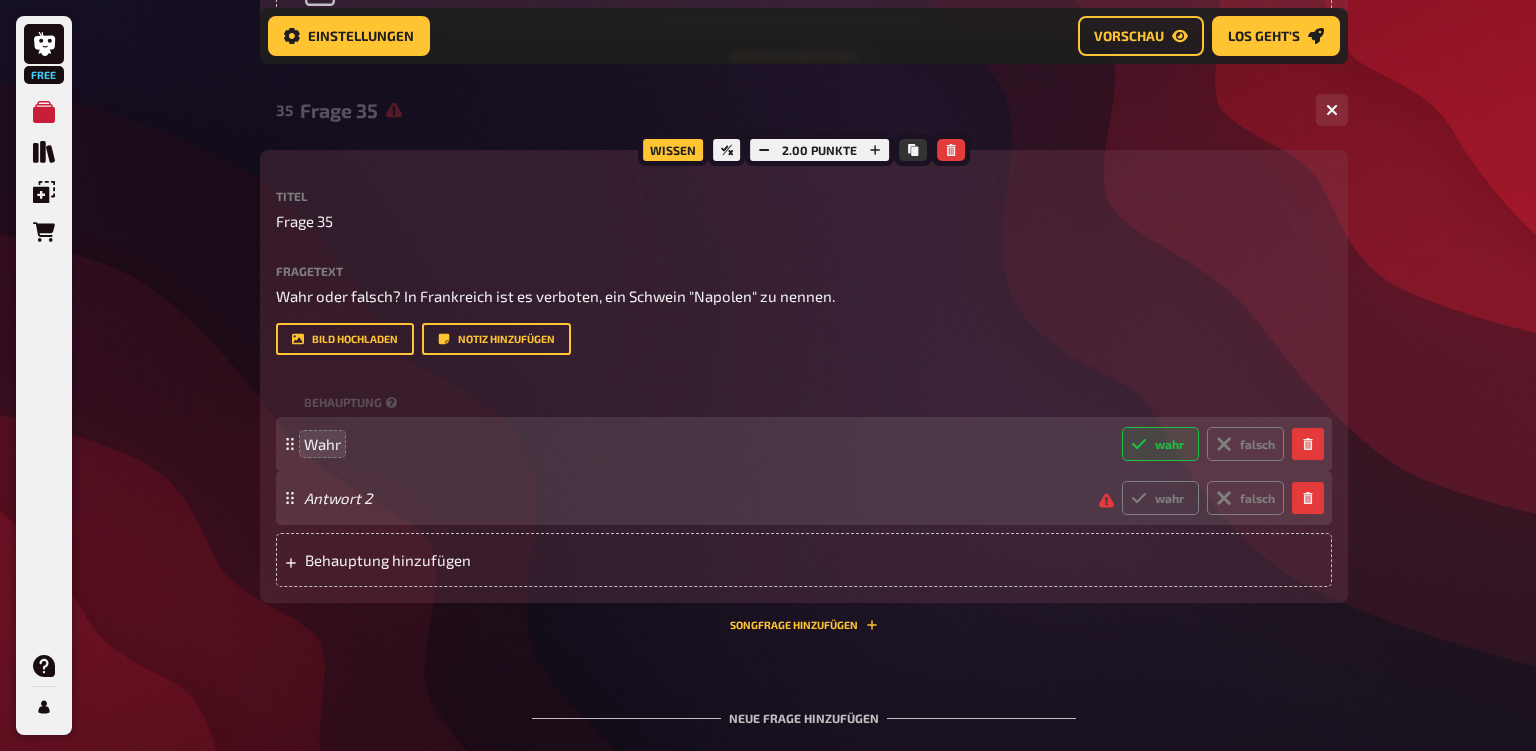 click on "Behauptung Wahr wahr falsch Antwort 2 wahr falsch
To pick up a draggable item, press the space bar.
While dragging, use the arrow keys to move the item.
Press space again to drop the item in its new position, or press escape to cancel.
Behauptung hinzufügen" at bounding box center [804, 487] 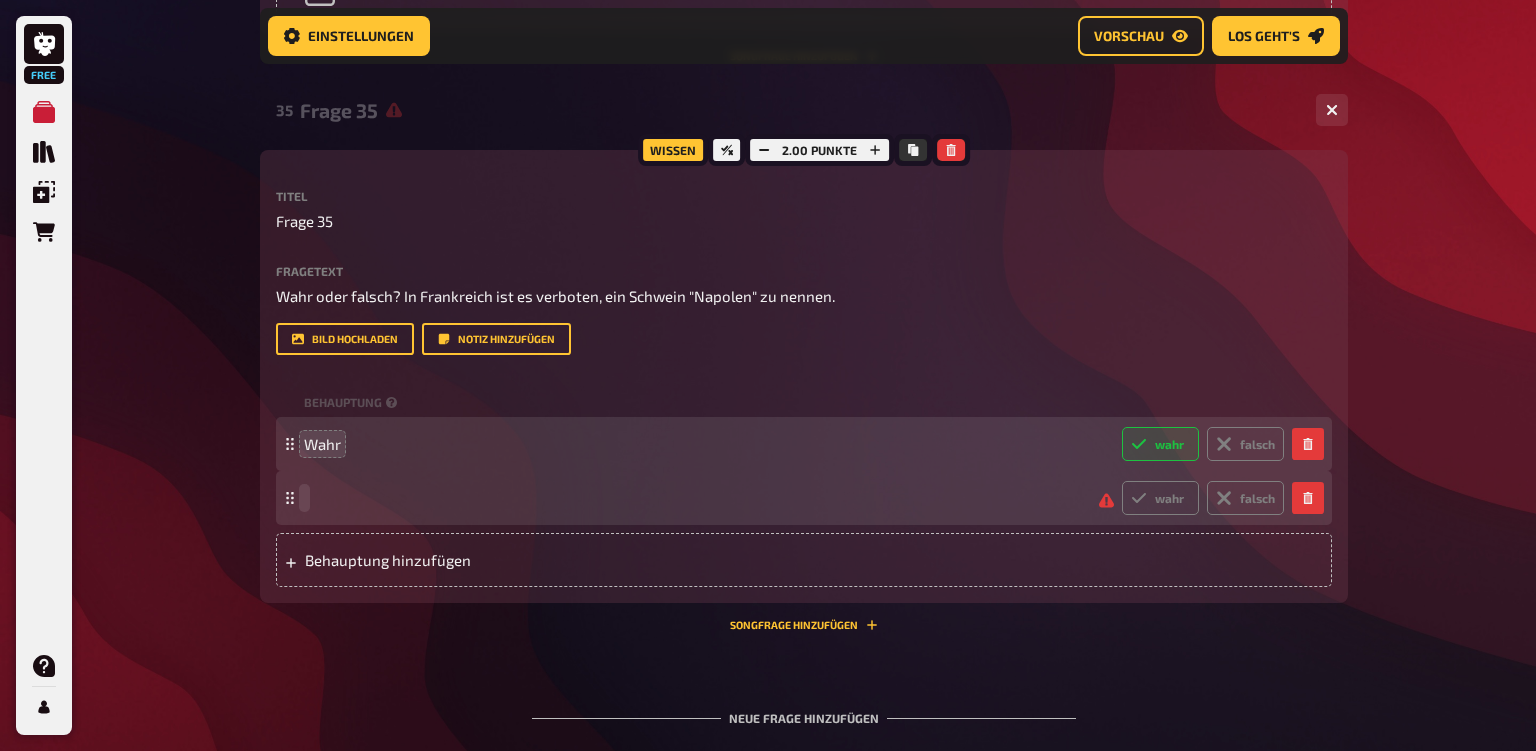 type 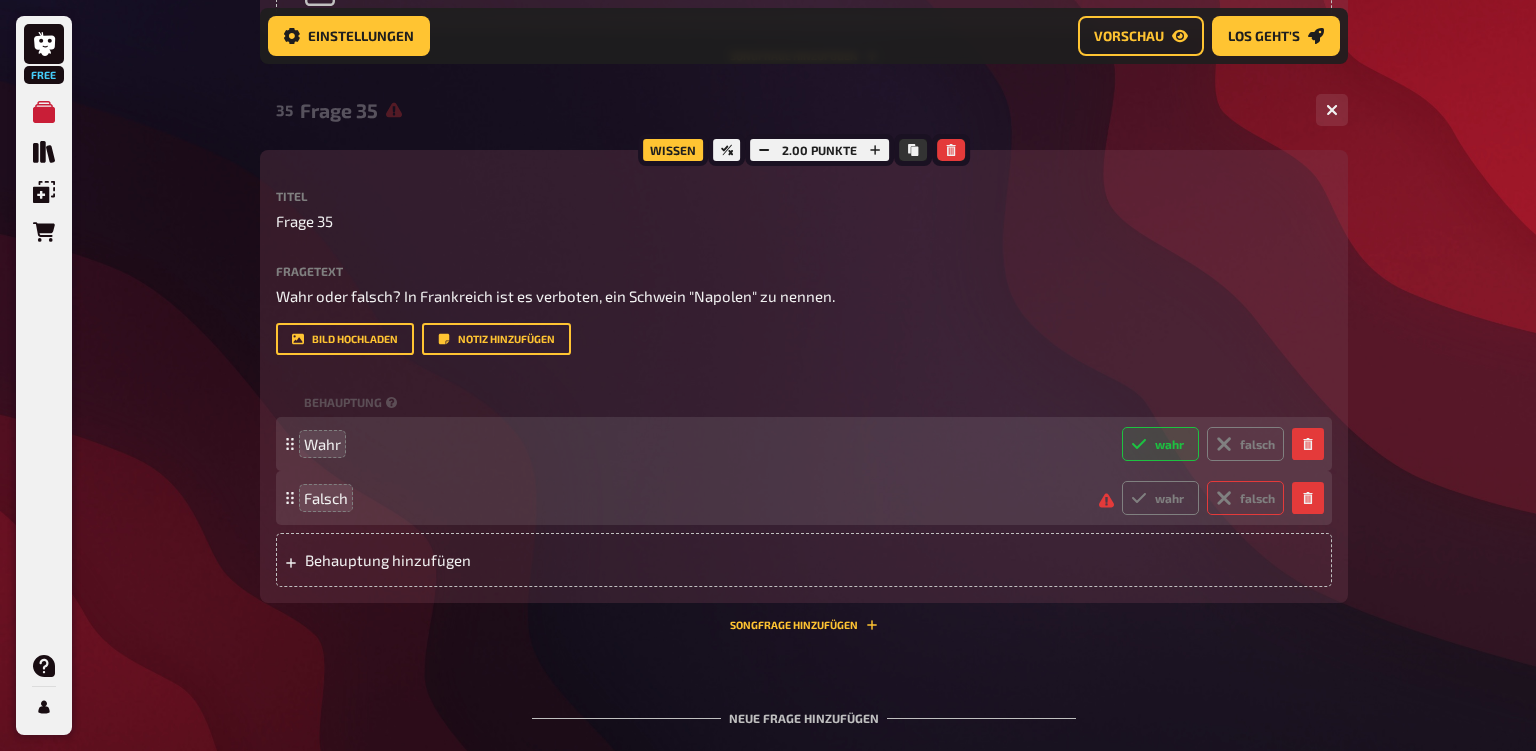 click on "falsch" at bounding box center (1245, 498) 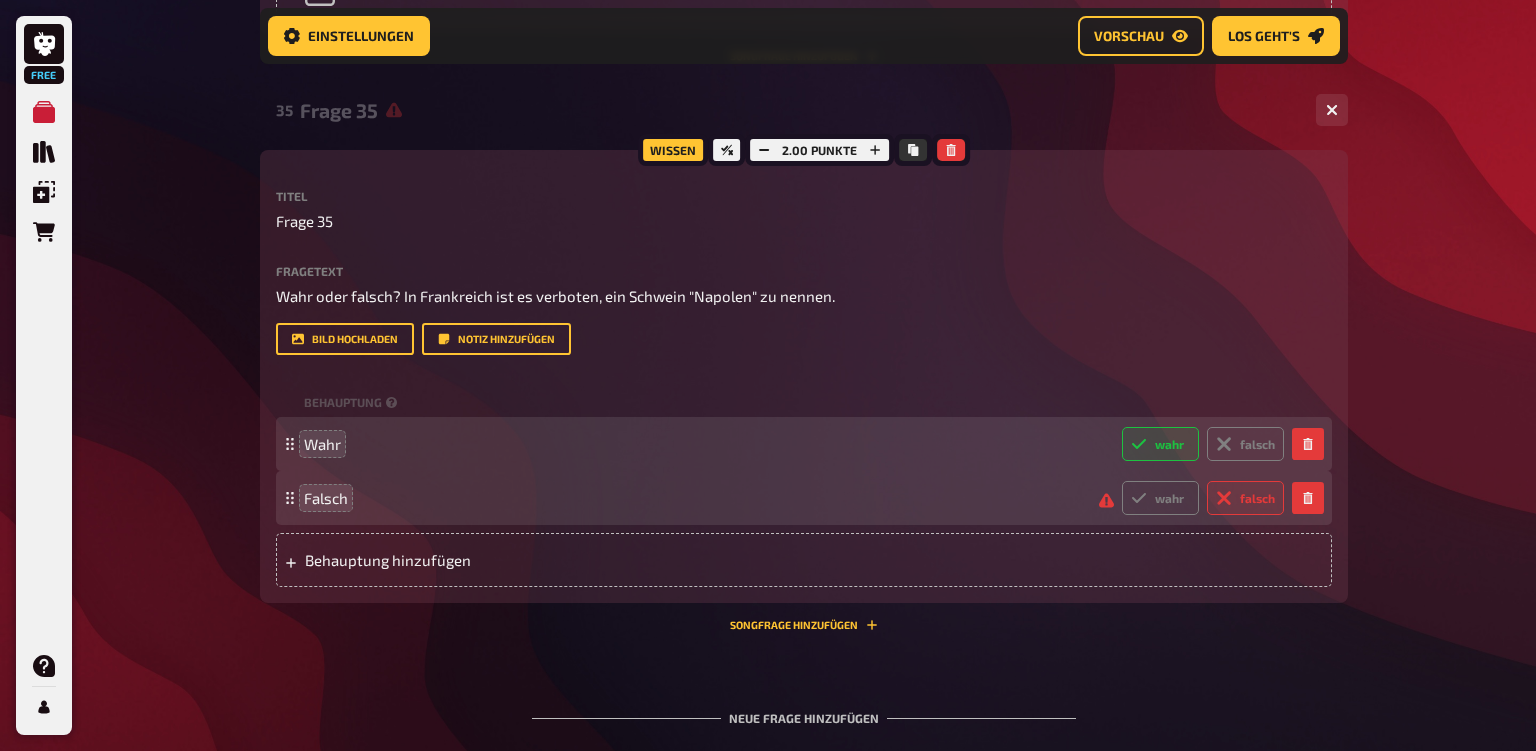 radio on "true" 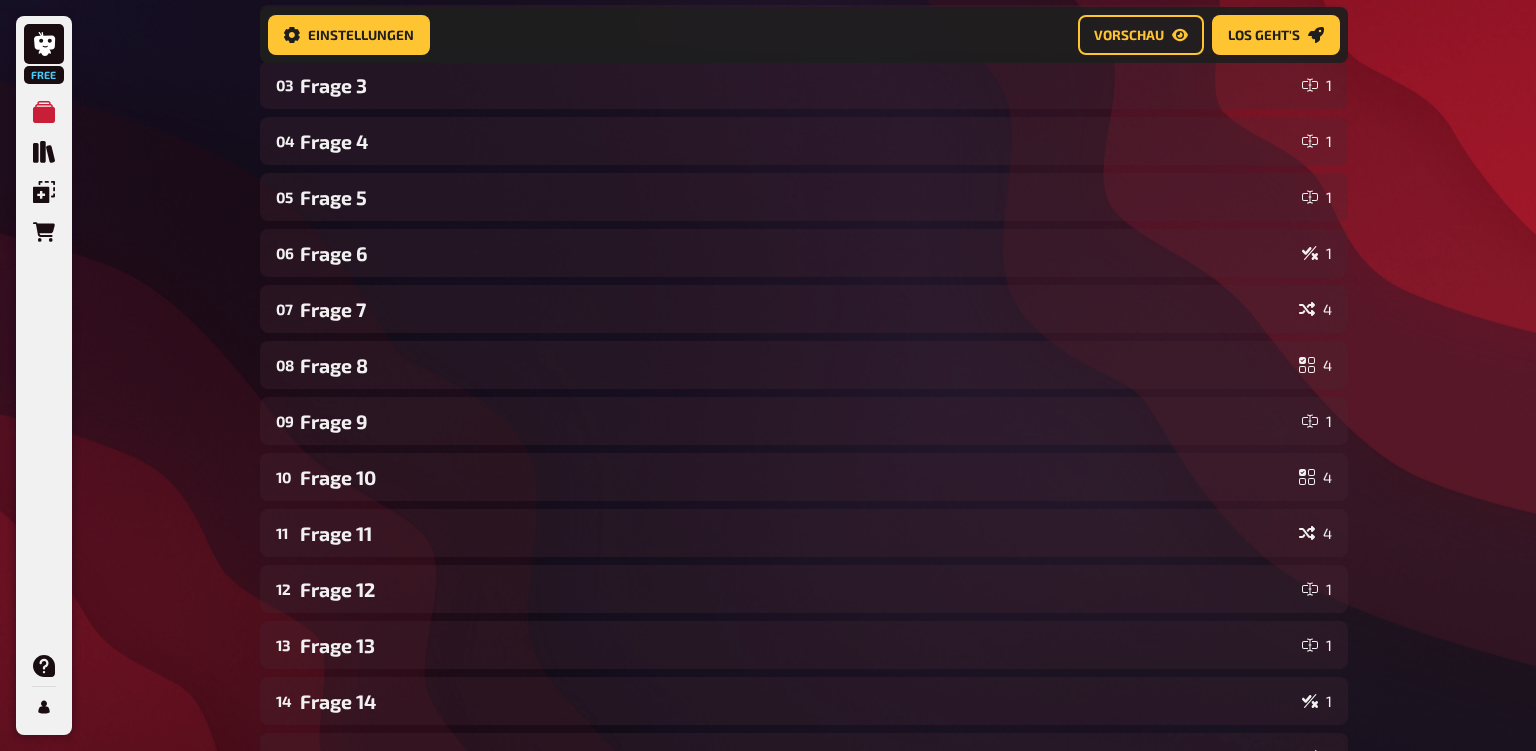 scroll, scrollTop: 340, scrollLeft: 0, axis: vertical 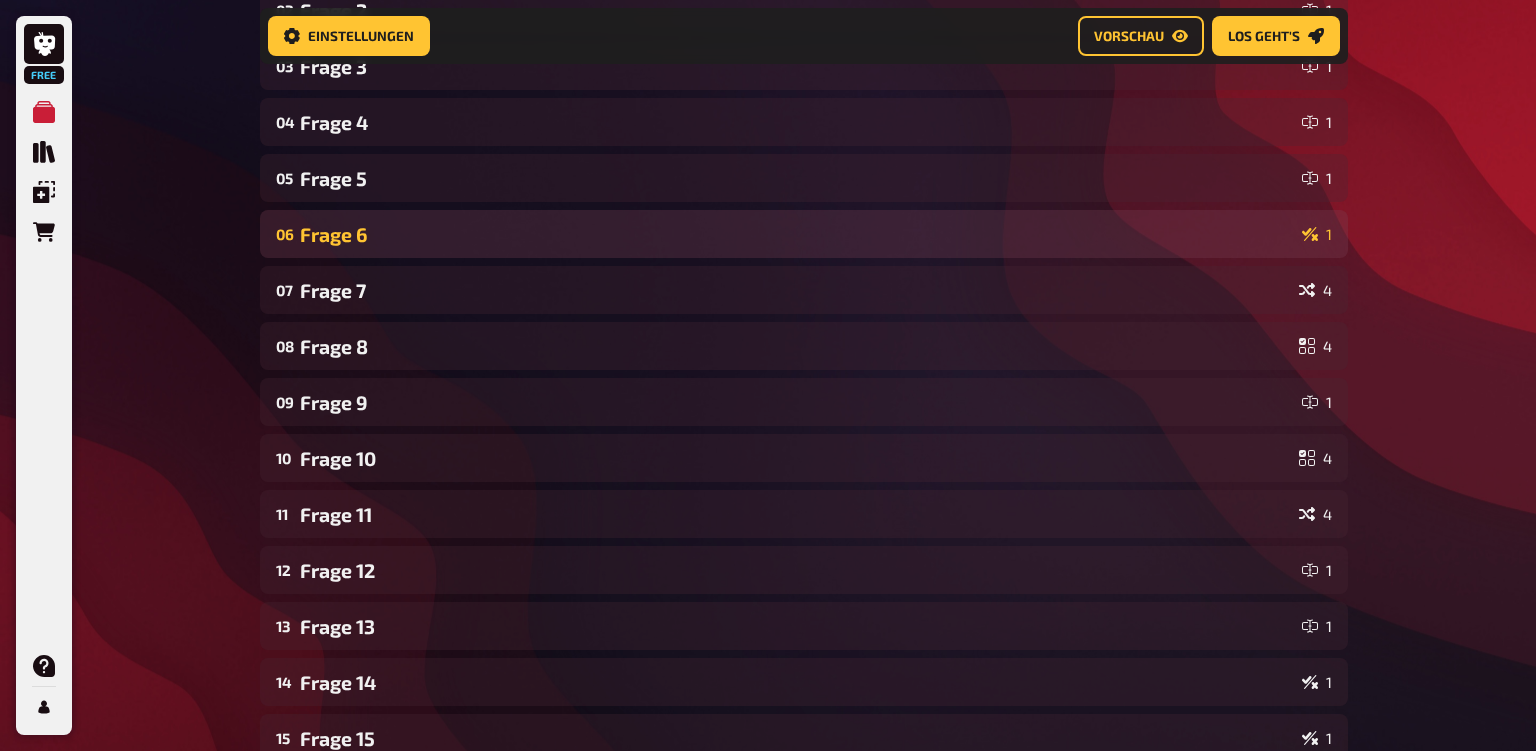 click on "Frage 6" at bounding box center [797, 234] 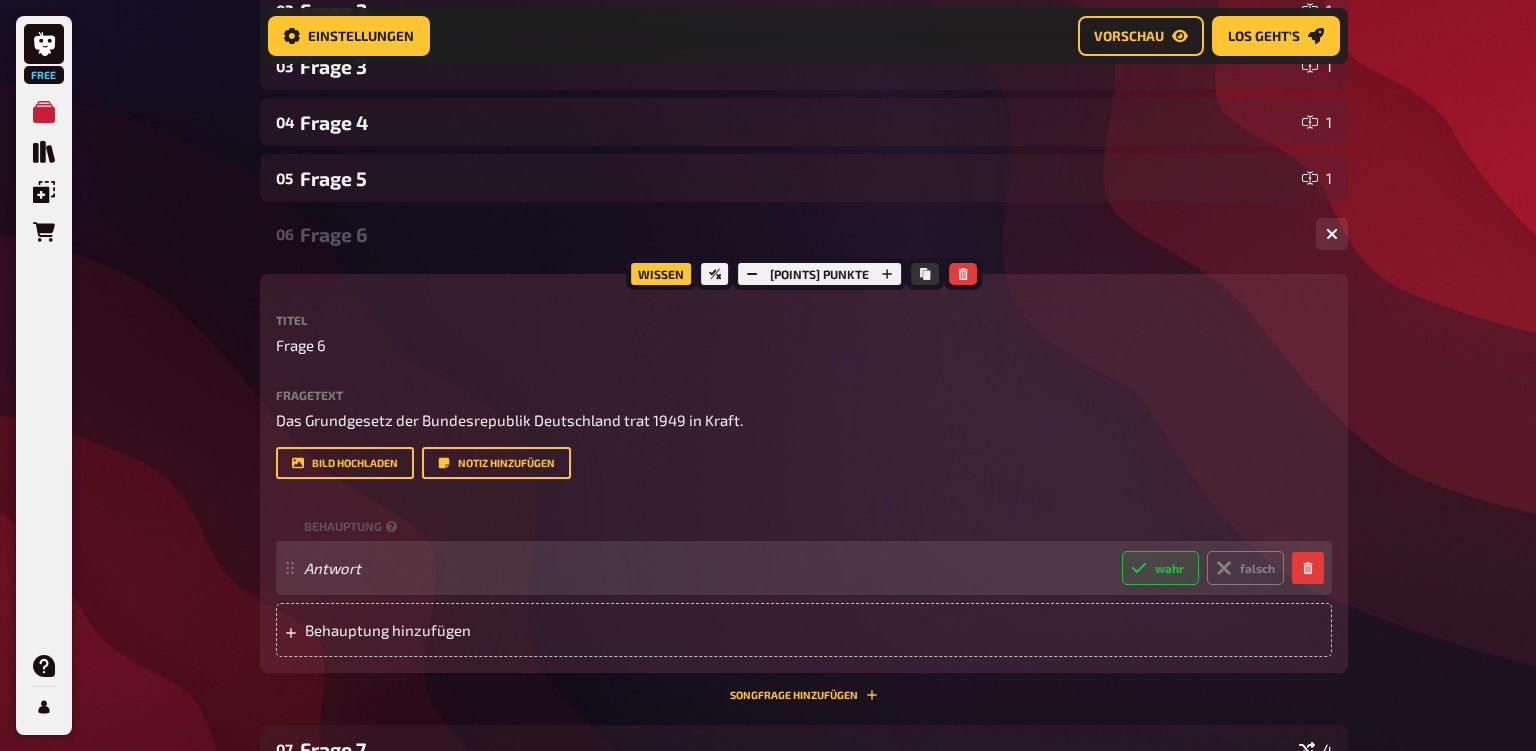 click on "Antwort wahr falsch" at bounding box center [794, 568] 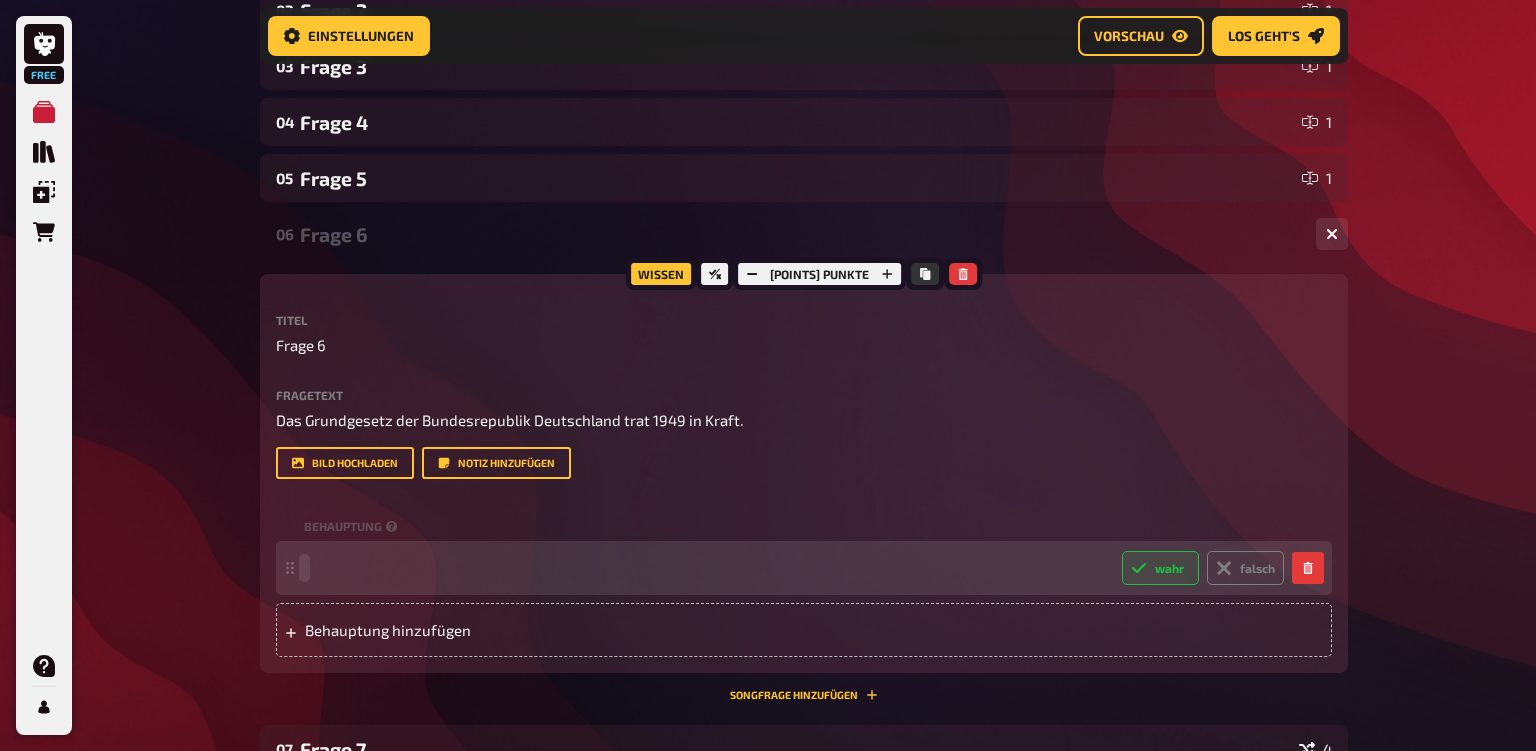 type 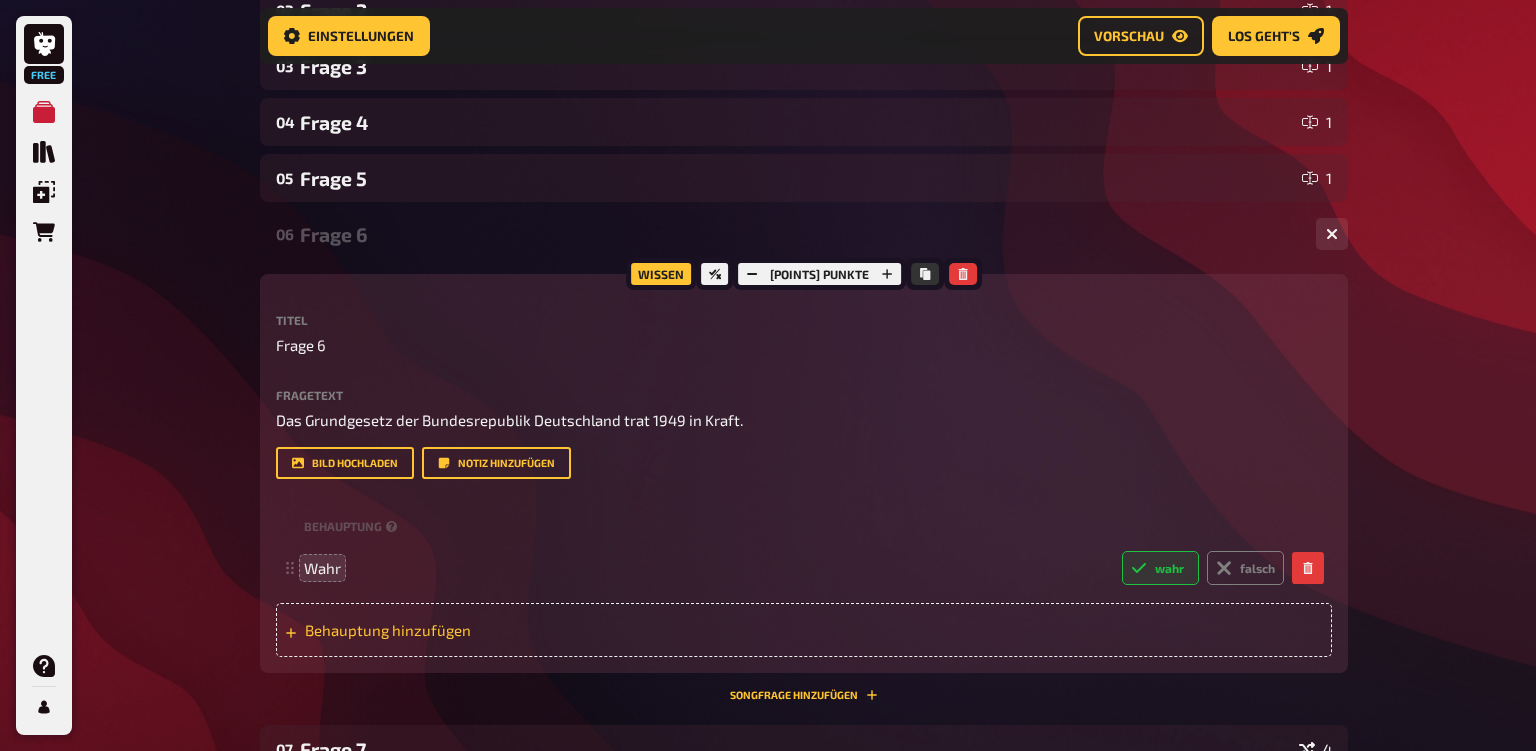 click on "Behauptung hinzufügen" at bounding box center (460, 630) 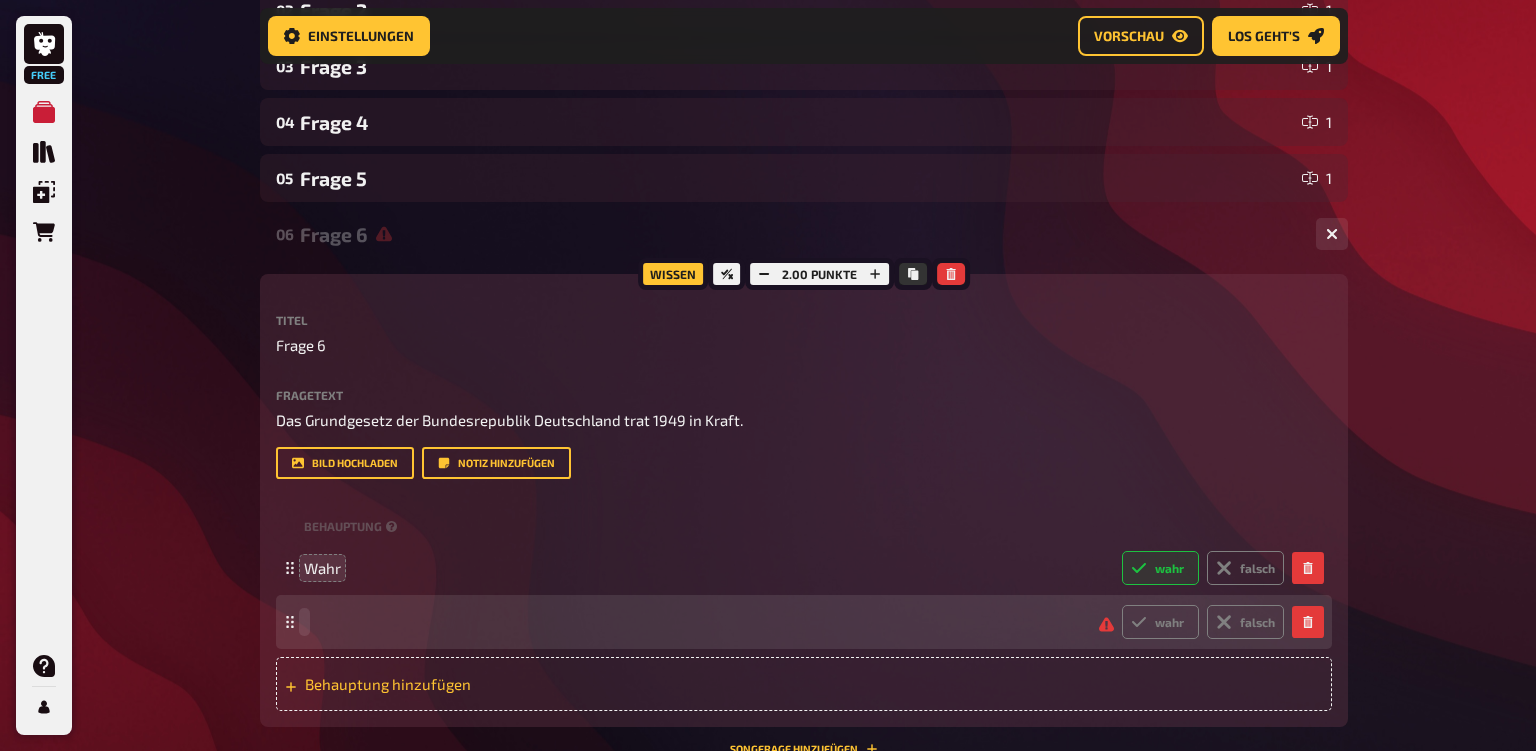 type 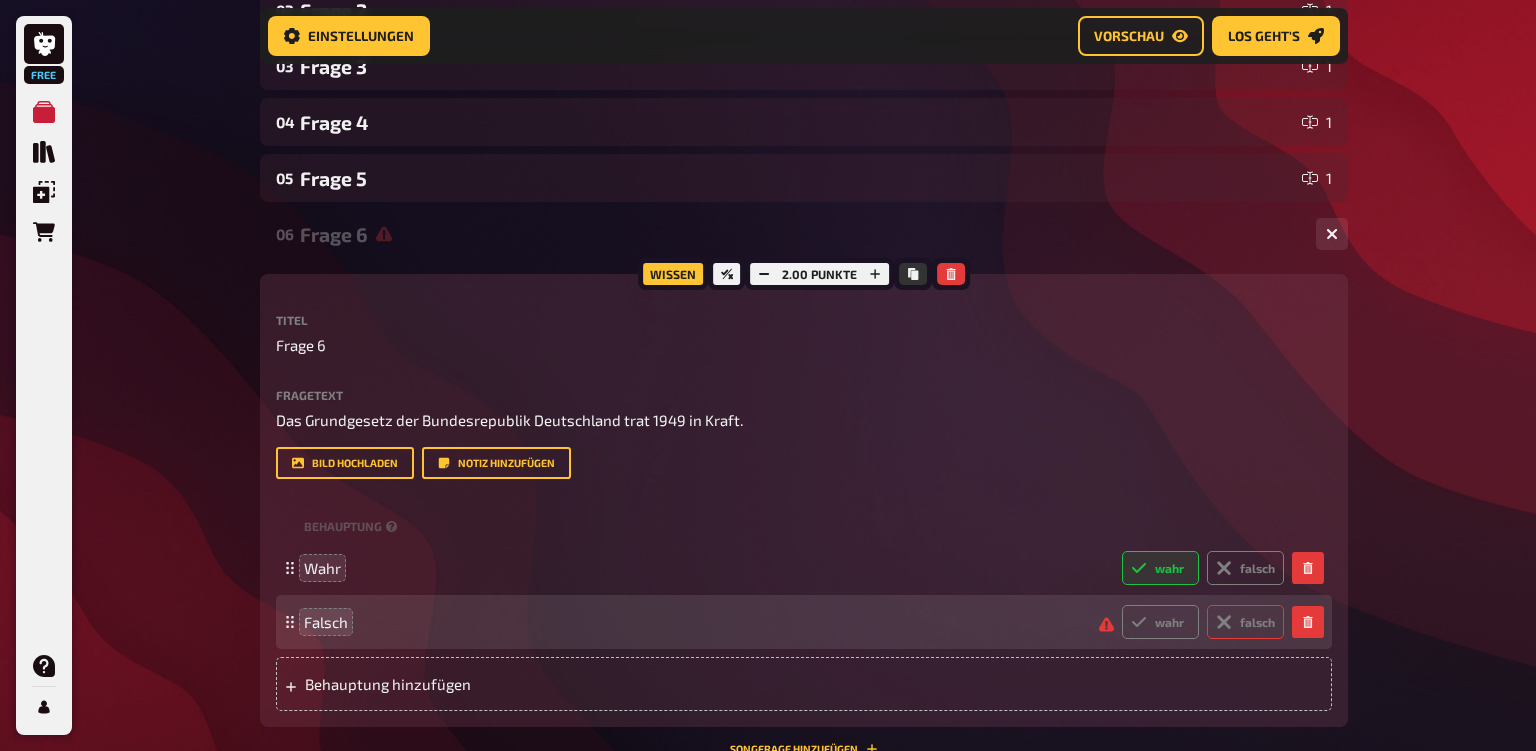 click on "falsch" at bounding box center [1245, 622] 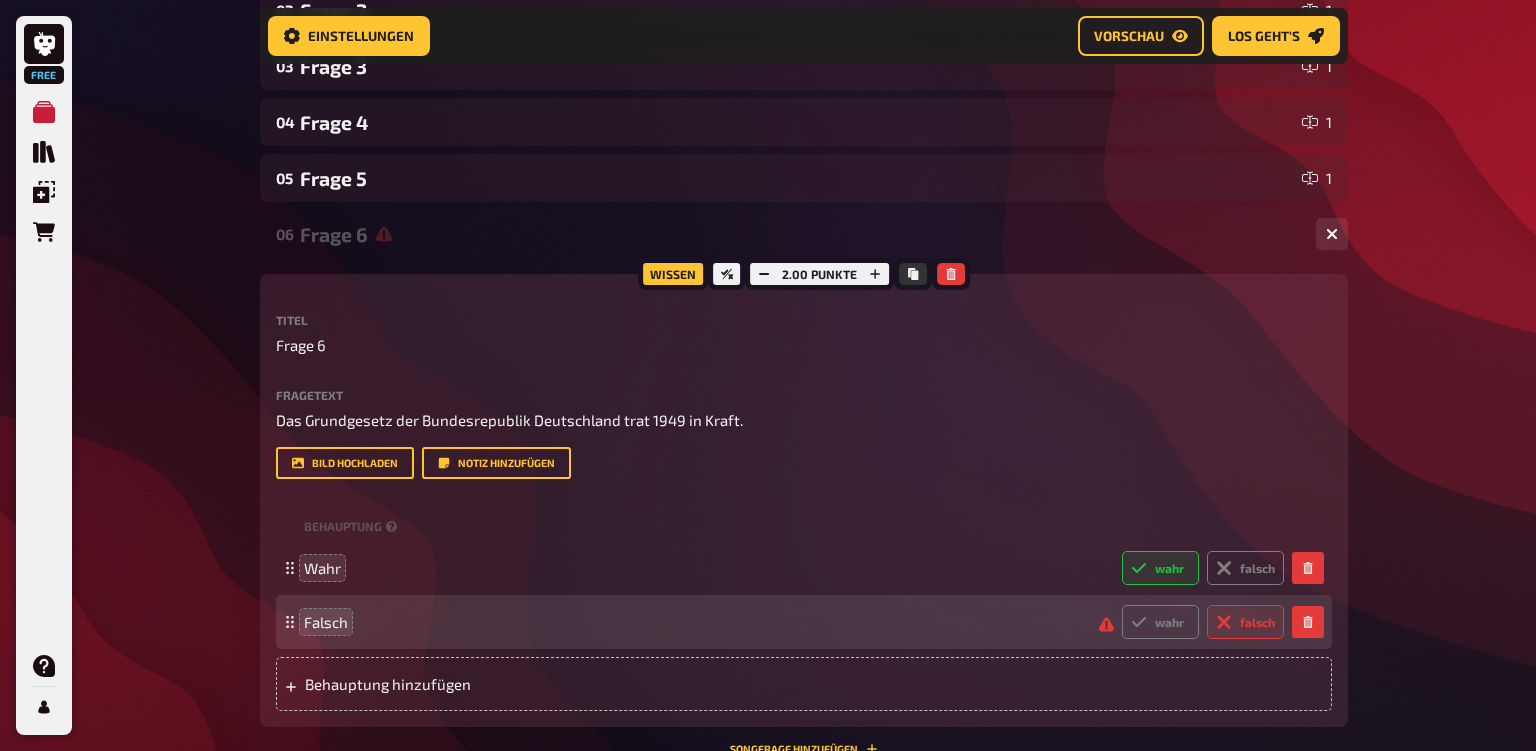 radio on "true" 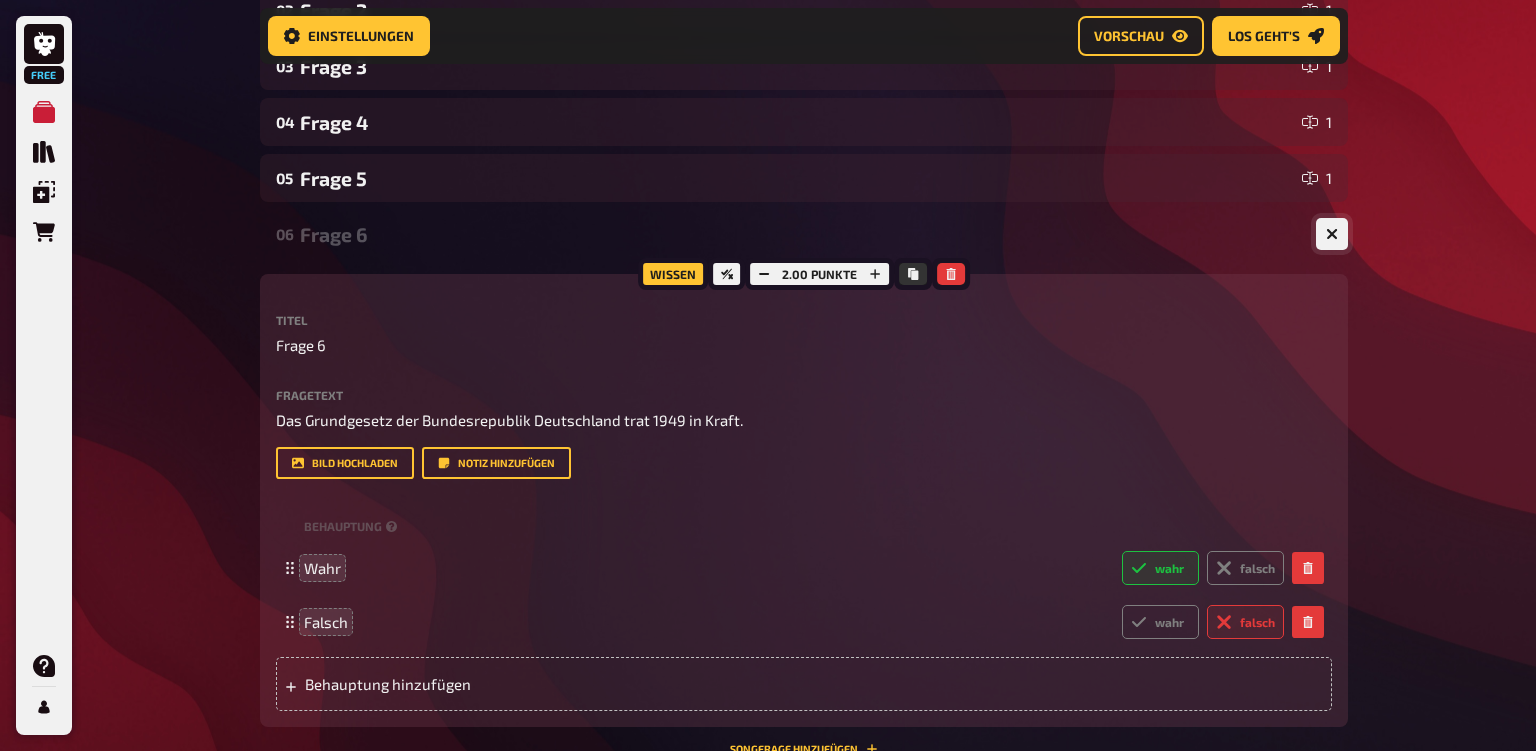 click 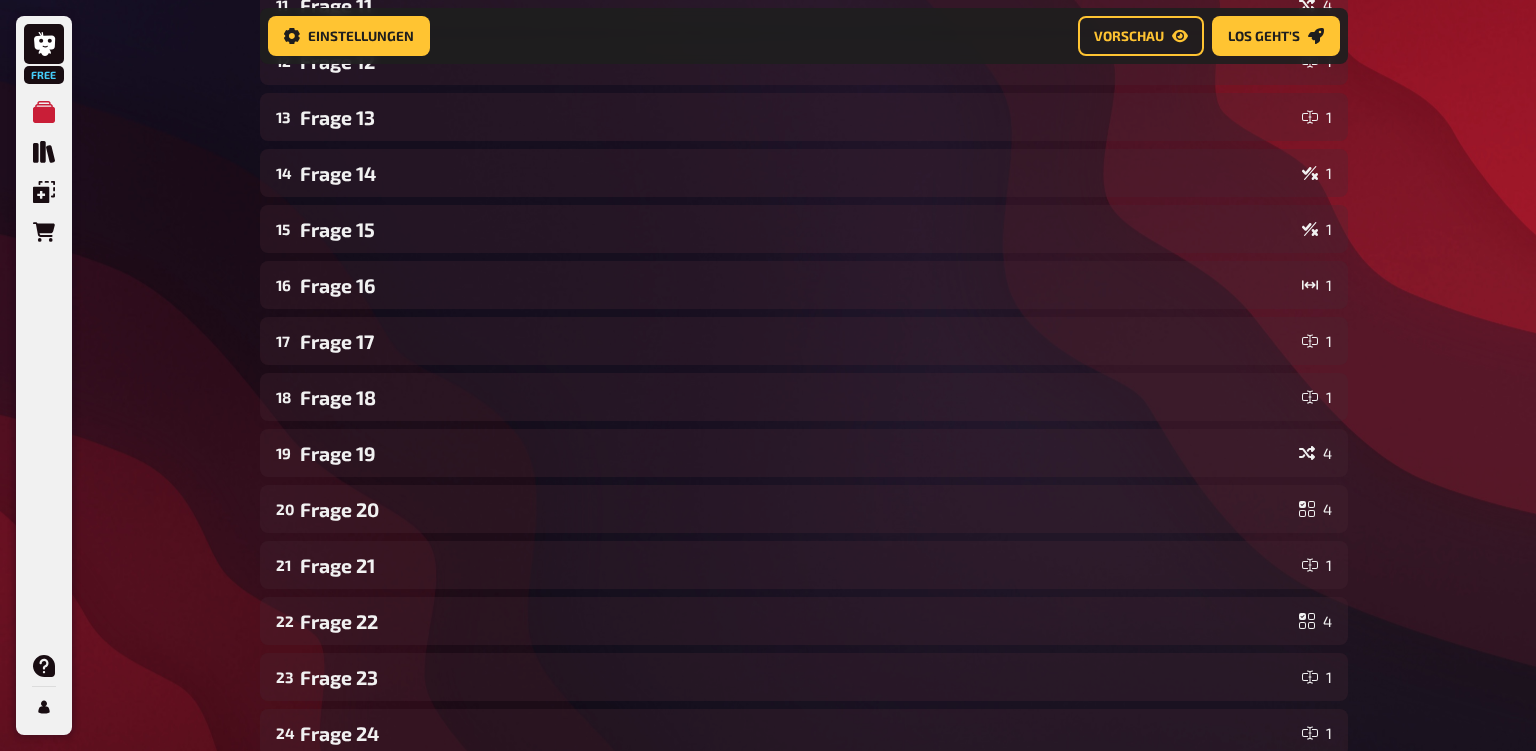 scroll, scrollTop: 876, scrollLeft: 0, axis: vertical 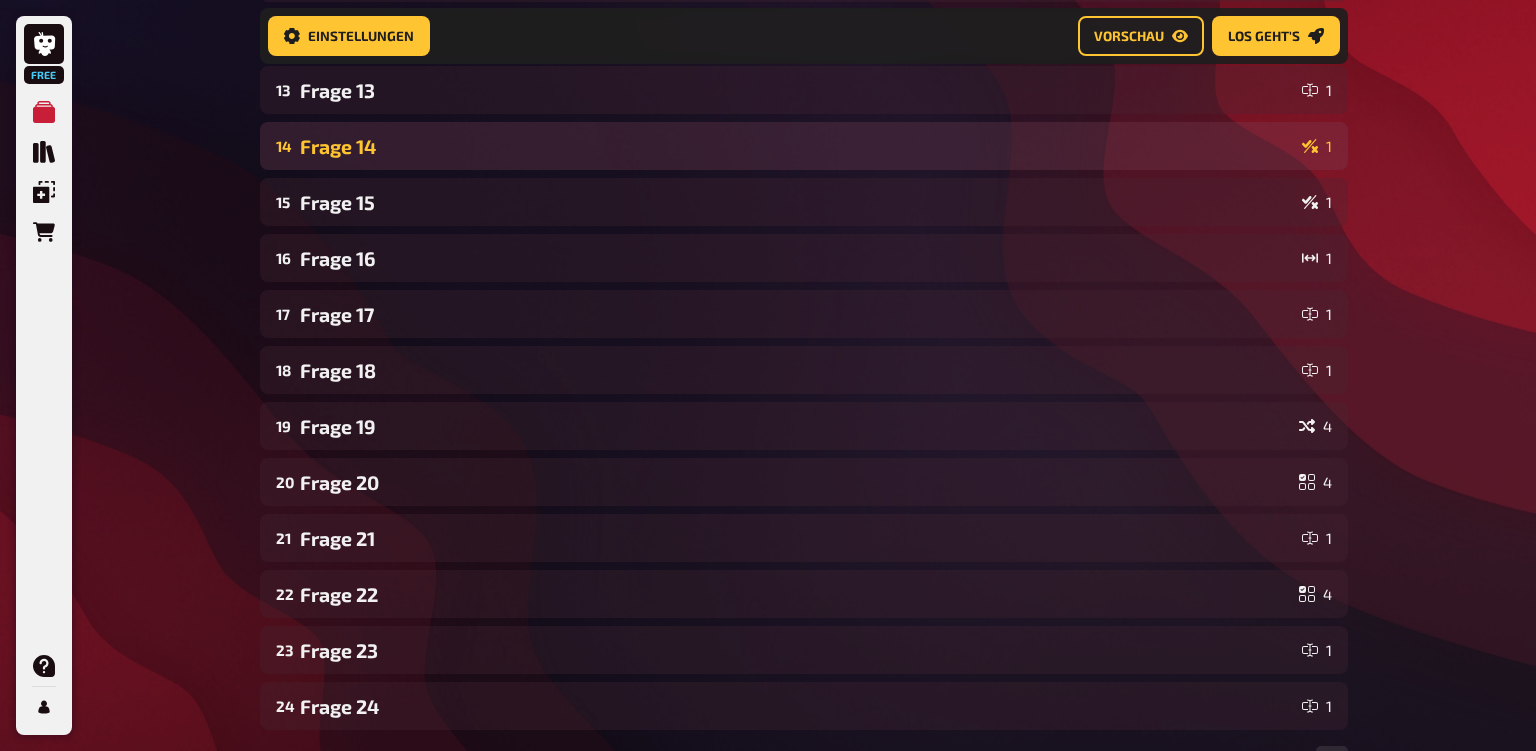 click on "Frage 14" at bounding box center [797, 146] 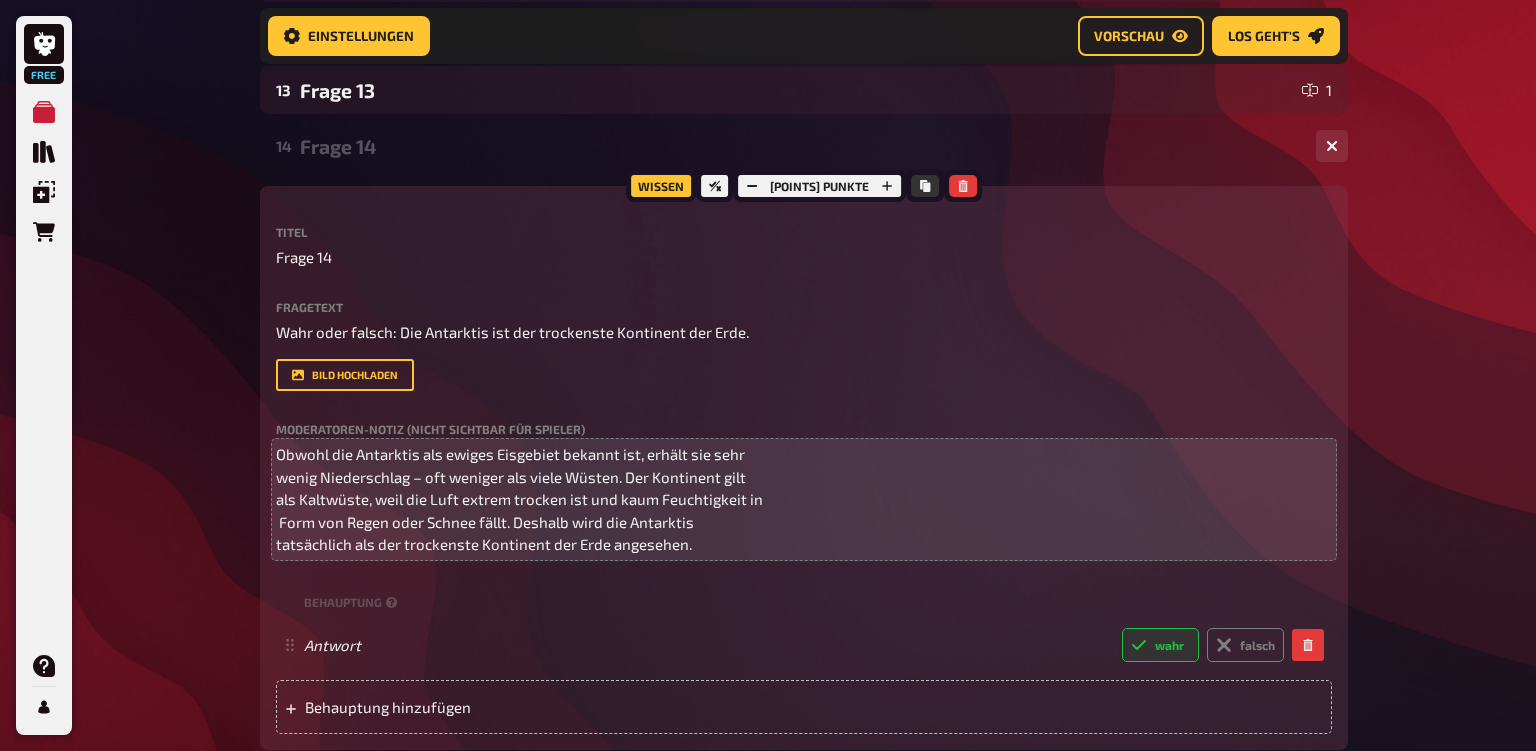 scroll, scrollTop: 981, scrollLeft: 0, axis: vertical 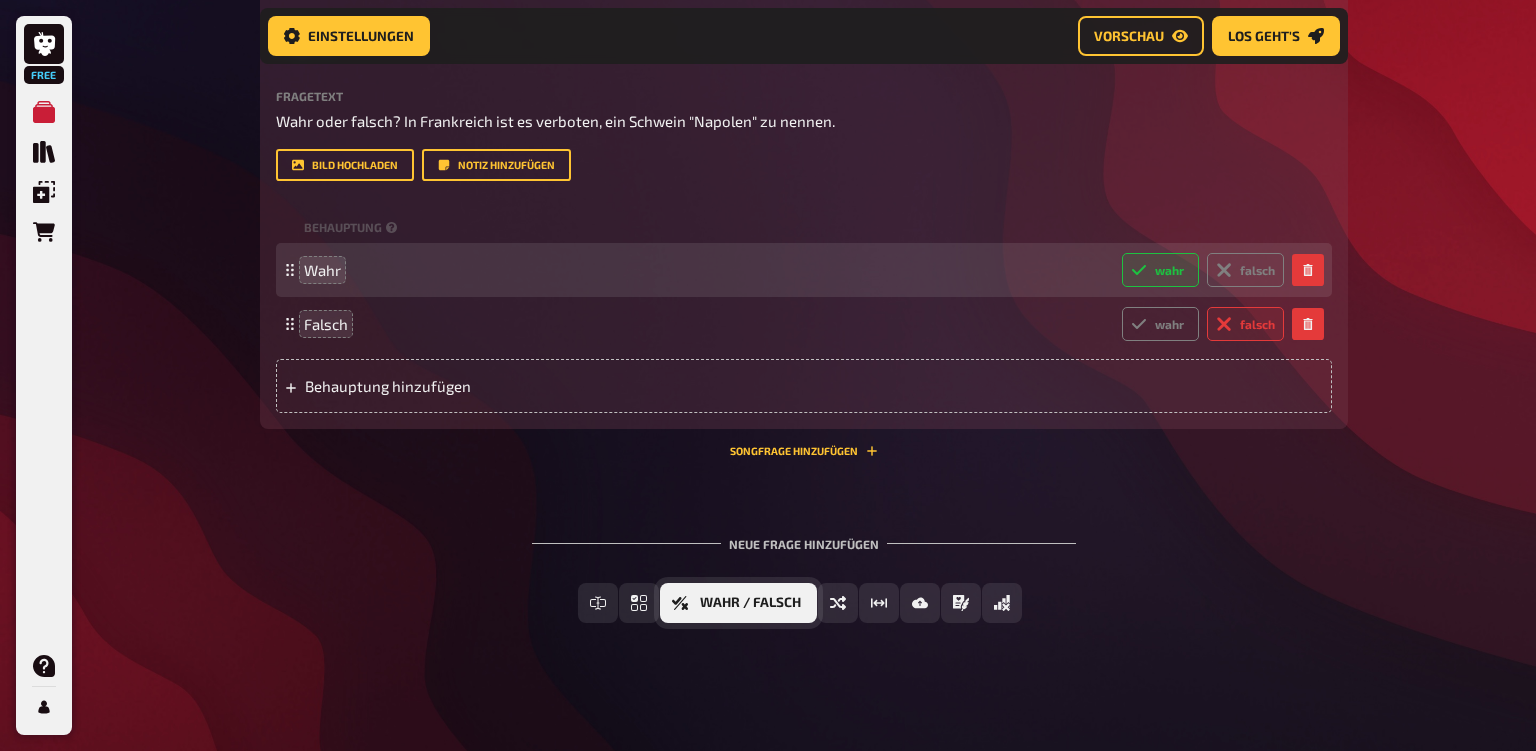 click on "Wahr / Falsch" at bounding box center (750, 603) 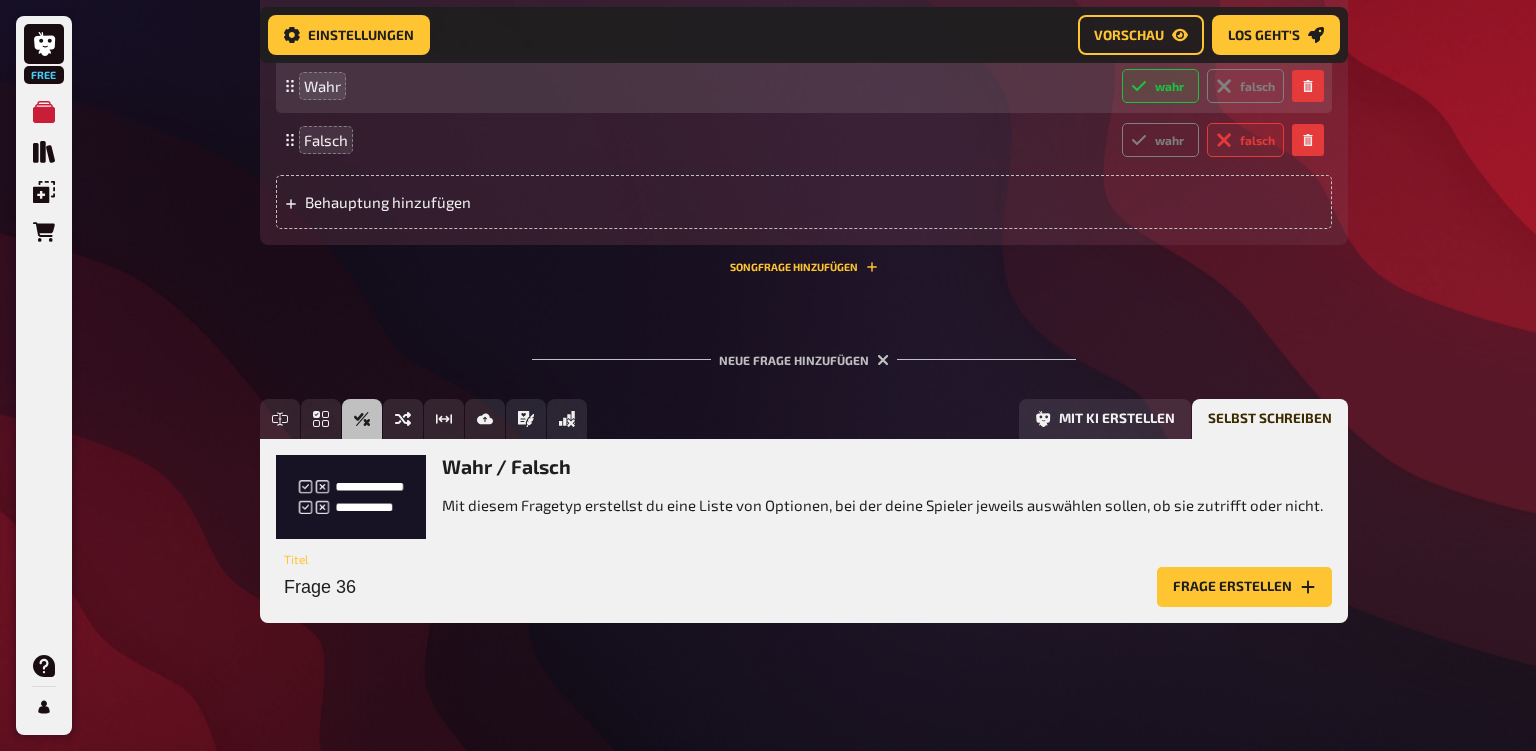 scroll, scrollTop: 8283, scrollLeft: 0, axis: vertical 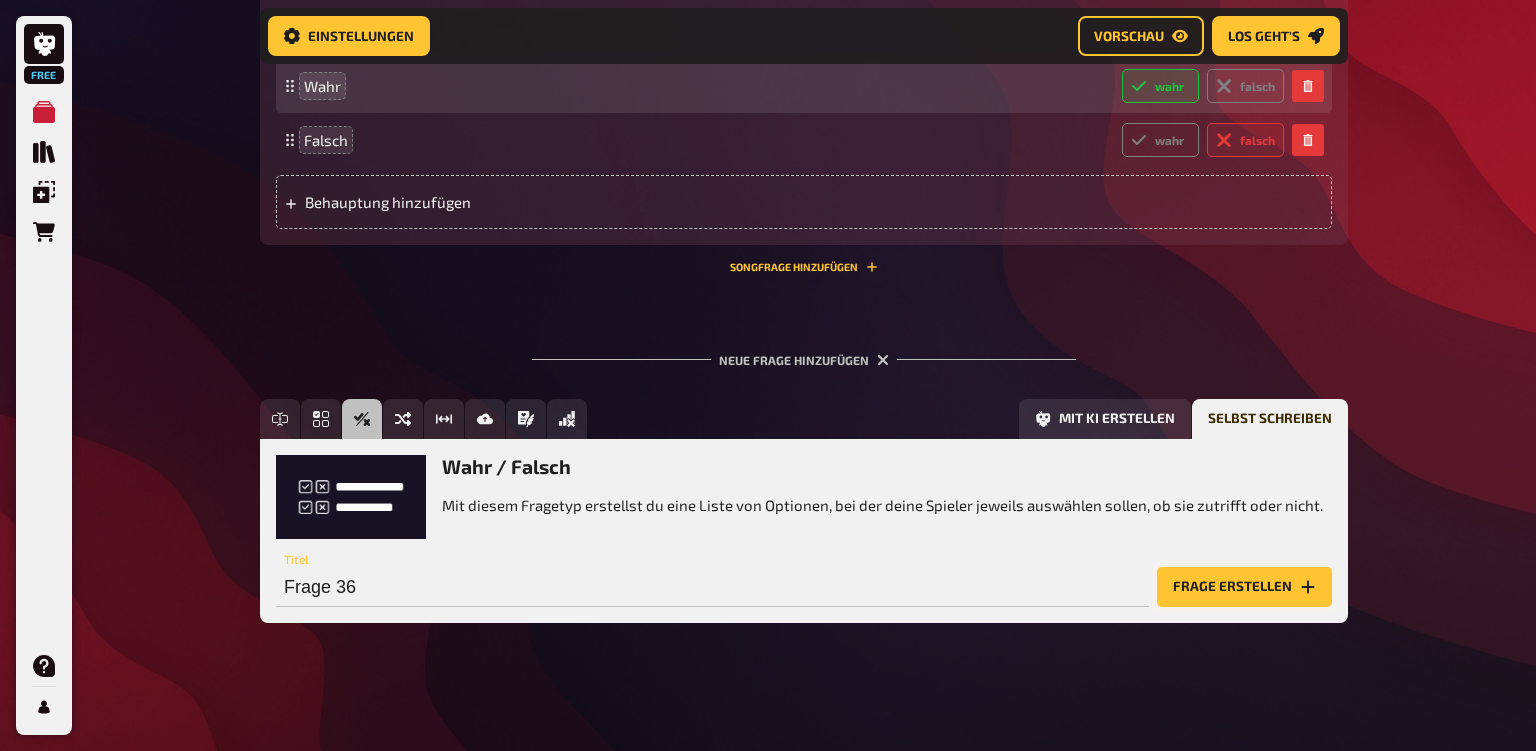 click on "Frage erstellen" at bounding box center [1244, 587] 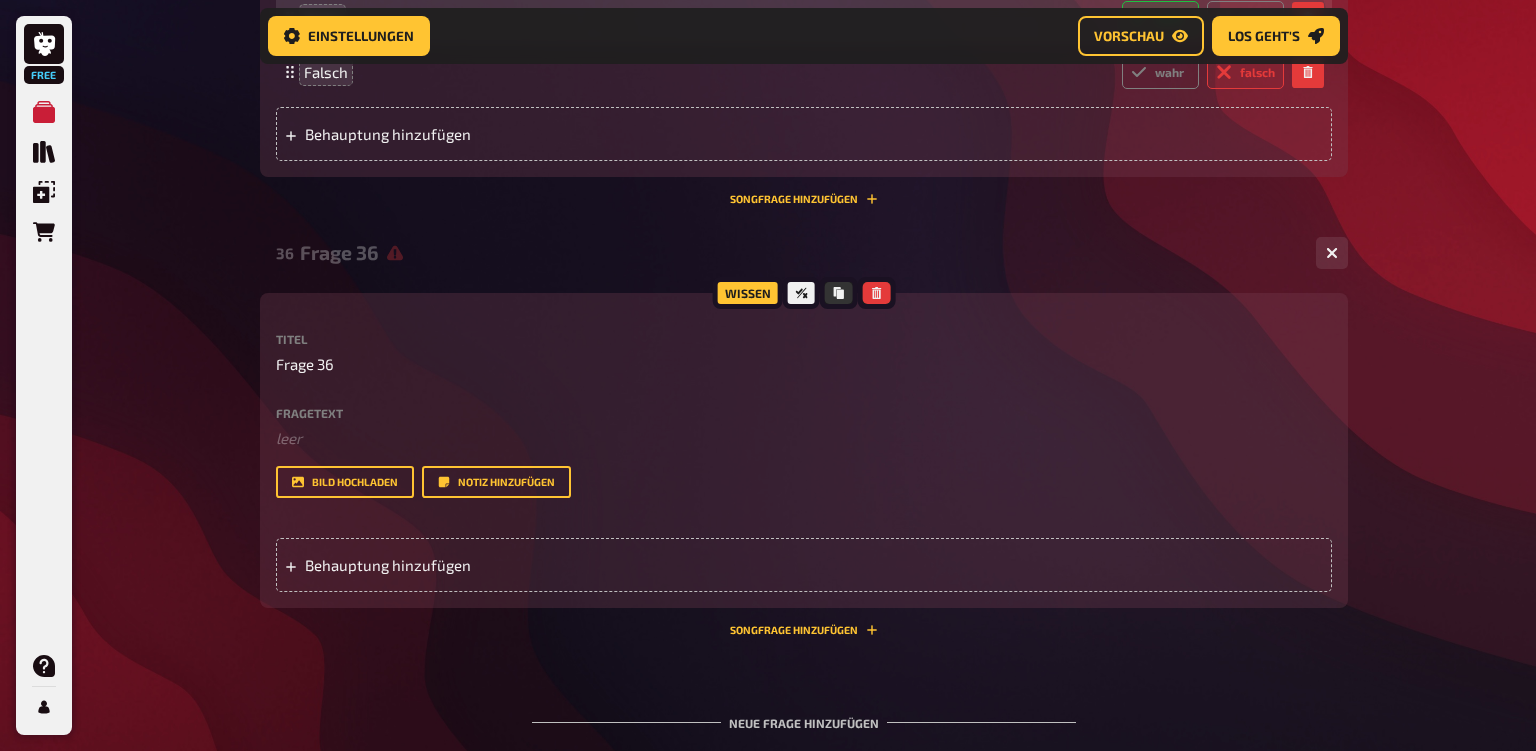 click on "Fragetext" at bounding box center (804, 413) 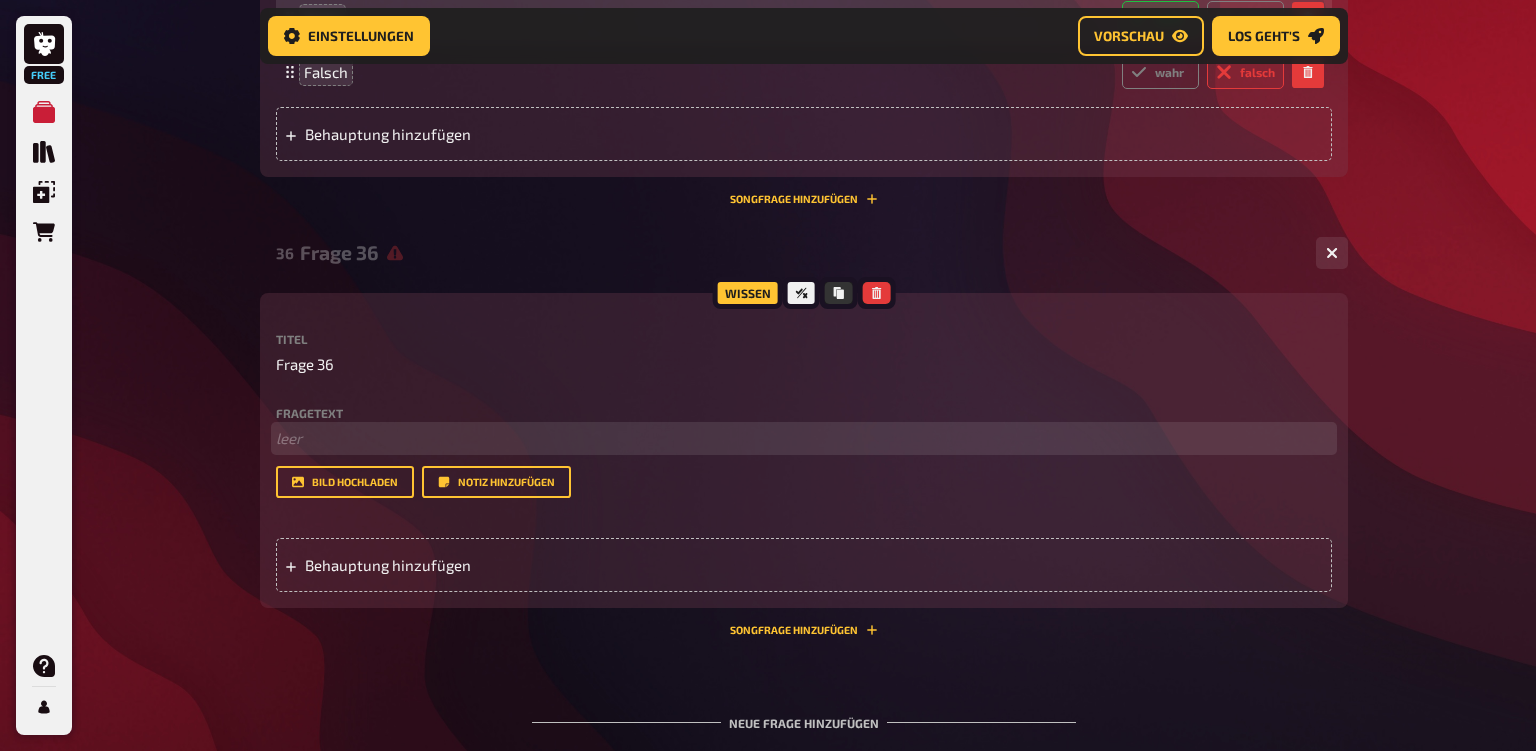 click on "﻿ leer" at bounding box center (804, 438) 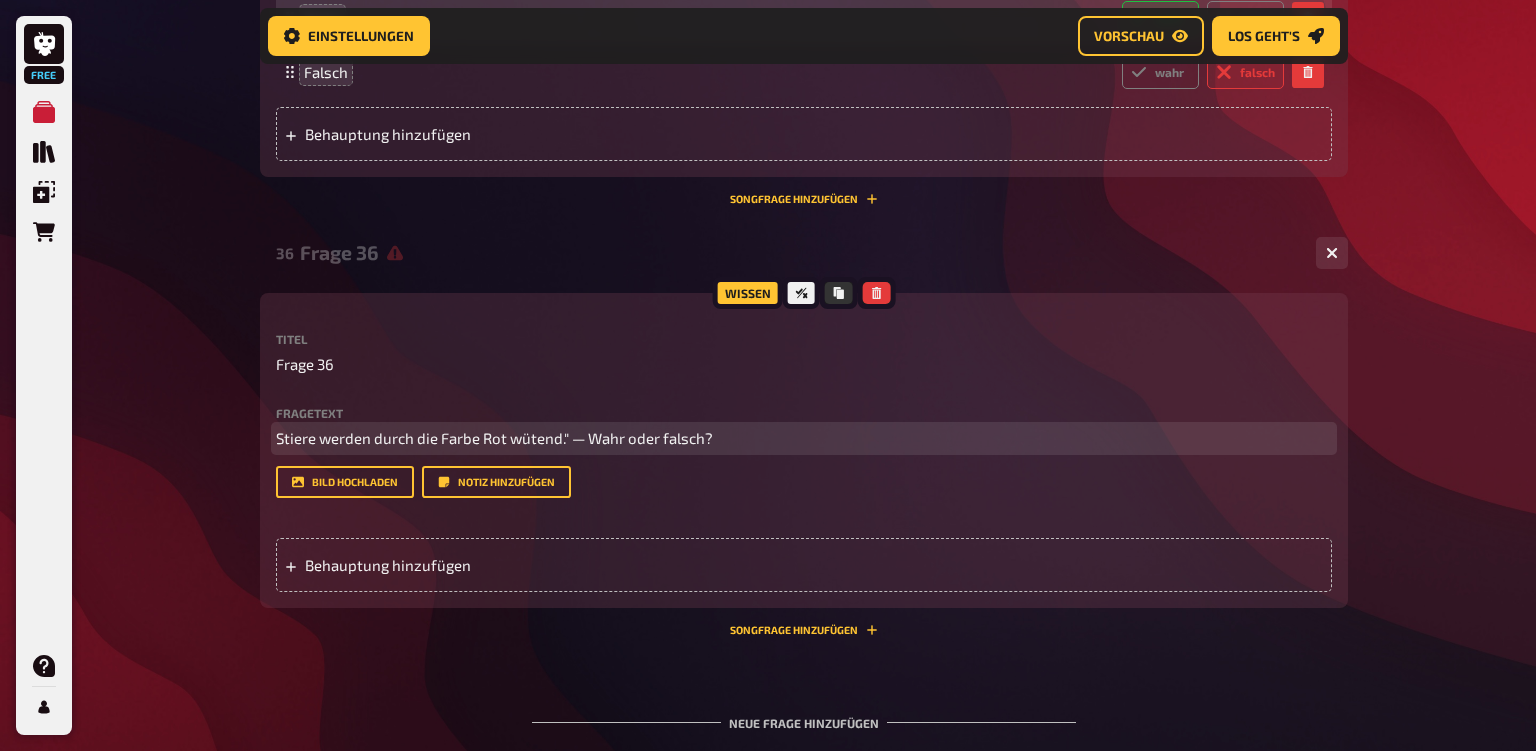 click on "Stiere werden durch die Farbe Rot wütend." — Wahr oder falsch?" at bounding box center (804, 438) 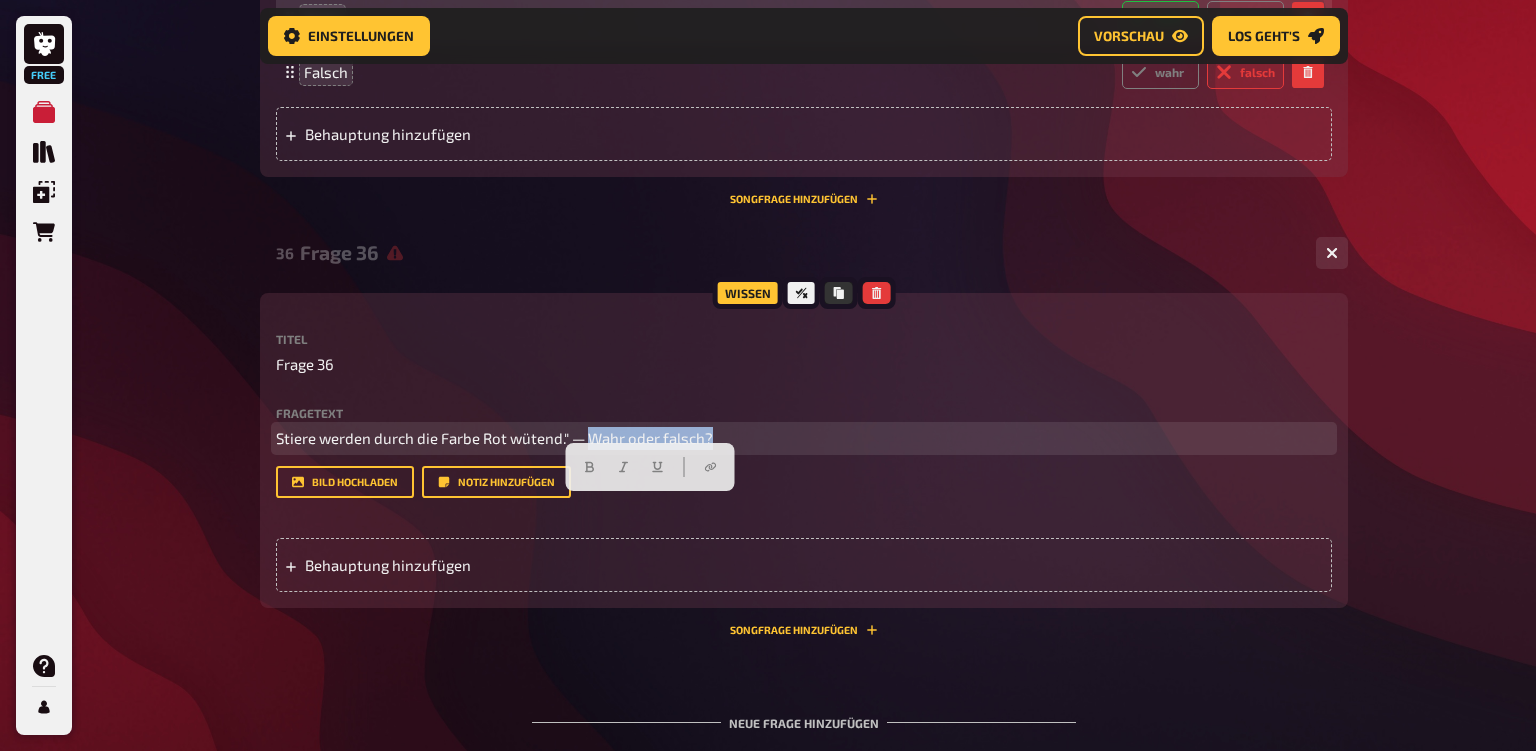 drag, startPoint x: 590, startPoint y: 507, endPoint x: 744, endPoint y: 511, distance: 154.05194 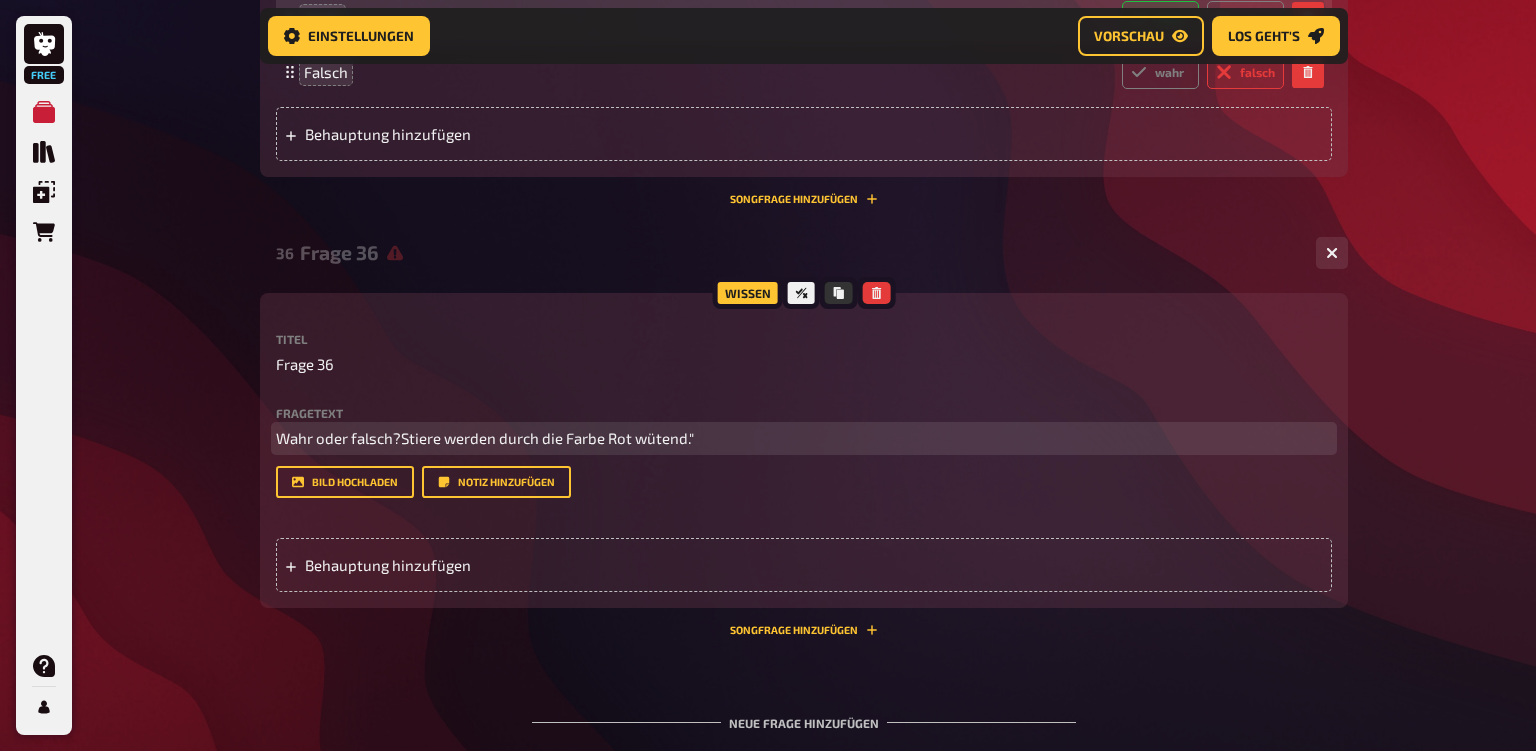 type 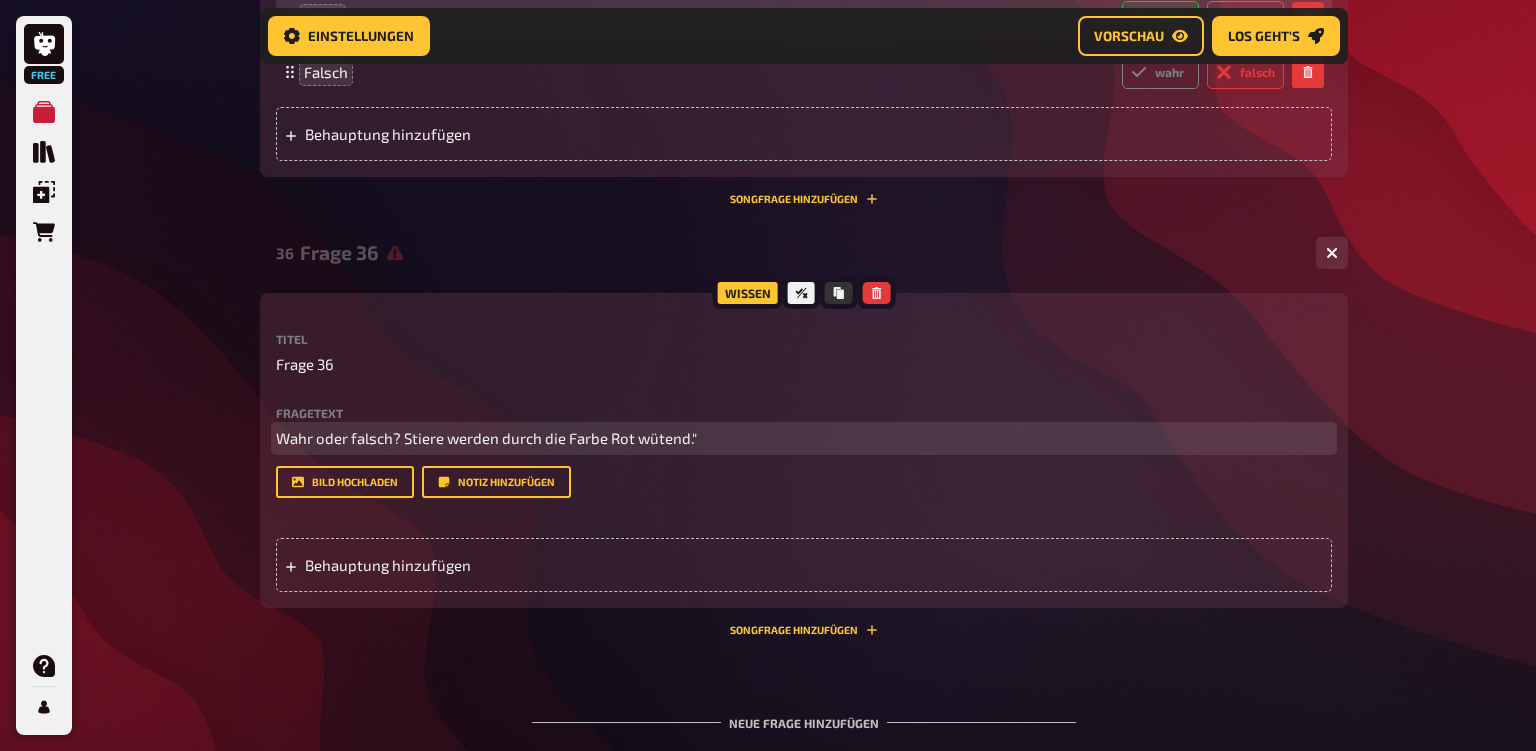 click on "Wahr oder falsch? Stiere werden durch die Farbe Rot wütend."" at bounding box center (804, 438) 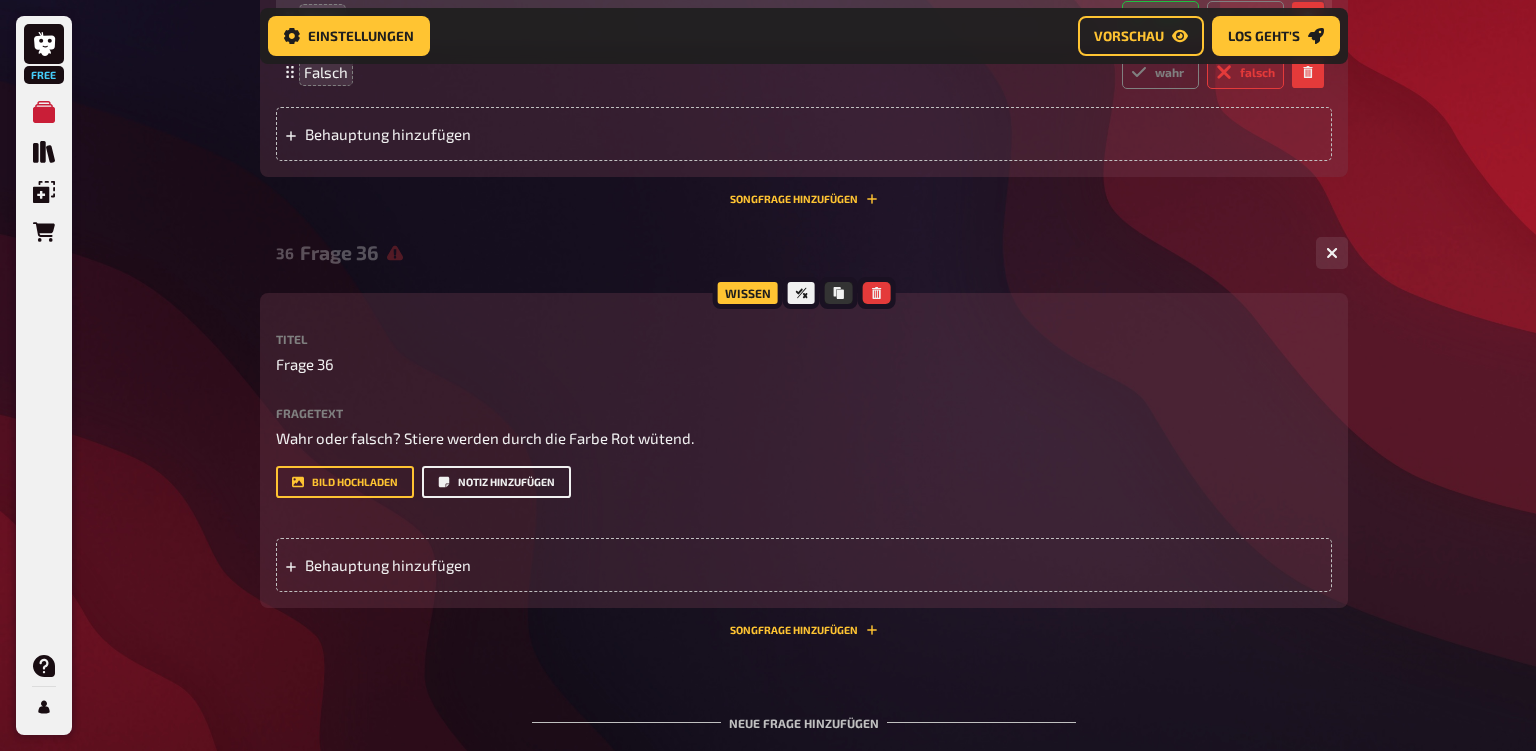 click on "Notiz hinzufügen" at bounding box center [496, 482] 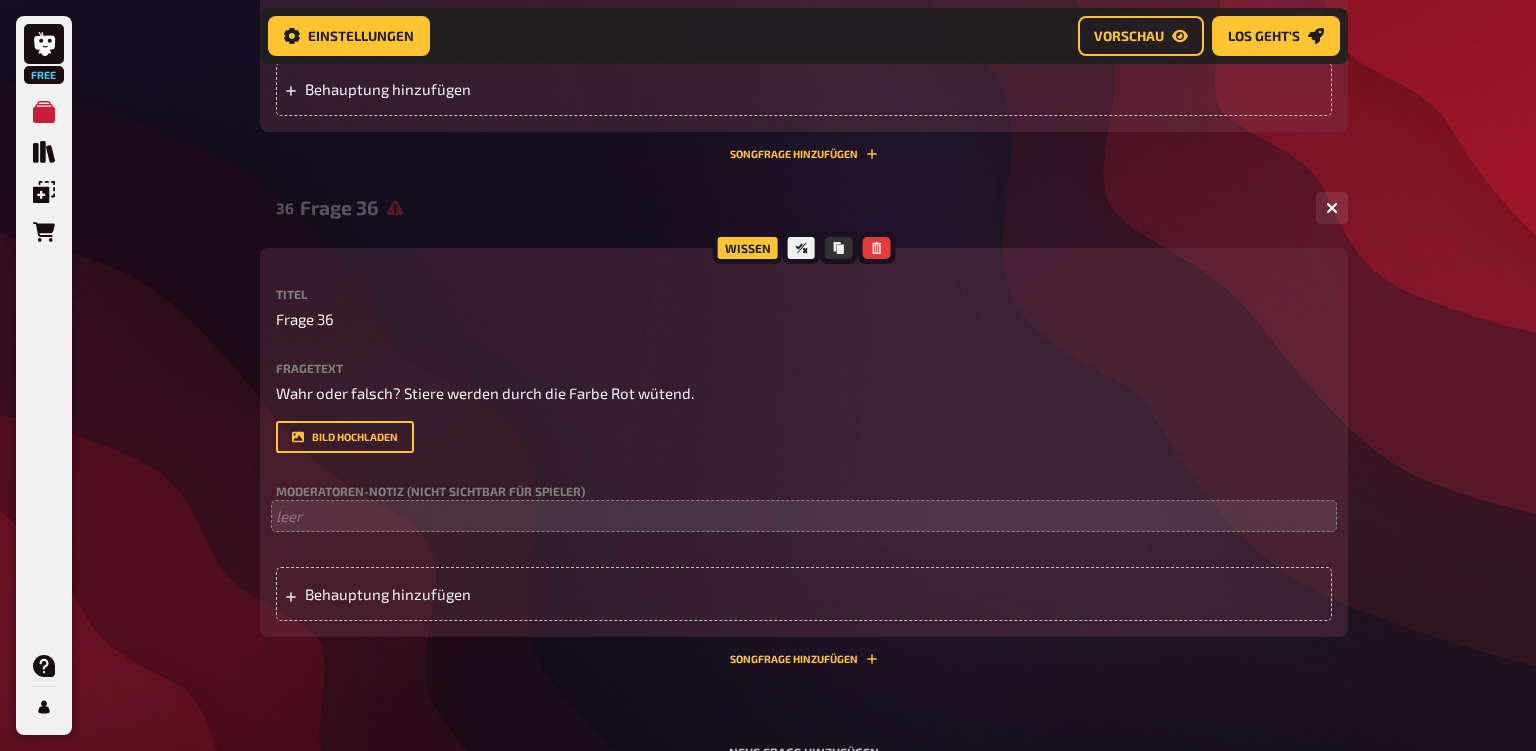 scroll, scrollTop: 8388, scrollLeft: 0, axis: vertical 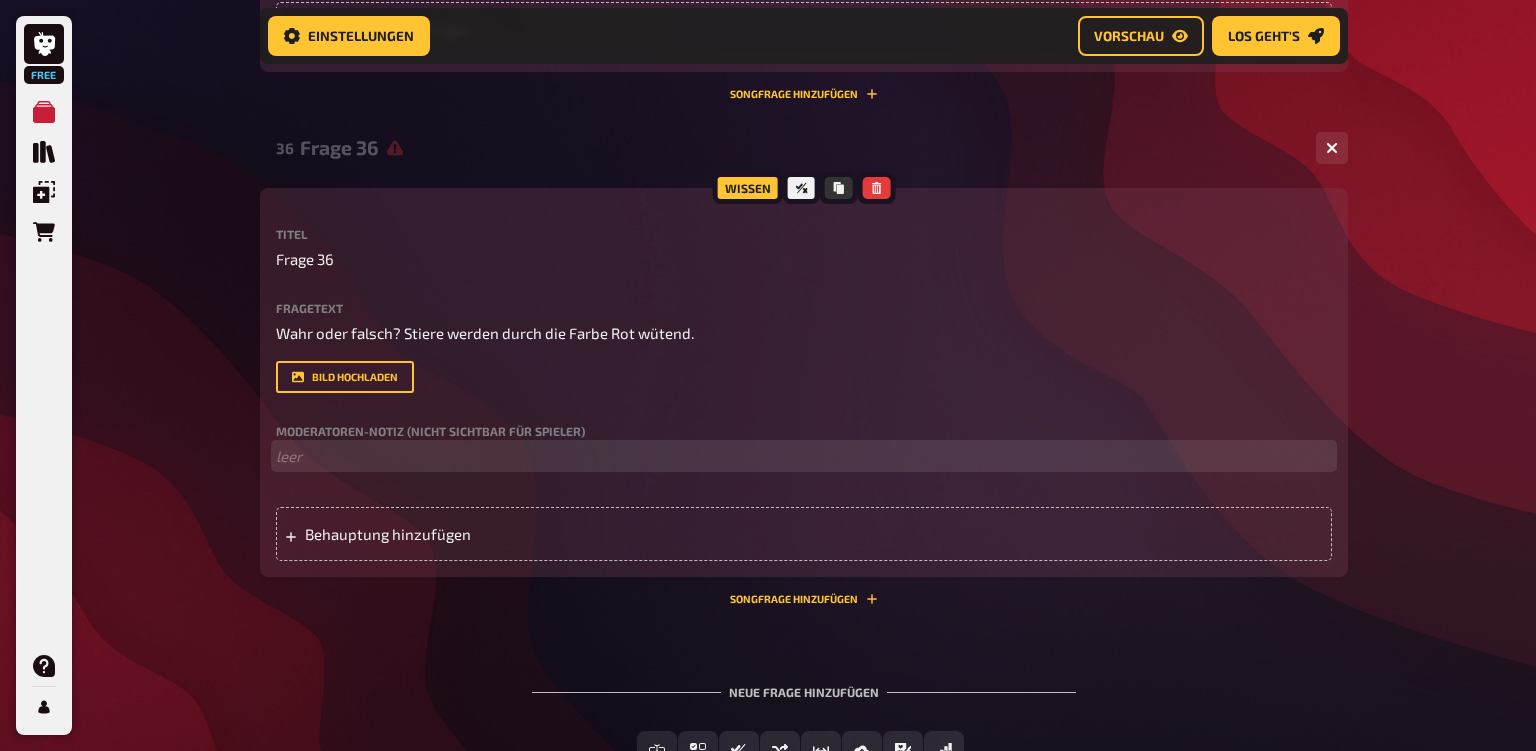 click on "﻿ leer" at bounding box center [804, 456] 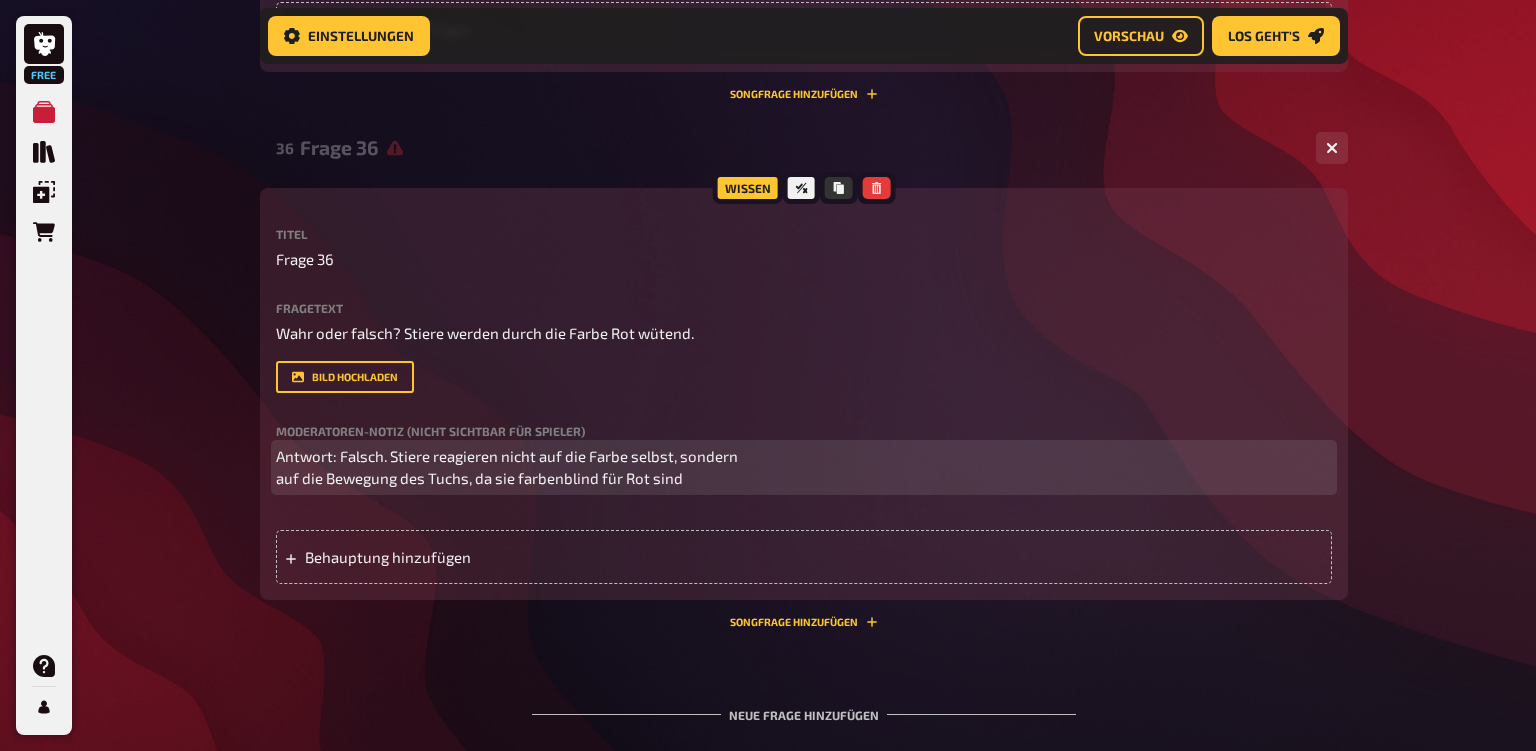 click on "Antwort: Falsch. Stiere reagieren nicht auf die Farbe selbst, sondern
auf die Bewegung des Tuchs, da sie farbenblind für Rot sind" at bounding box center [804, 467] 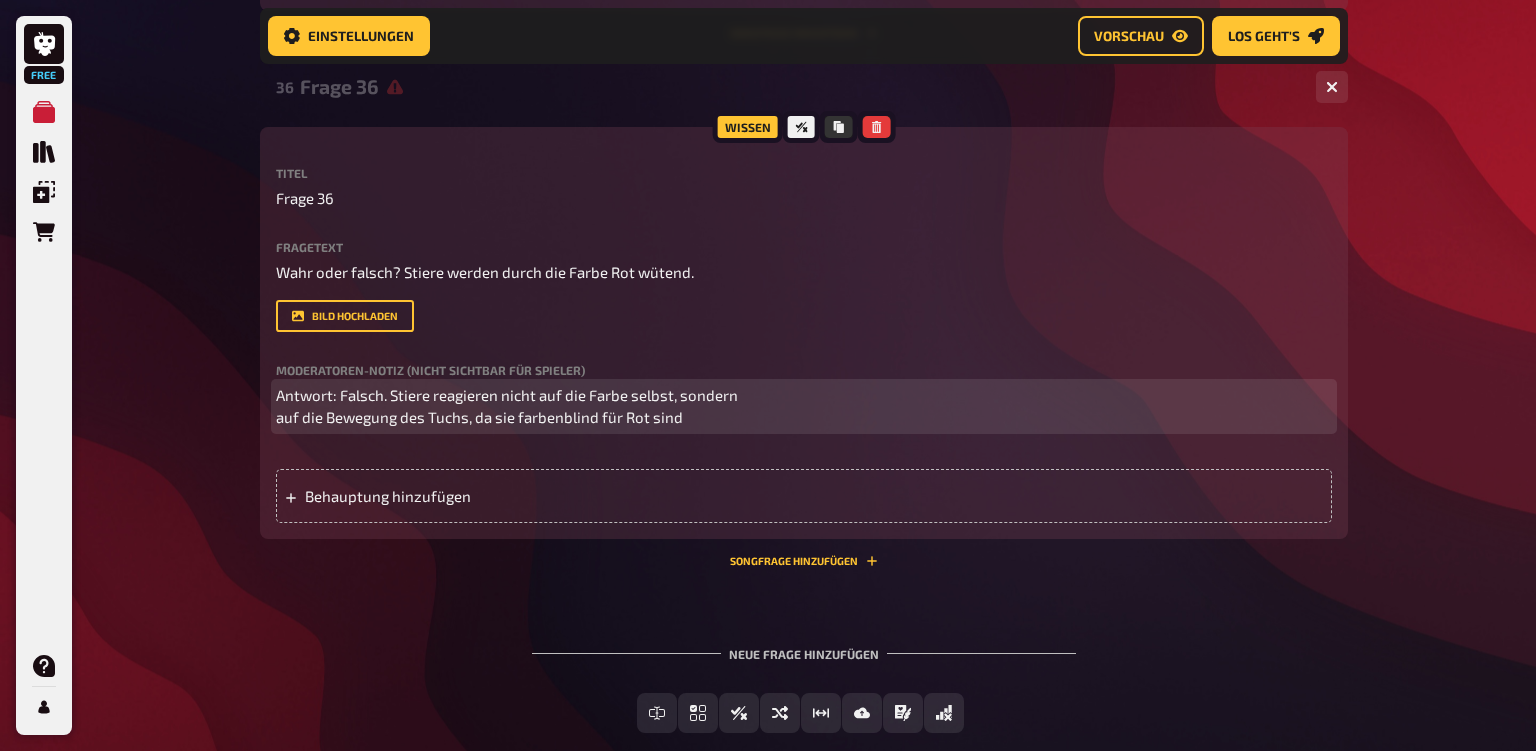 scroll, scrollTop: 8494, scrollLeft: 0, axis: vertical 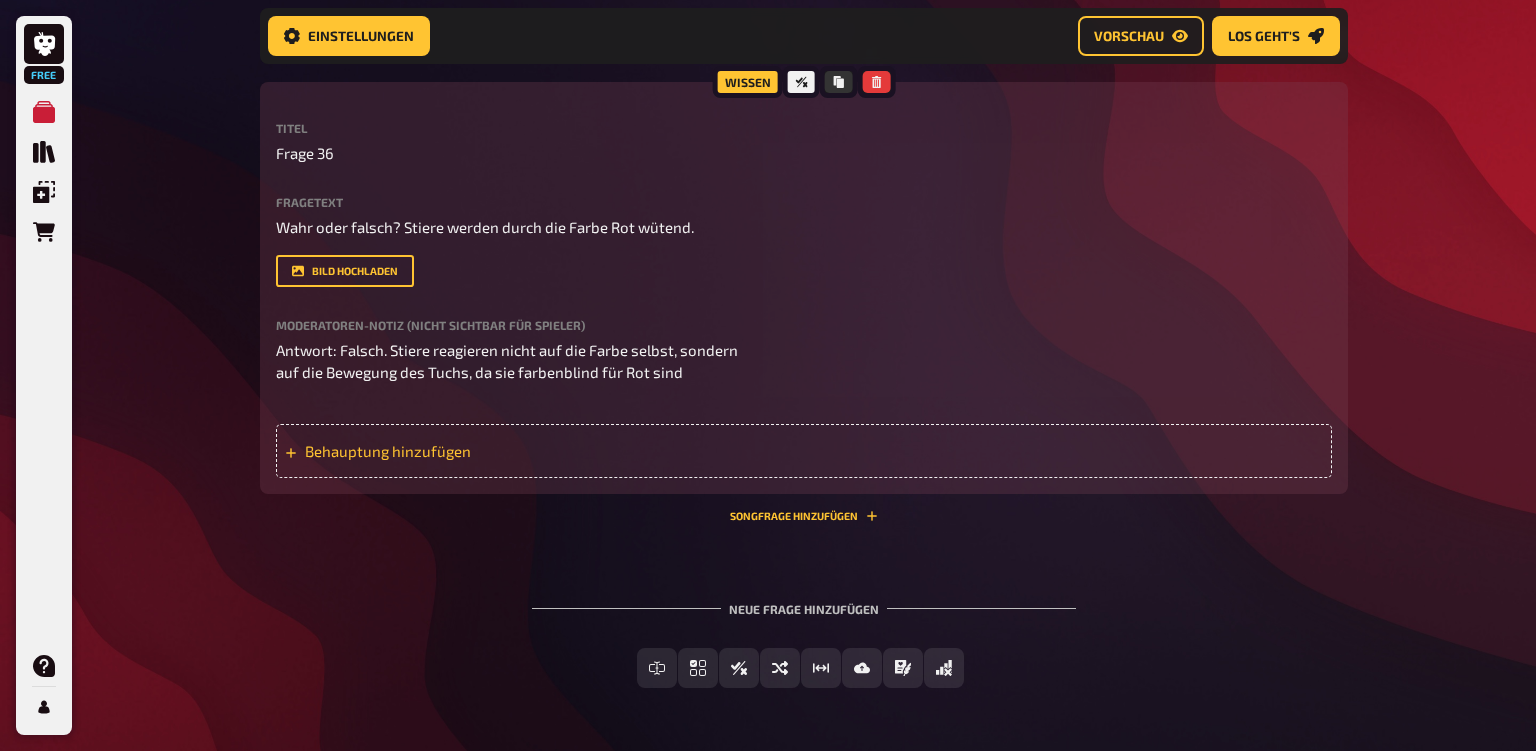 click on "Behauptung hinzufügen" at bounding box center [460, 451] 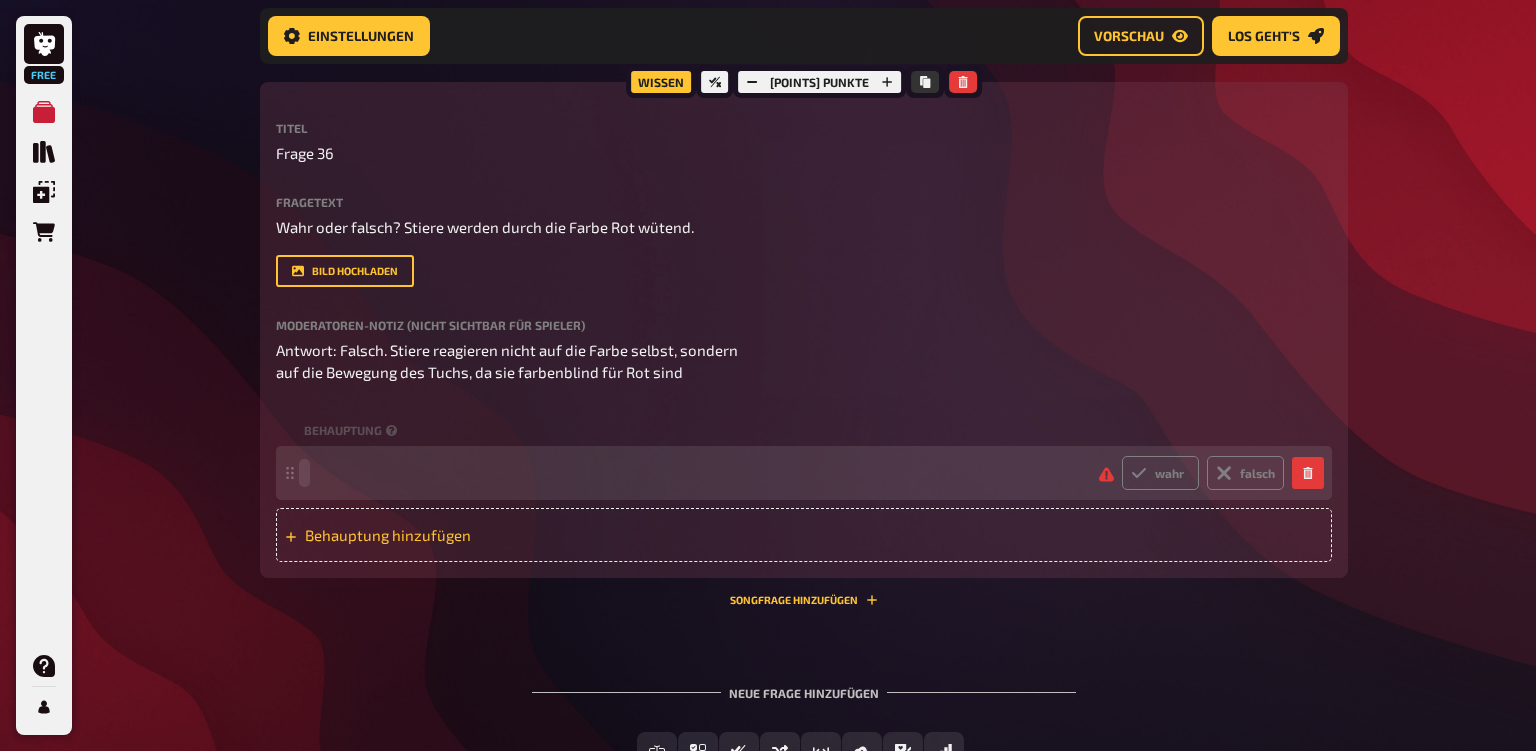 type 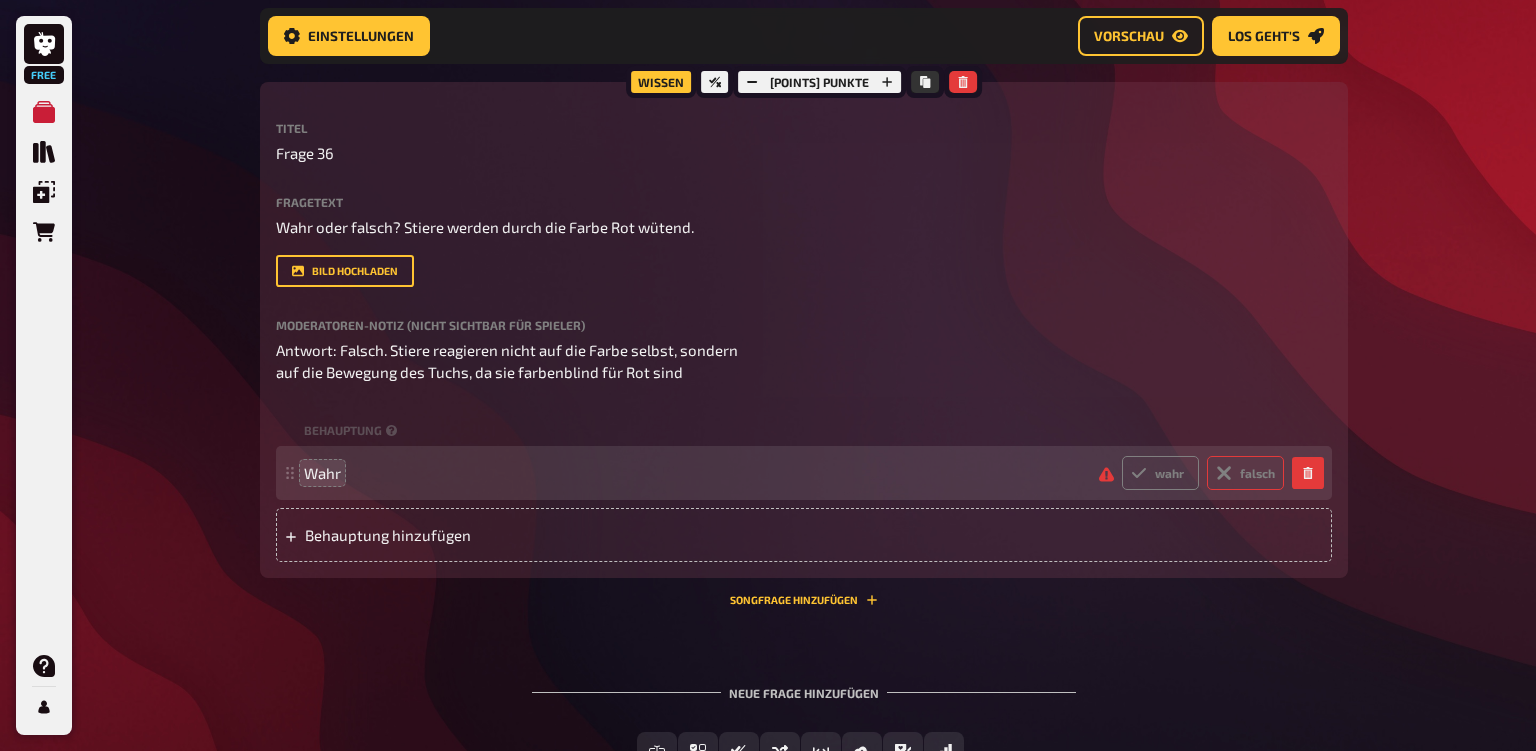click on "falsch" at bounding box center (1245, 473) 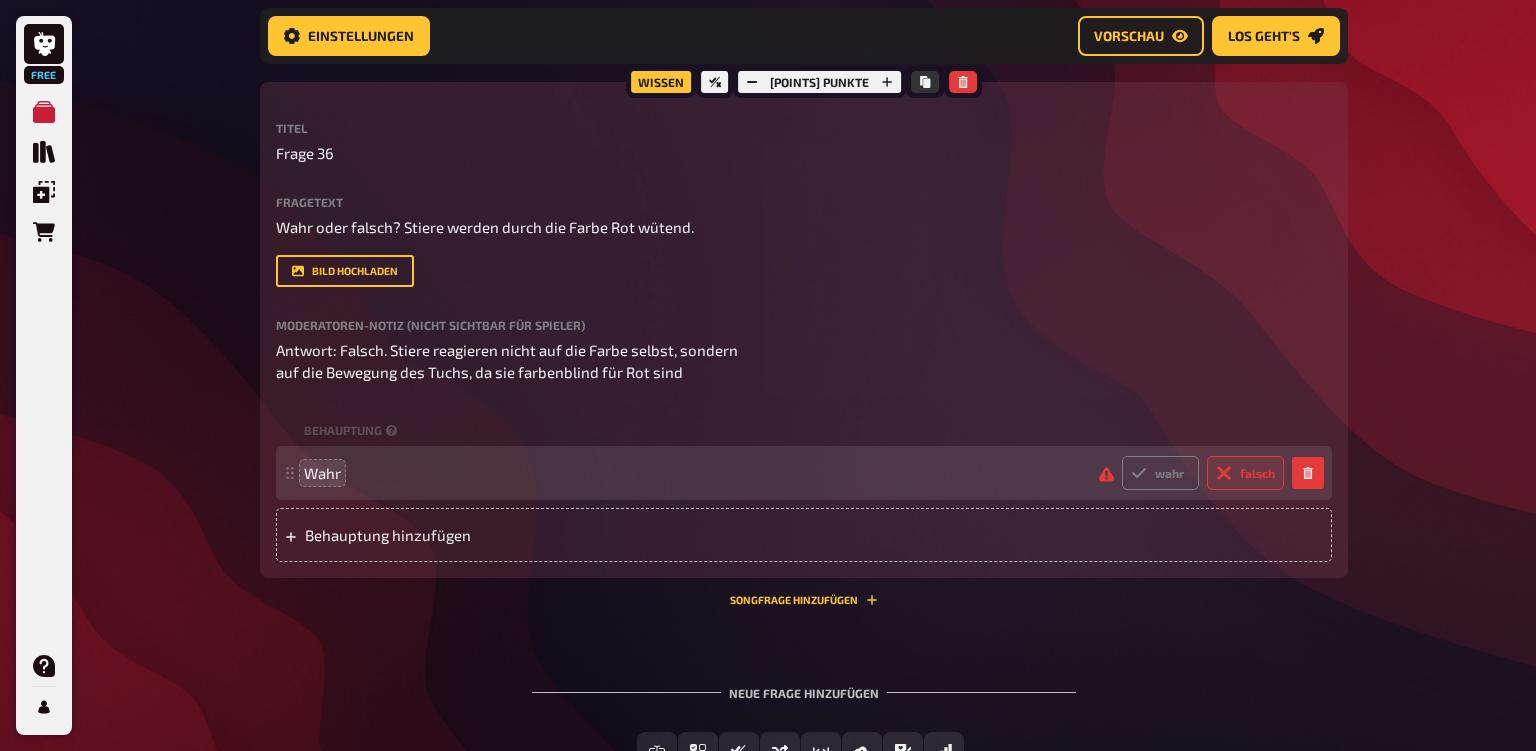 radio on "true" 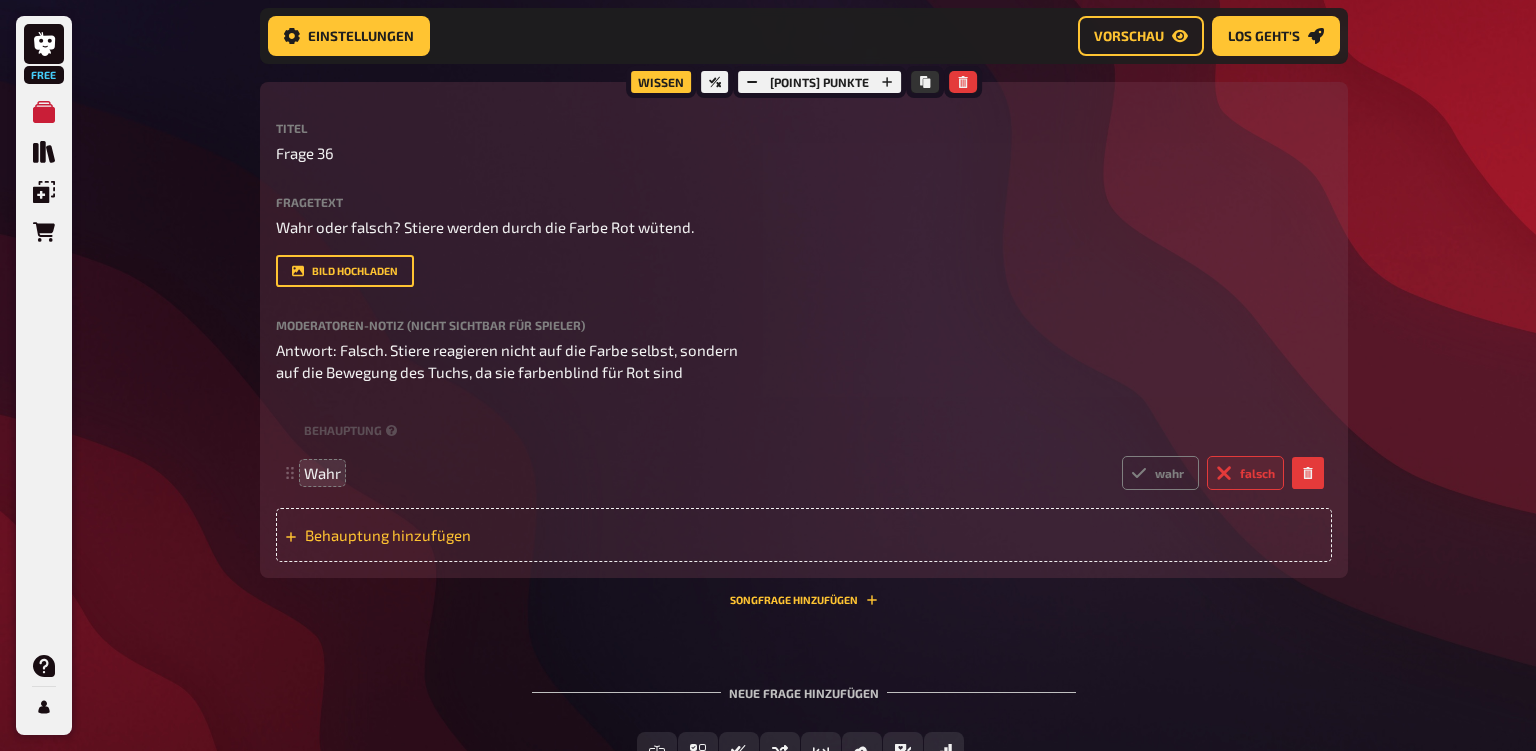 click on "Behauptung hinzufügen" at bounding box center (460, 535) 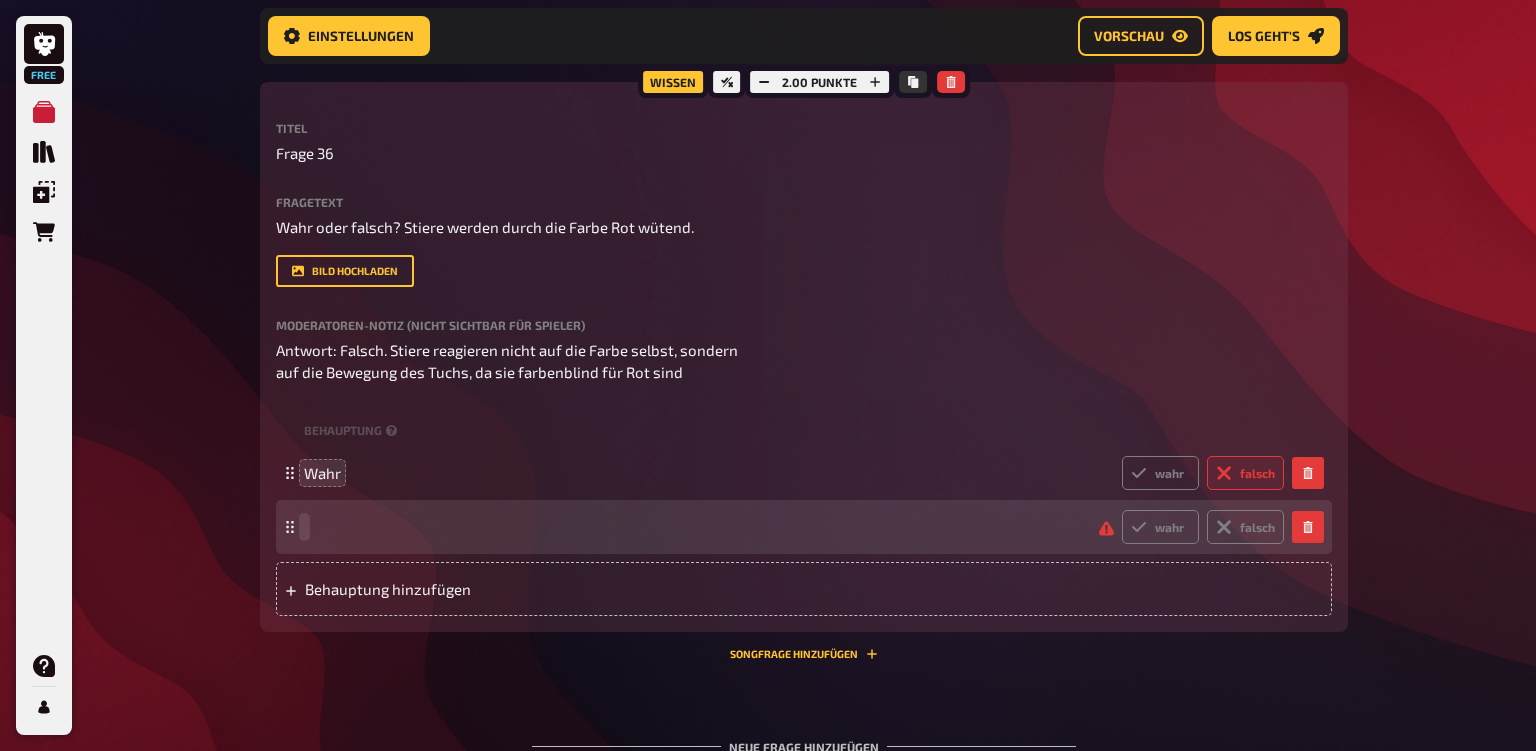 type 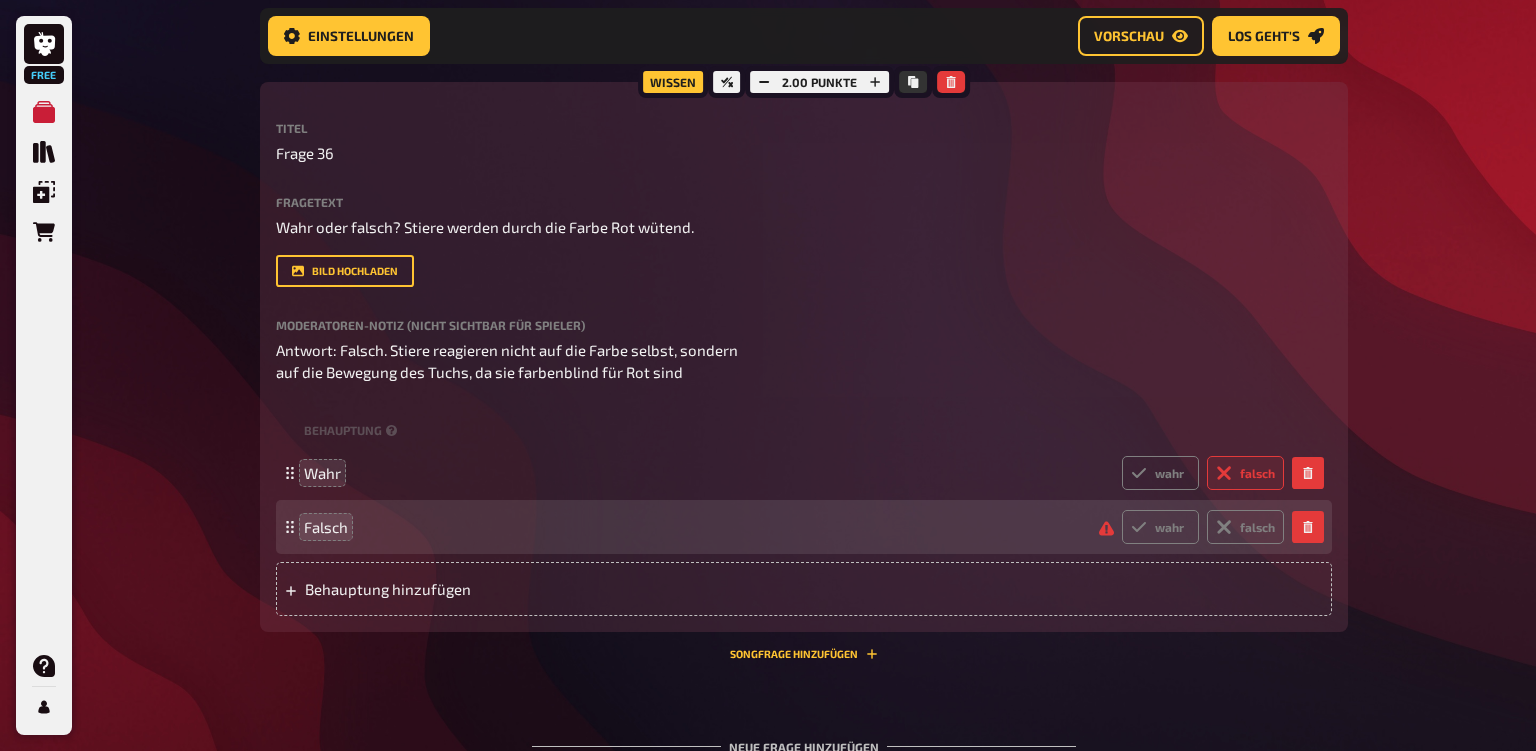 drag, startPoint x: 1152, startPoint y: 640, endPoint x: 1102, endPoint y: 660, distance: 53.851646 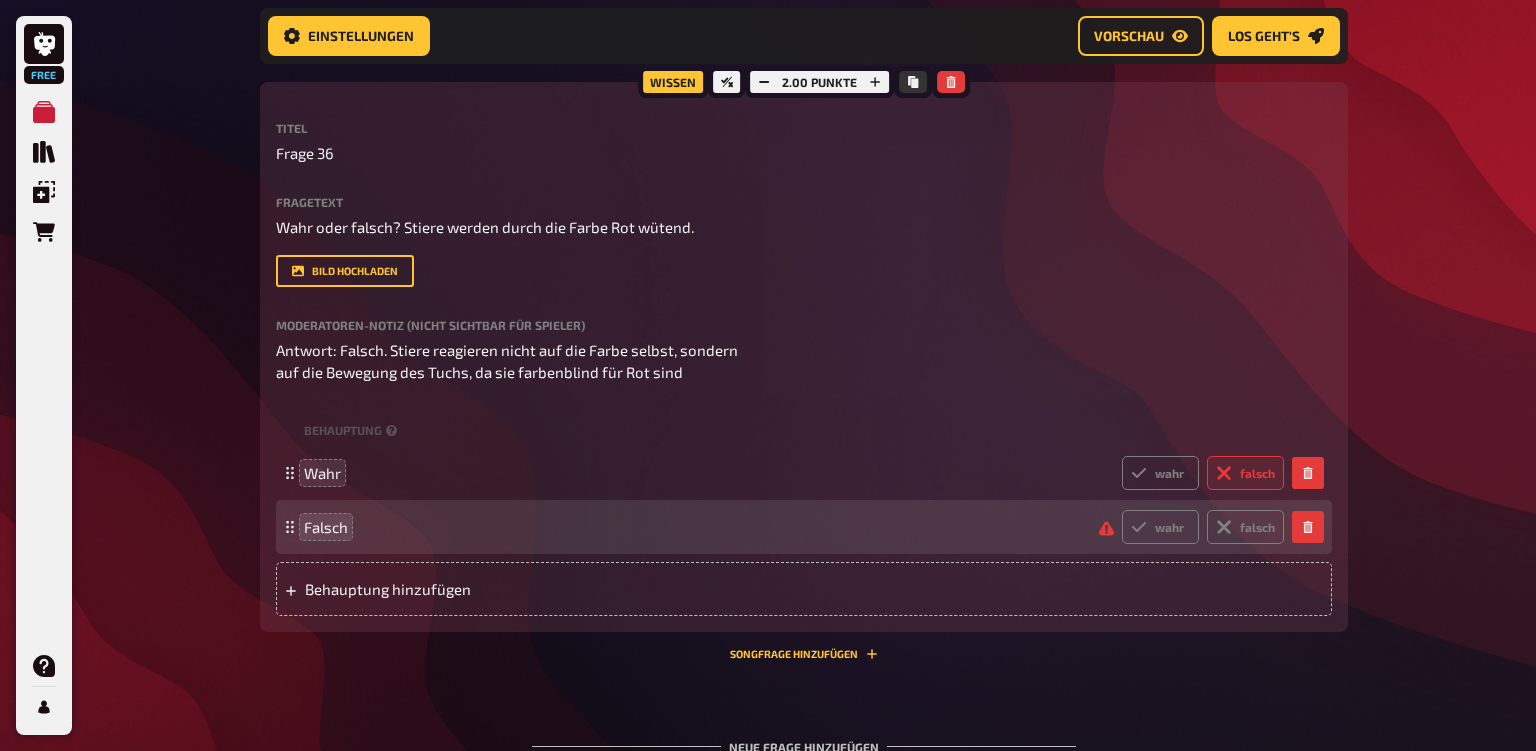 click on "wahr" at bounding box center (1160, 527) 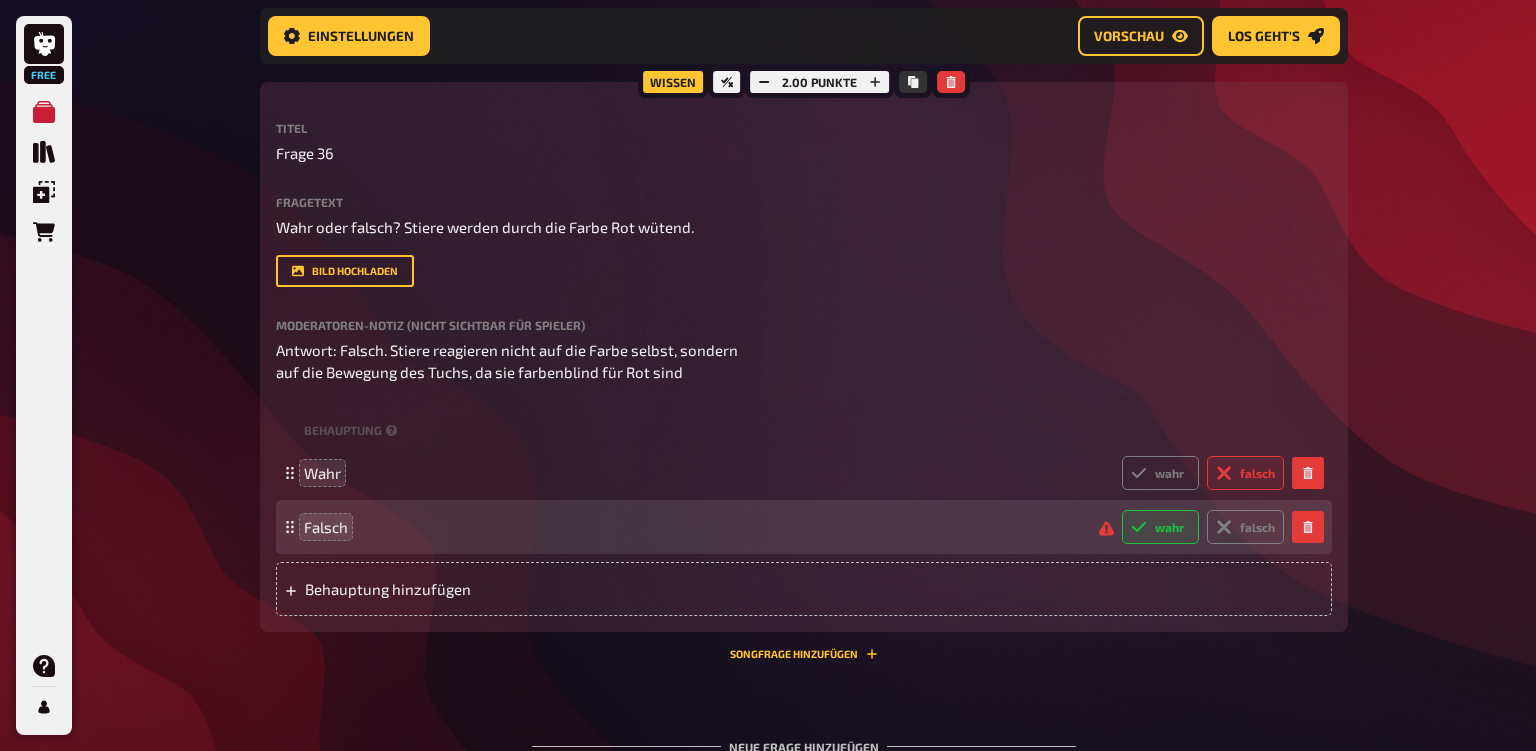 radio on "true" 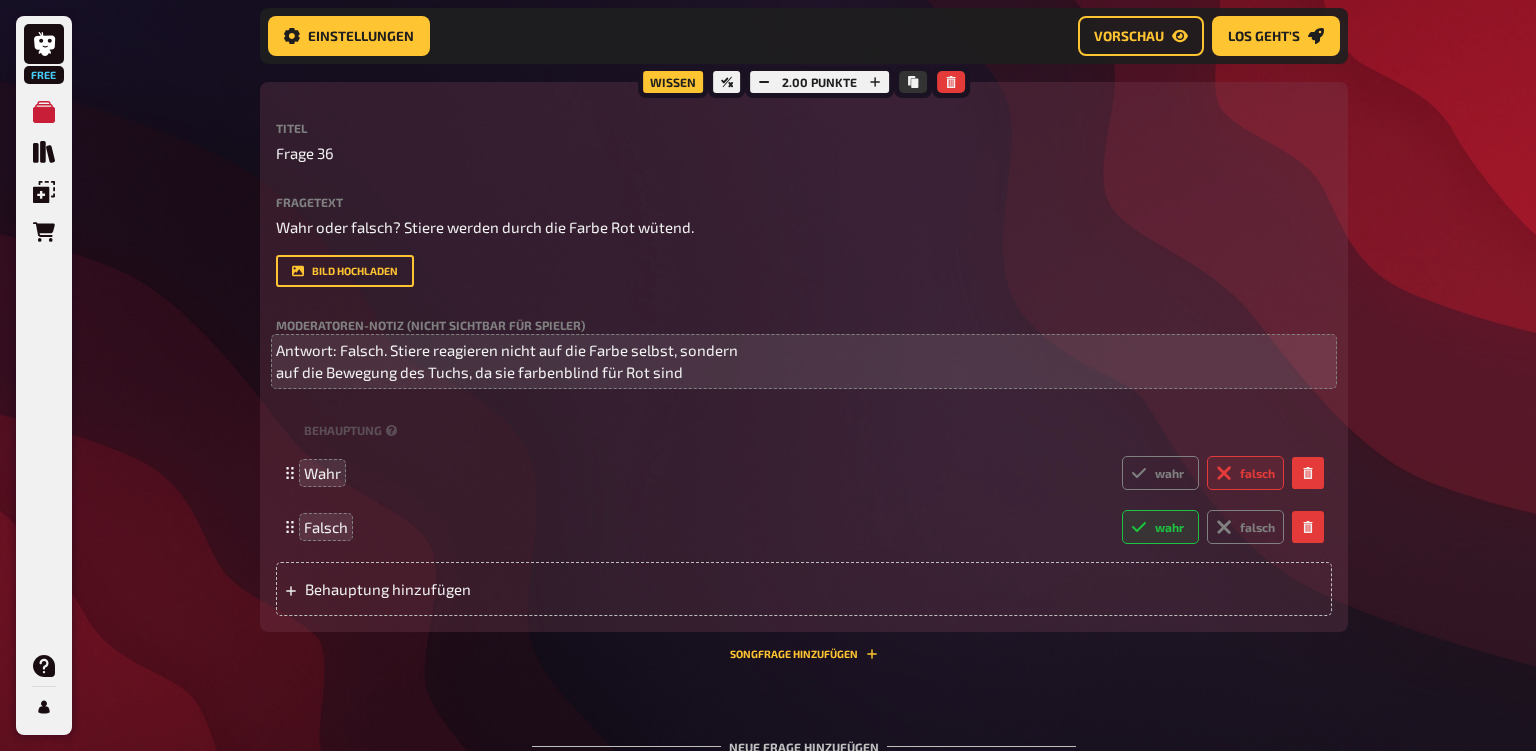 scroll, scrollTop: 8809, scrollLeft: 0, axis: vertical 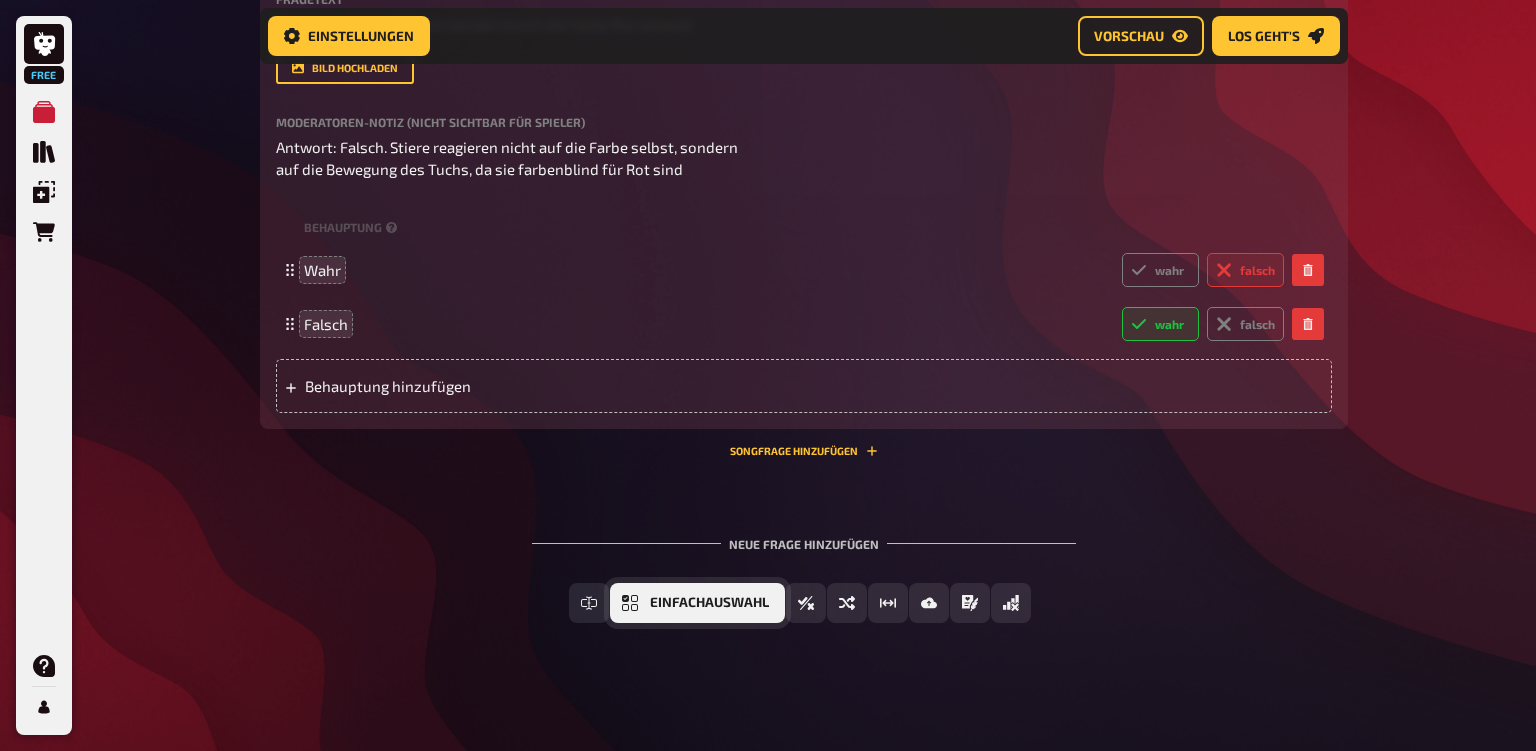 click on "Einfachauswahl" at bounding box center (709, 603) 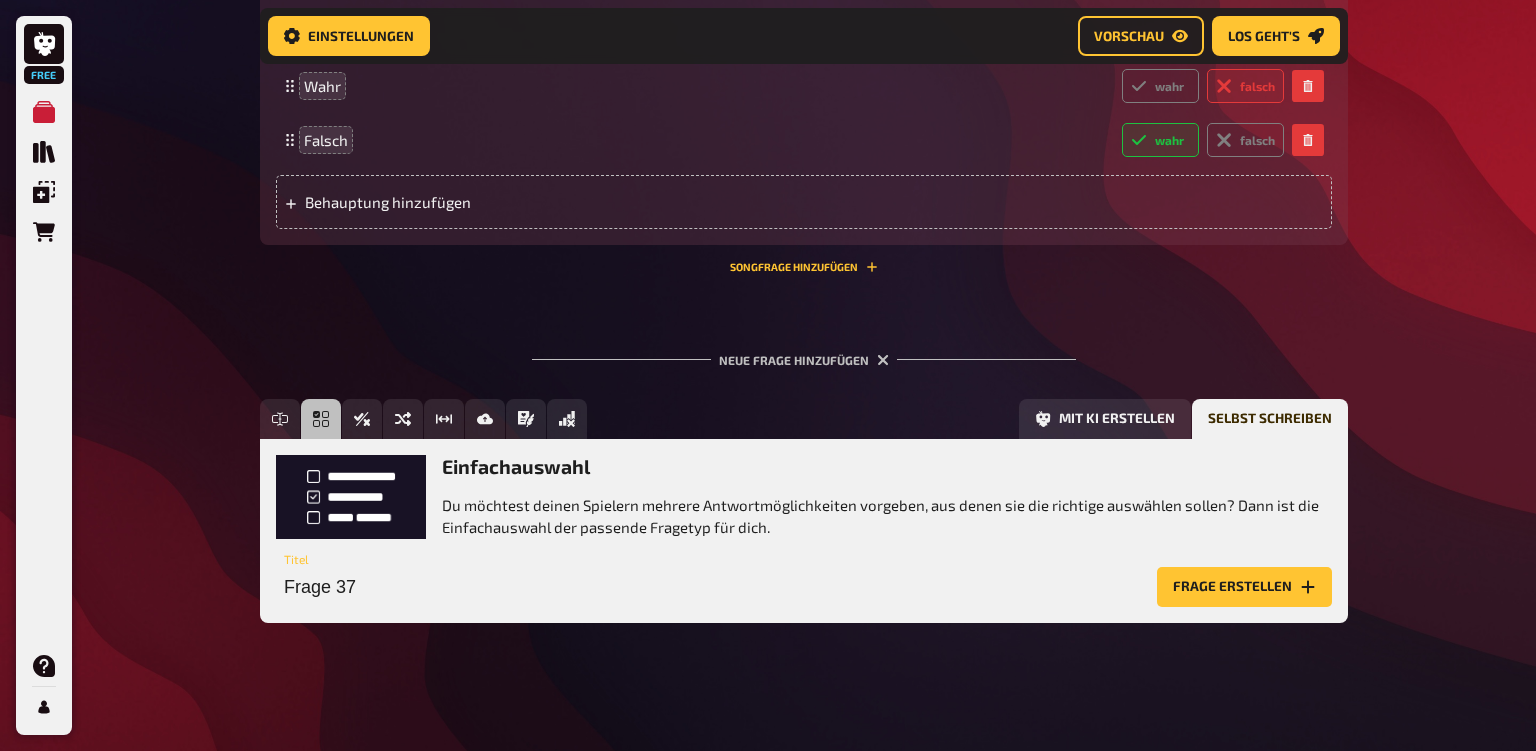 scroll, scrollTop: 8993, scrollLeft: 0, axis: vertical 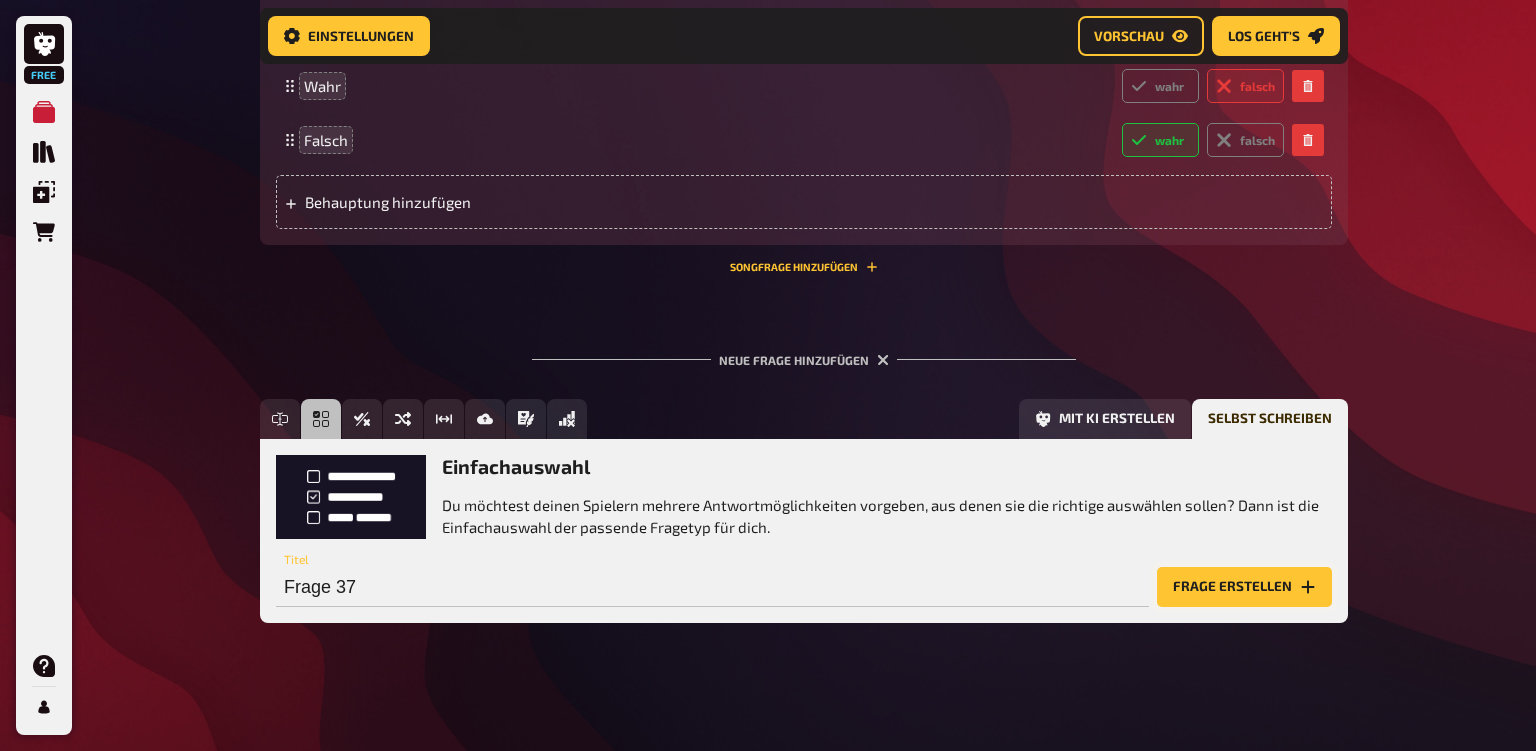 click on "Frage erstellen" at bounding box center (1244, 587) 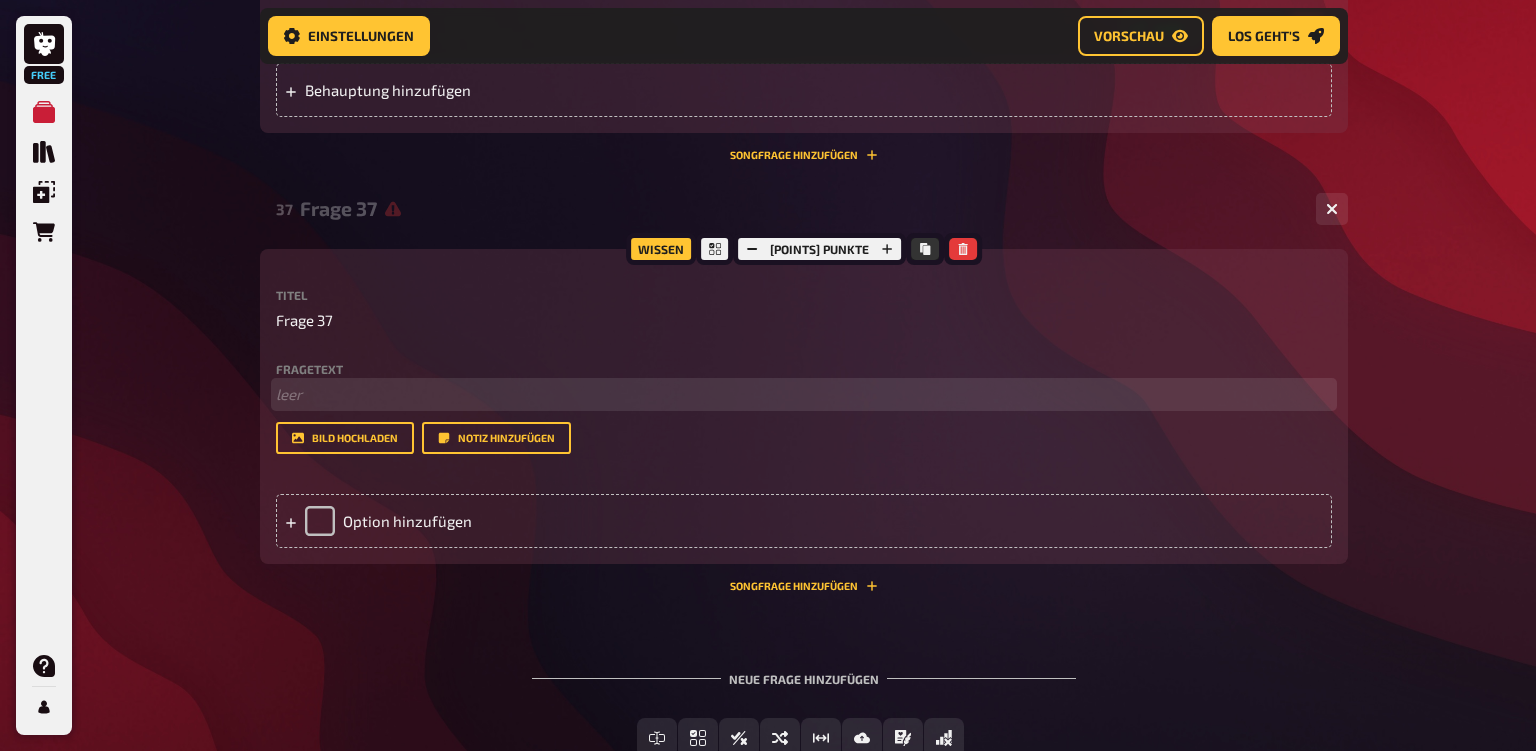 click on "﻿ leer" at bounding box center [804, 394] 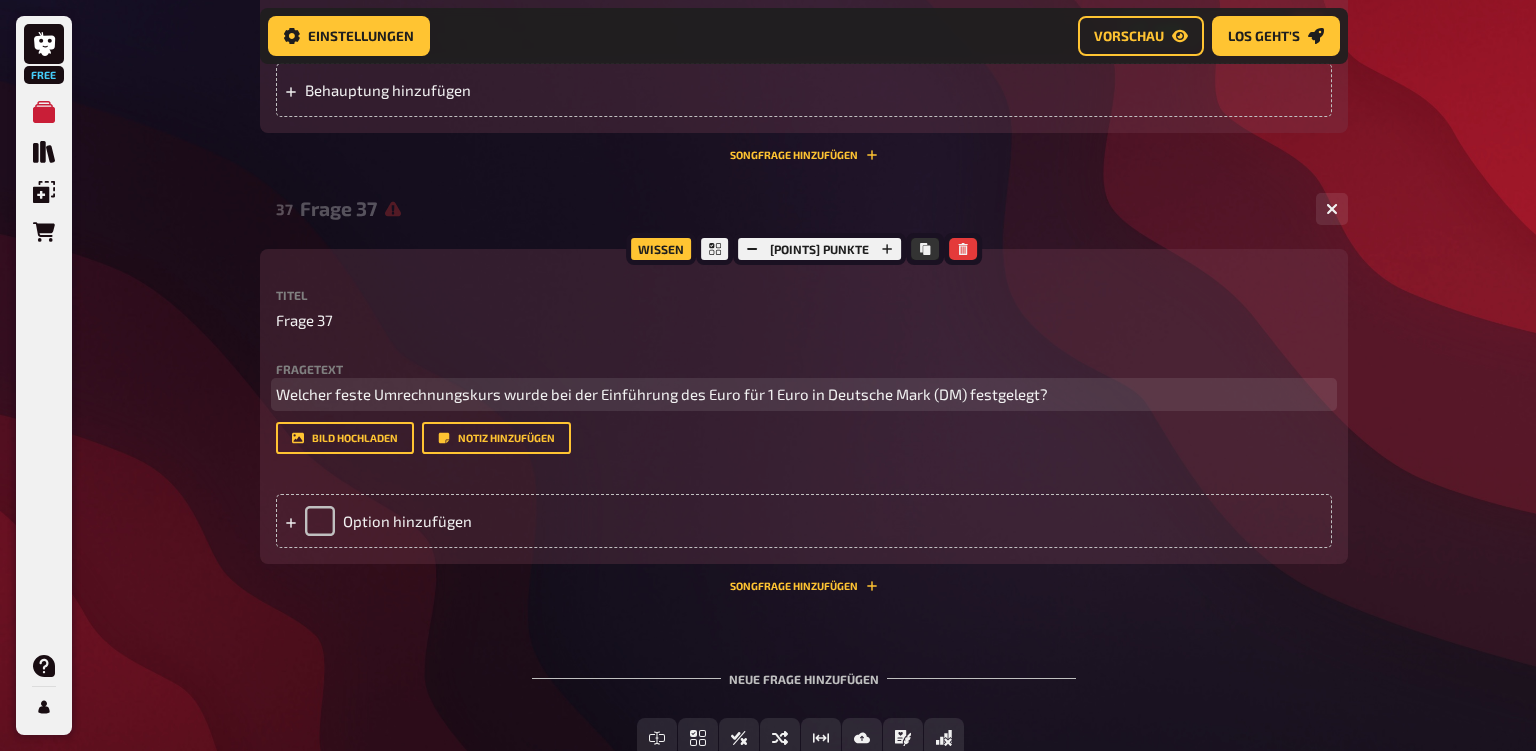 click on "Welcher feste Umrechnungskurs wurde bei der Einführung des Euro für 1 Euro in Deutsche Mark (DM) festgelegt?" at bounding box center [804, 394] 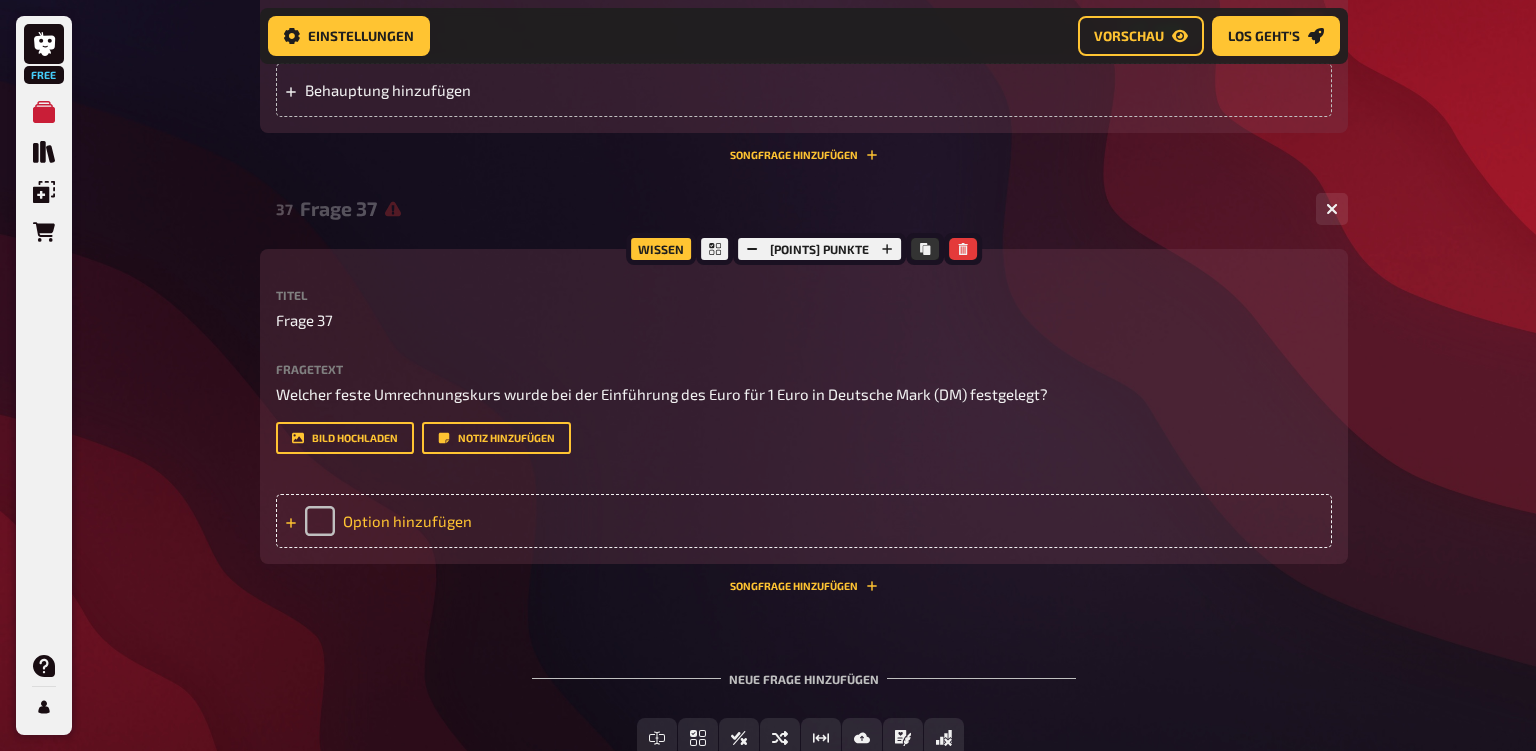 click on "Option hinzufügen" at bounding box center [804, 521] 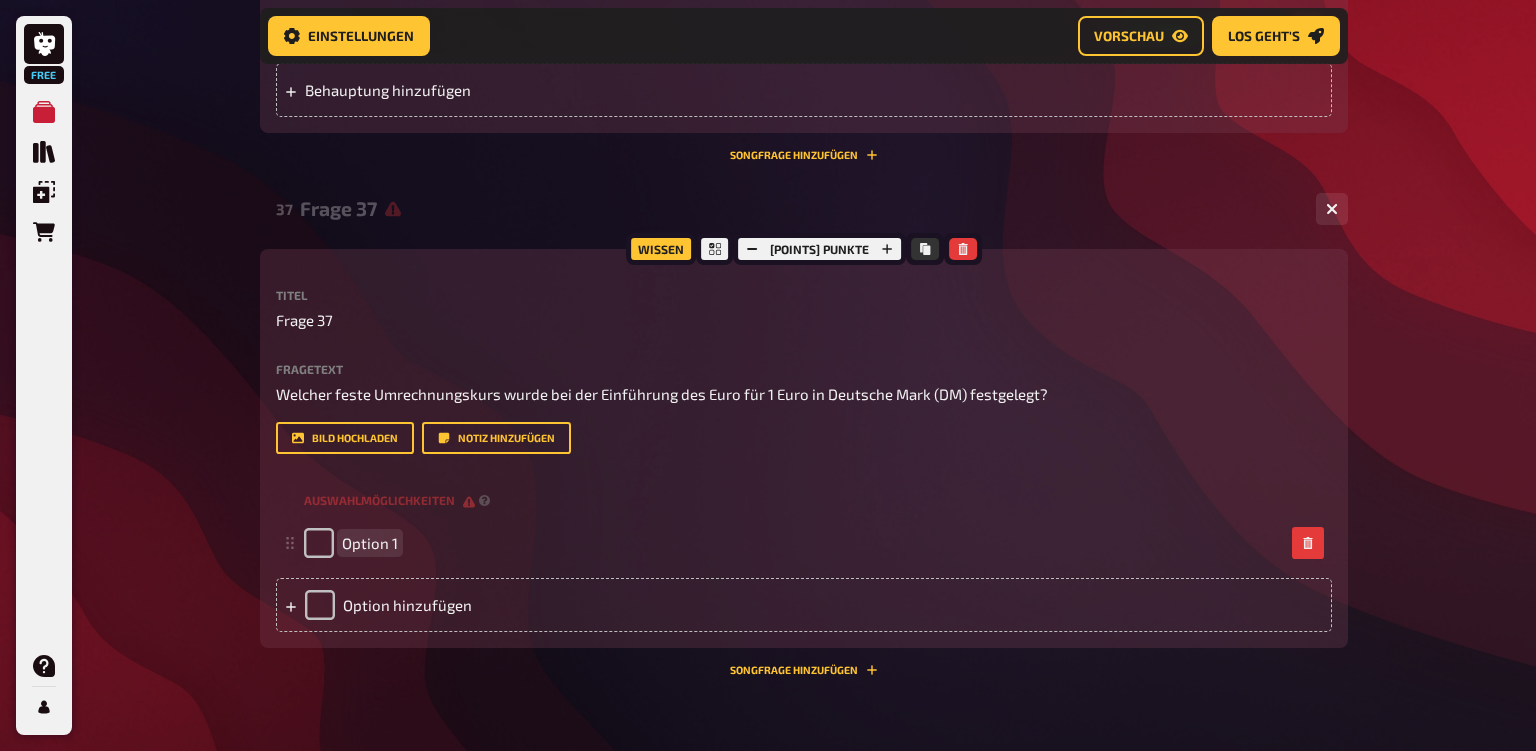 paste 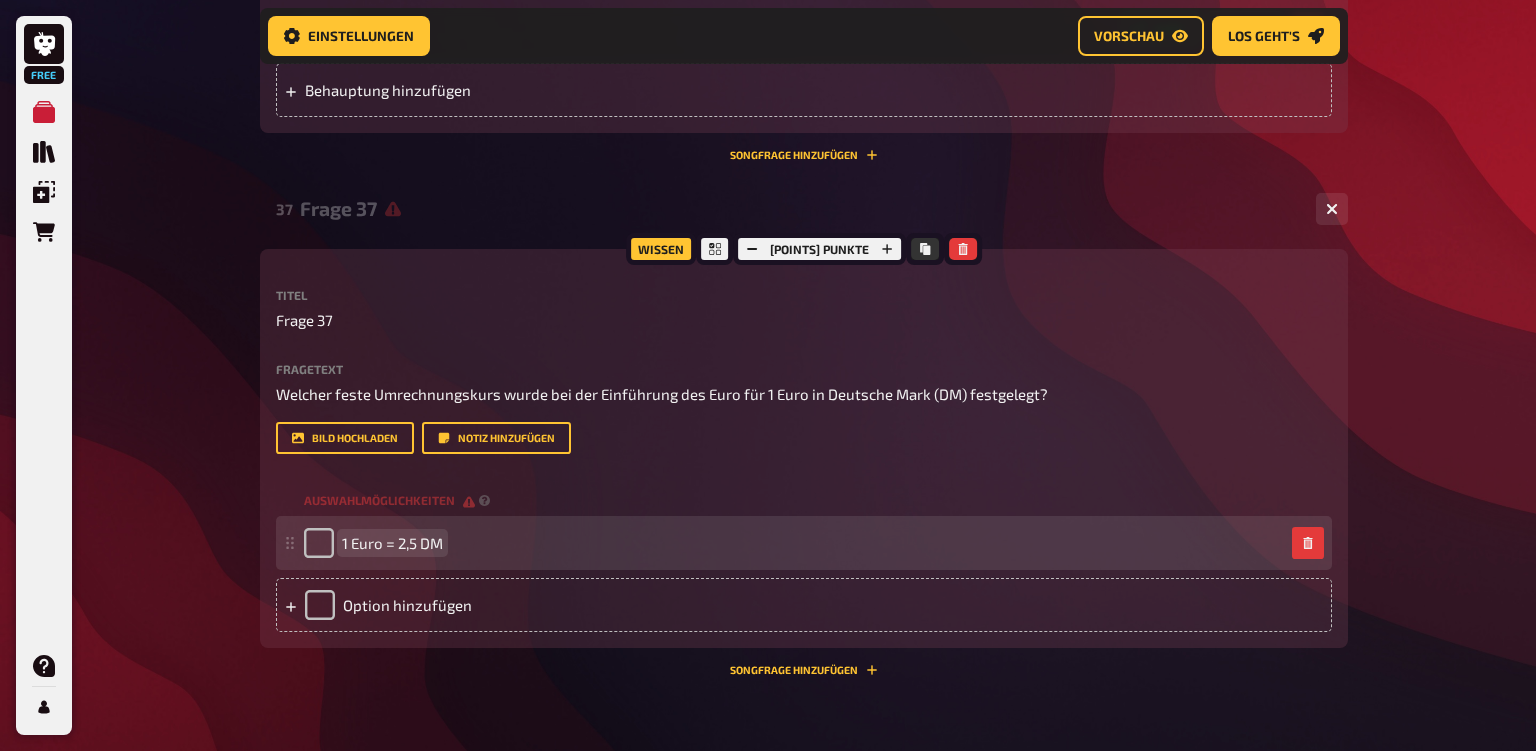 click on "1 Euro = 2,5 DM" at bounding box center [392, 543] 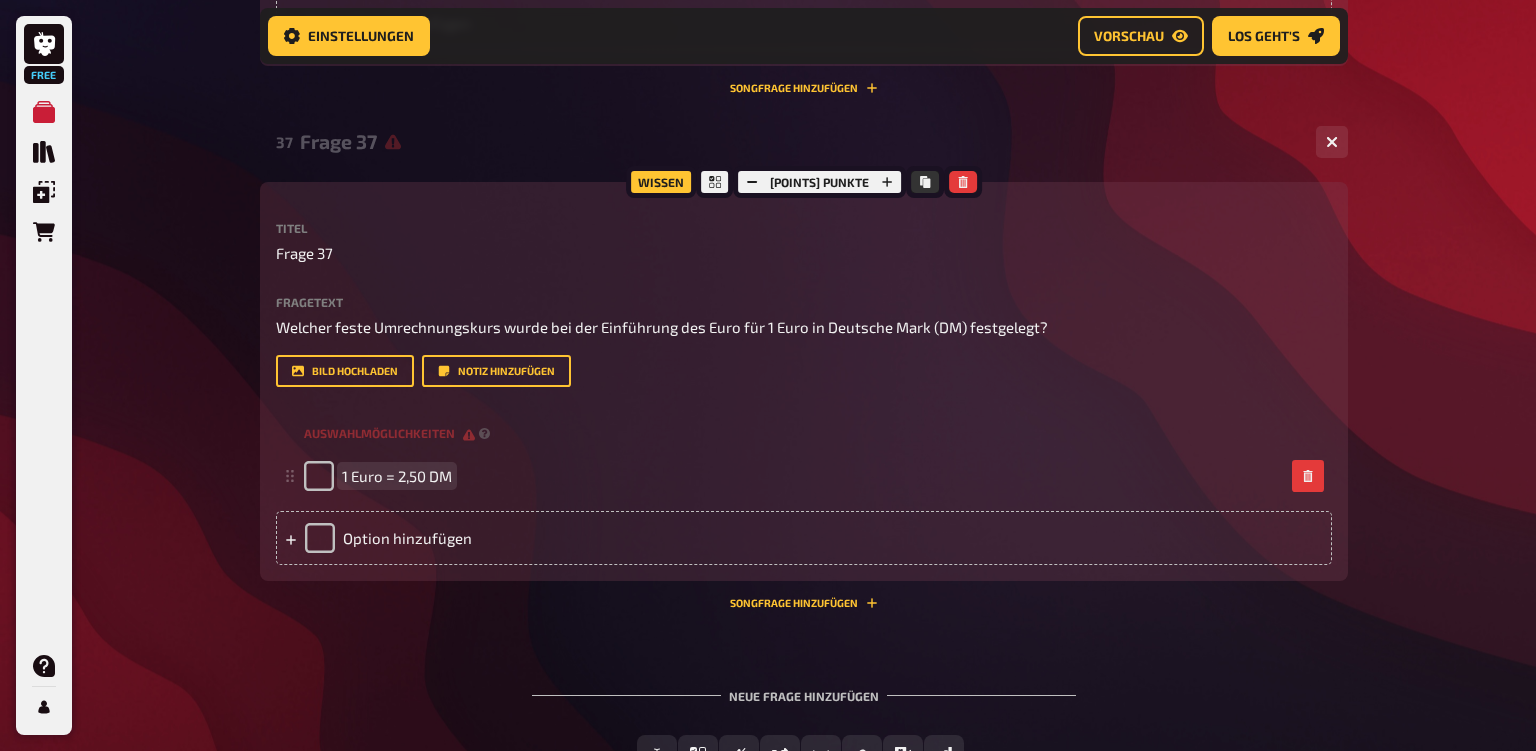 scroll, scrollTop: 9099, scrollLeft: 0, axis: vertical 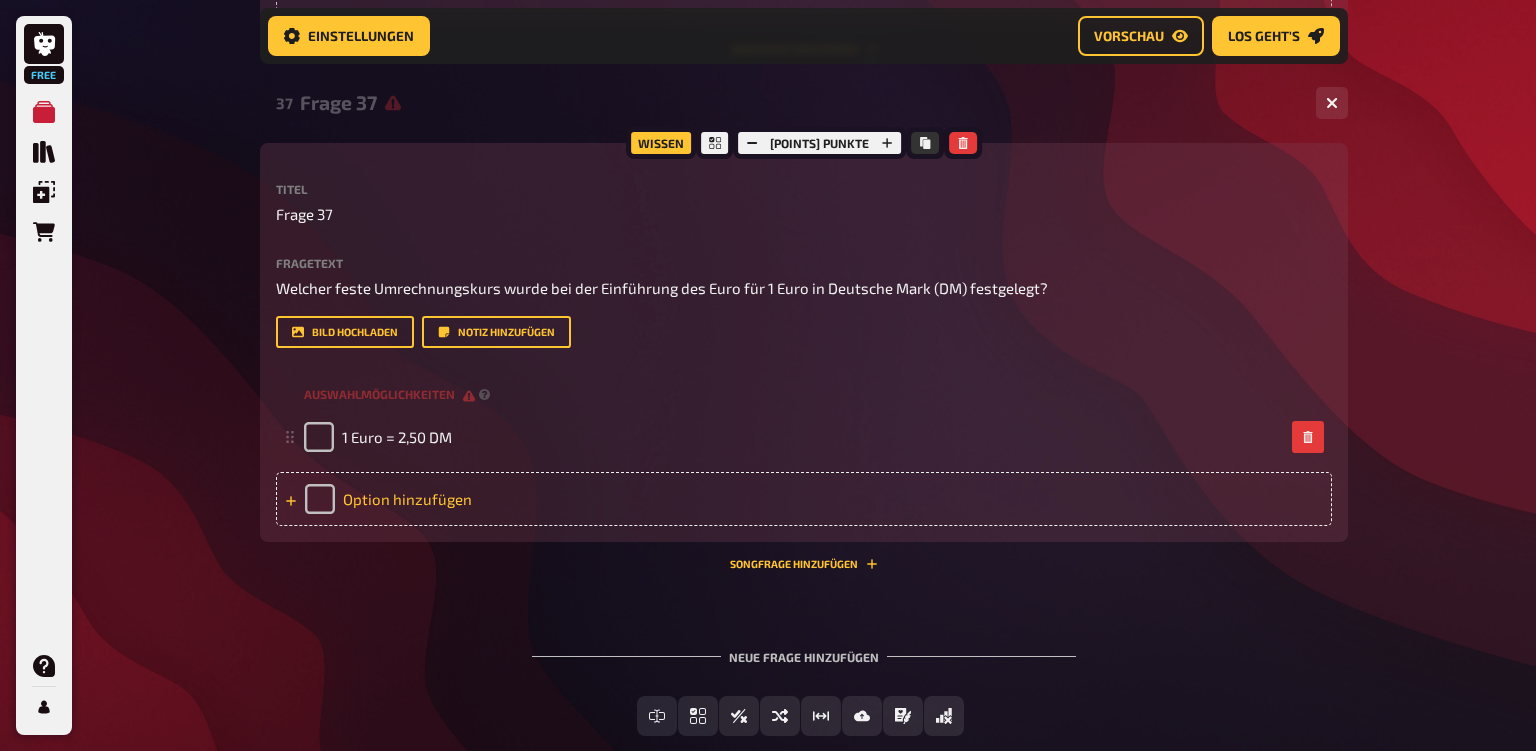 click on "Option hinzufügen" at bounding box center (804, 499) 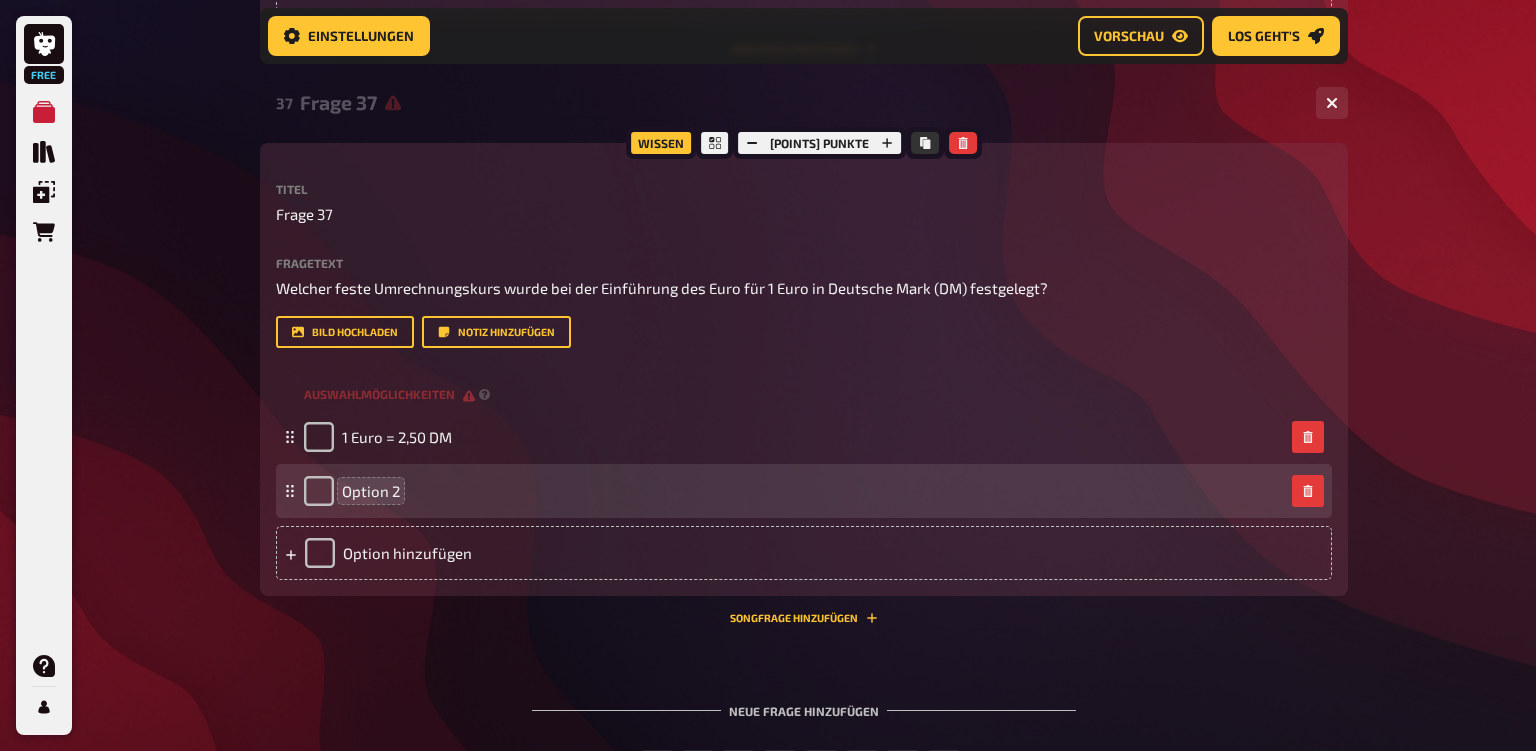 type 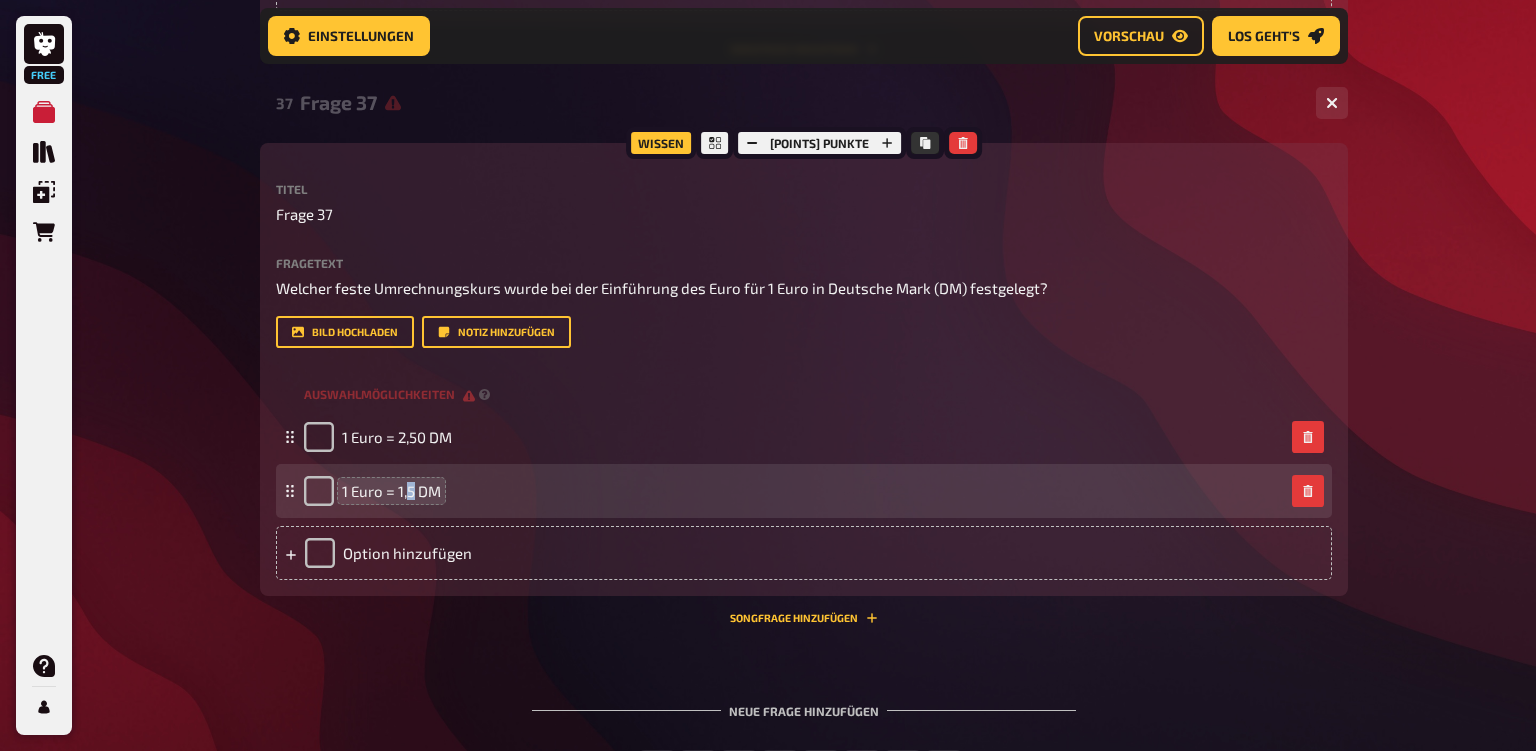 click on "1 Euro = 1,5 DM" at bounding box center (391, 491) 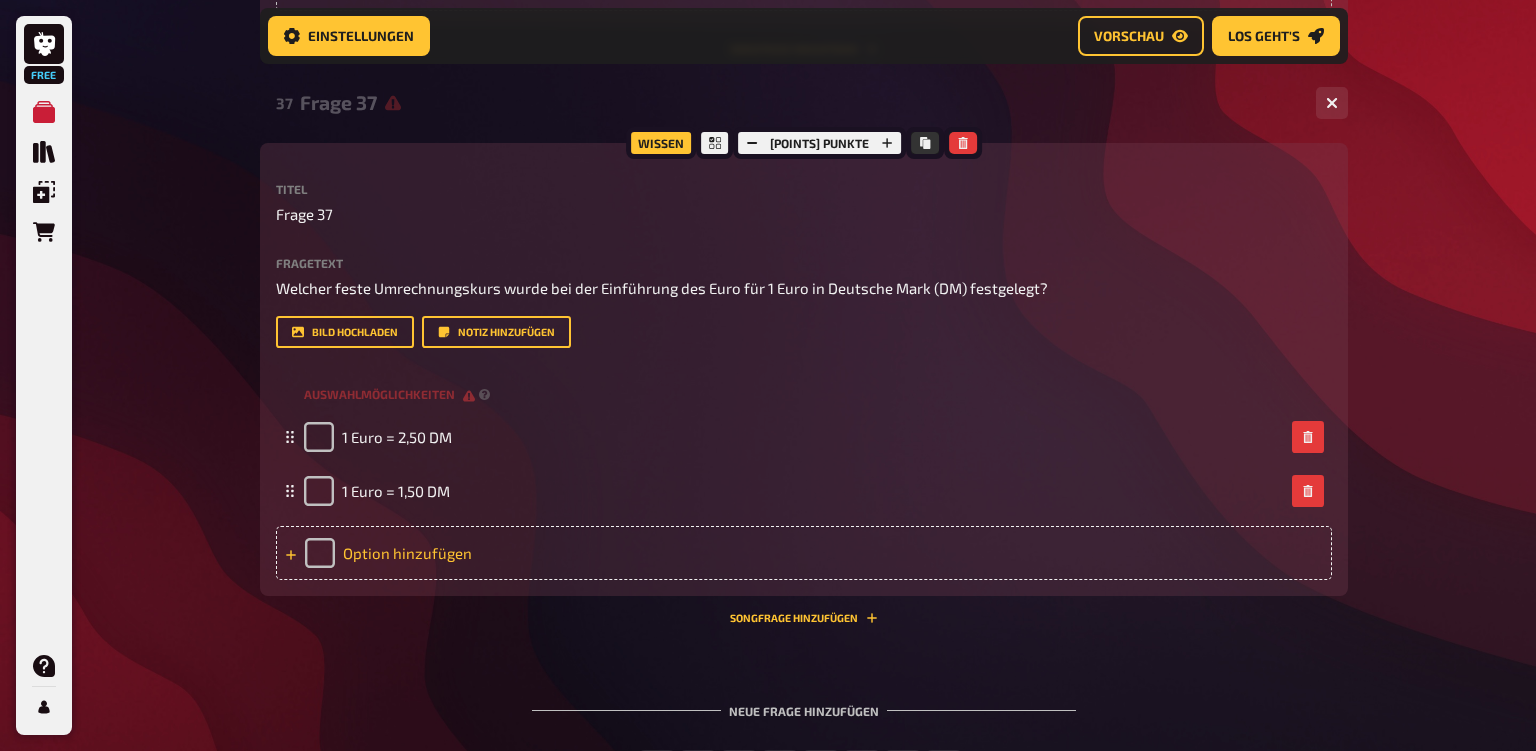 click on "Option hinzufügen" at bounding box center (804, 553) 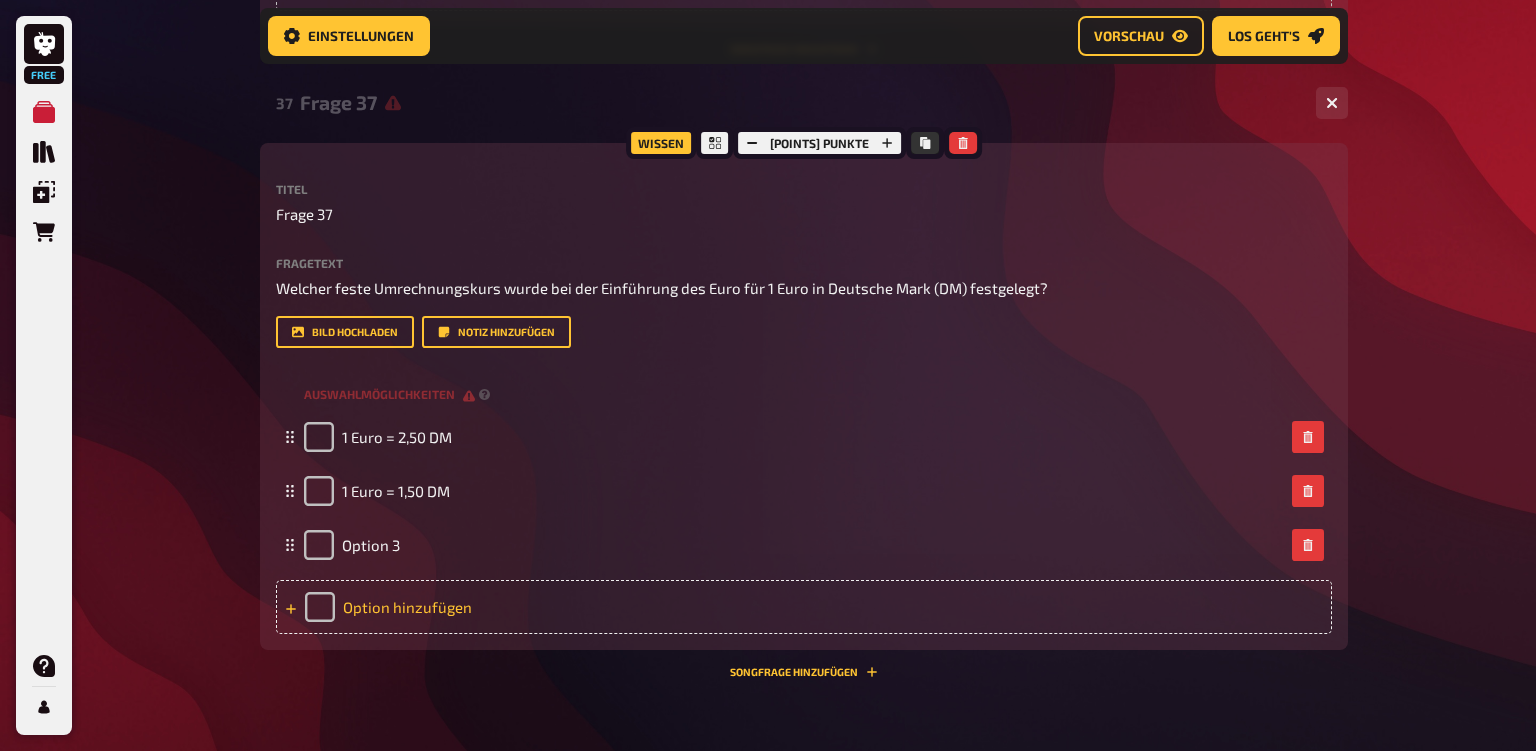 click on "Option hinzufügen" at bounding box center [804, 607] 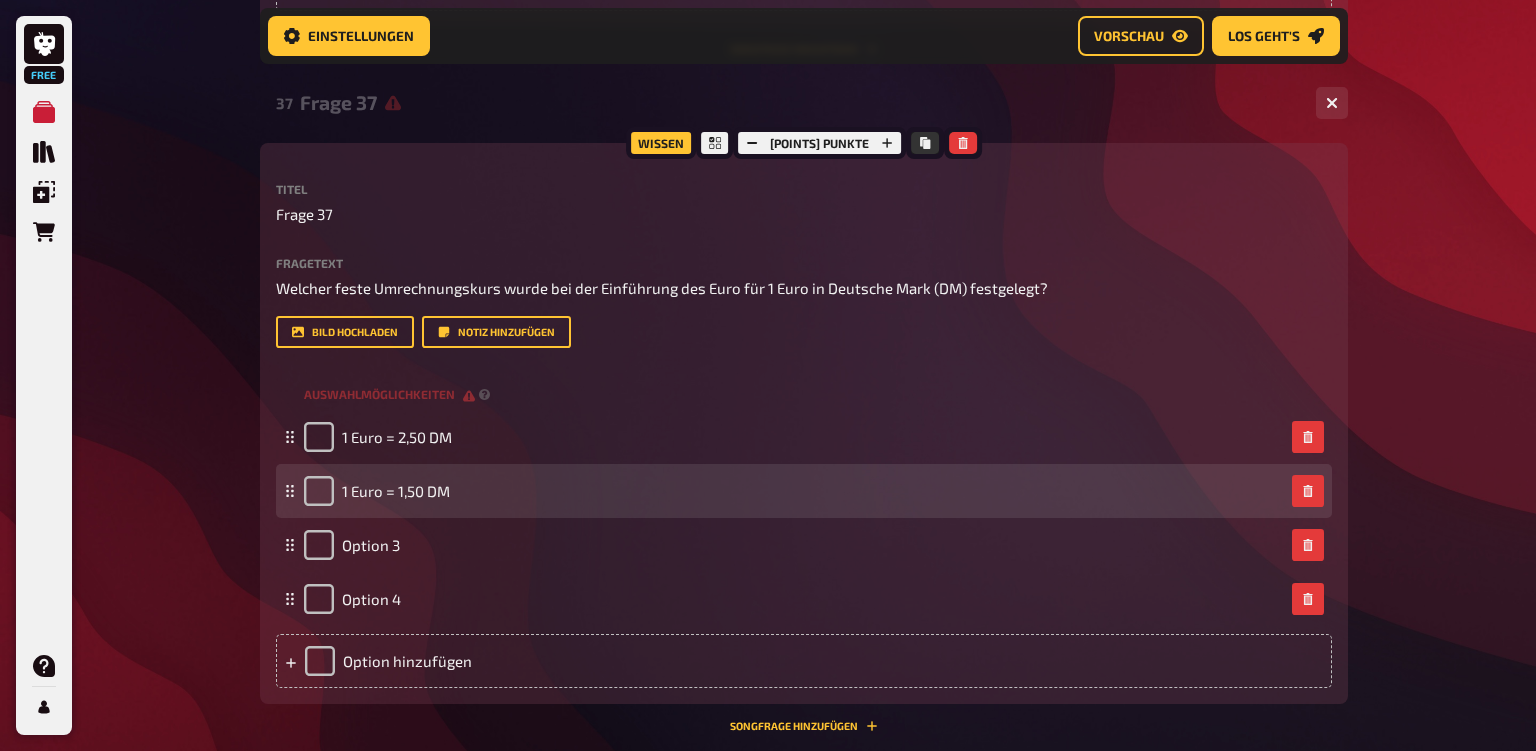 type 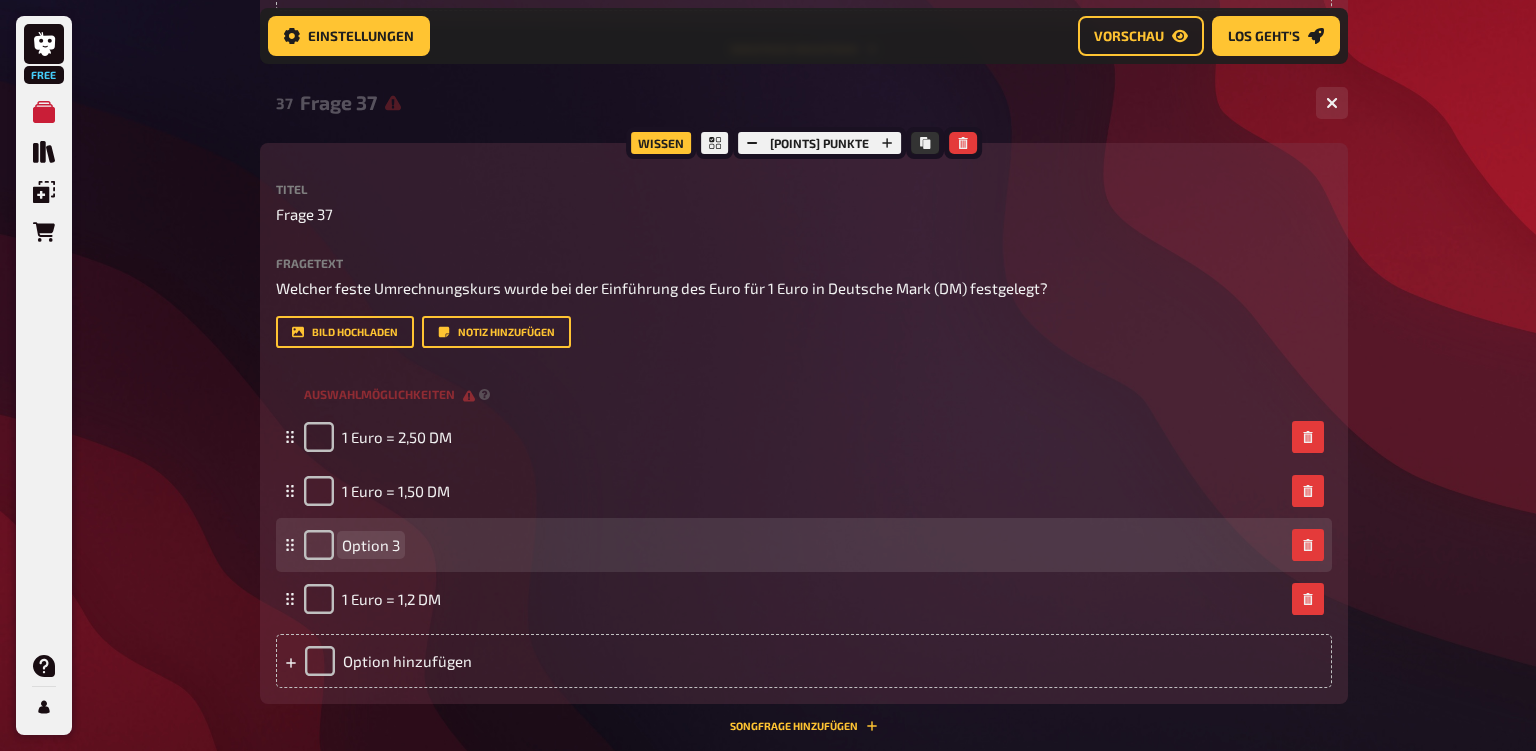 click on "Option 3" at bounding box center [371, 545] 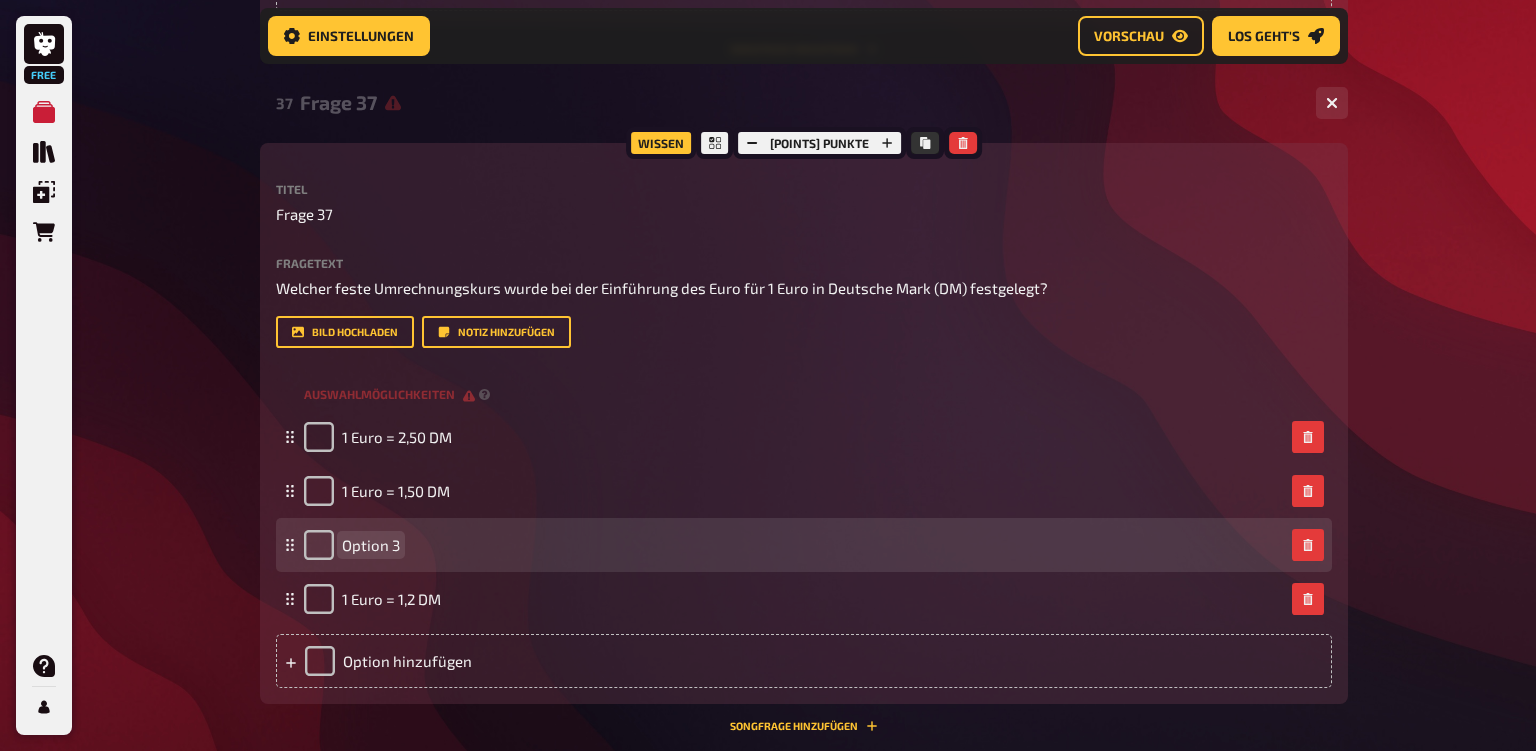 paste 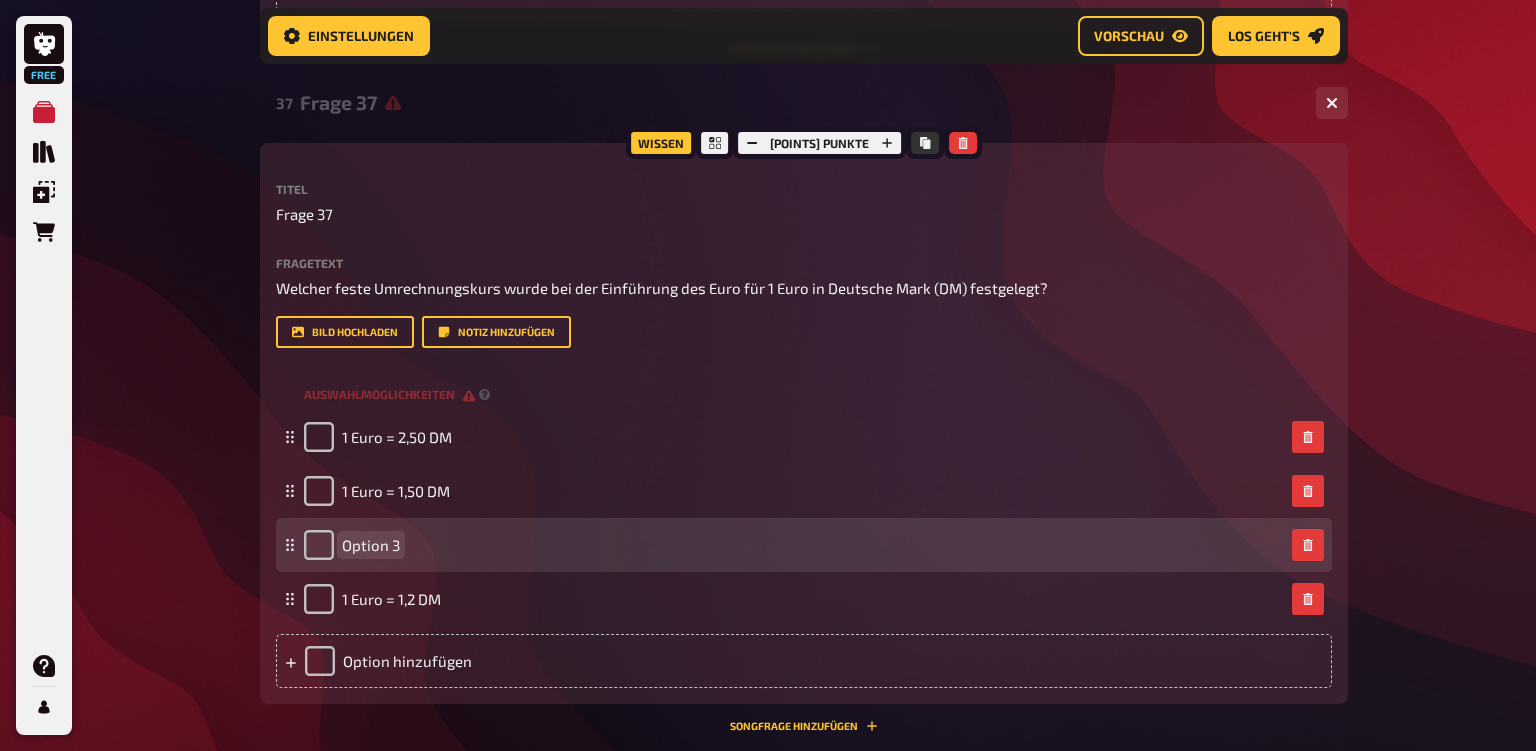 type 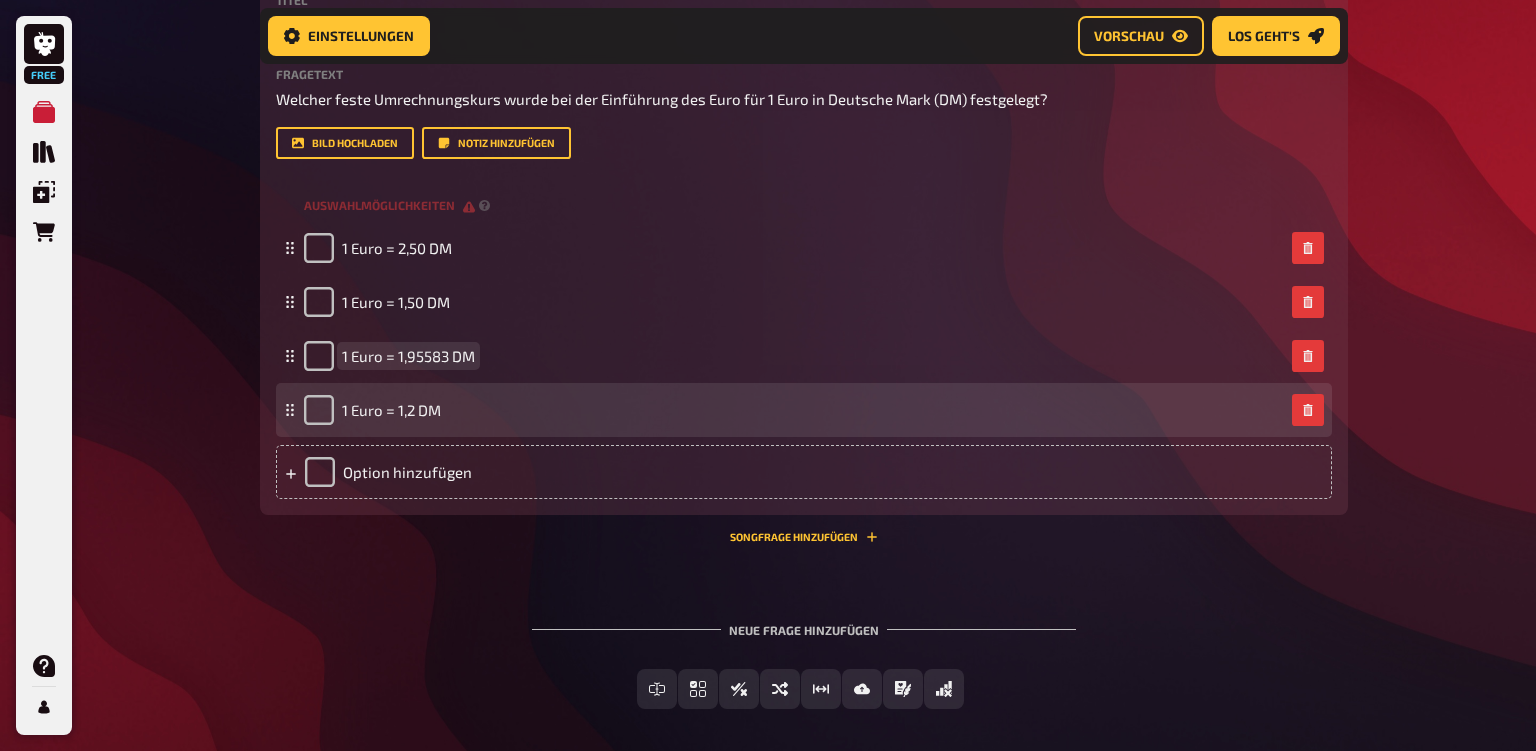 scroll, scrollTop: 9310, scrollLeft: 0, axis: vertical 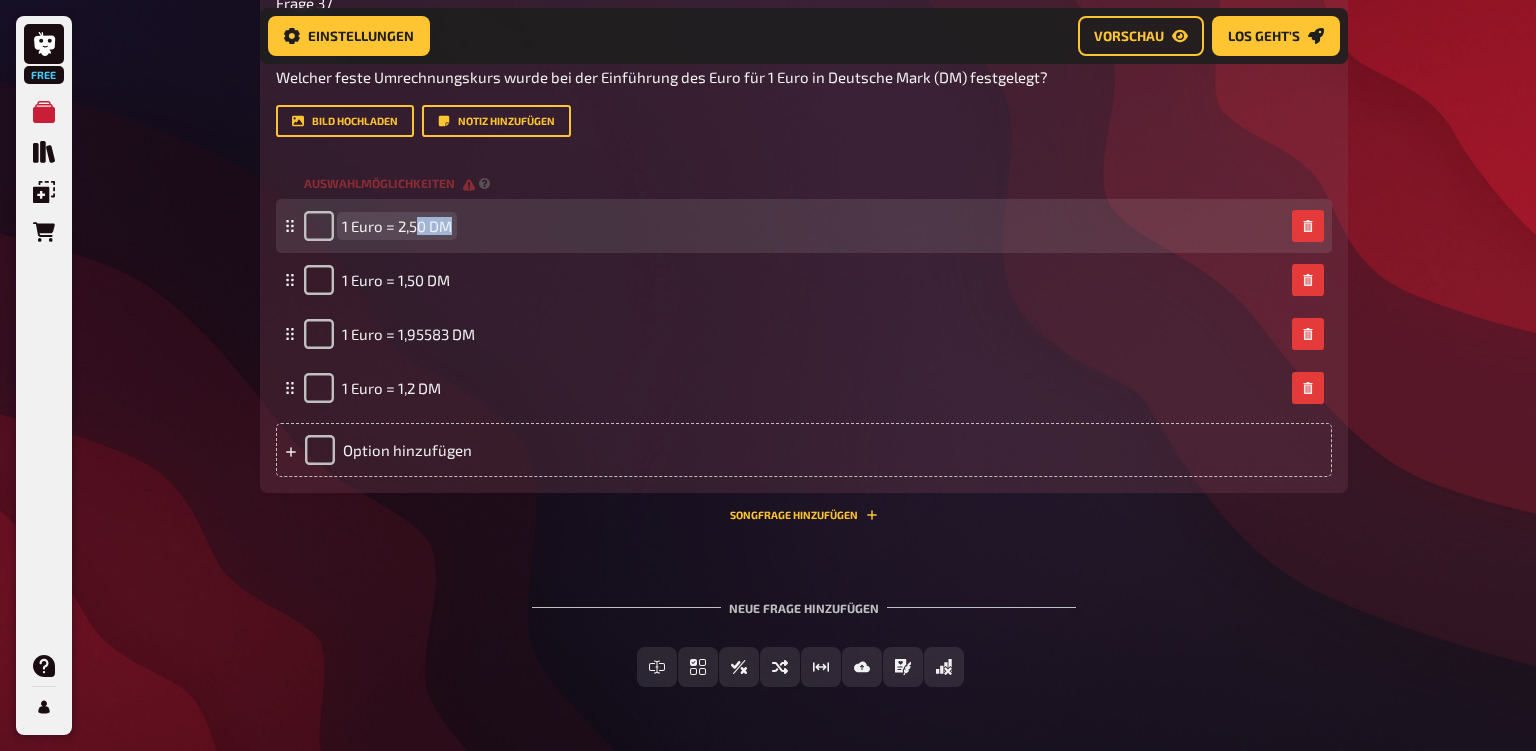 drag, startPoint x: 410, startPoint y: 337, endPoint x: 420, endPoint y: 342, distance: 11.18034 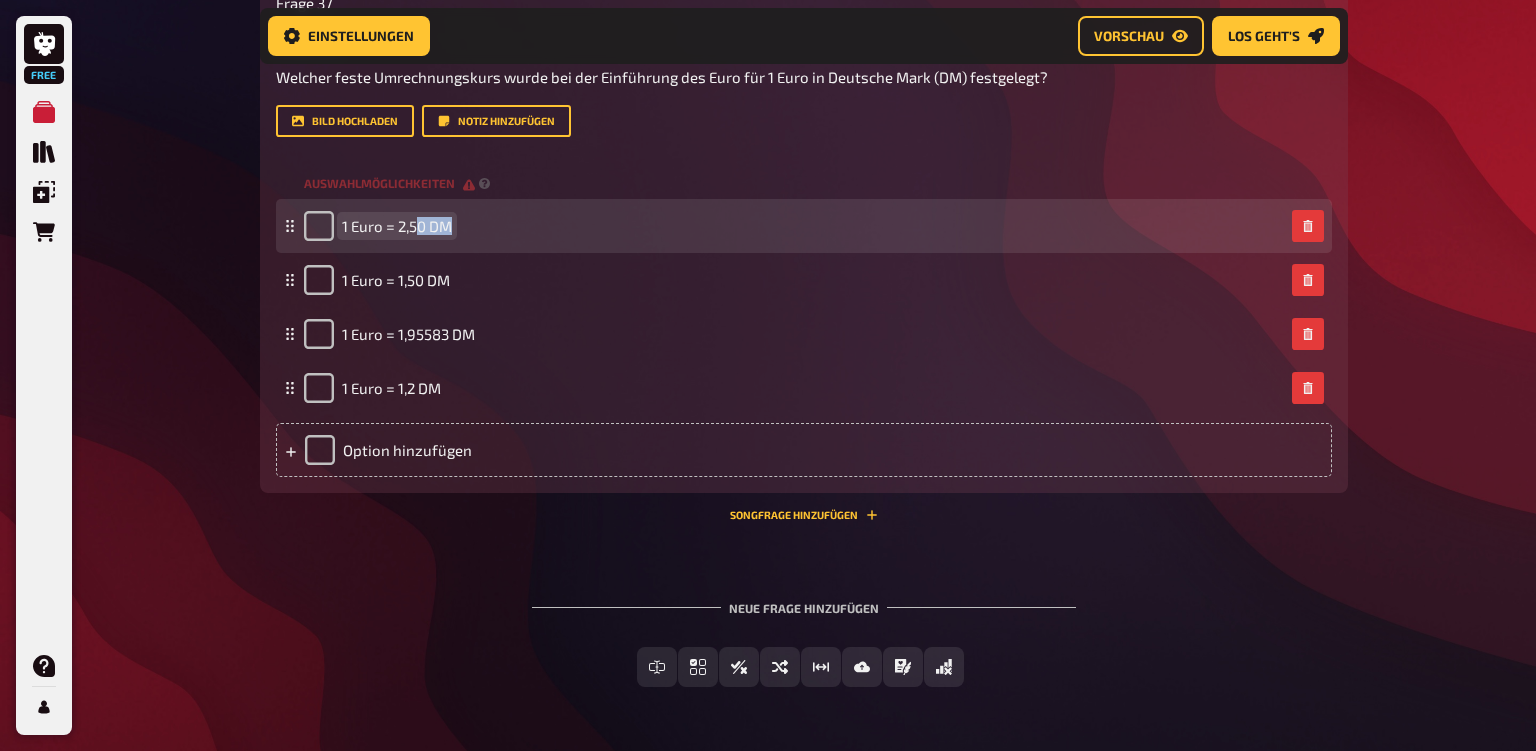 click on "1 Euro = 2,50 DM" at bounding box center (397, 226) 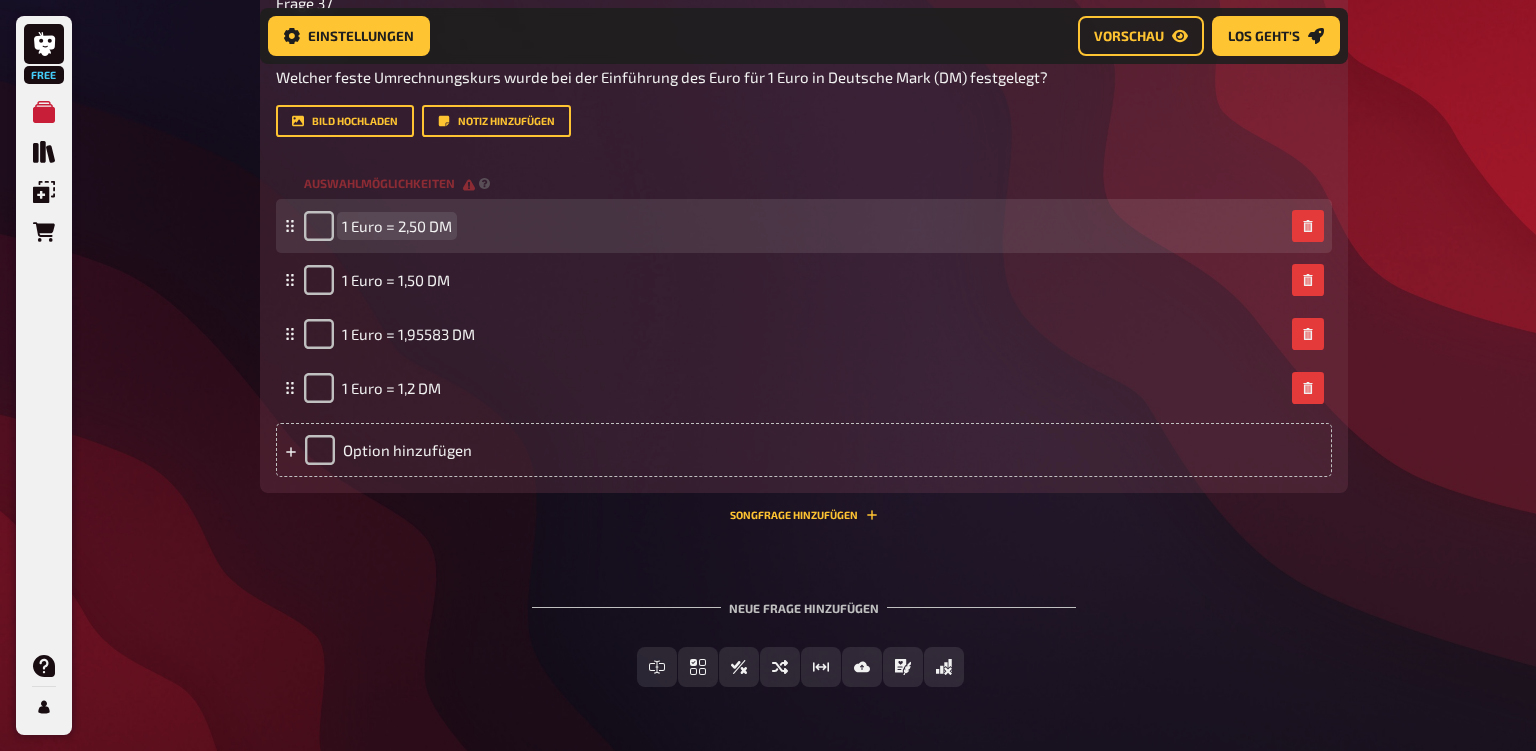 click on "1 Euro = 2,50 DM" at bounding box center [397, 226] 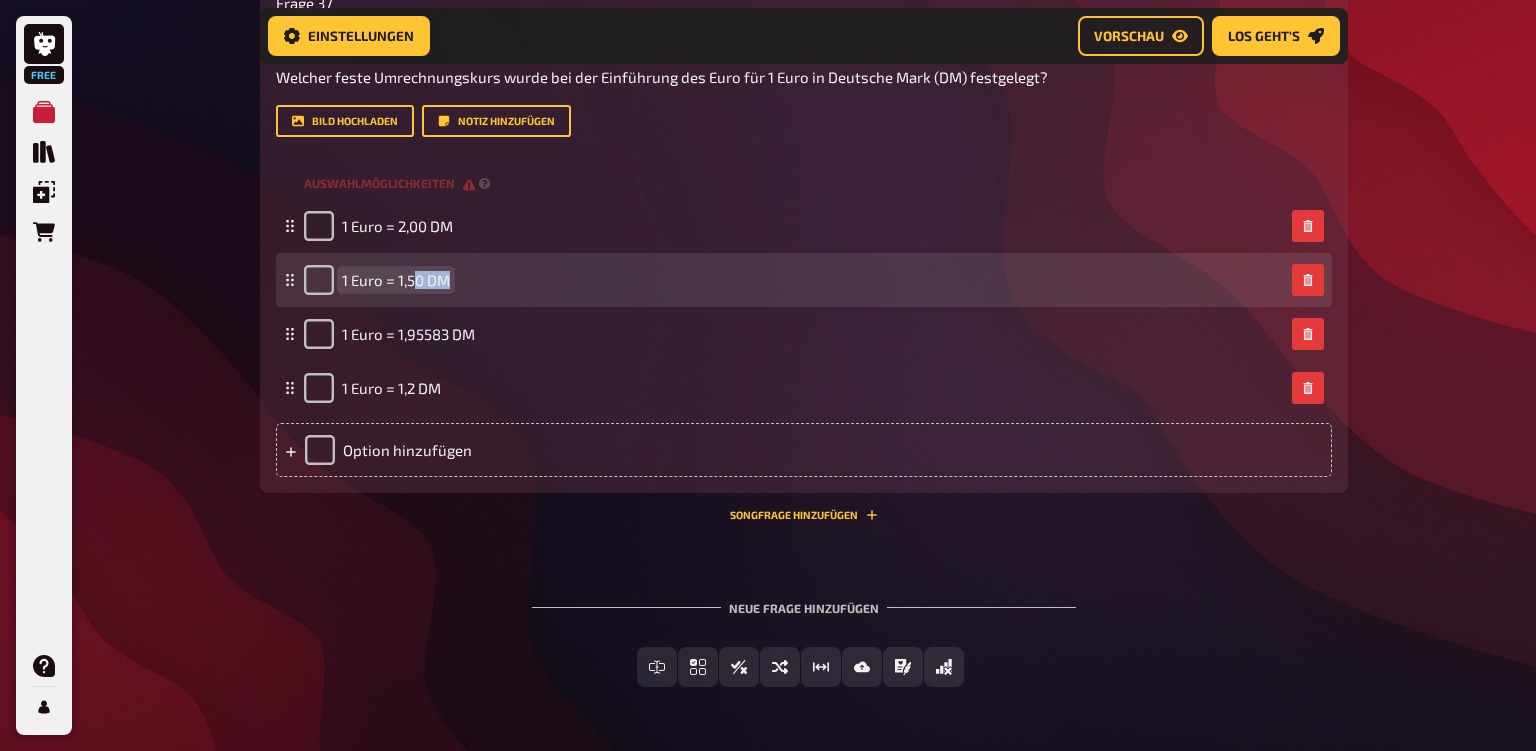 click on "1 Euro = 1,50 DM" at bounding box center [396, 280] 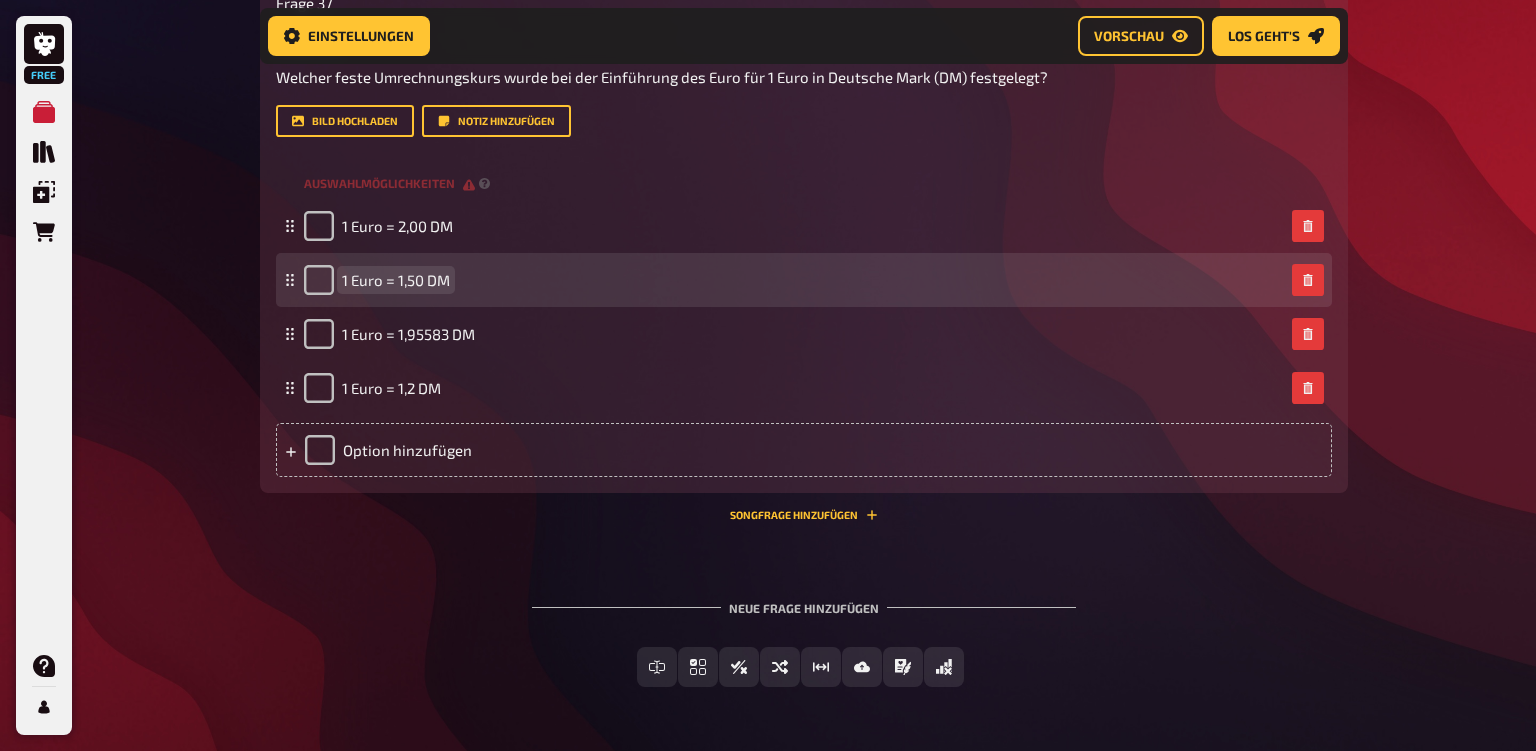 click on "1 Euro = 1,50 DM" at bounding box center (396, 280) 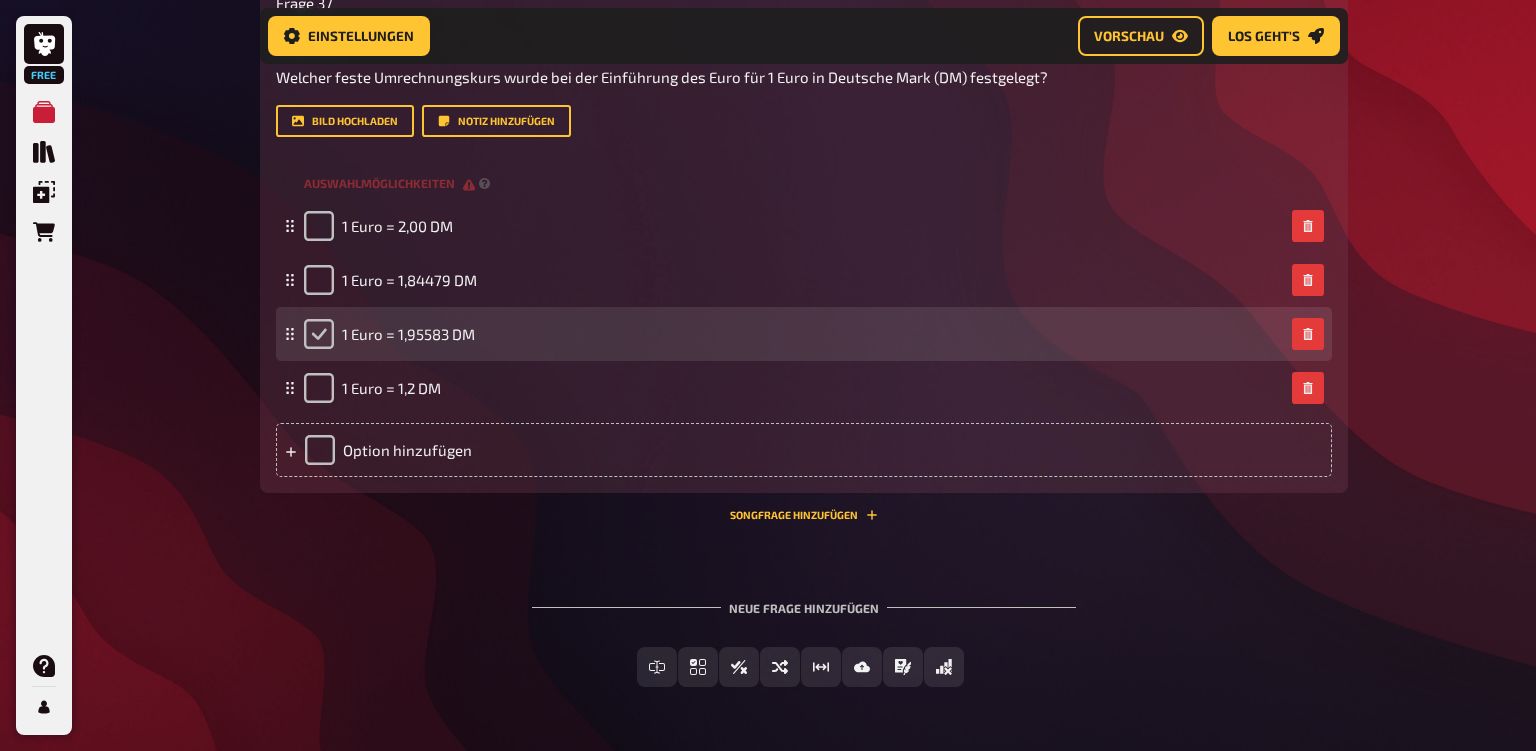 click at bounding box center (319, 334) 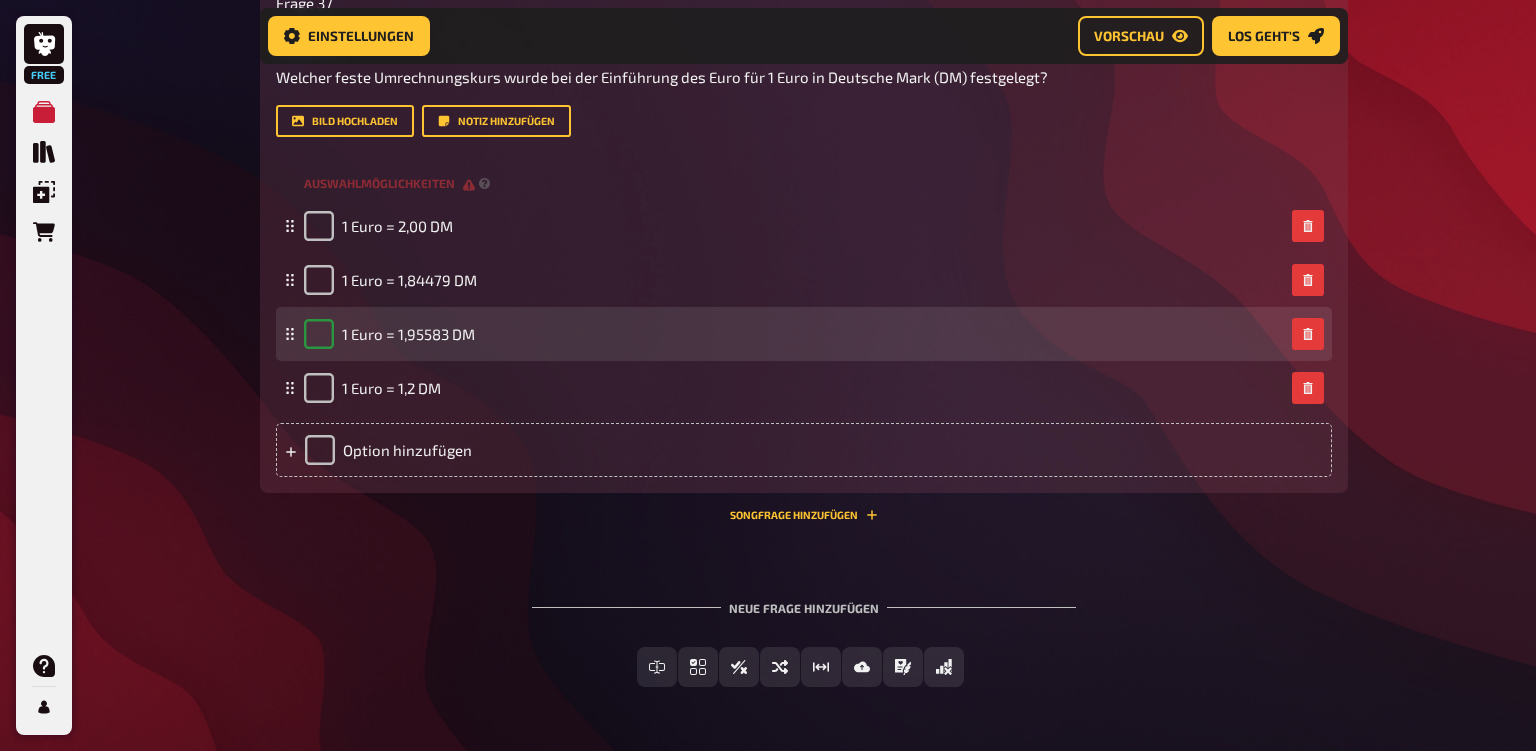 checkbox on "true" 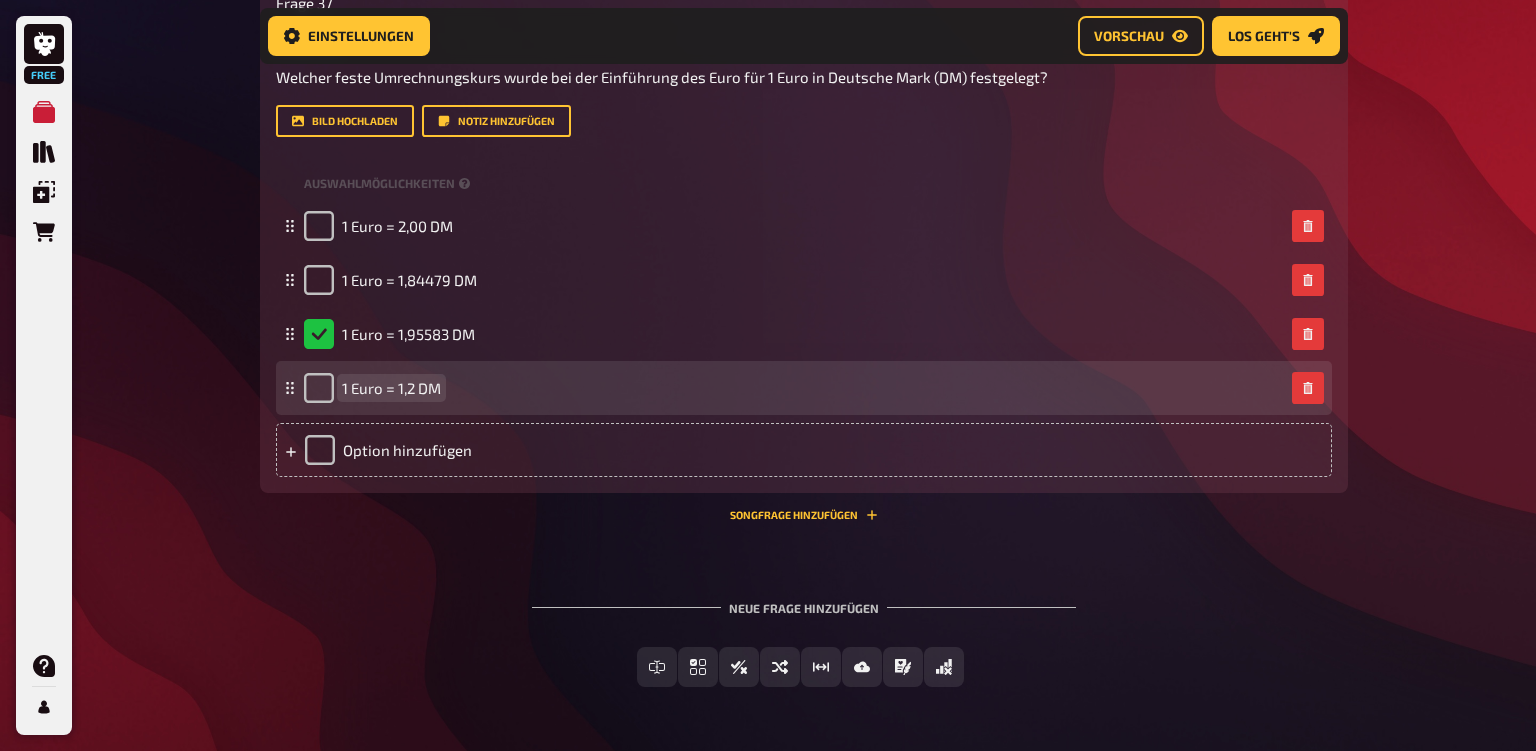 click on "1 Euro = 1,2 DM" at bounding box center [391, 388] 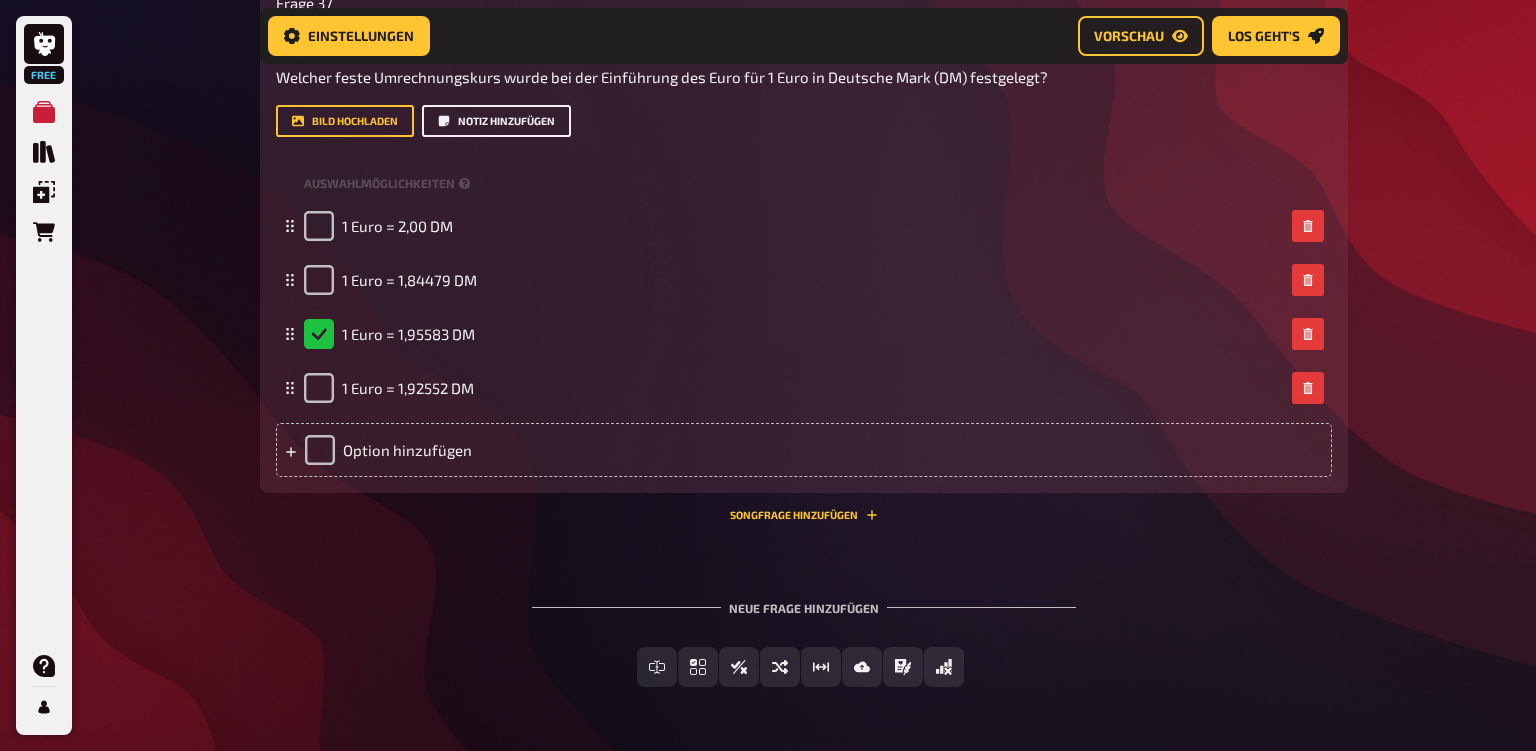 click on "Notiz hinzufügen" at bounding box center [496, 121] 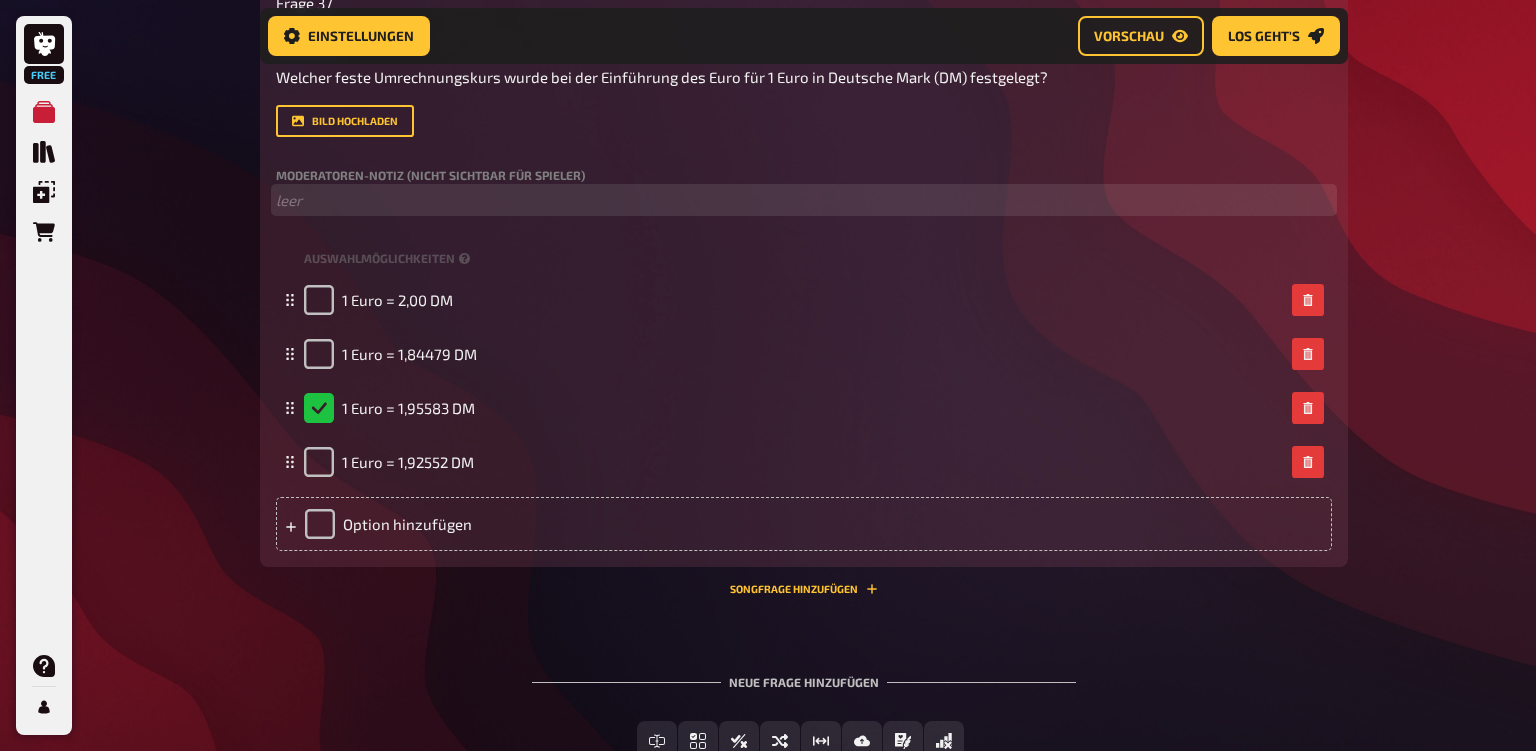 click on "﻿ leer" at bounding box center (804, 200) 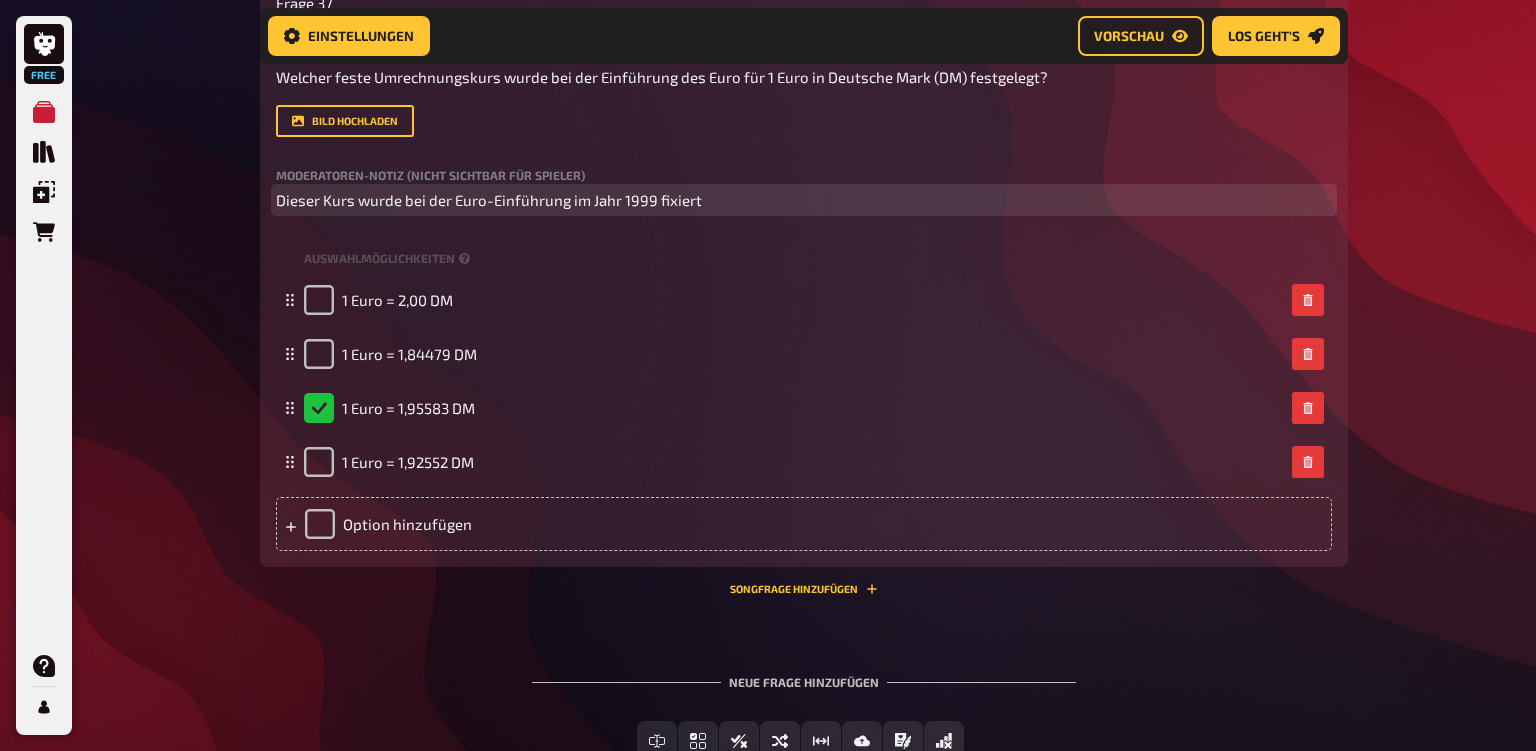 click on "Dieser Kurs wurde bei der Euro-Einführung im Jahr 1999 fixiert" at bounding box center [804, 200] 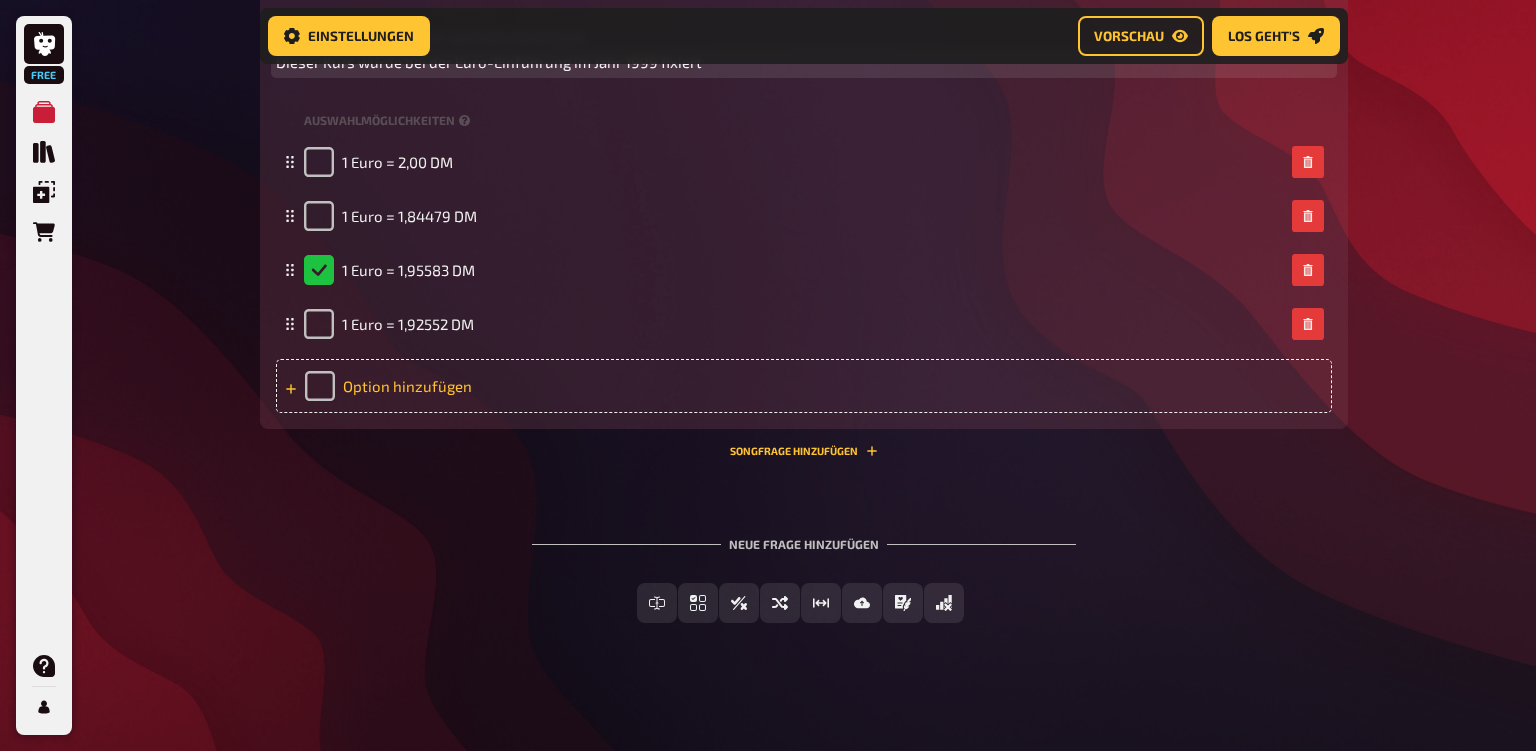 scroll, scrollTop: 9521, scrollLeft: 0, axis: vertical 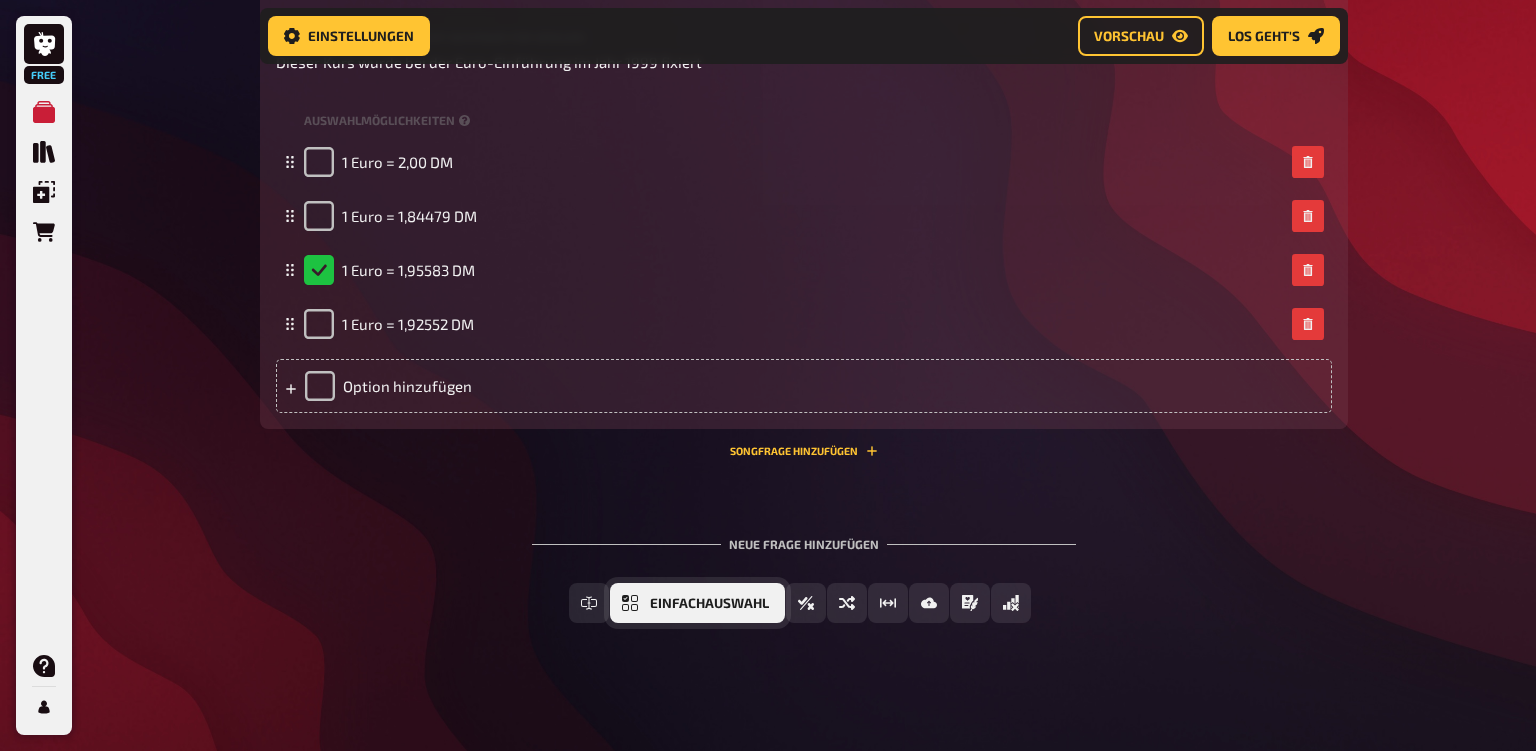 click on "Einfachauswahl" at bounding box center (709, 604) 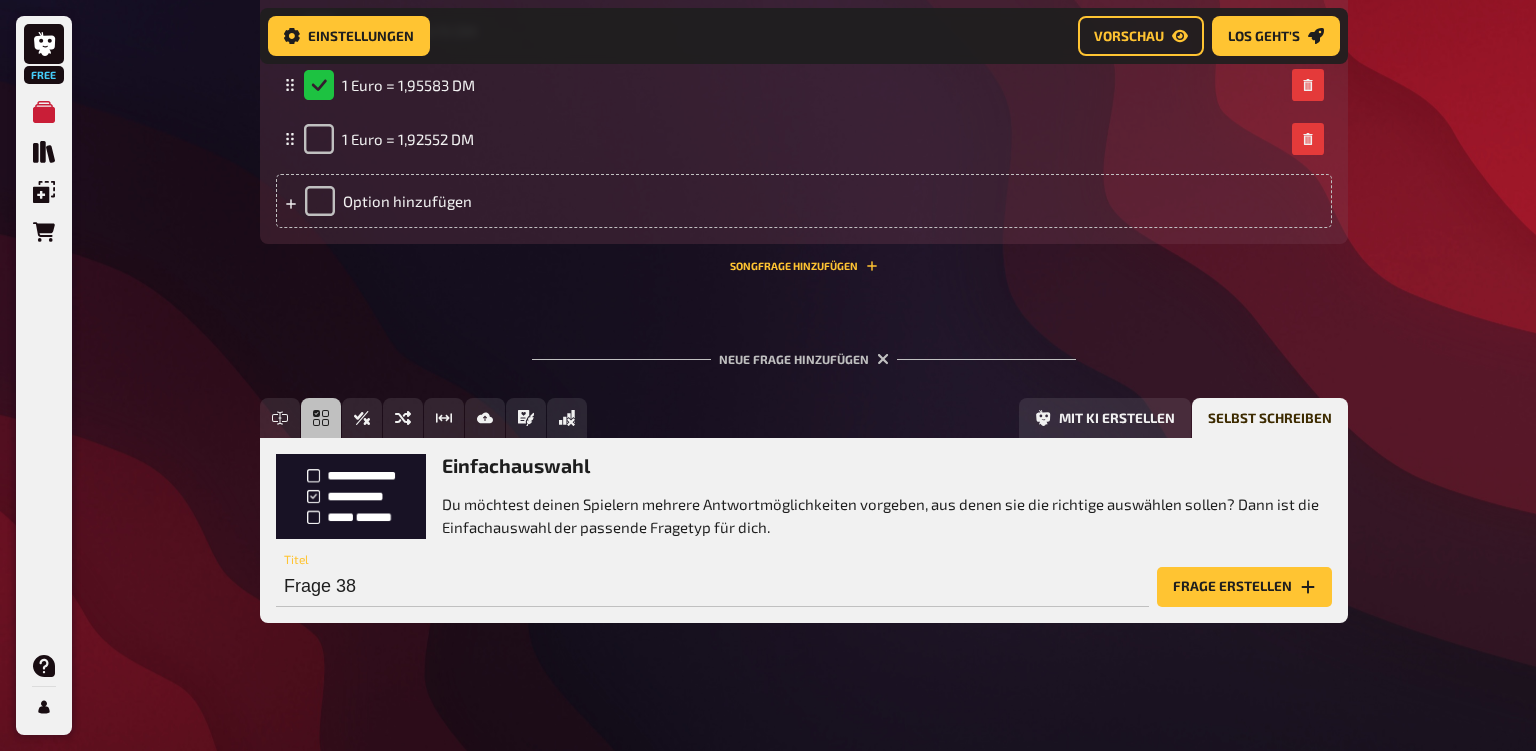 scroll, scrollTop: 9745, scrollLeft: 0, axis: vertical 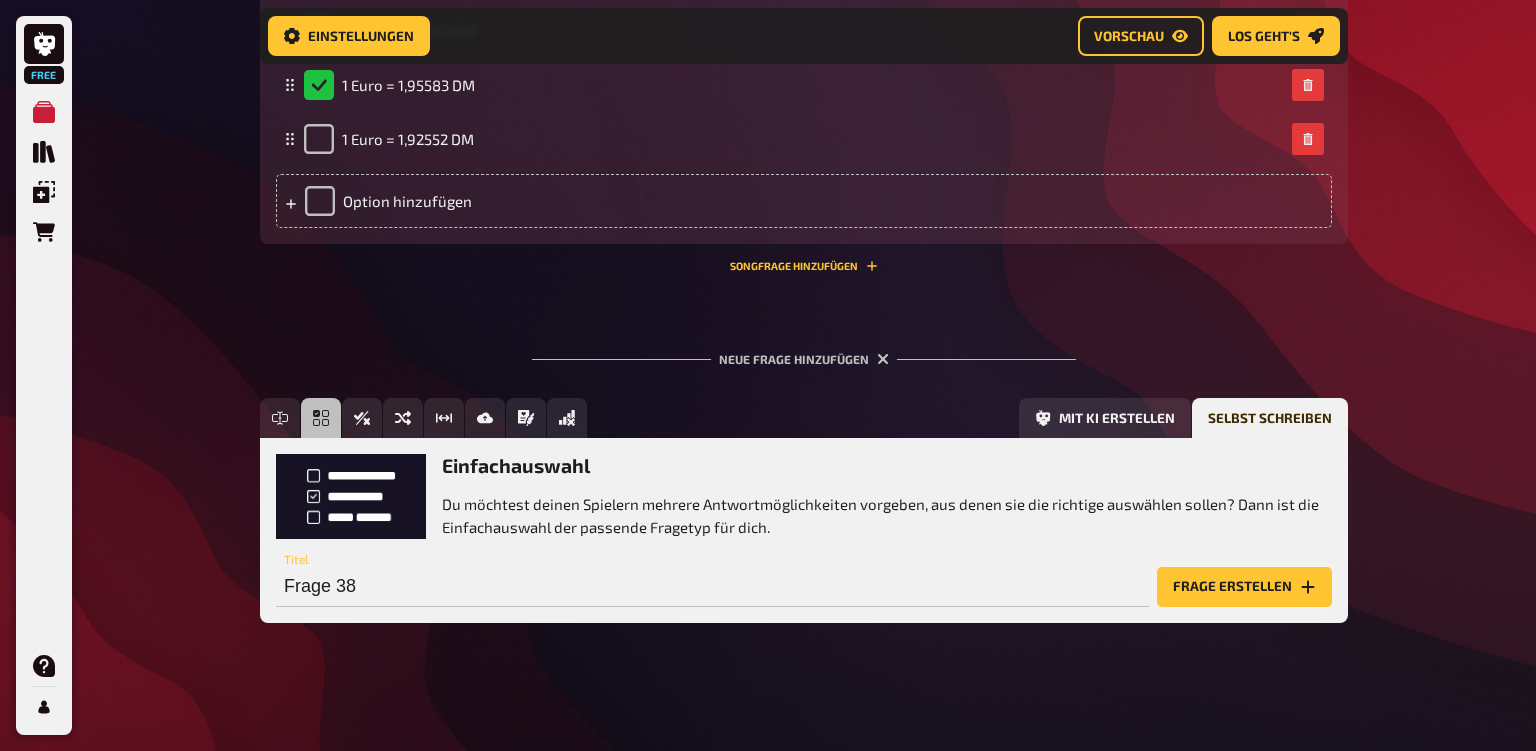 click on "Frage erstellen" at bounding box center (1244, 587) 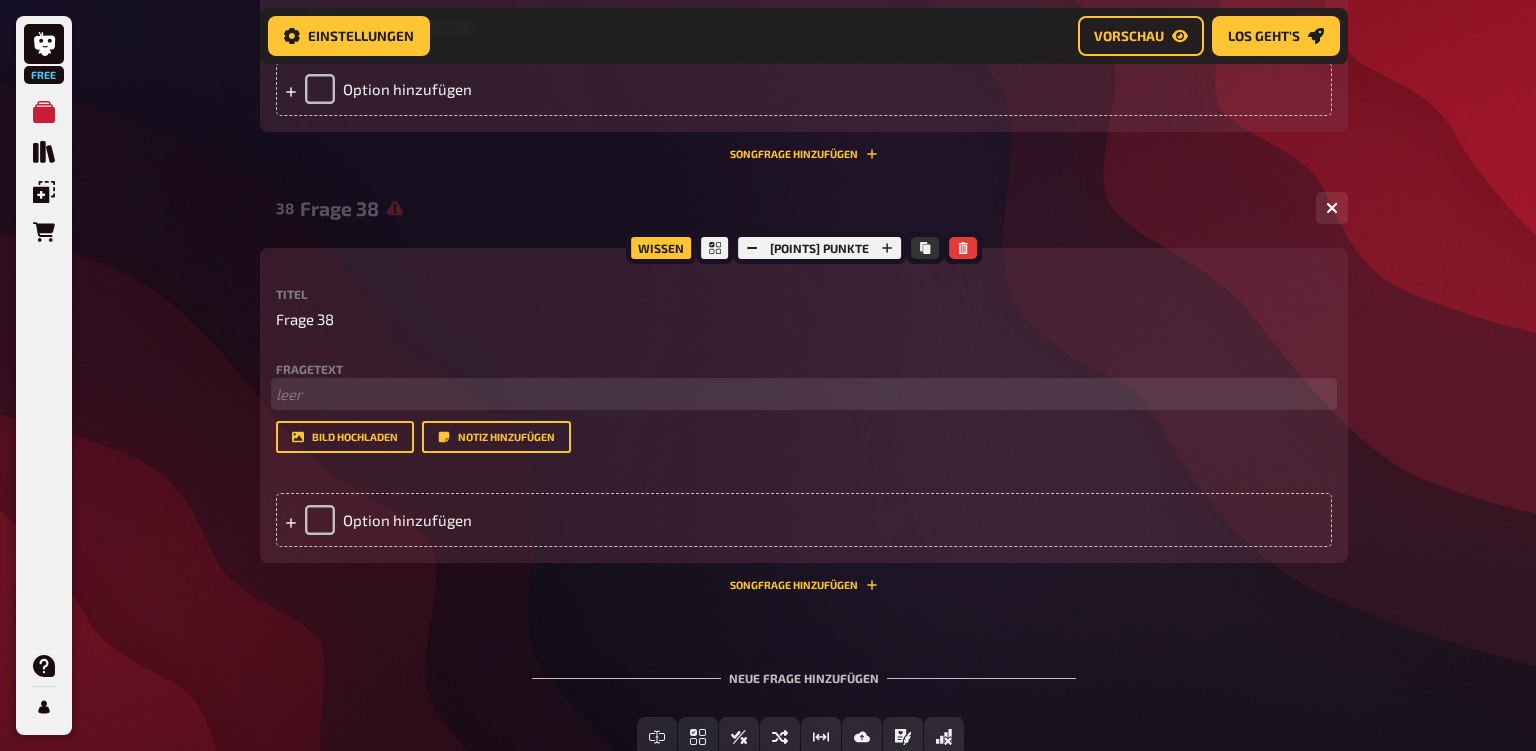 click on "﻿ leer" at bounding box center [804, 394] 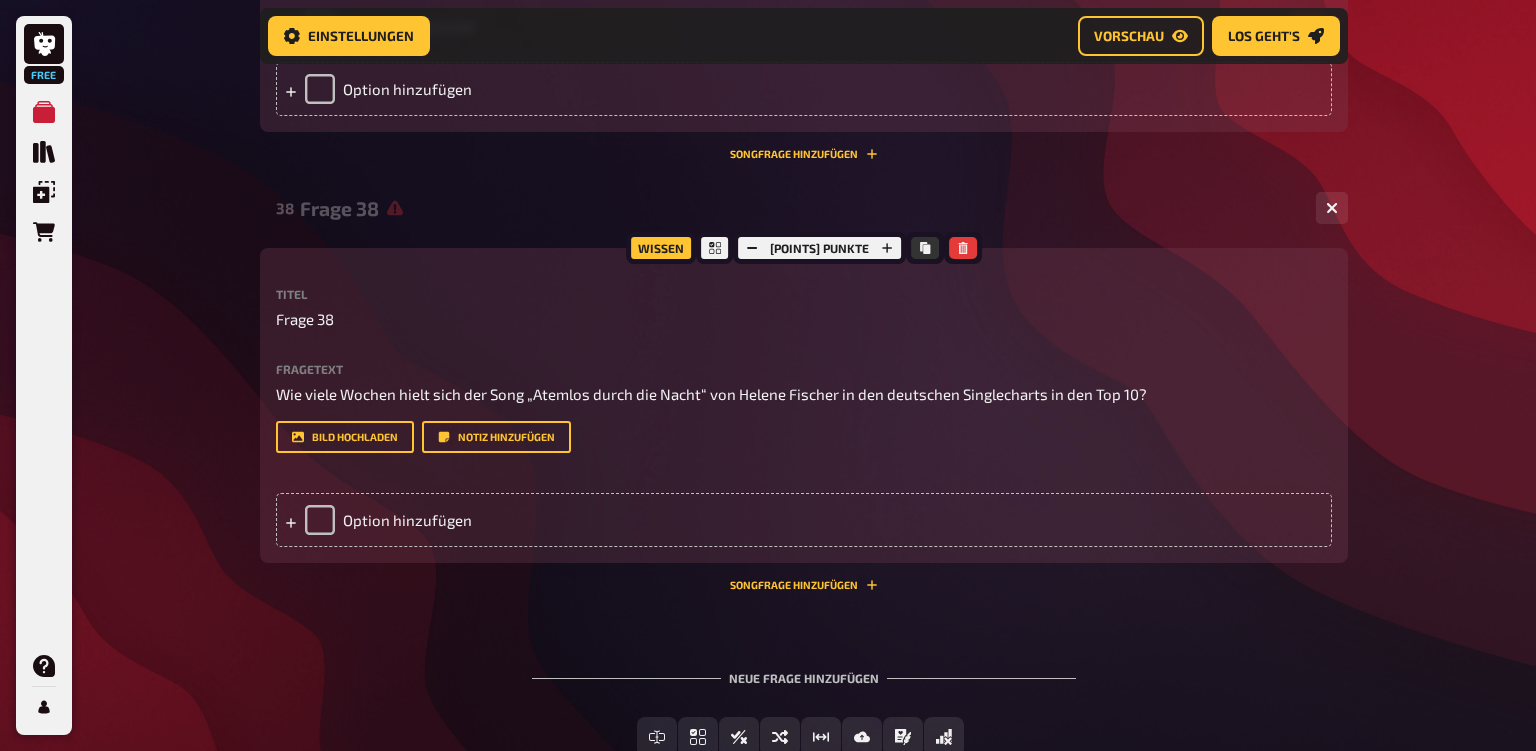 click on "Wissen 1.00 Punkte Titel Frage 38 Fragetext
Wie viele Wochen hielt sich der Song „Atemlos durch die Nacht“ von Helene Fischer in den deutschen Singlecharts in den Top 10?
Hier hinziehen für Dateiupload Bild hochladen   Notiz hinzufügen Option hinzufügen" at bounding box center [804, 405] 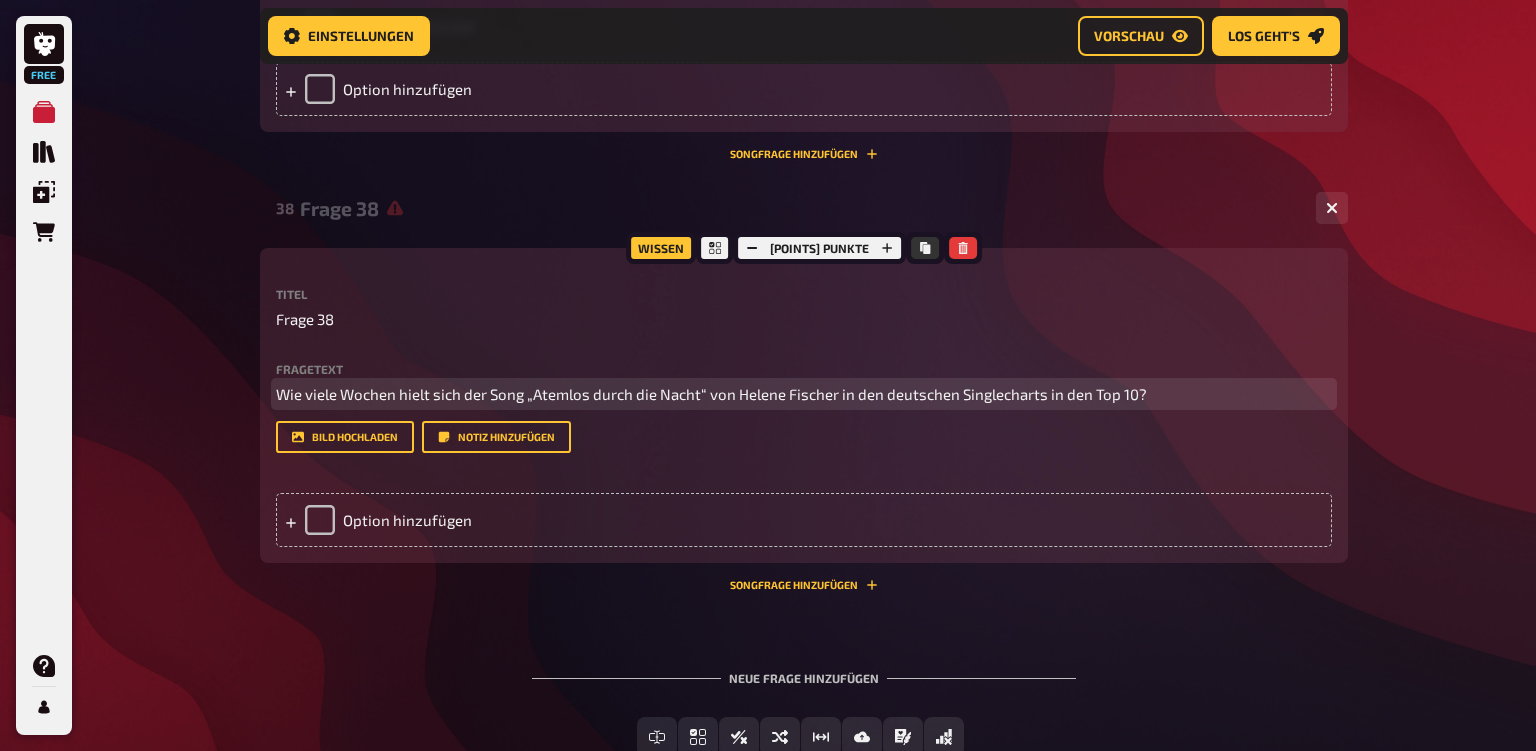 click on "Wie viele Wochen hielt sich der Song „Atemlos durch die Nacht“ von Helene Fischer in den deutschen Singlecharts in den Top 10?" at bounding box center [711, 394] 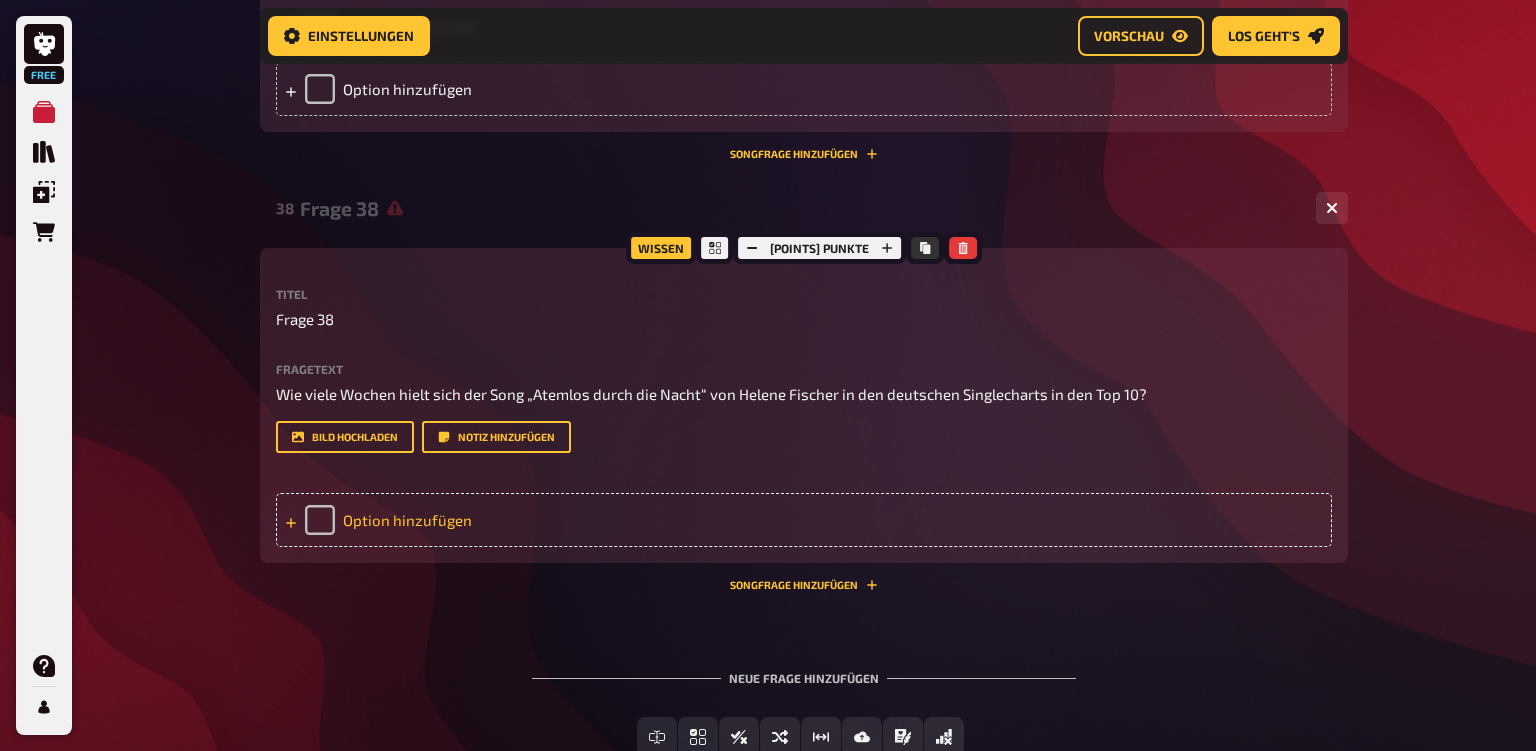 click on "Option hinzufügen" at bounding box center [804, 520] 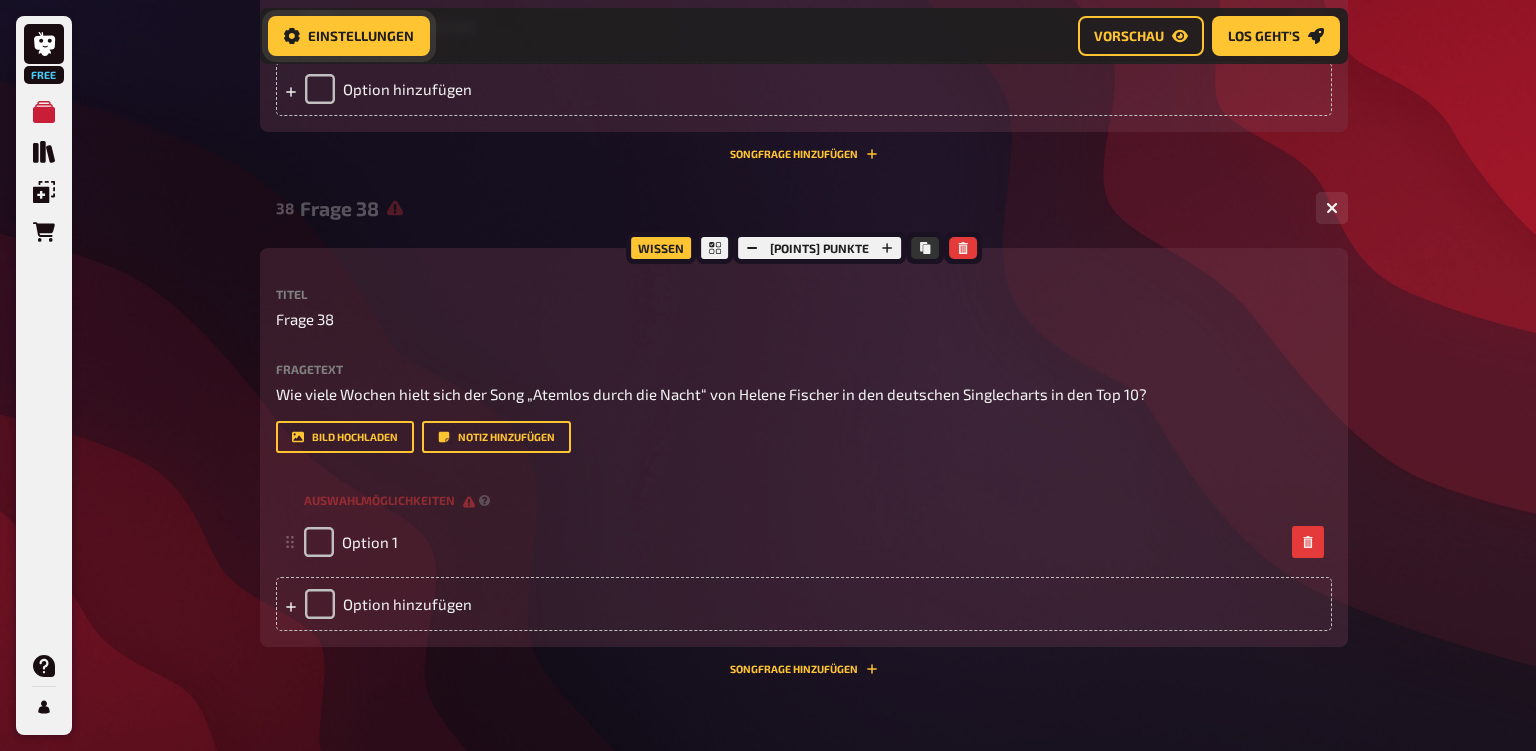 type 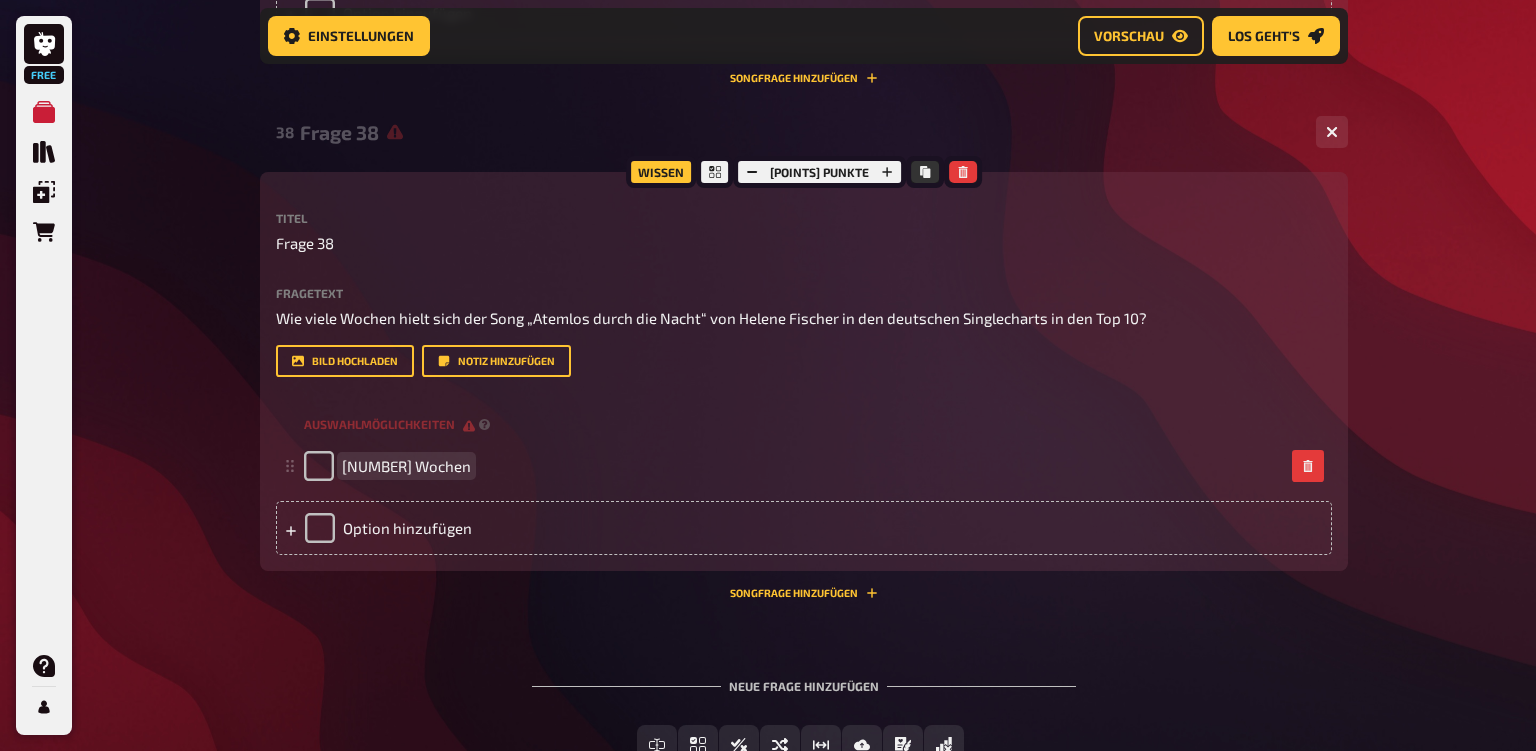 scroll, scrollTop: 10062, scrollLeft: 0, axis: vertical 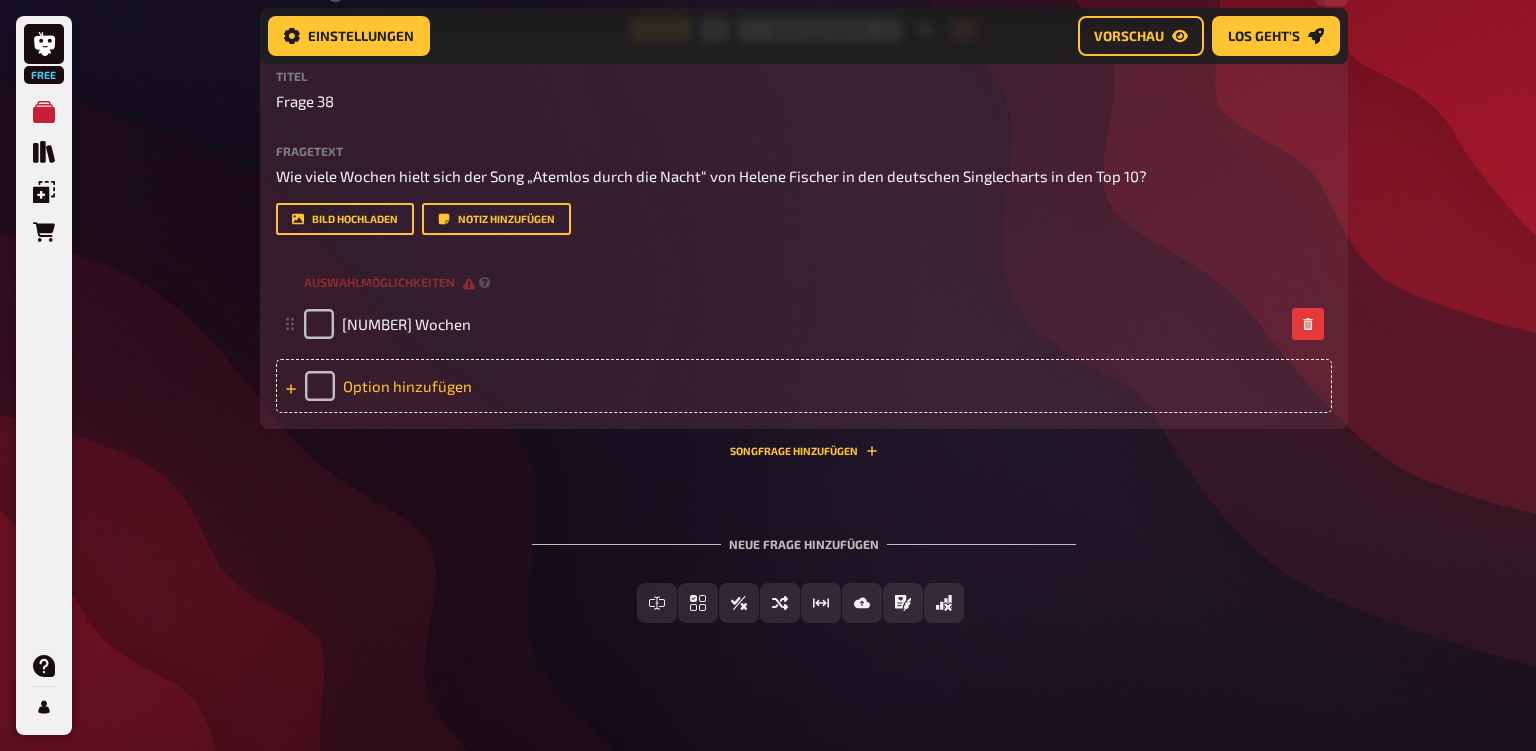 click on "Option hinzufügen" at bounding box center [804, 386] 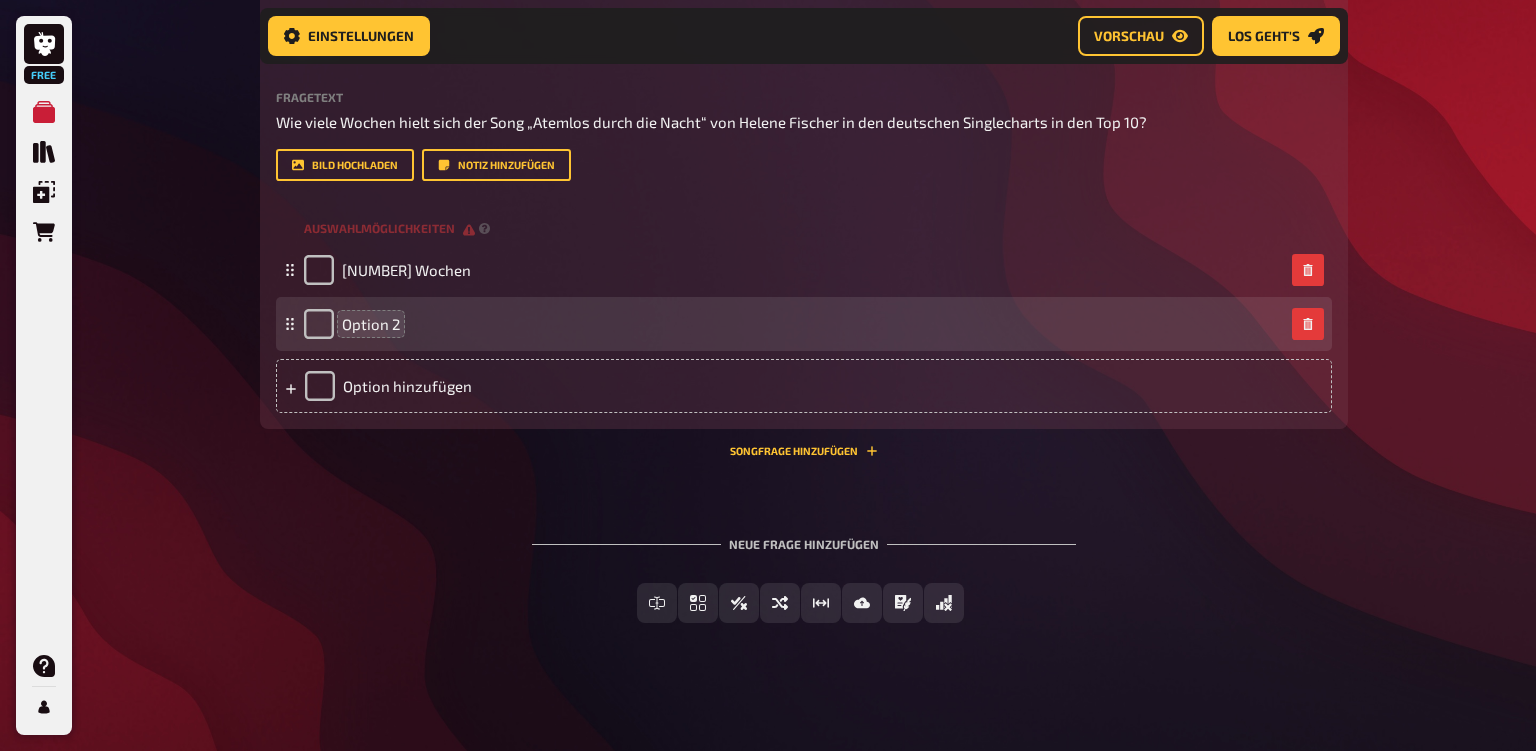 type 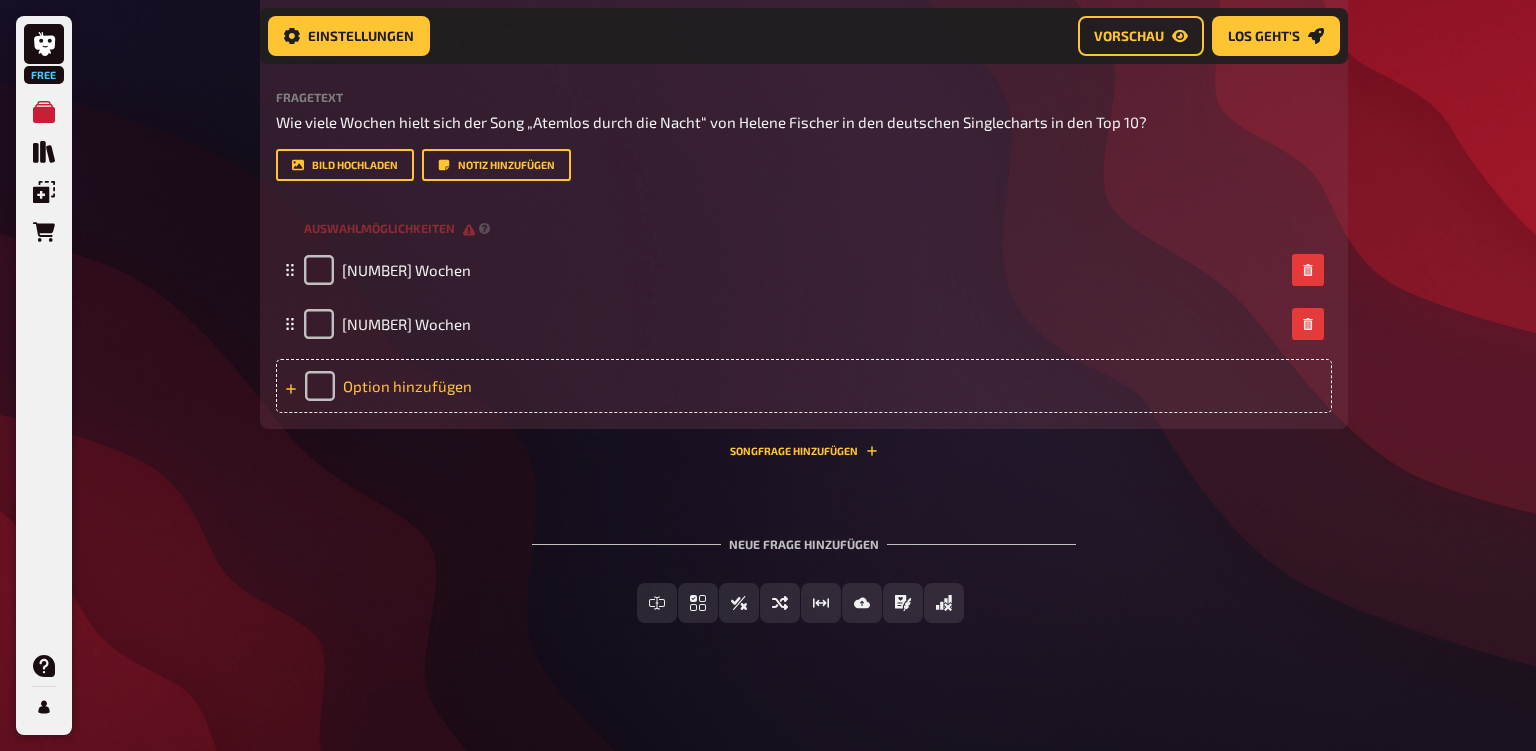 click on "Option hinzufügen" at bounding box center [804, 386] 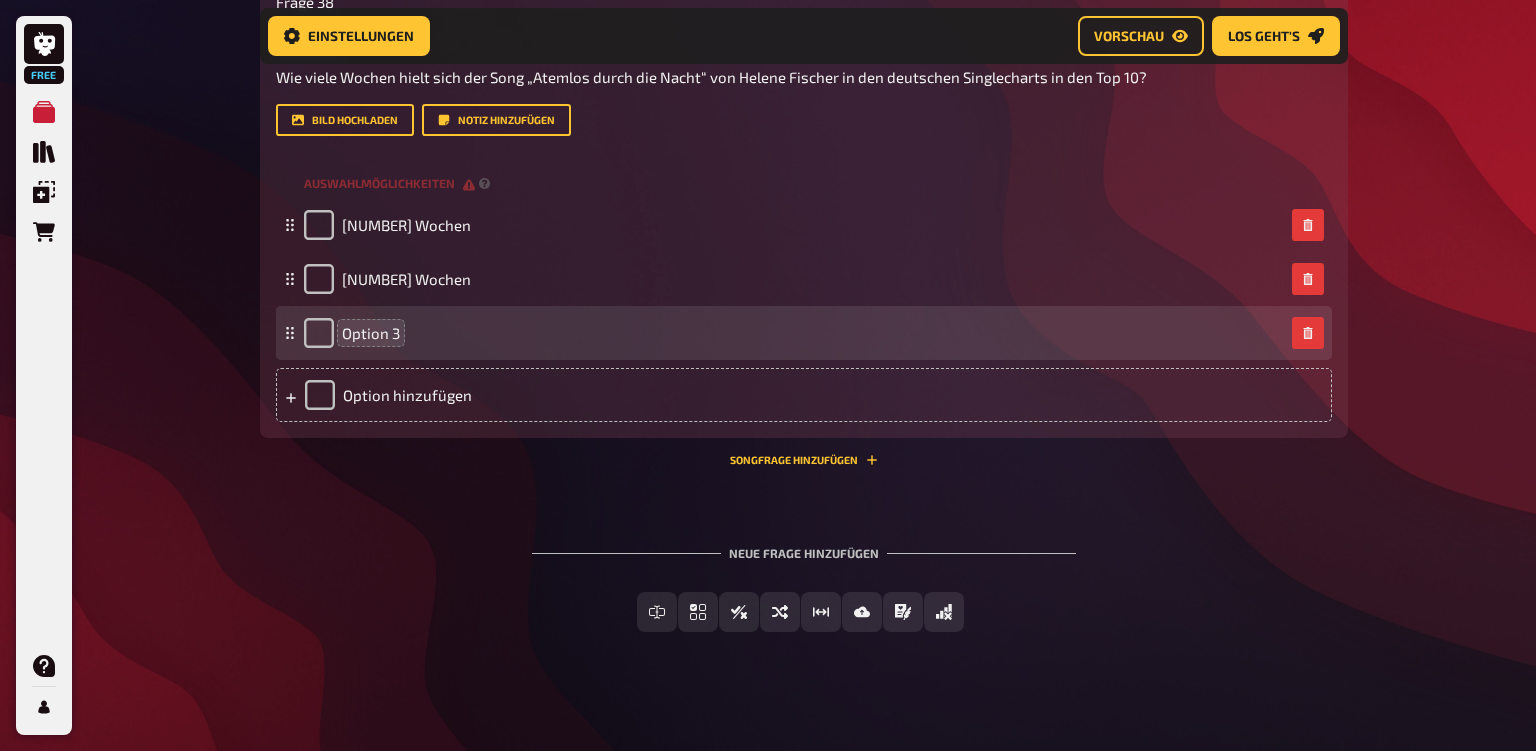 type 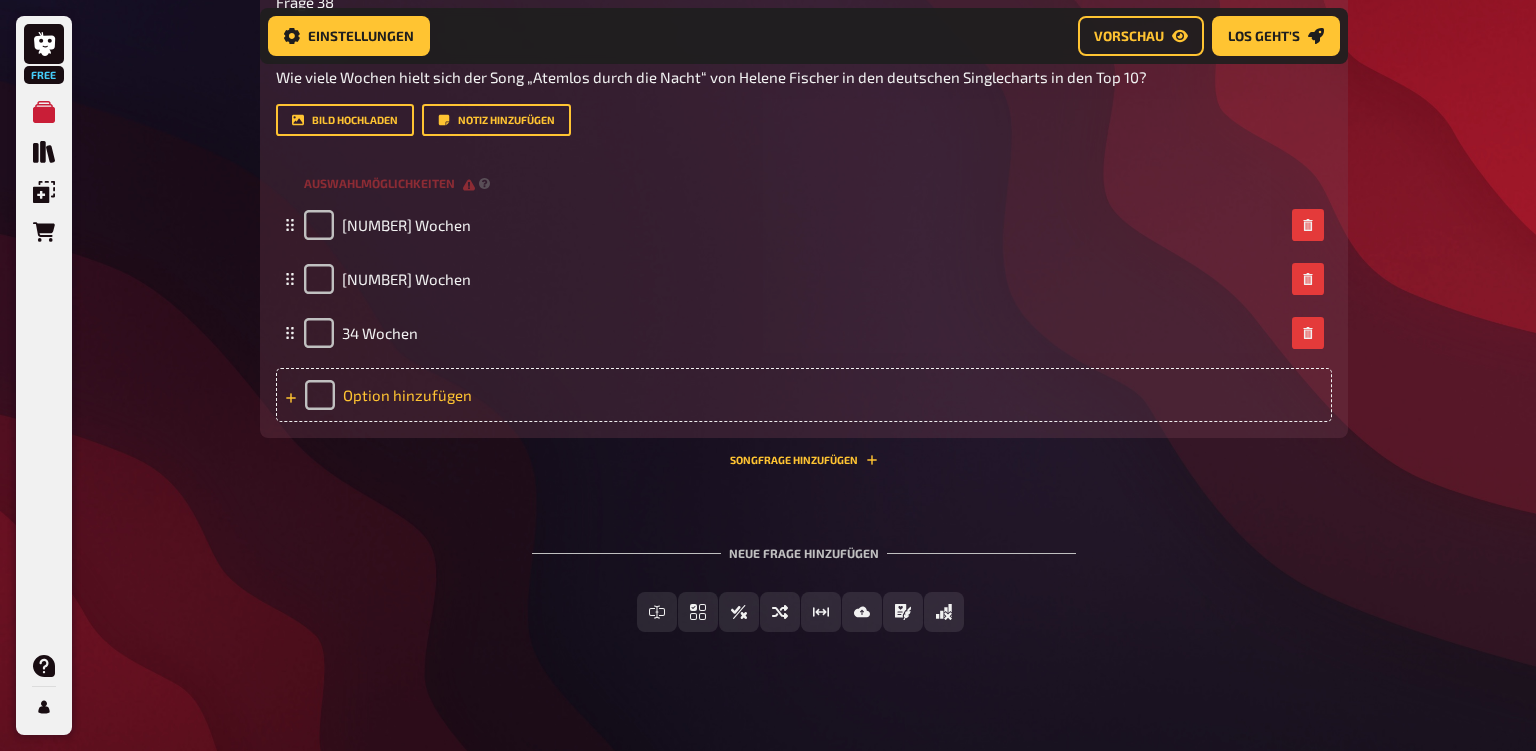 click on "Option hinzufügen" at bounding box center [804, 395] 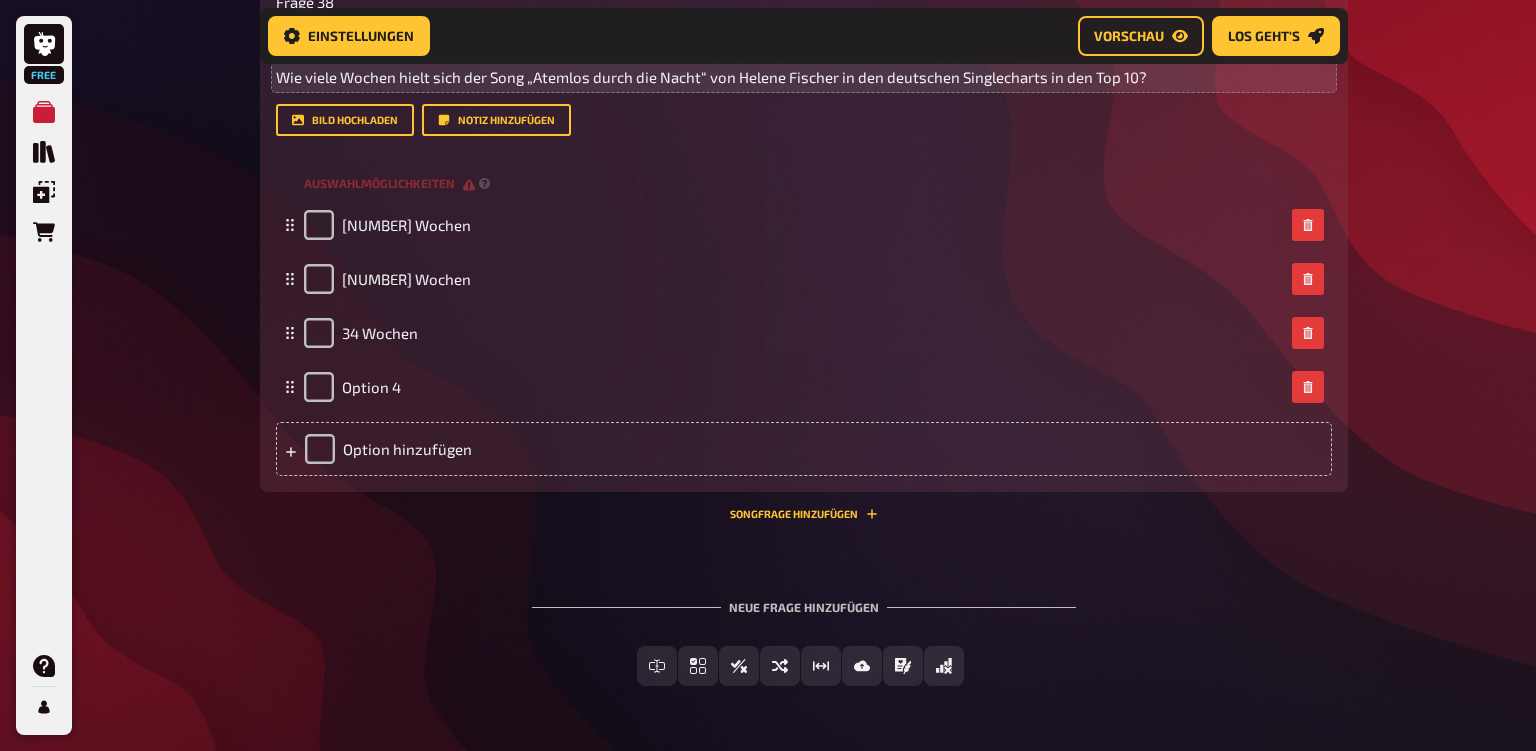 type 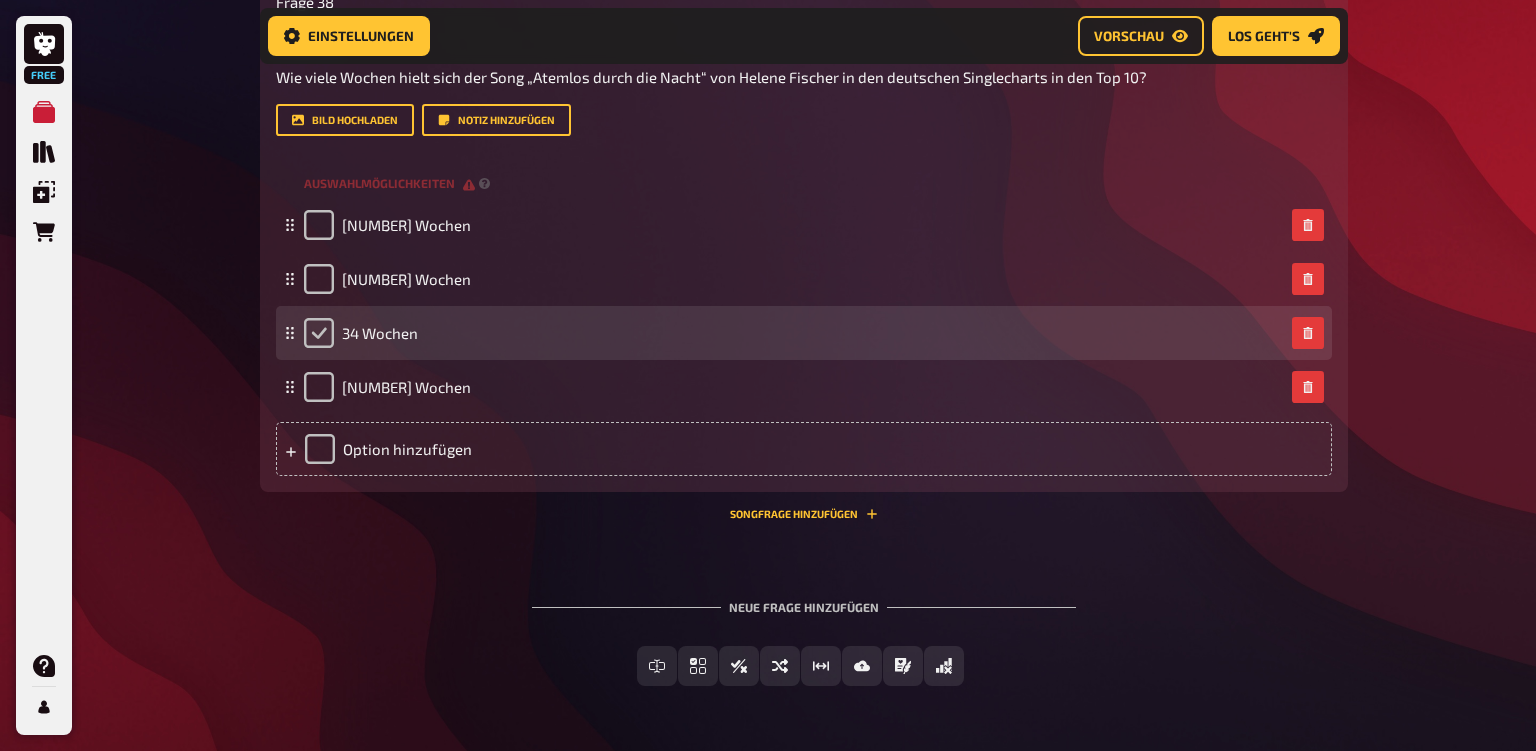 click at bounding box center [319, 333] 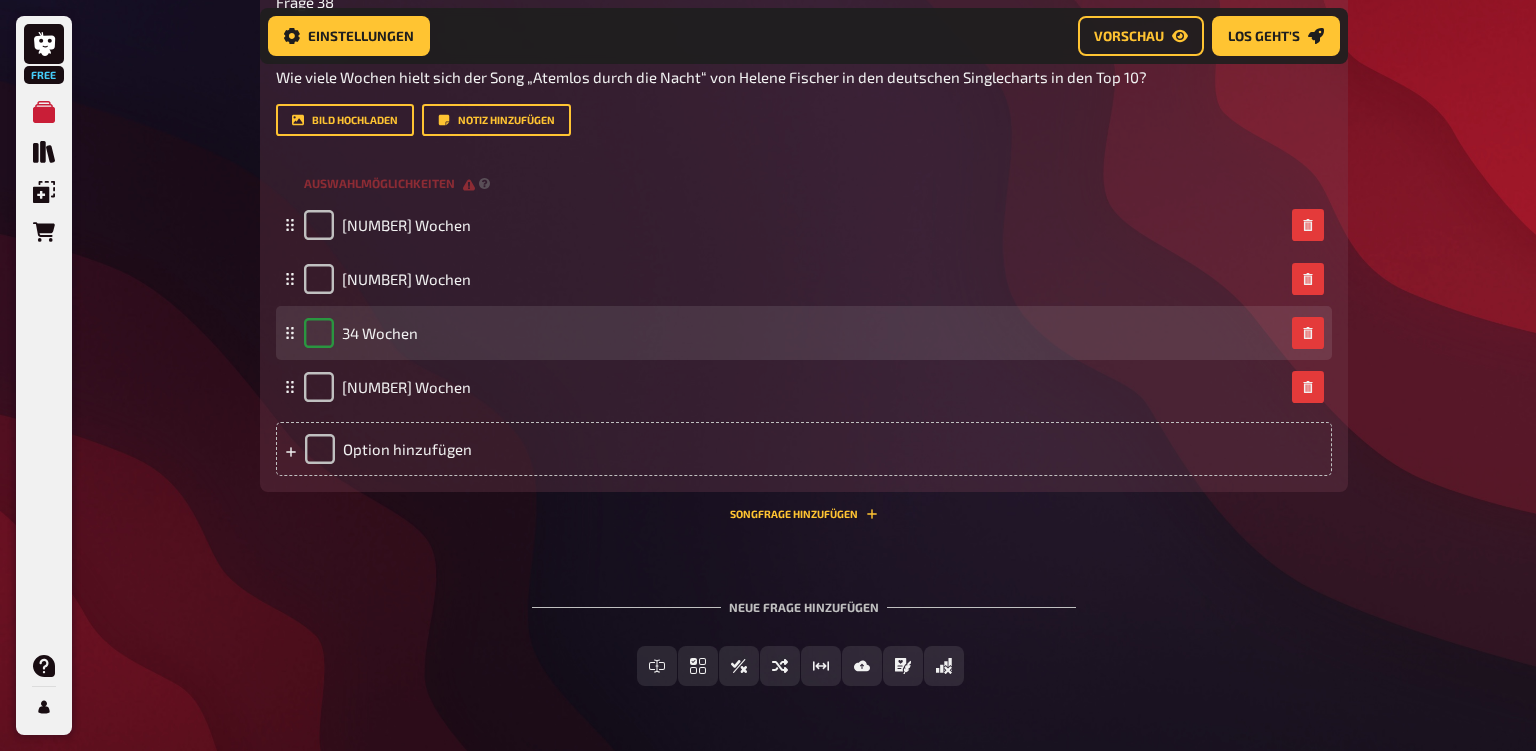 checkbox on "true" 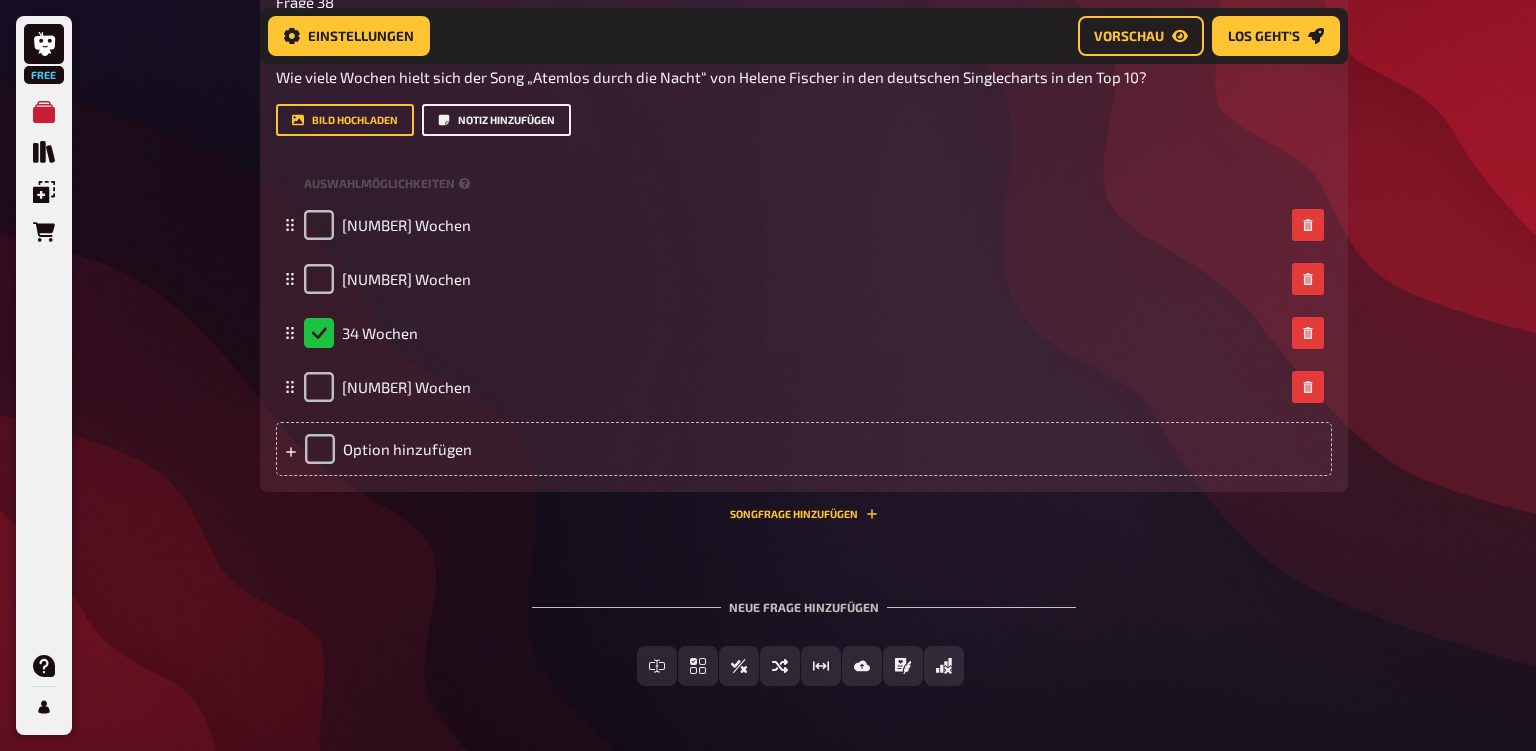 click on "Notiz hinzufügen" at bounding box center (496, 120) 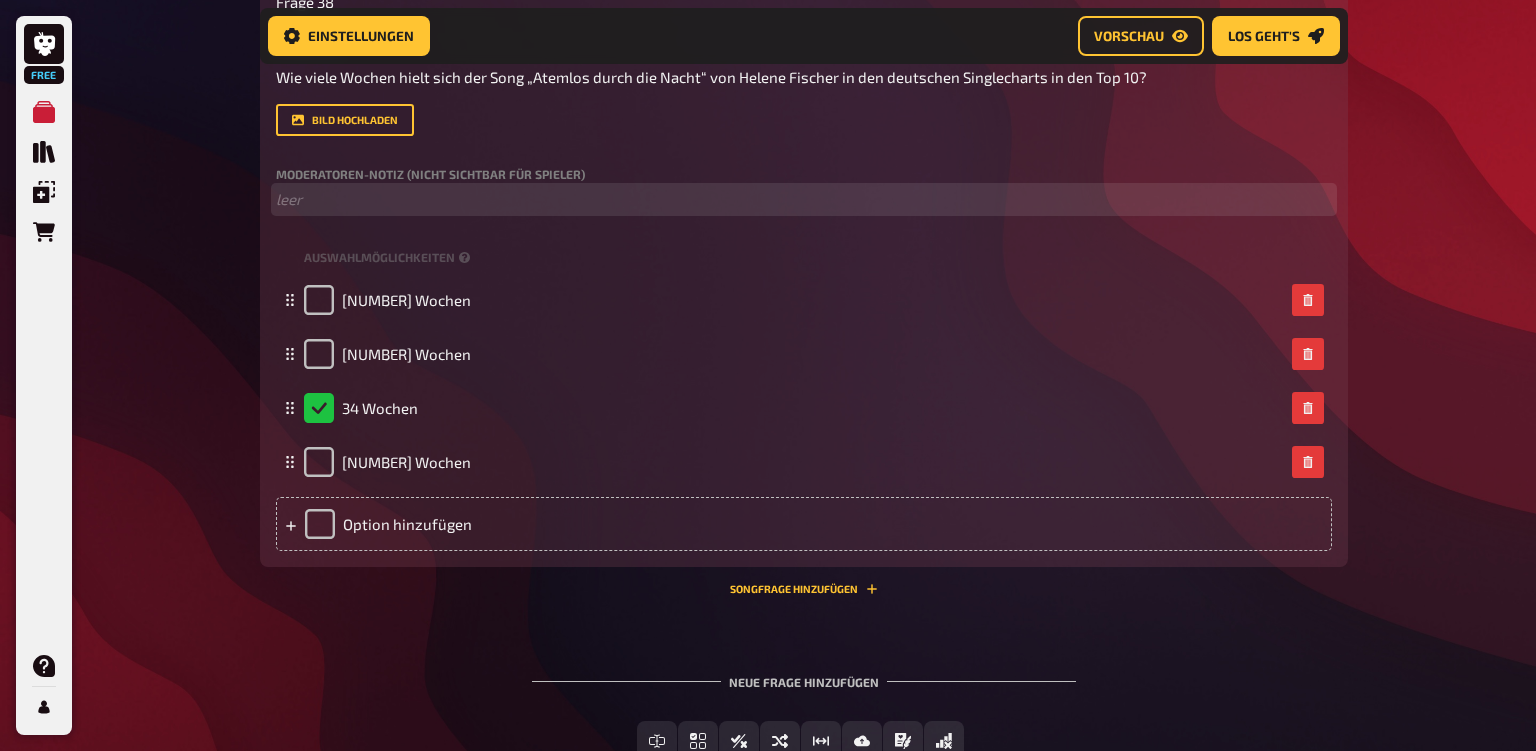 click on "﻿ leer" at bounding box center [804, 199] 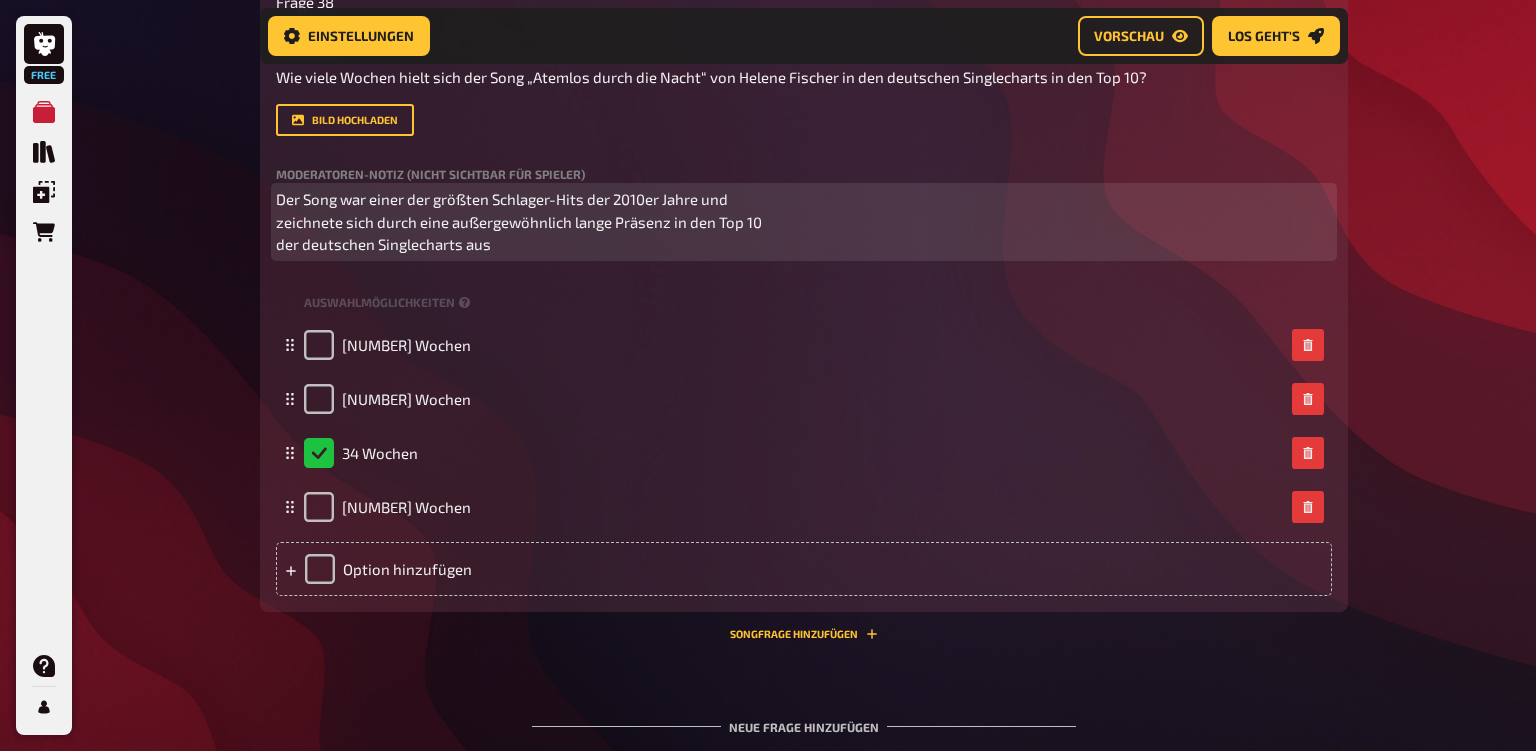 click on "Der Song war einer der größten Schlager-Hits der 2010er Jahre und
zeichnete sich durch eine außergewöhnlich lange Präsenz in den Top 10
der deutschen Singlecharts aus" at bounding box center (520, 221) 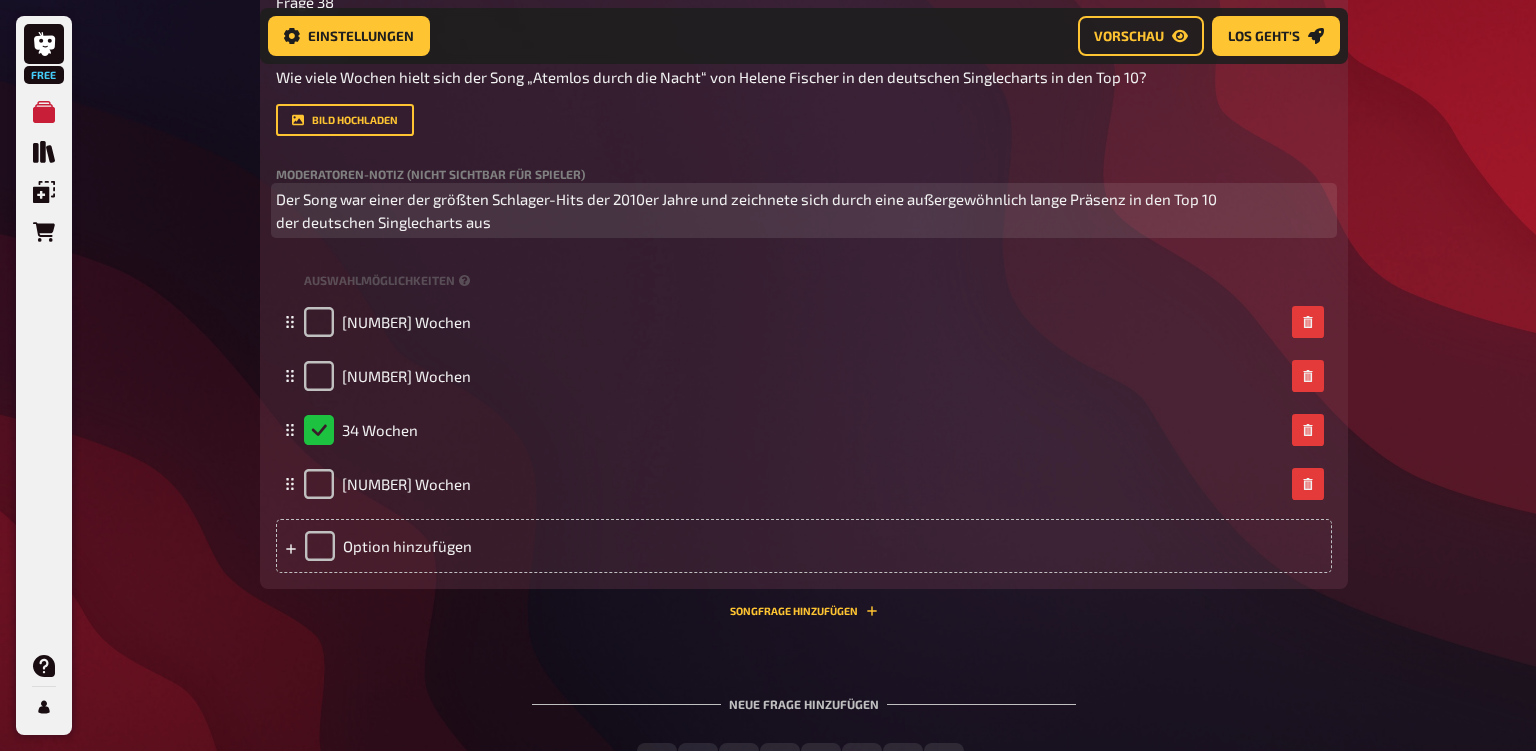 click on "Der Song war einer der größten Schlager-Hits der 2010er Jahre und zeichnete sich durch eine außergewöhnlich lange Präsenz in den Top 10
der deutschen Singlecharts aus" at bounding box center (804, 210) 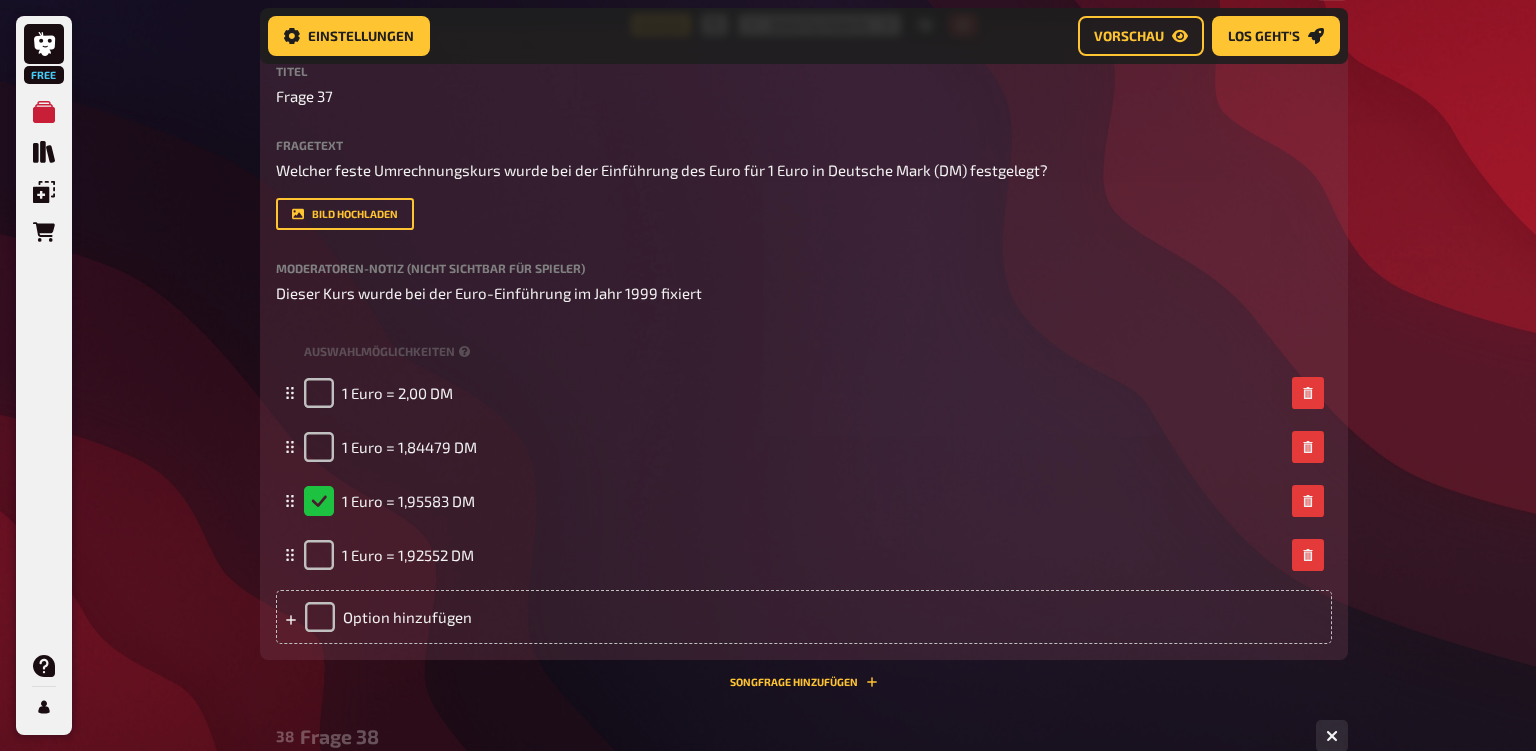 scroll, scrollTop: 8689, scrollLeft: 0, axis: vertical 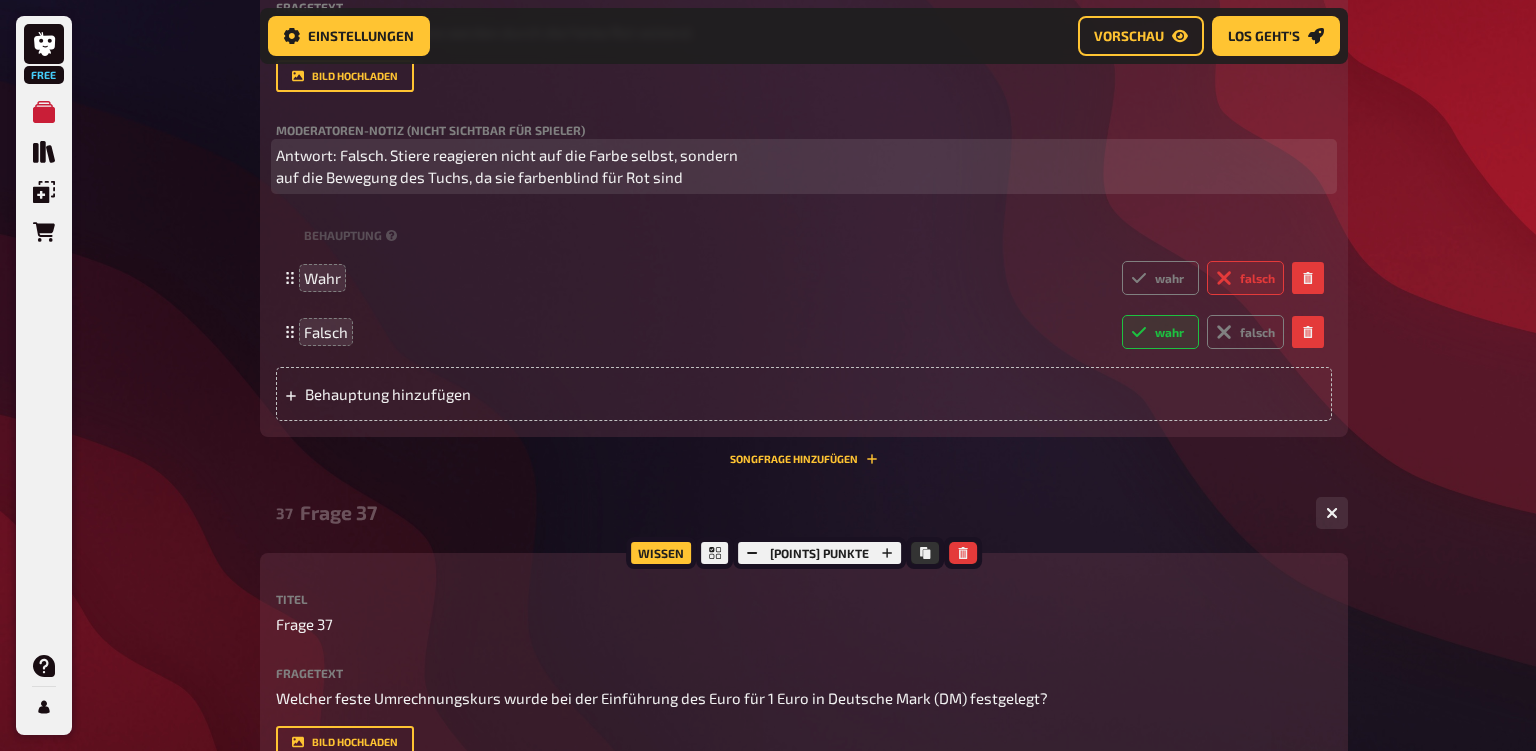 click on "Antwort: Falsch. Stiere reagieren nicht auf die Farbe selbst, sondern
auf die Bewegung des Tuchs, da sie farbenblind für Rot sind" at bounding box center [804, 166] 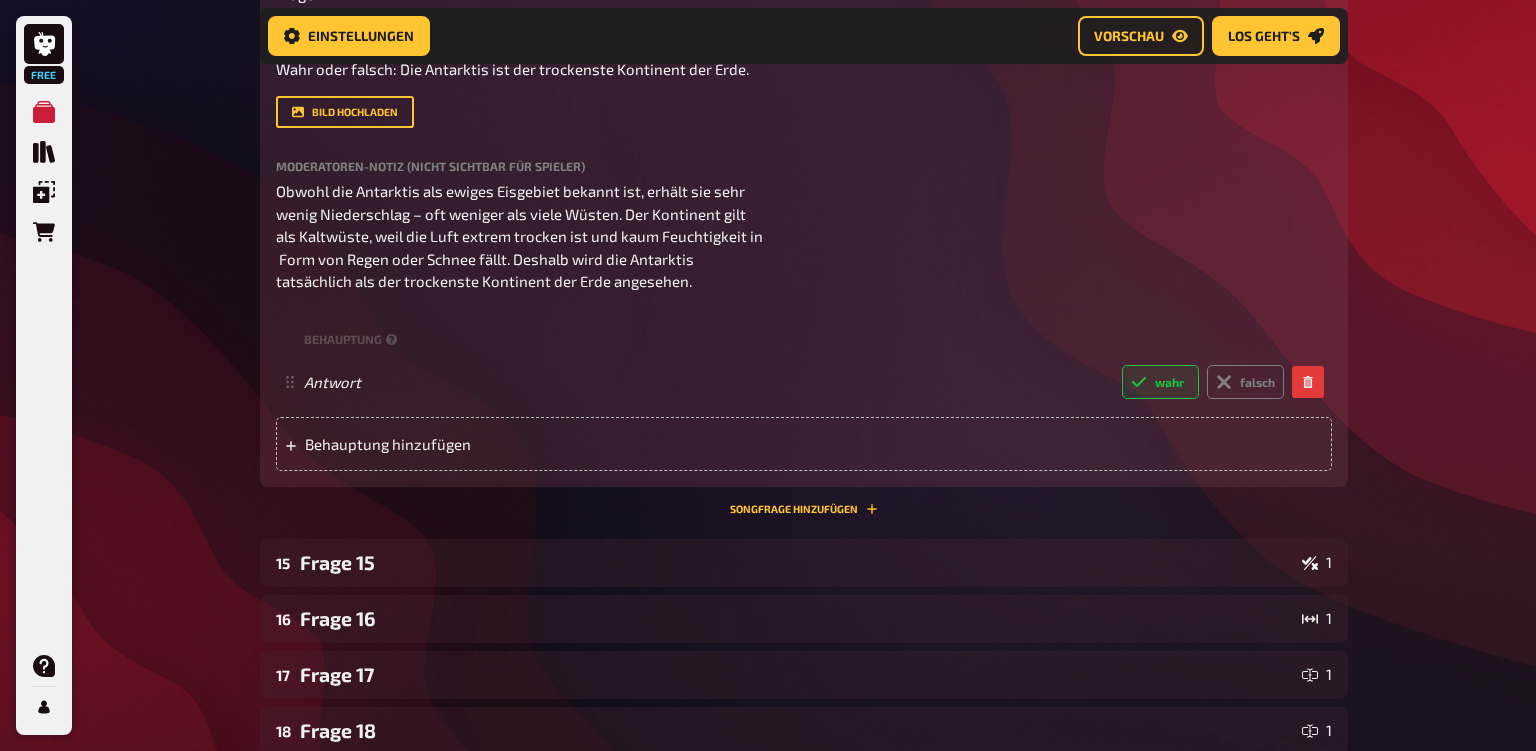 scroll, scrollTop: 1115, scrollLeft: 0, axis: vertical 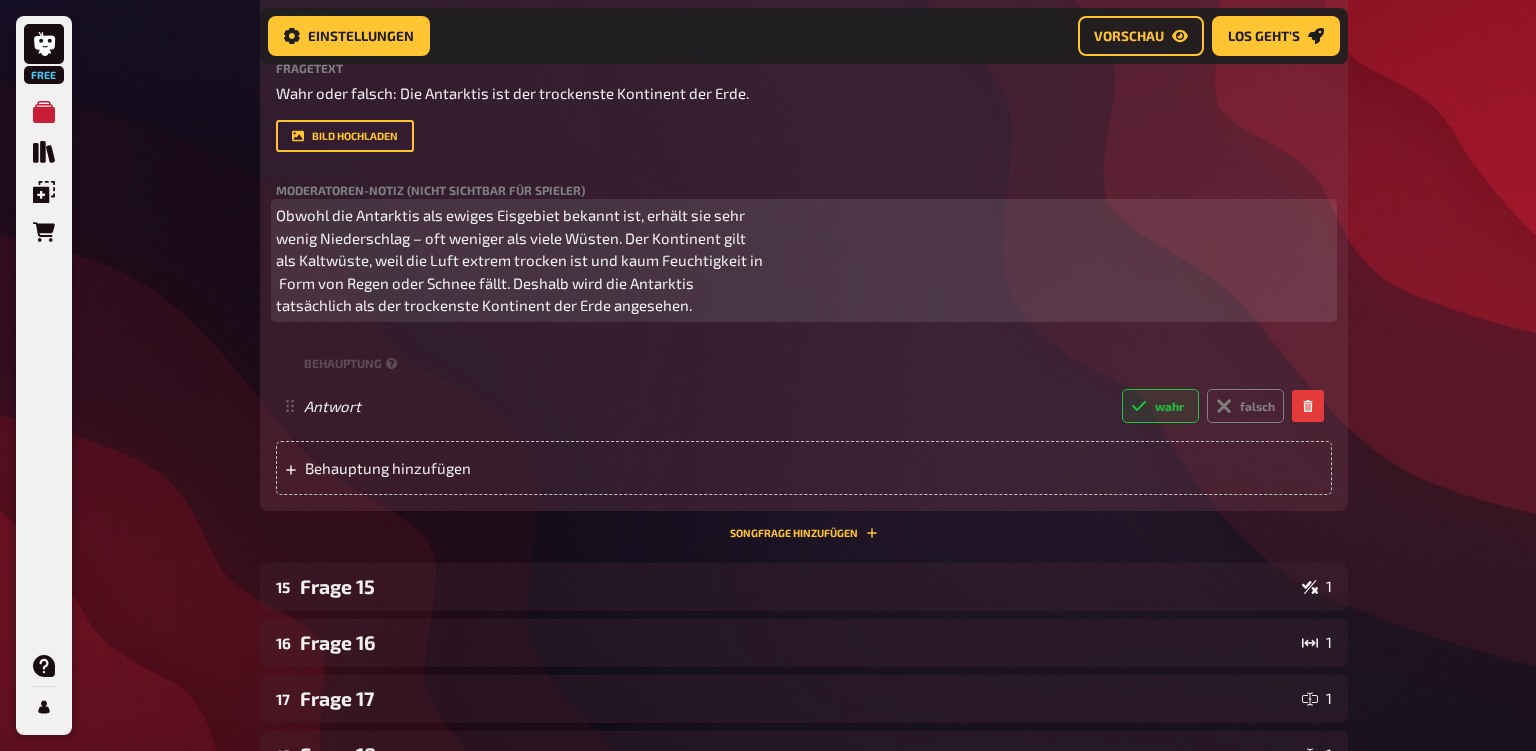 click on "Obwohl die Antarktis als ewiges Eisgebiet bekannt ist, erhält sie sehr
wenig Niederschlag – oft weniger als viele Wüsten. Der Kontinent gilt
als Kaltwüste, weil die Luft extrem trocken ist und kaum Feuchtigkeit in
Form von Regen oder Schnee fällt. Deshalb wird die Antarktis
tatsächlich als der trockenste Kontinent der Erde angesehen." at bounding box center [804, 260] 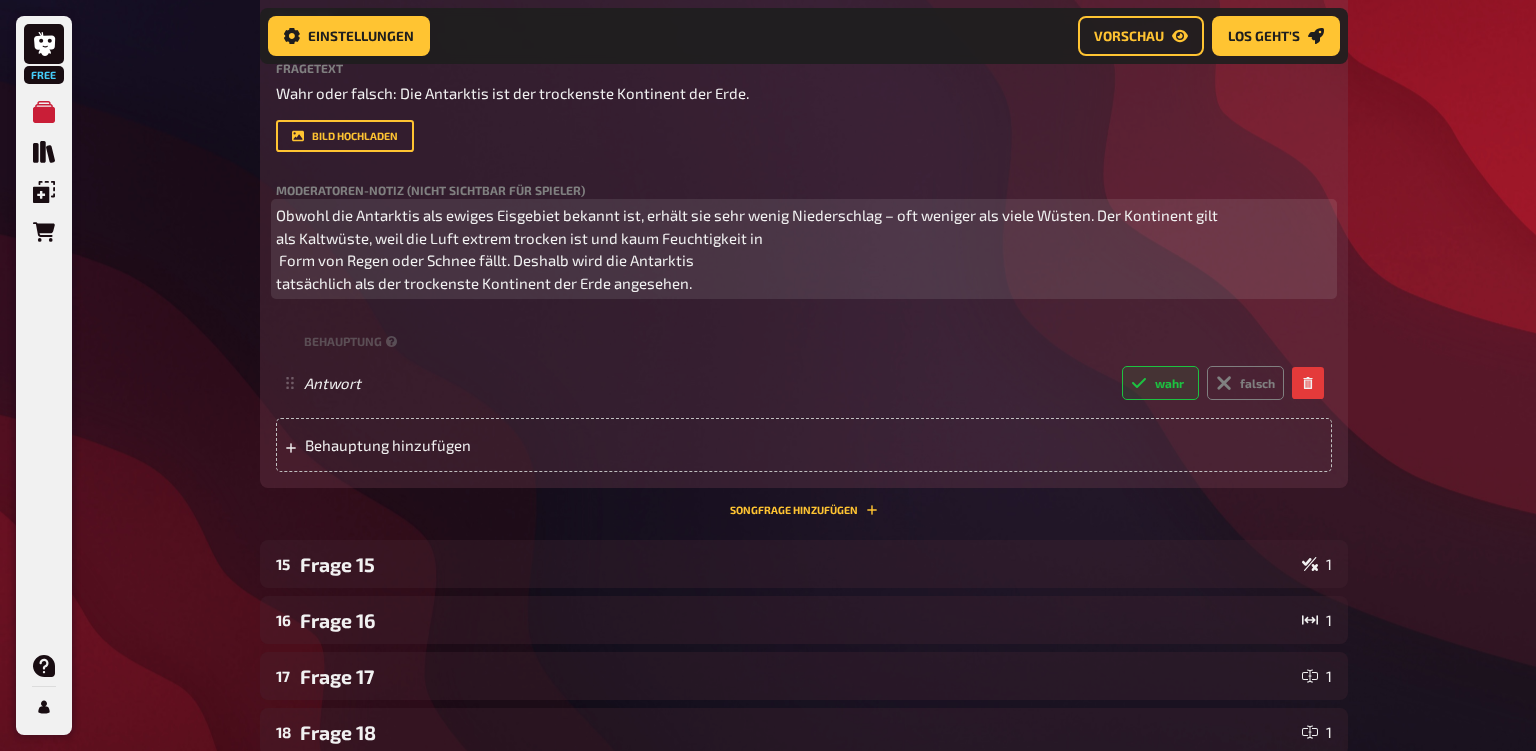 click on "Obwohl die Antarktis als ewiges Eisgebiet bekannt ist, erhält sie sehr wenig Niederschlag – oft weniger als viele Wüsten. Der Kontinent gilt
als Kaltwüste, weil die Luft extrem trocken ist und kaum Feuchtigkeit in
Form von Regen oder Schnee fällt. Deshalb wird die Antarktis
tatsächlich als der trockenste Kontinent der Erde angesehen." at bounding box center [804, 249] 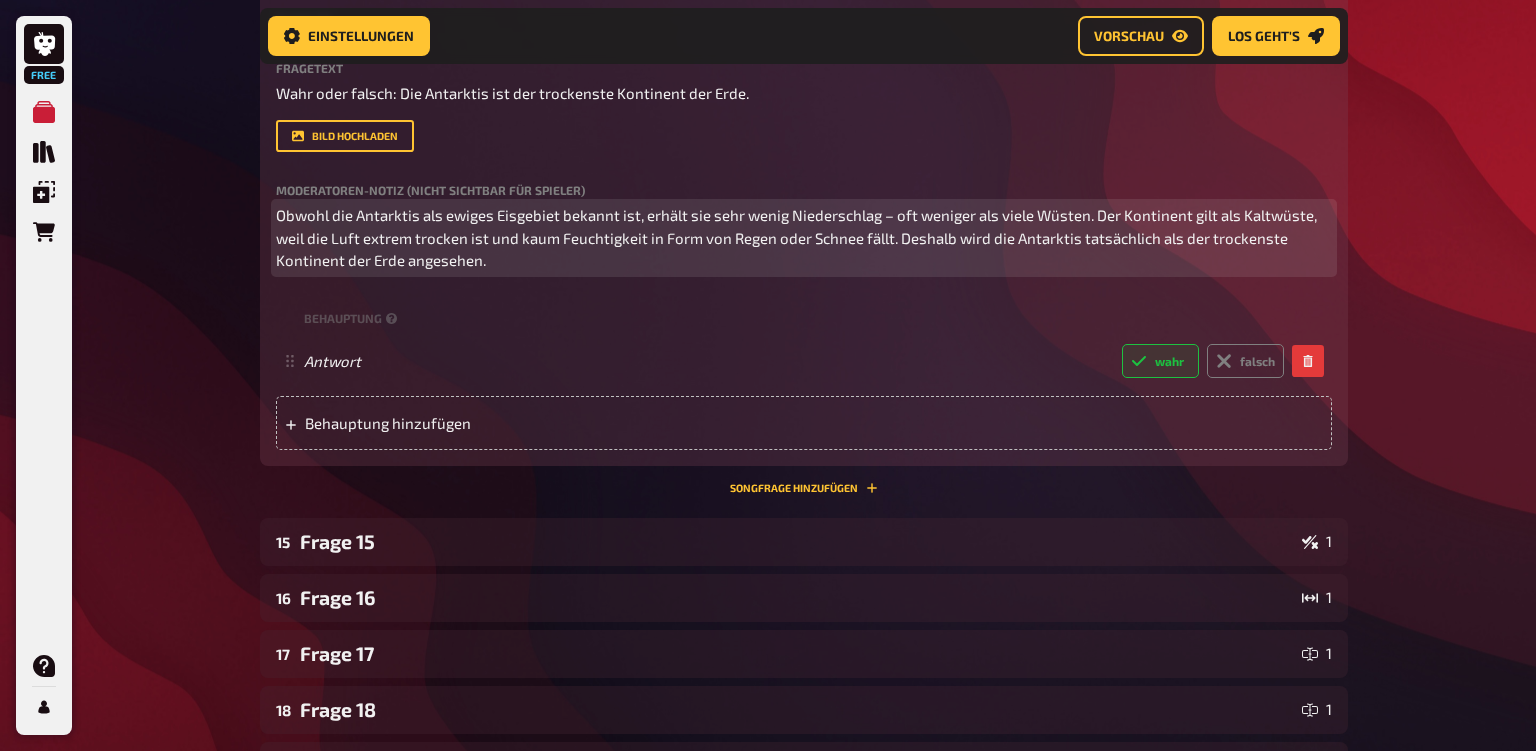 click on "Obwohl die Antarktis als ewiges Eisgebiet bekannt ist, erhält sie sehr wenig Niederschlag – oft weniger als viele Wüsten. Der Kontinent gilt als Kaltwüste, weil die Luft extrem trocken ist und kaum Feuchtigkeit in Form von Regen oder Schnee fällt. Deshalb wird die Antarktis tatsächlich als der trockenste Kontinent der Erde angesehen." at bounding box center (804, 238) 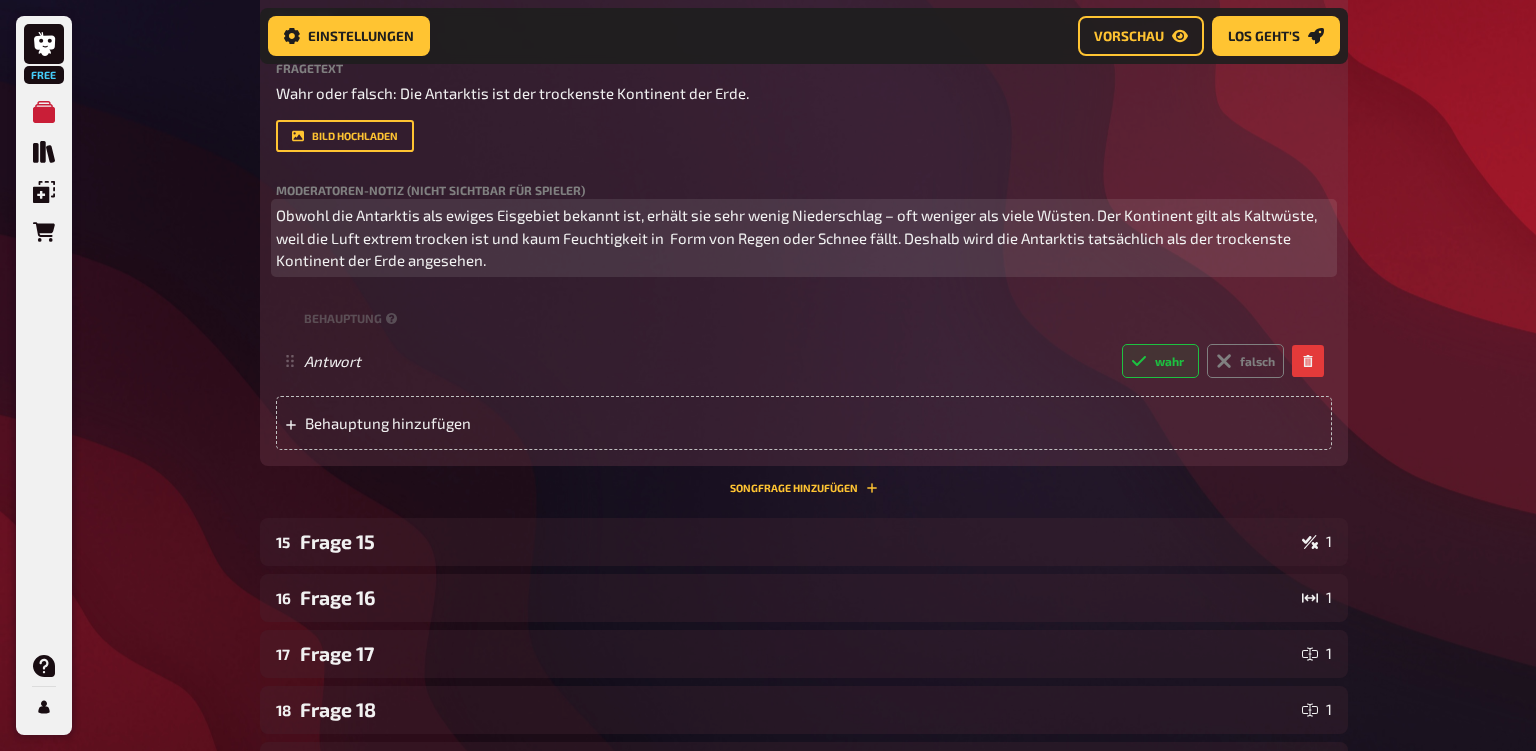 click on "Obwohl die Antarktis als ewiges Eisgebiet bekannt ist, erhält sie sehr wenig Niederschlag – oft weniger als viele Wüsten. Der Kontinent gilt als Kaltwüste, weil die Luft extrem trocken ist und kaum Feuchtigkeit in  Form von Regen oder Schnee fällt. Deshalb wird die Antarktis tatsächlich als der trockenste Kontinent der Erde angesehen." at bounding box center [804, 238] 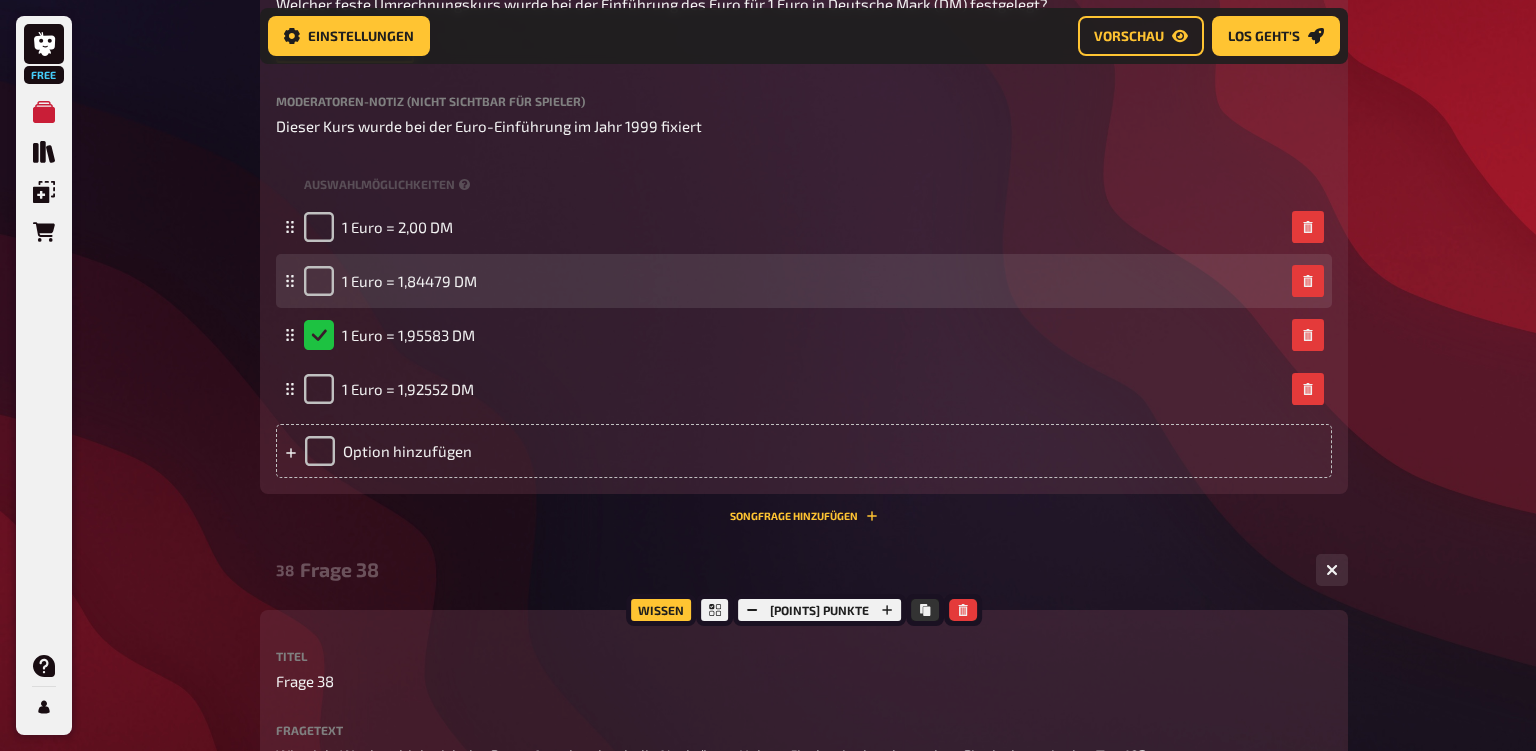 scroll, scrollTop: 9000, scrollLeft: 0, axis: vertical 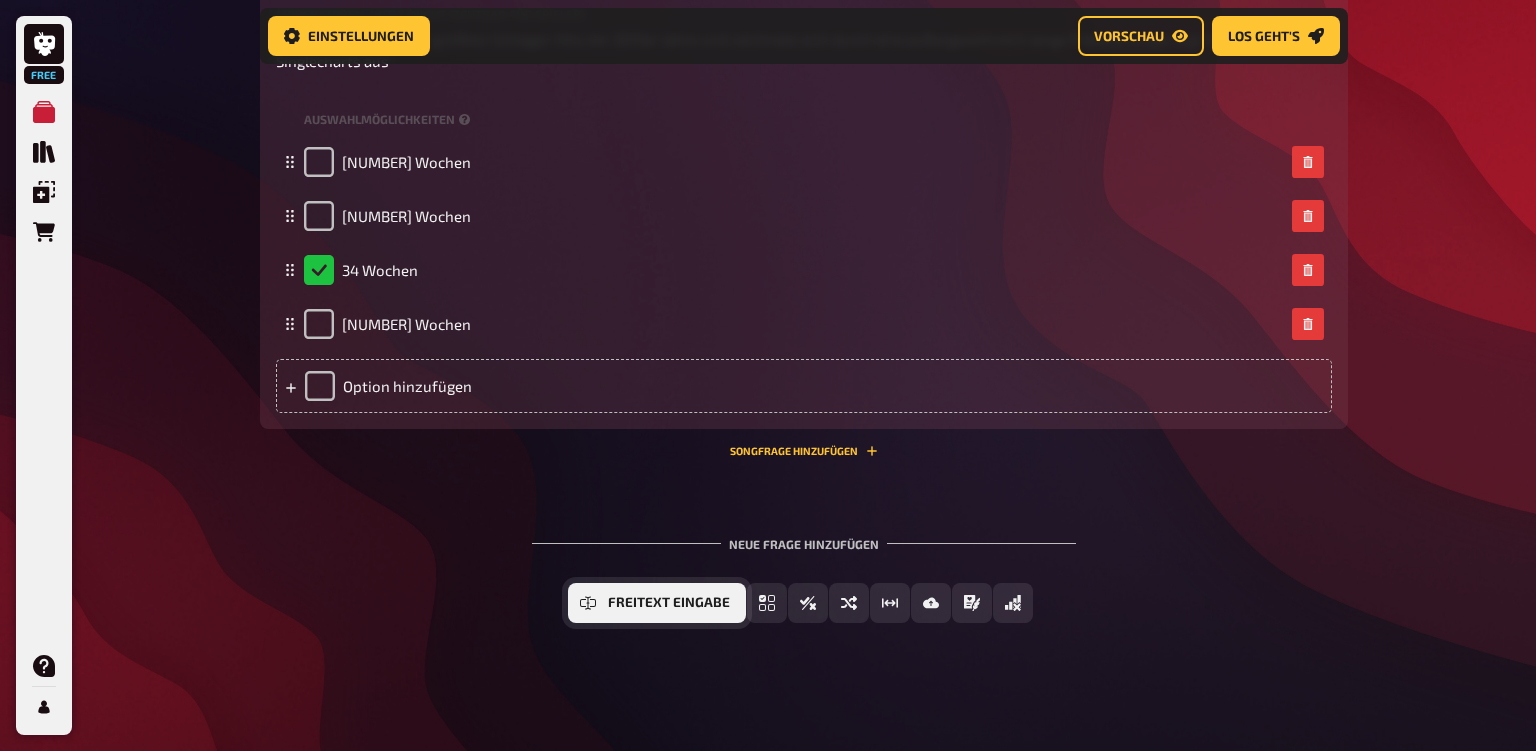 click on "Freitext Eingabe" at bounding box center (657, 603) 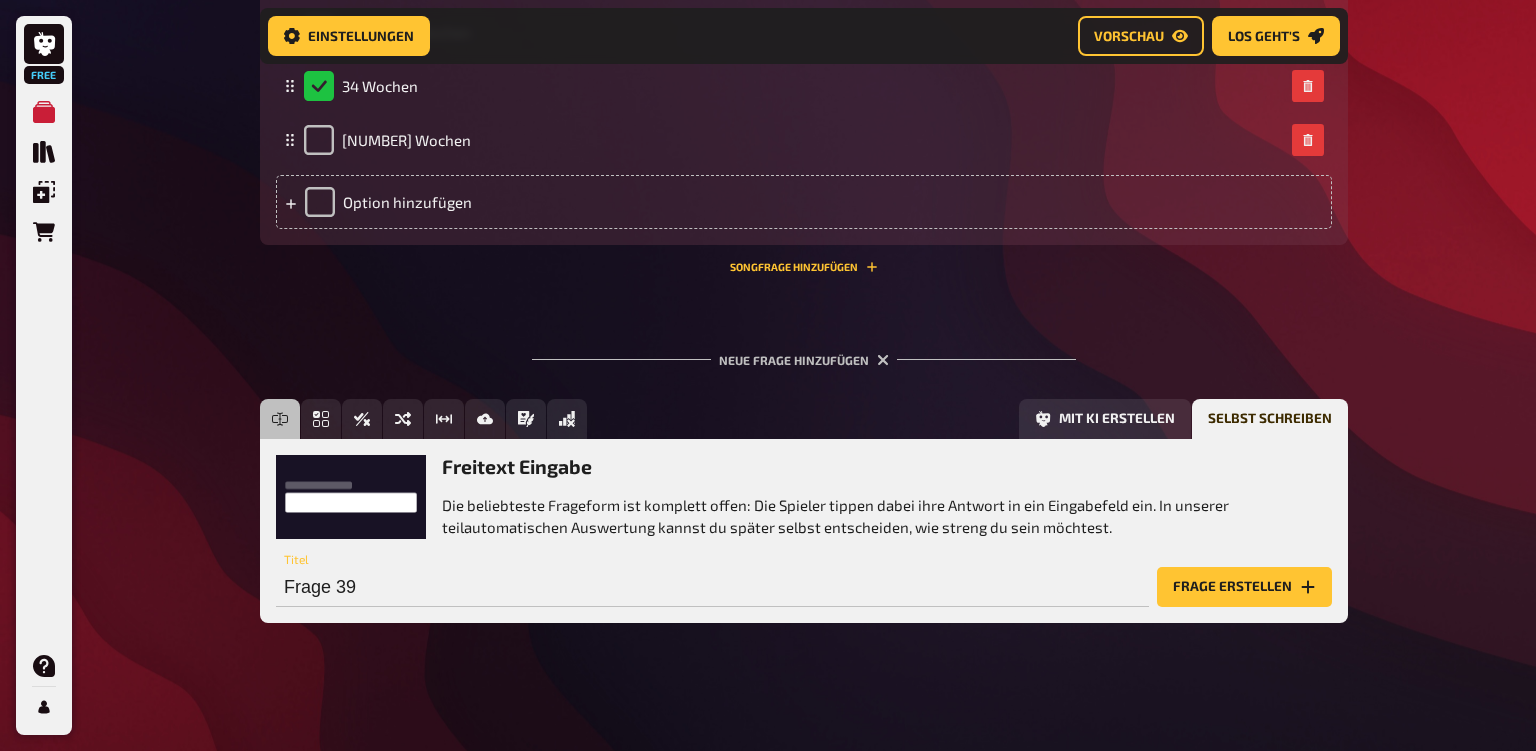 scroll, scrollTop: 10452, scrollLeft: 0, axis: vertical 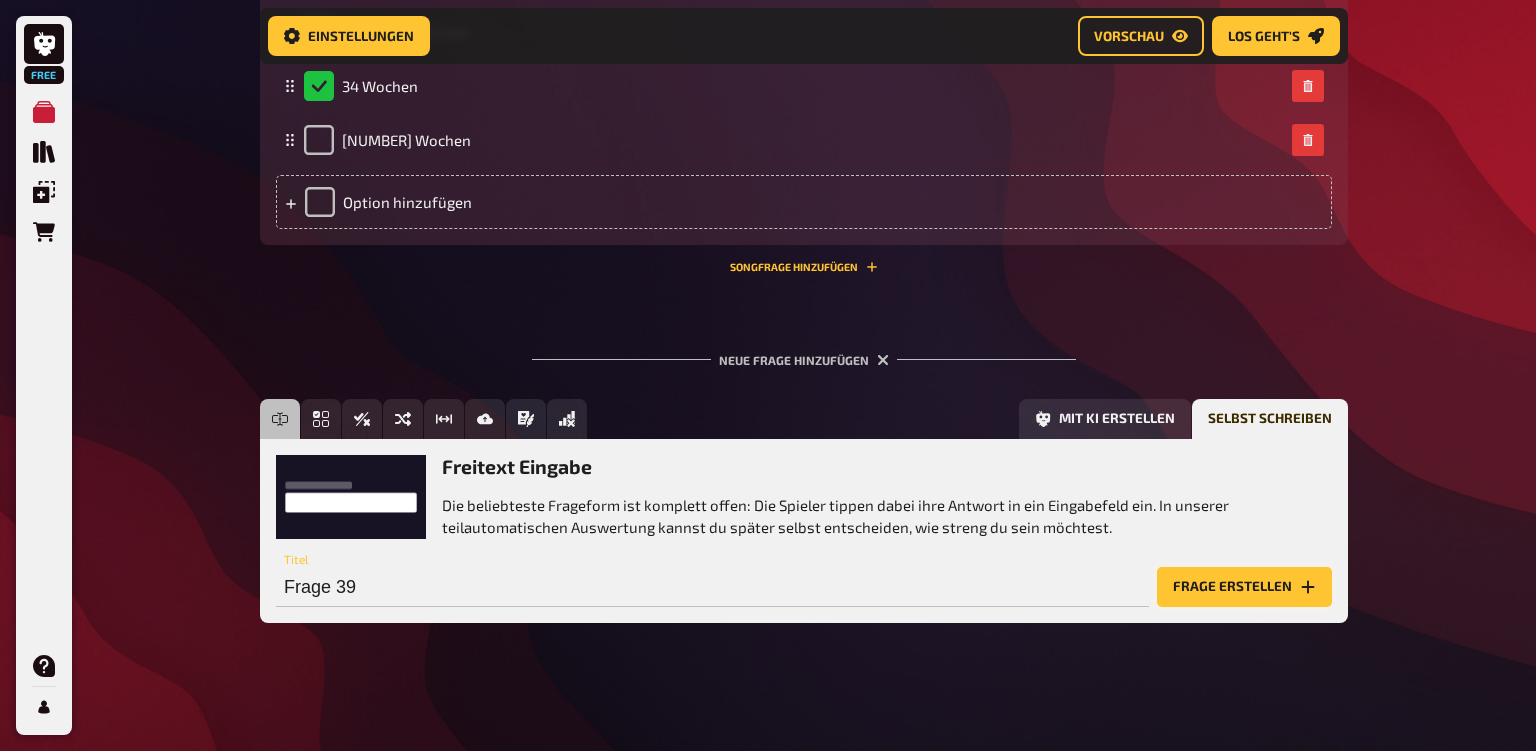 click on "Frage erstellen" at bounding box center (1244, 587) 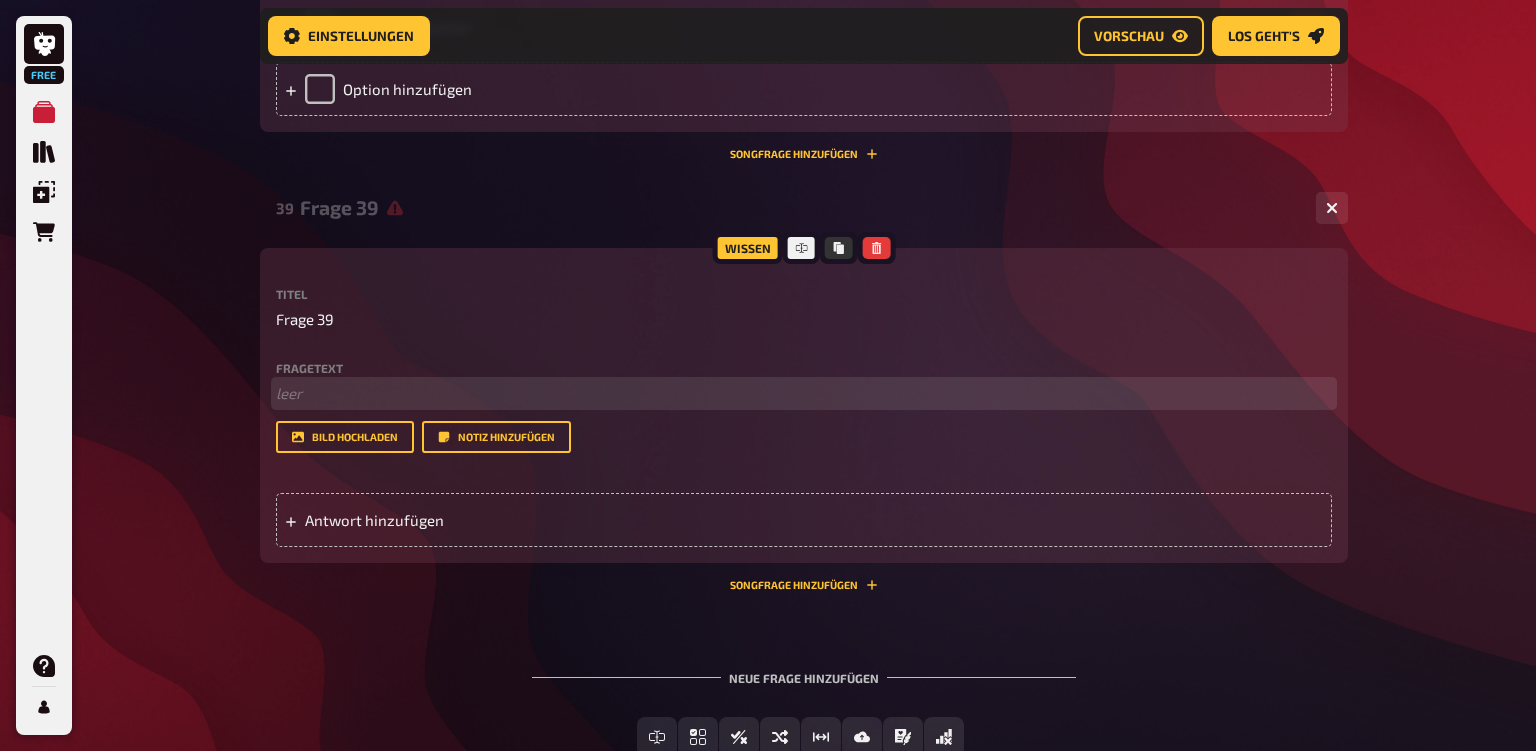 click on "﻿ leer" at bounding box center (804, 393) 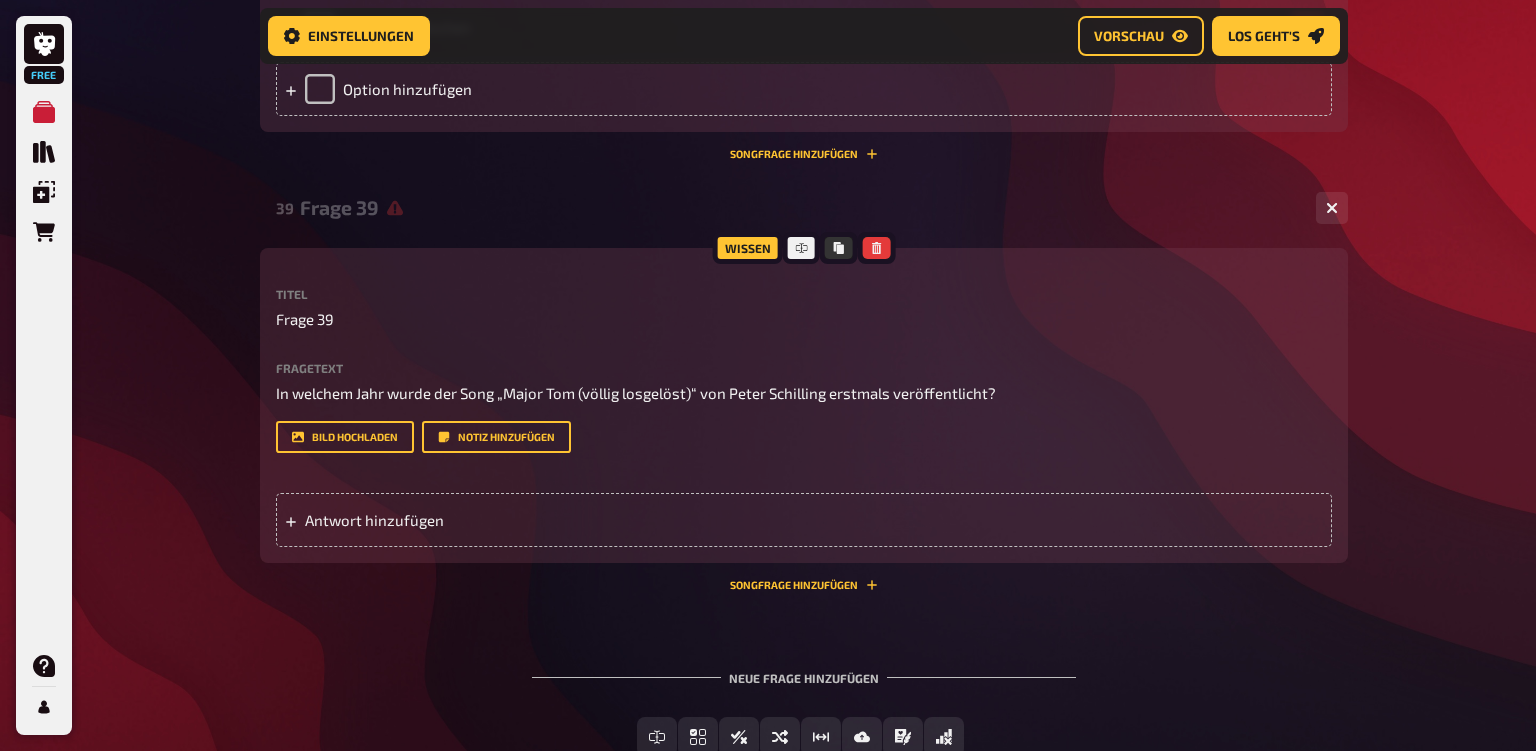 click on "Wissen Titel Frage 39 Fragetext
In welchem Jahr wurde der Song „Major Tom (völlig losgelöst)“ von Peter Schilling erstmals veröffentlicht?
Hier hinziehen für Dateiupload Bild hochladen   Notiz hinzufügen Antwort hinzufügen" at bounding box center (804, 405) 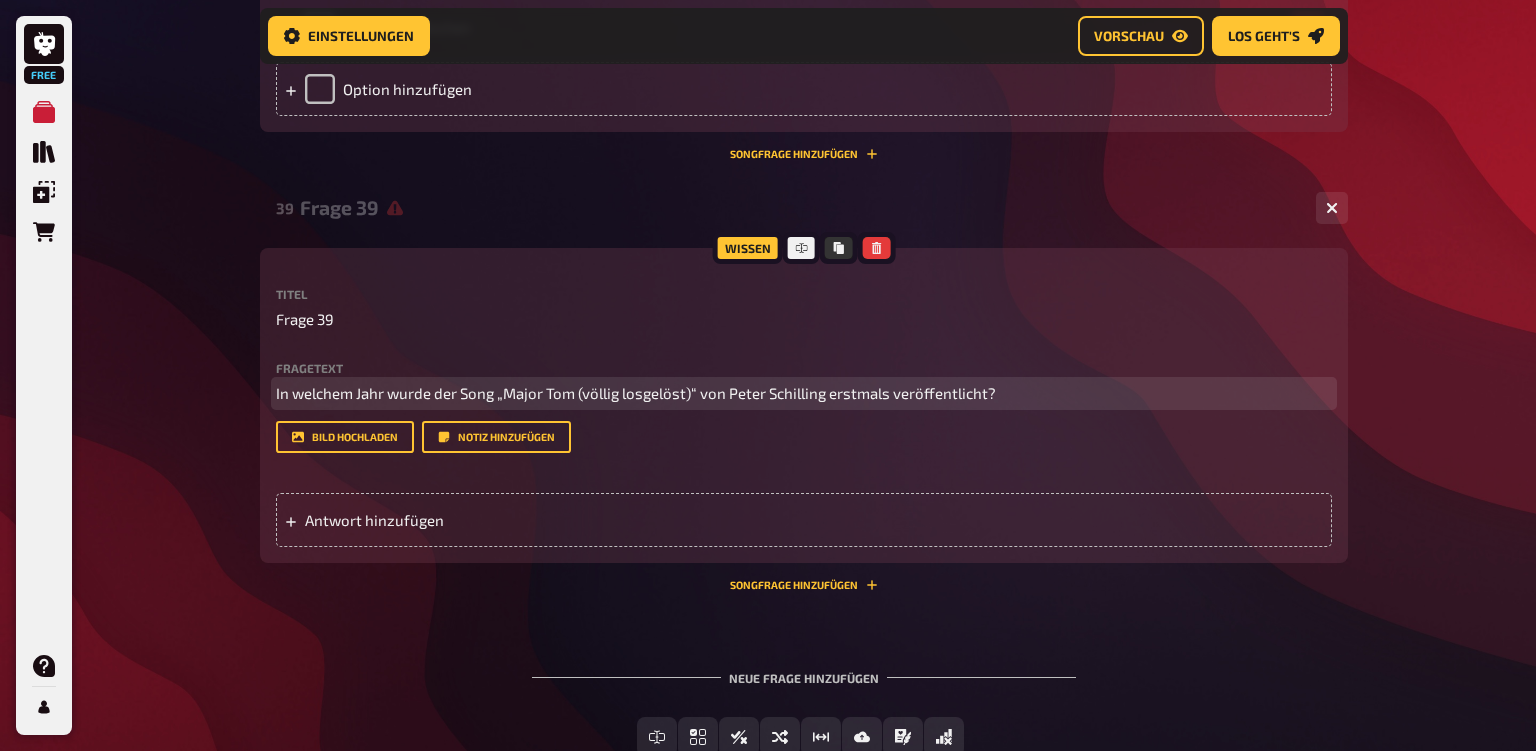 click on "In welchem Jahr wurde der Song „Major Tom (völlig losgelöst)“ von Peter Schilling erstmals veröffentlicht?" at bounding box center [636, 393] 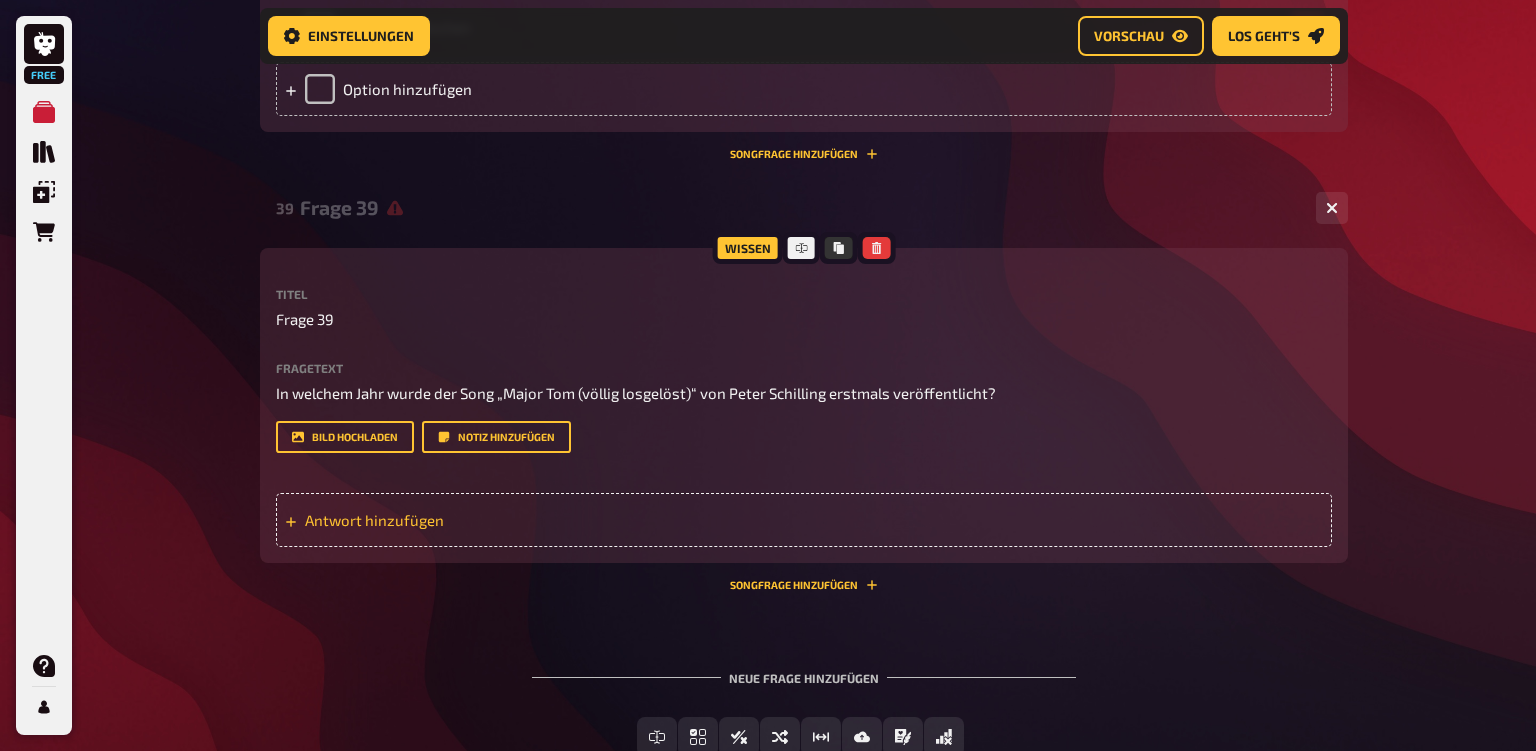 click on "Antwort hinzufügen" at bounding box center [460, 520] 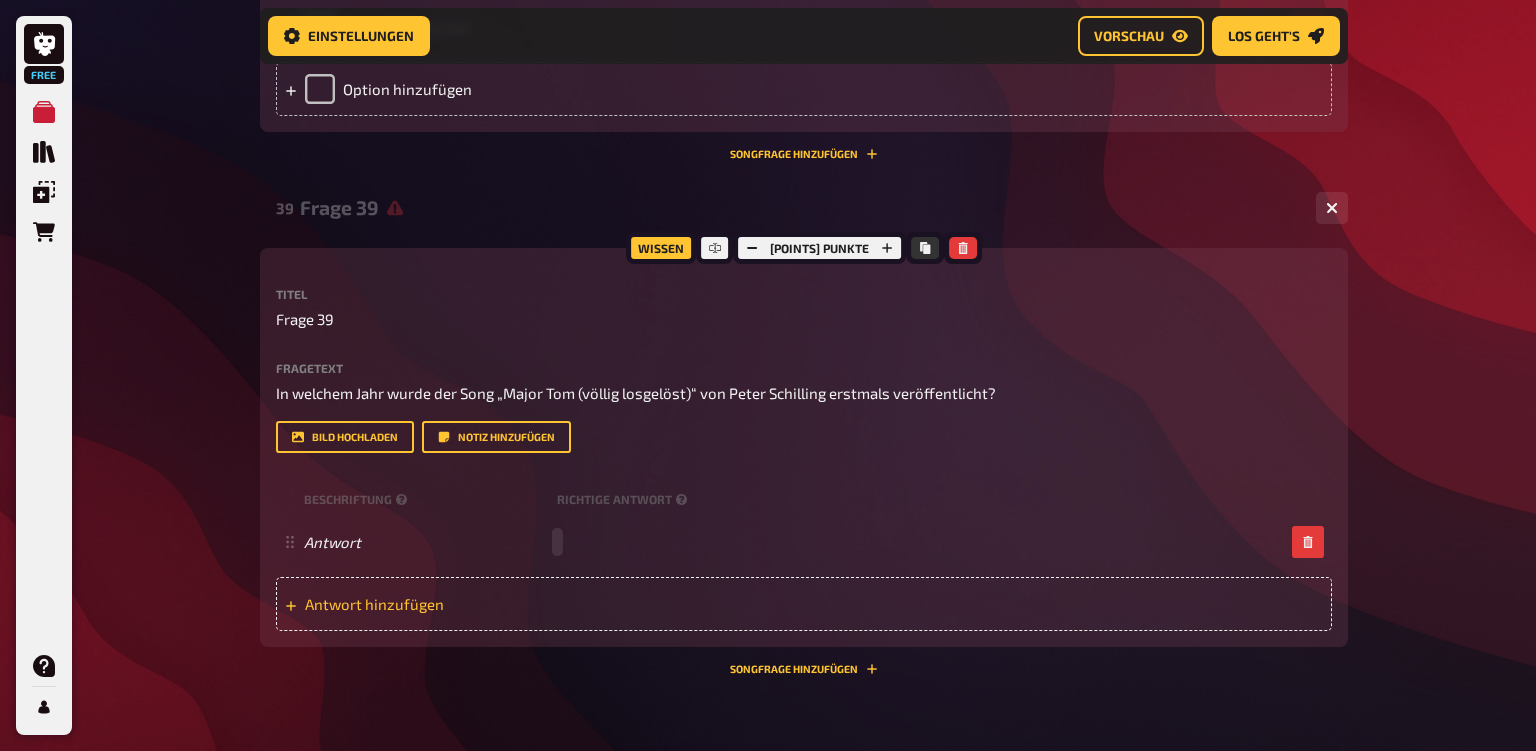 type 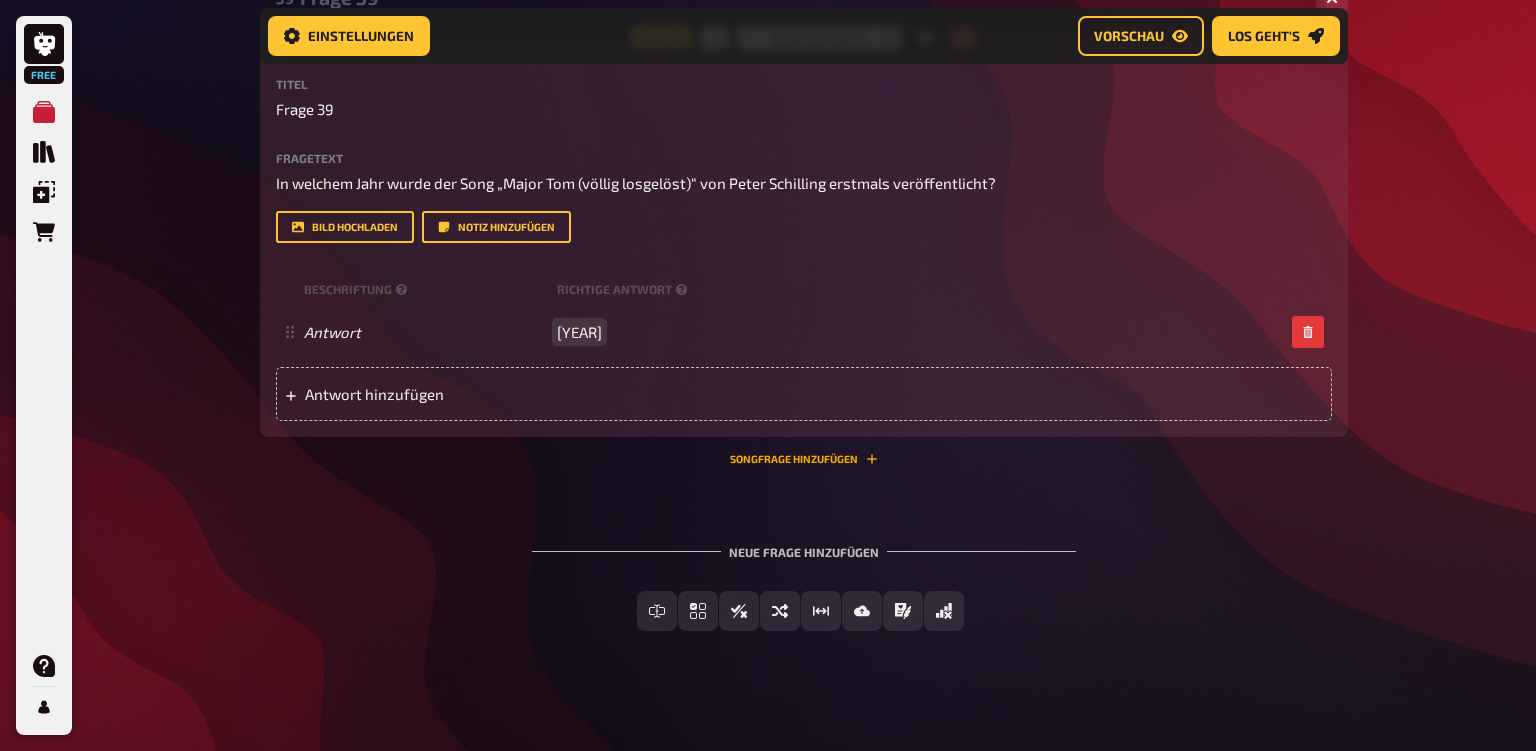 scroll, scrollTop: 10663, scrollLeft: 0, axis: vertical 